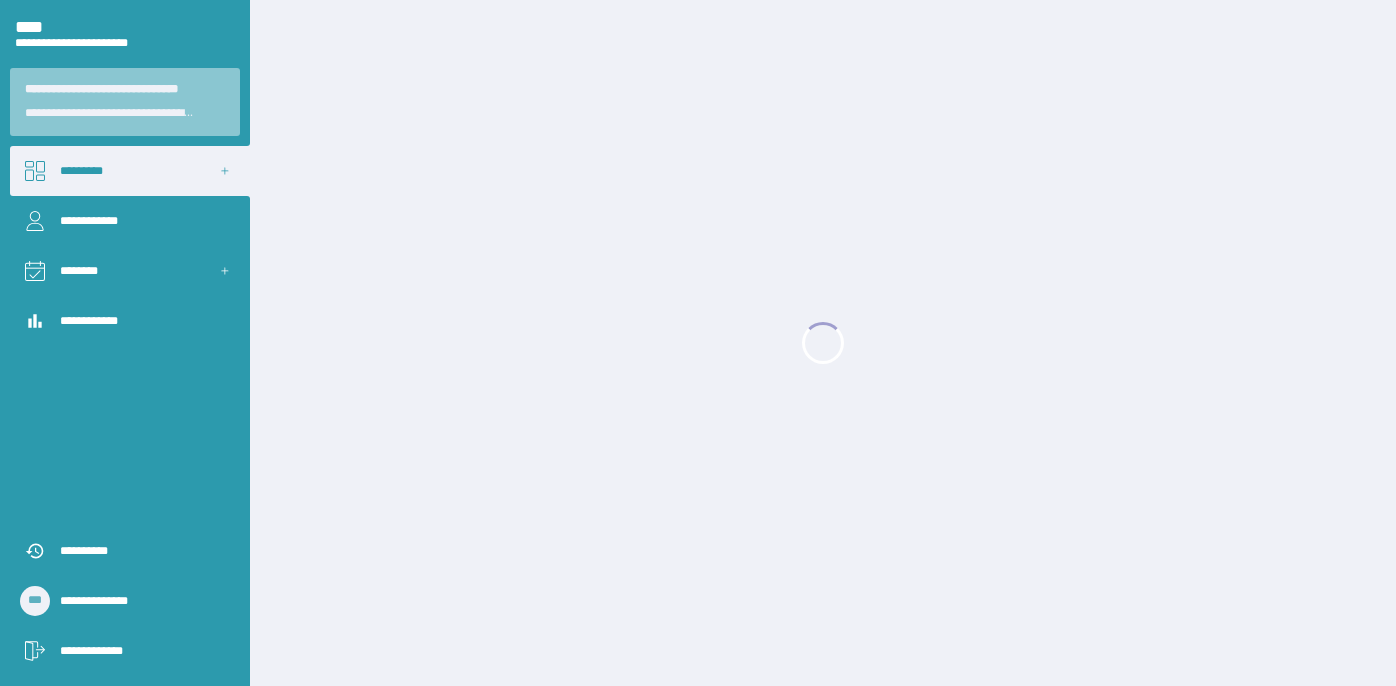scroll, scrollTop: 0, scrollLeft: 0, axis: both 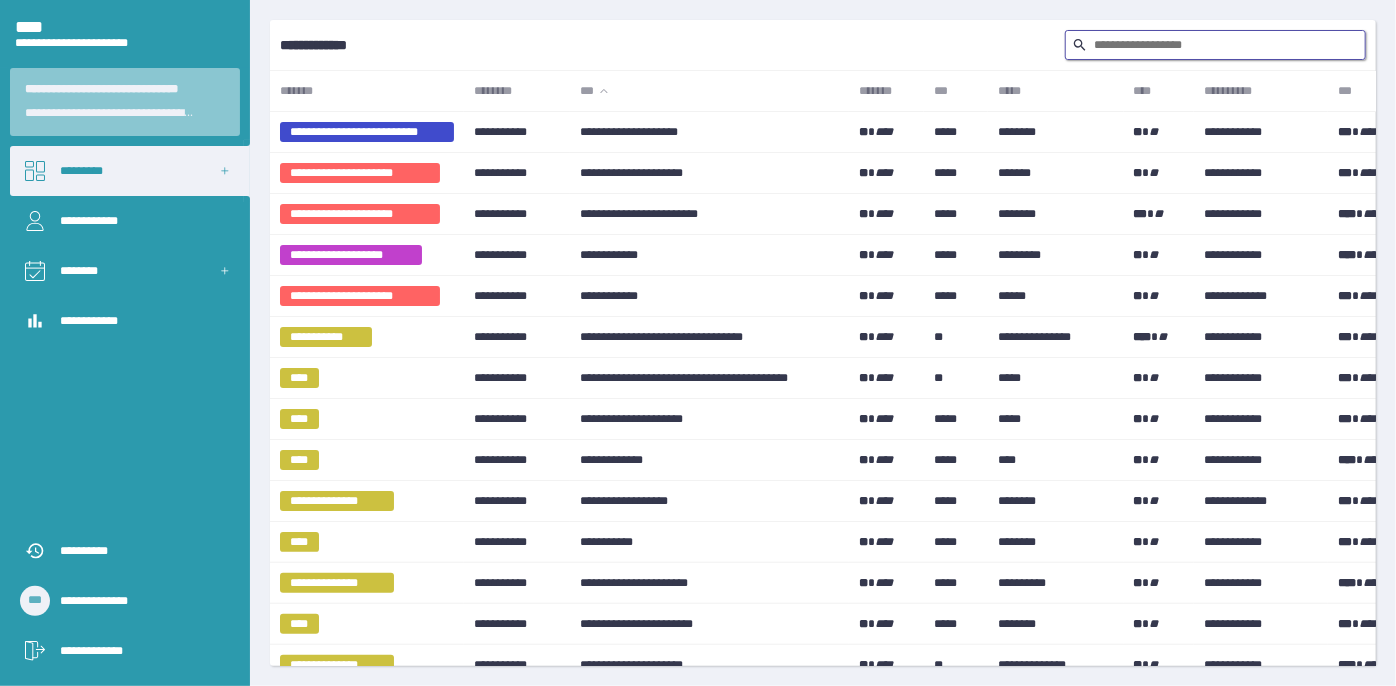 click at bounding box center (1215, 45) 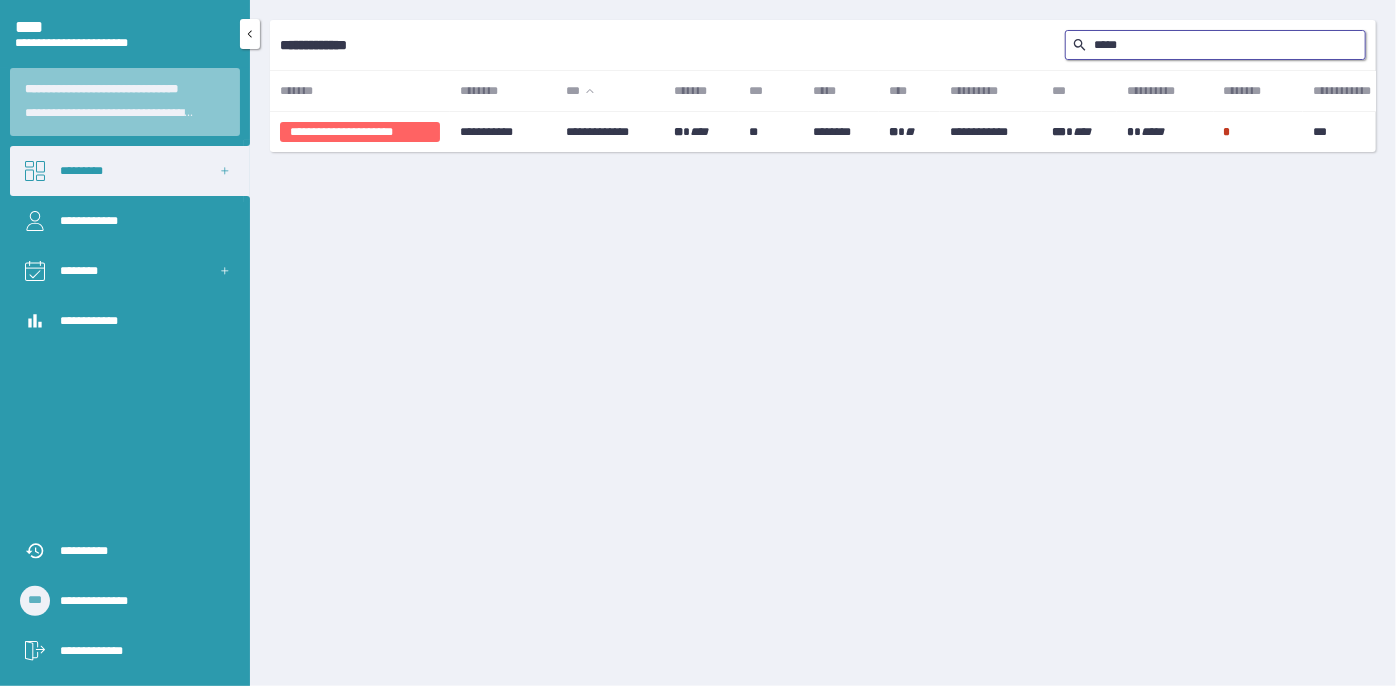 type on "*****" 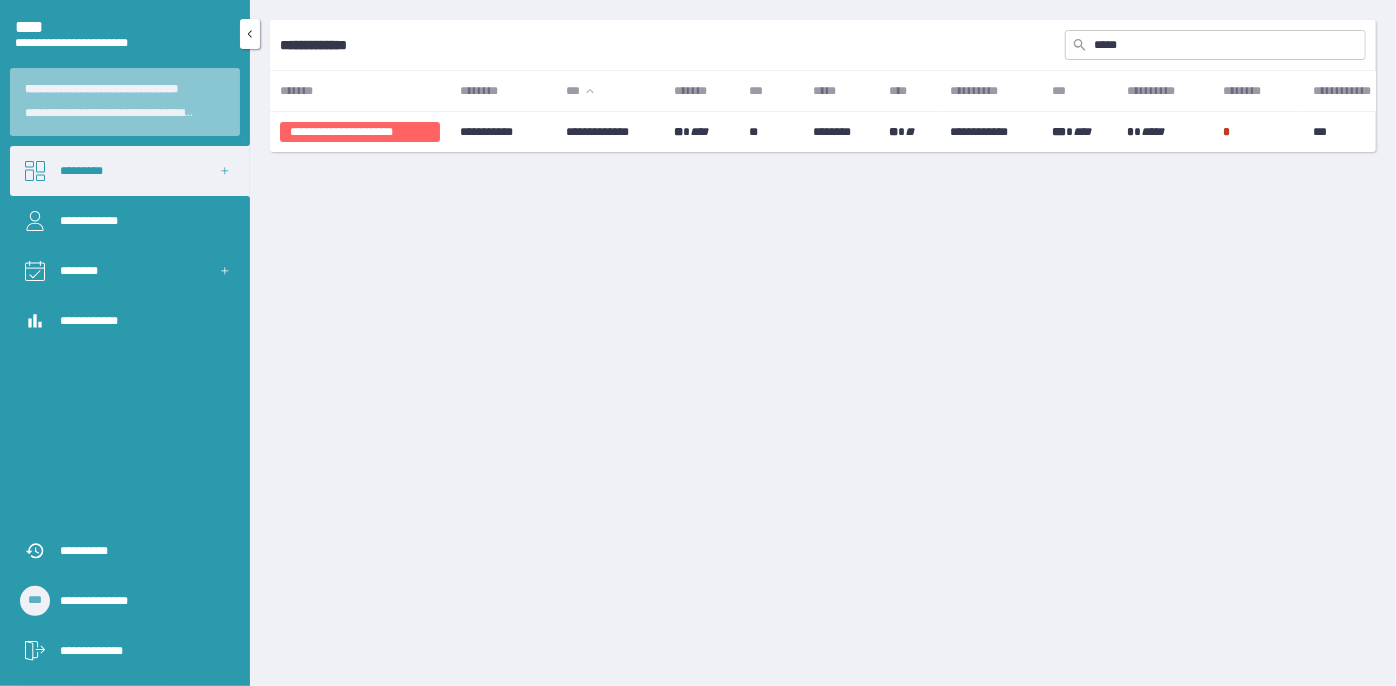 click on "**********" at bounding box center [140, 651] 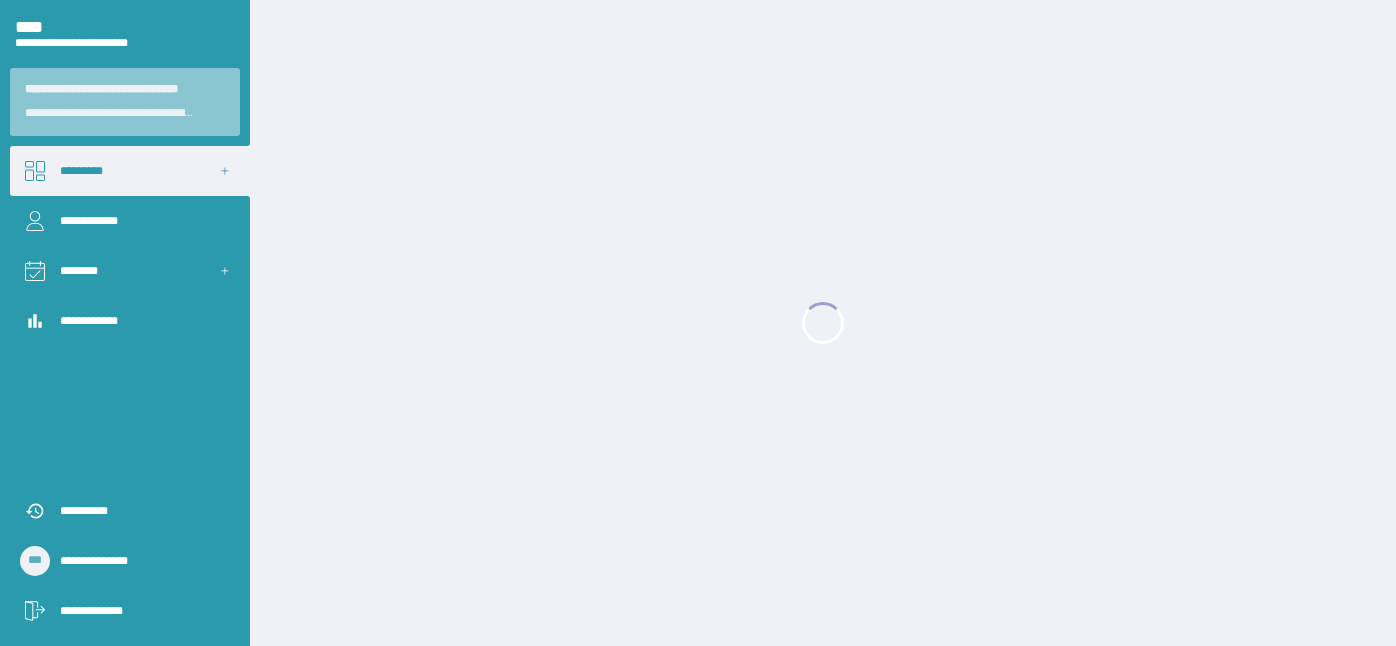 scroll, scrollTop: 0, scrollLeft: 0, axis: both 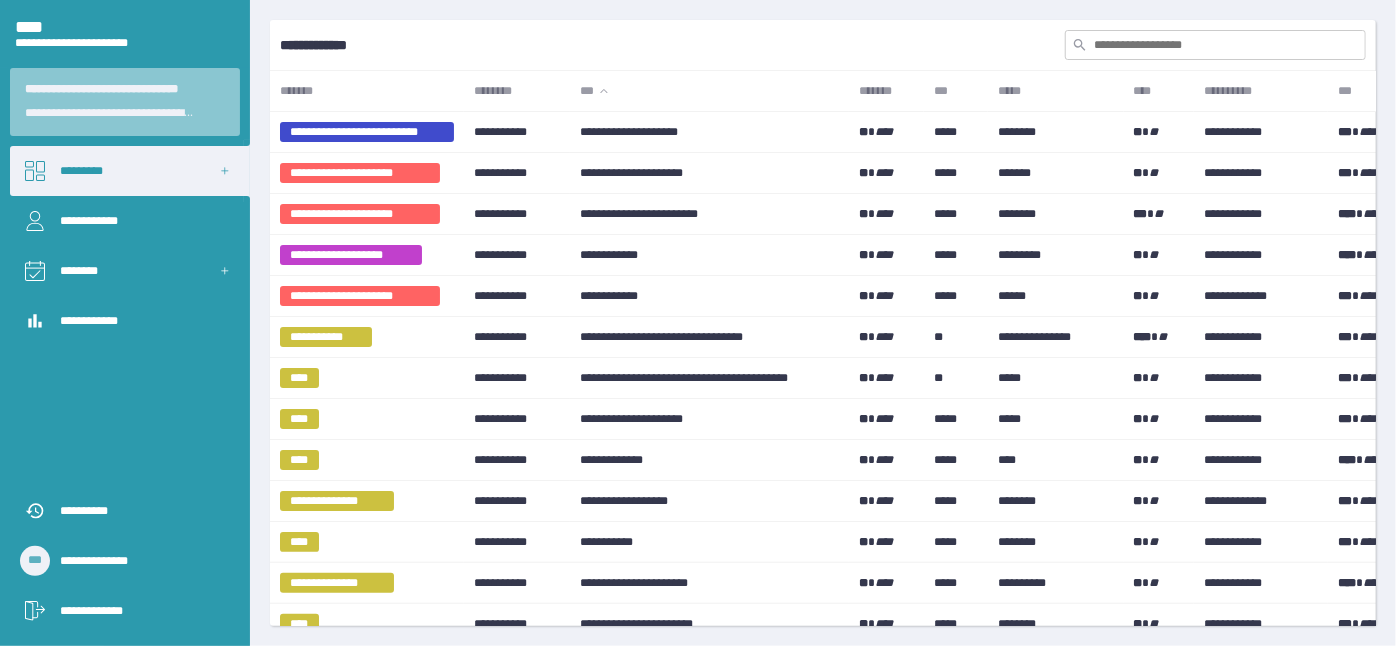 click at bounding box center [1215, 45] 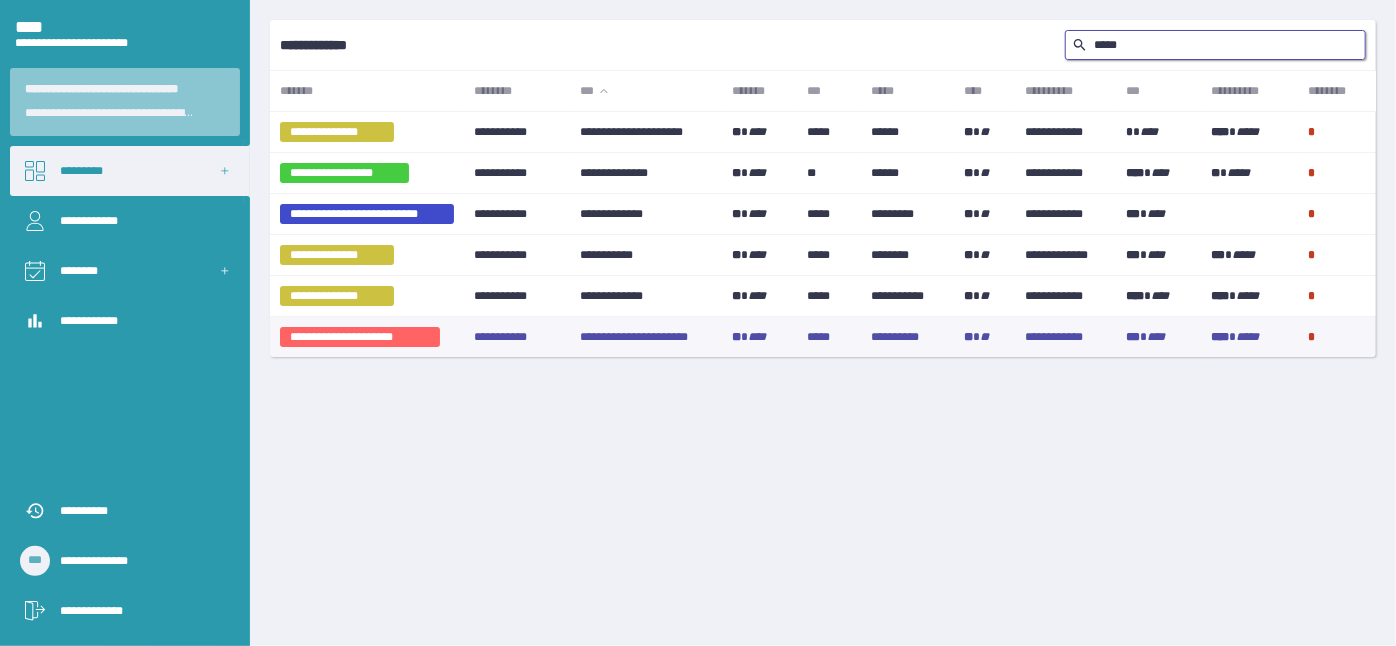 type on "*****" 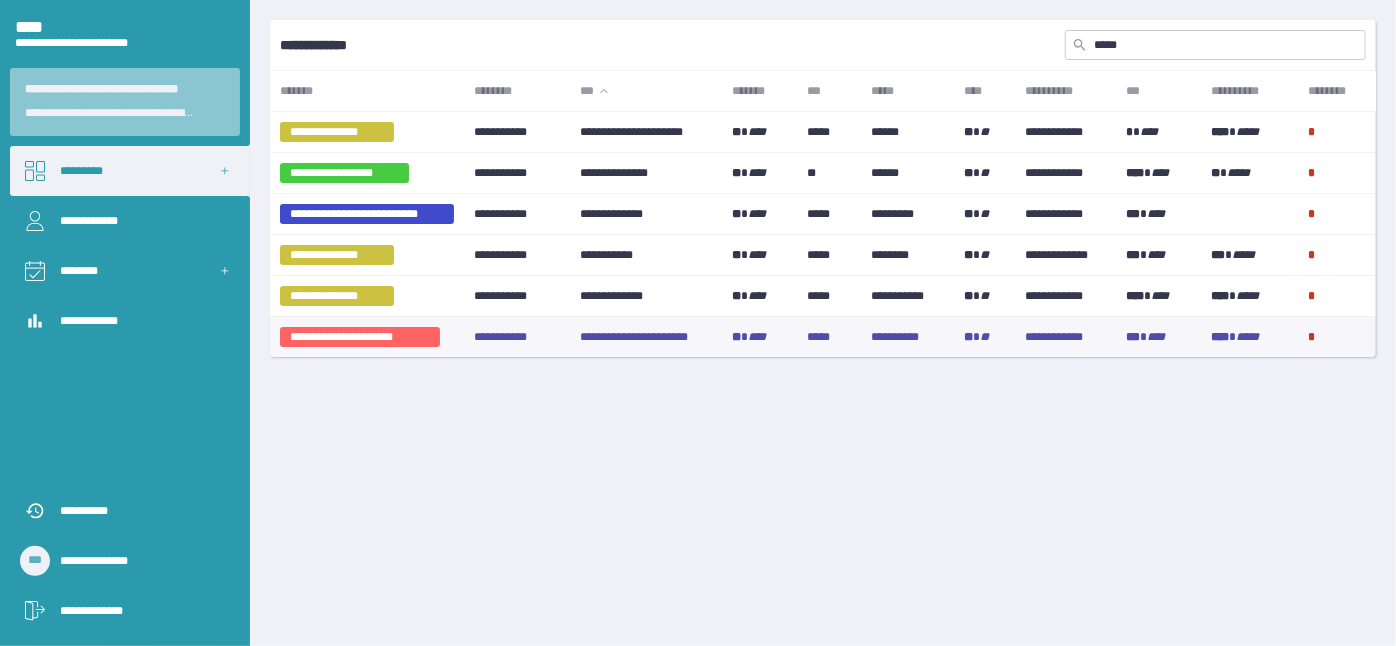 click on "**********" at bounding box center (646, 132) 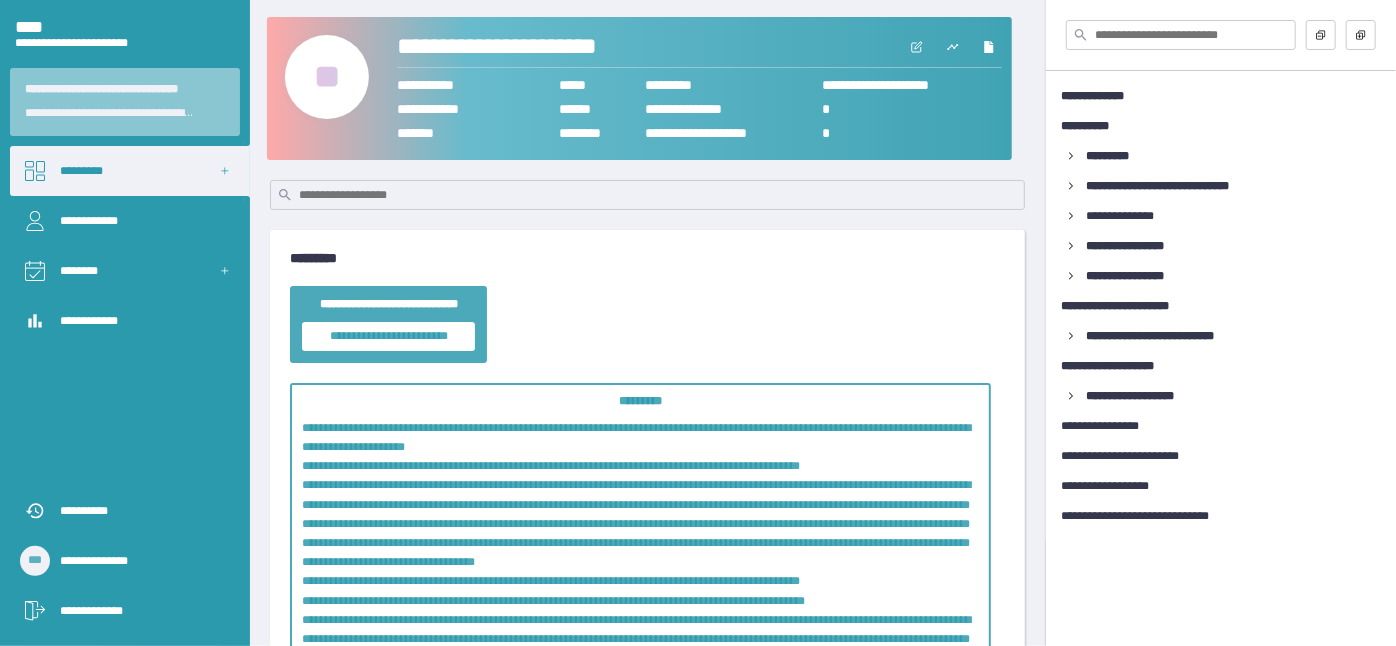 click on "**" at bounding box center (327, 77) 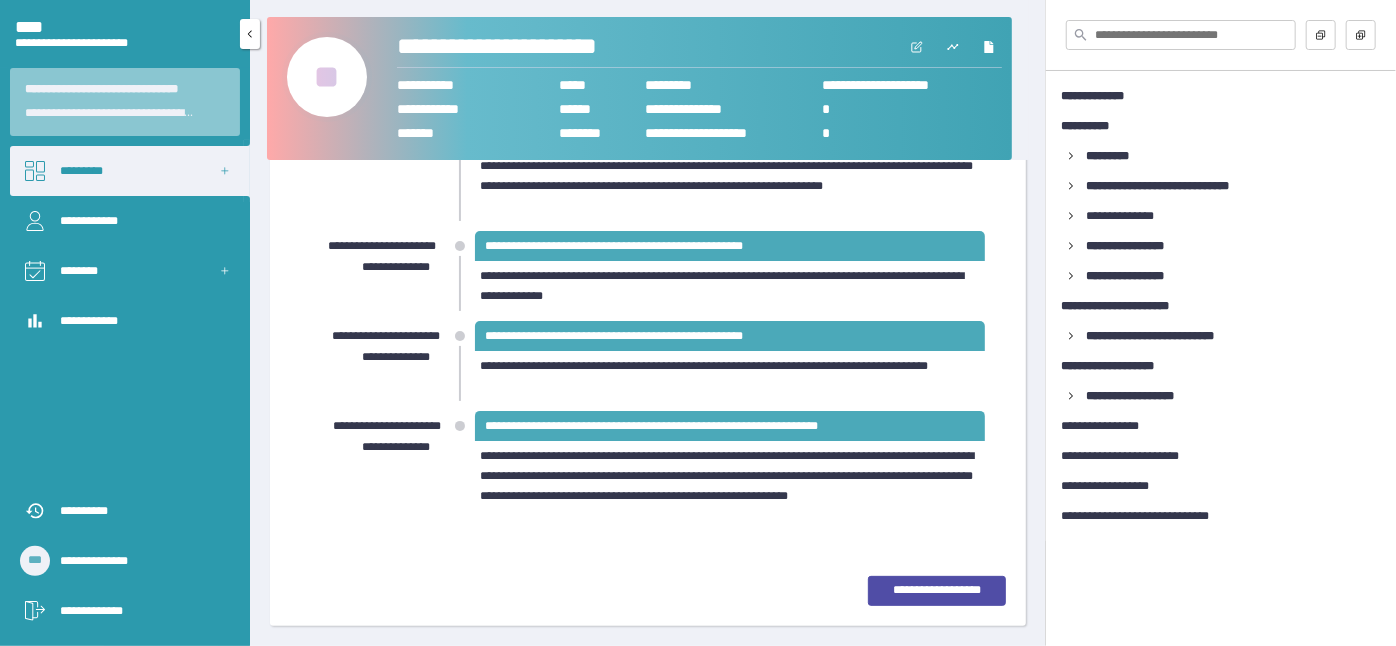 scroll, scrollTop: 1022, scrollLeft: 0, axis: vertical 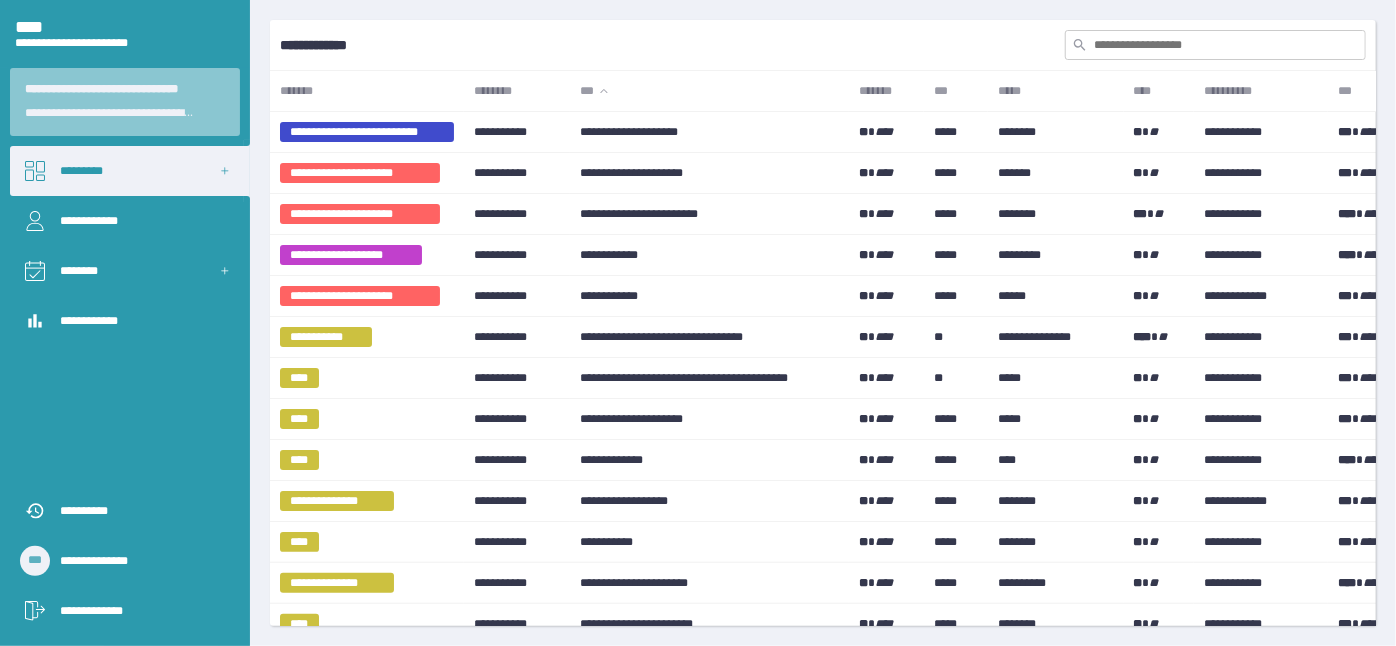 click at bounding box center [1215, 45] 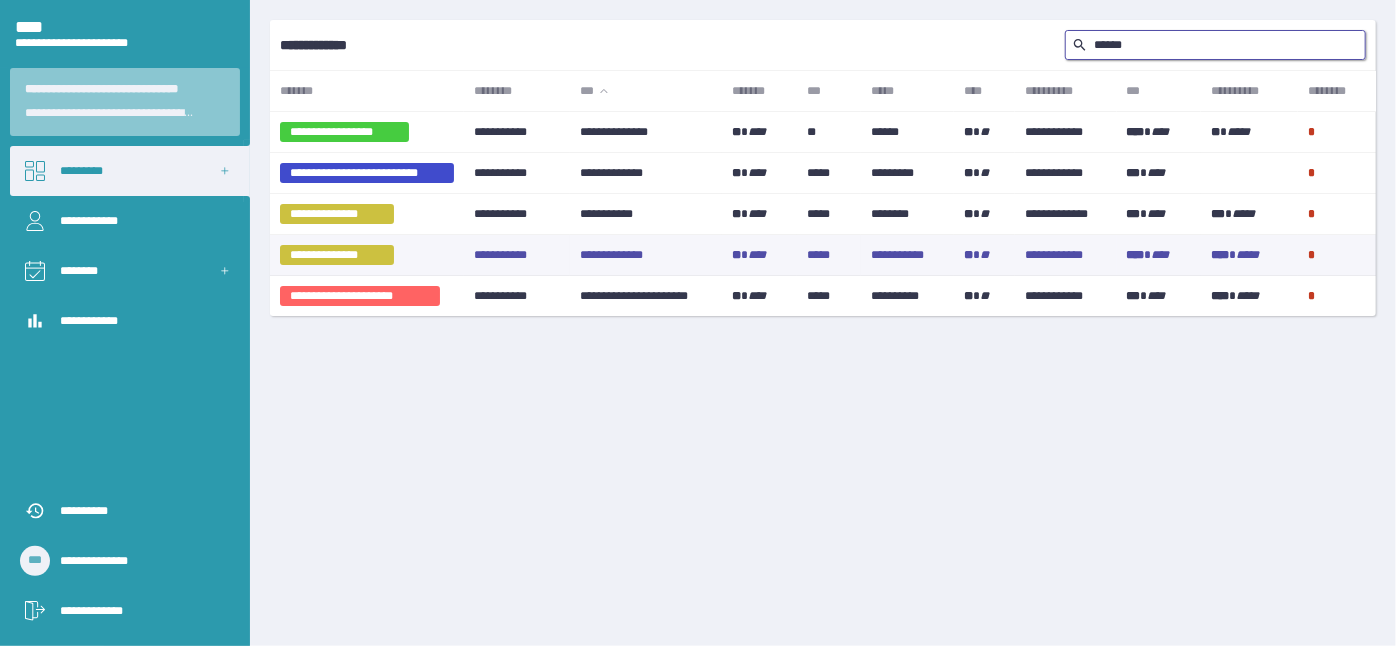 type on "******" 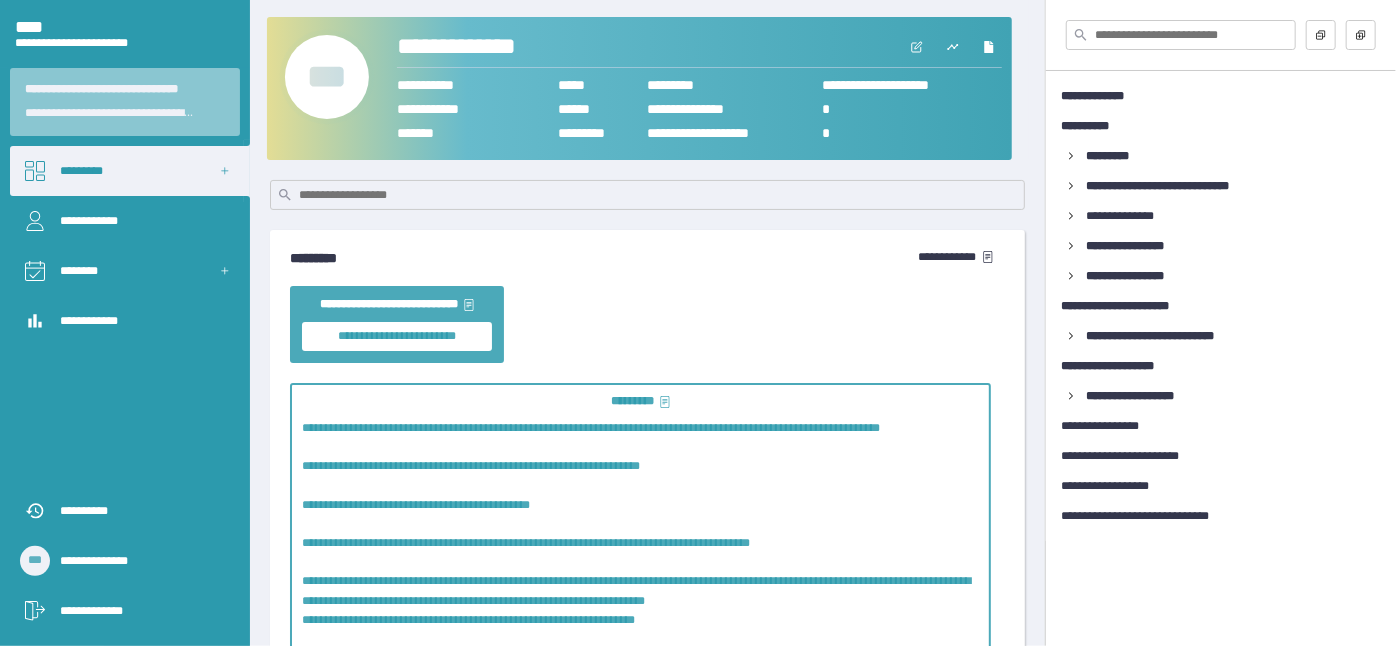 click on "***" at bounding box center (327, 77) 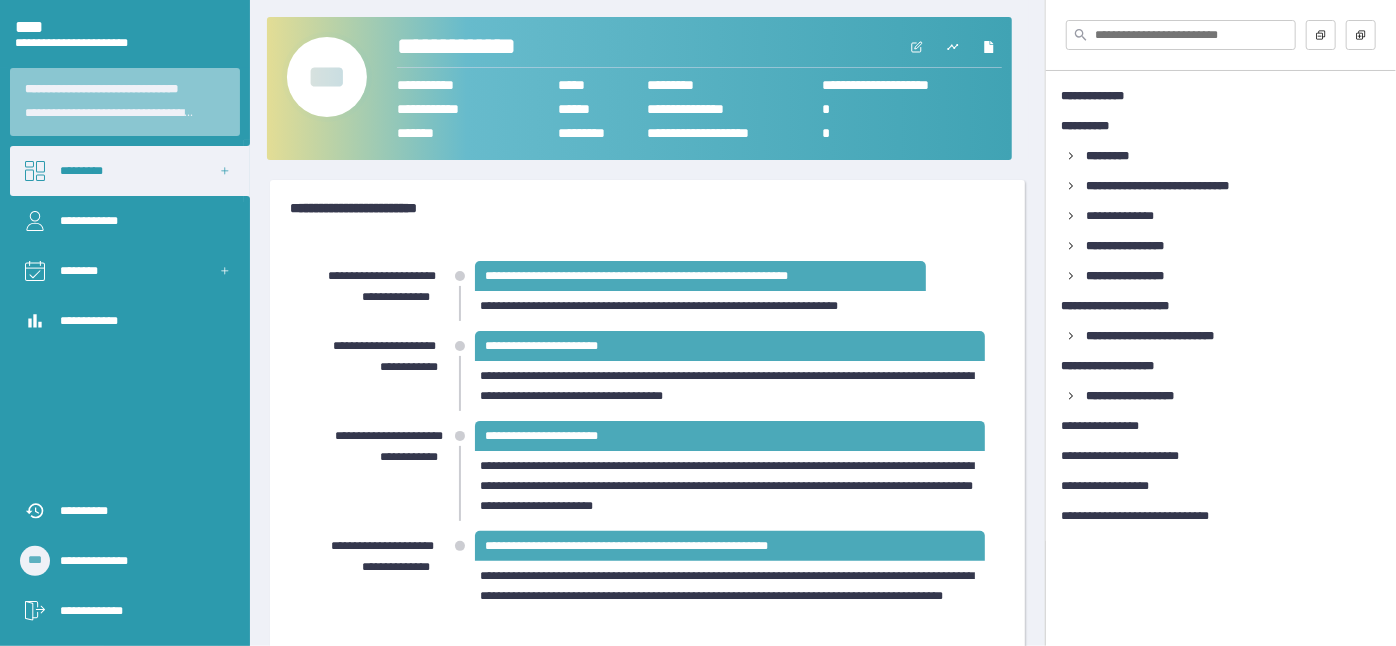 scroll, scrollTop: 105, scrollLeft: 0, axis: vertical 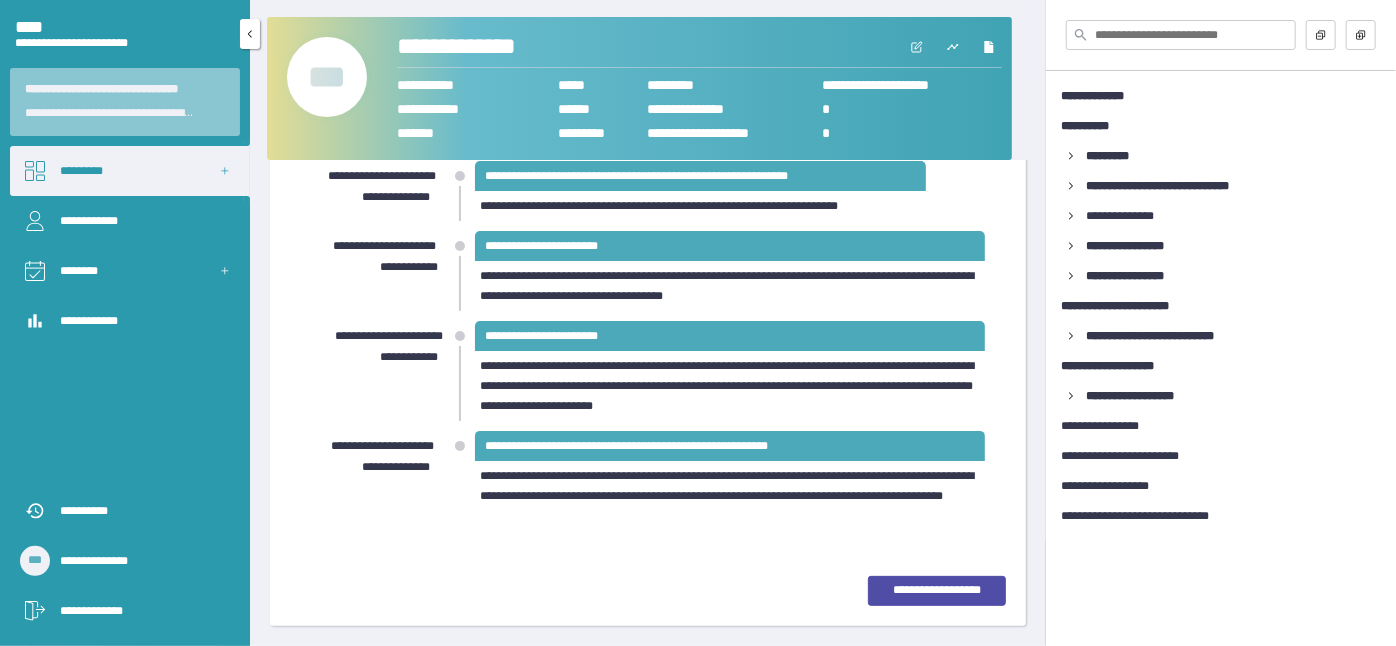 click on "*********" at bounding box center [130, 171] 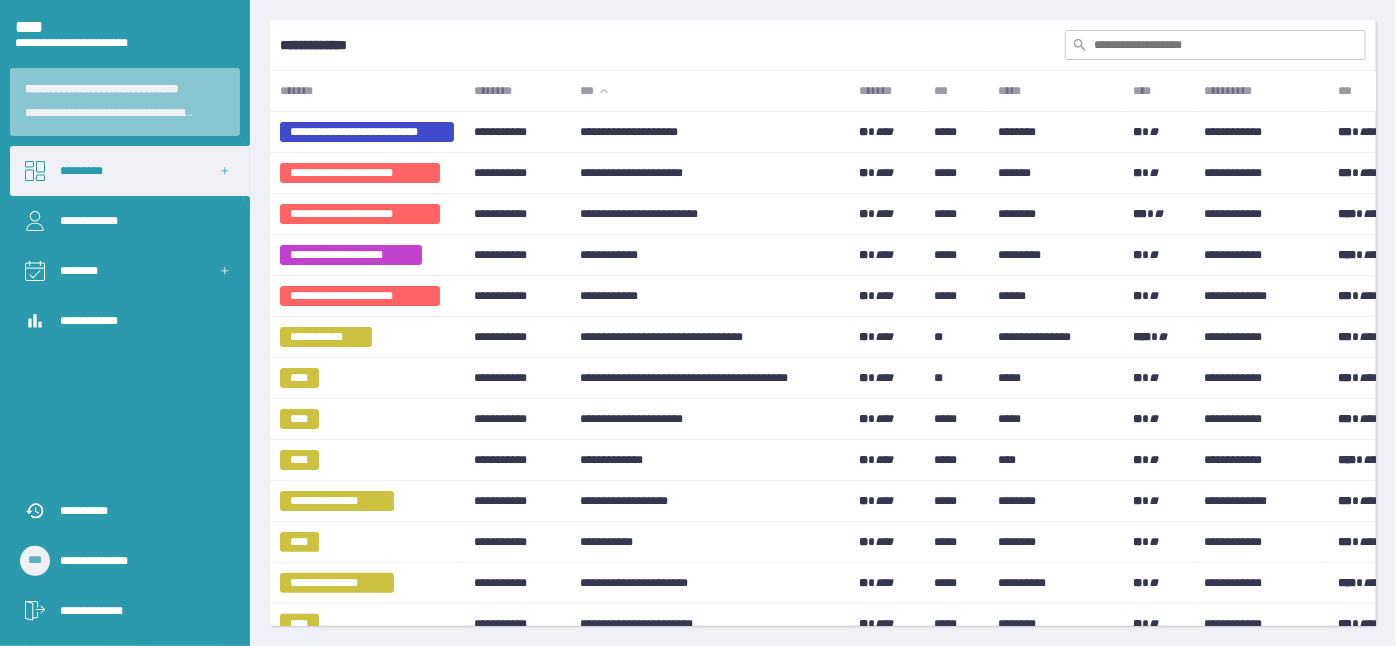 click at bounding box center (1215, 45) 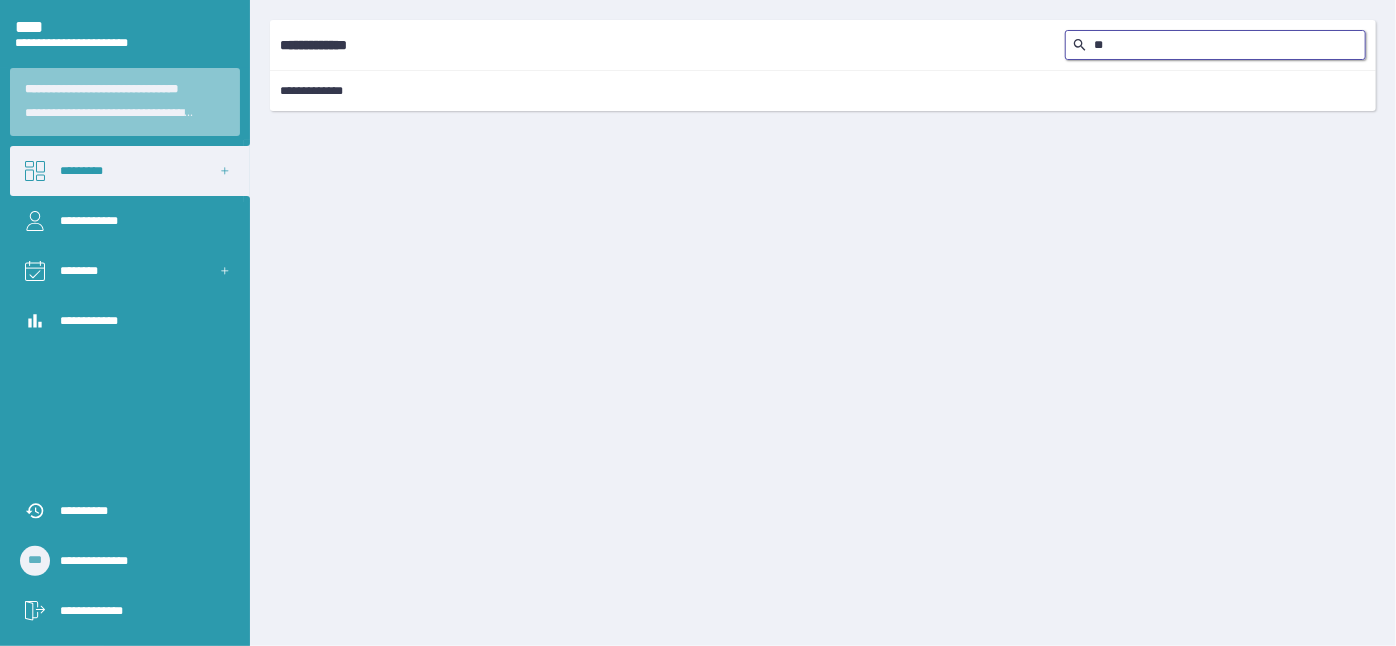 type on "*" 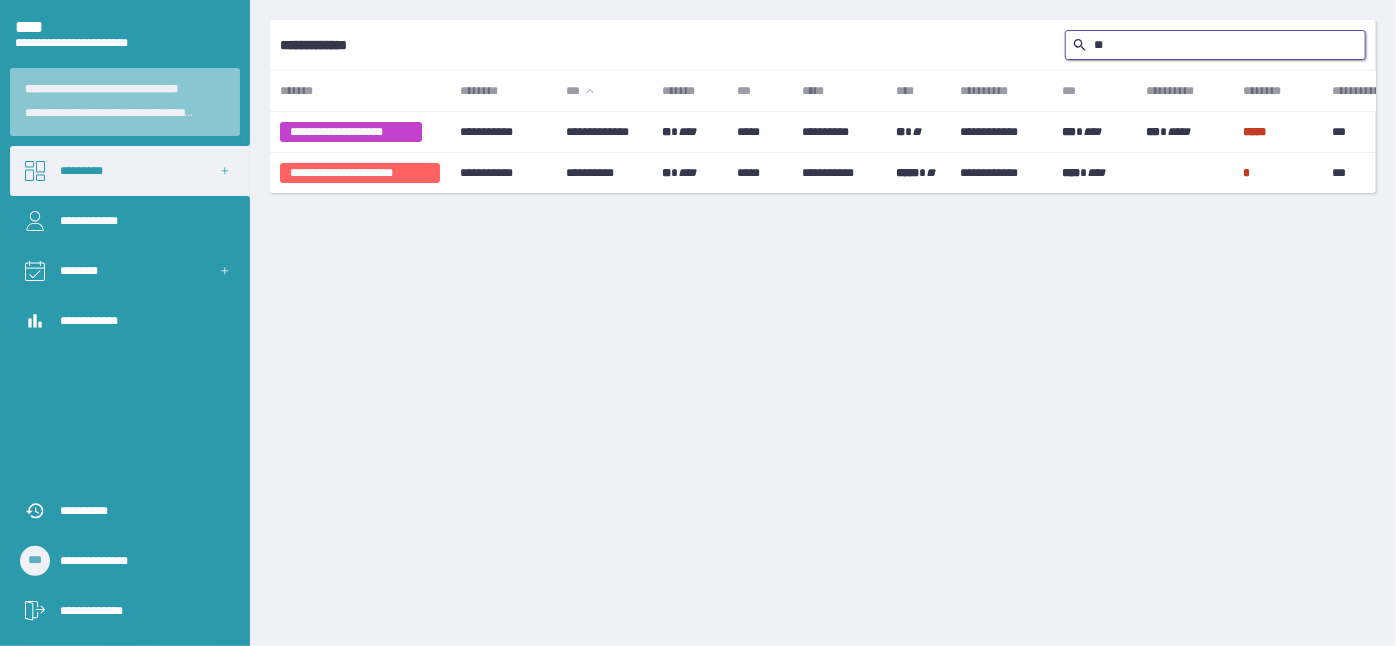 type on "*" 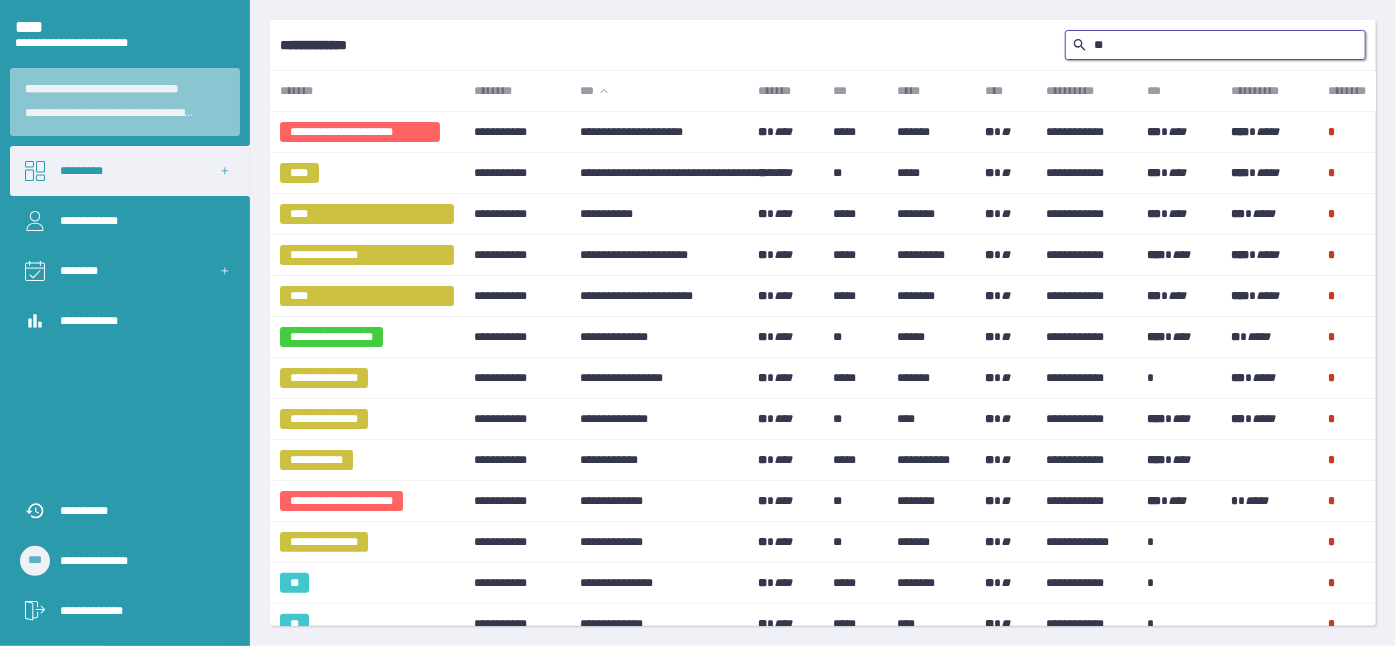 type on "*" 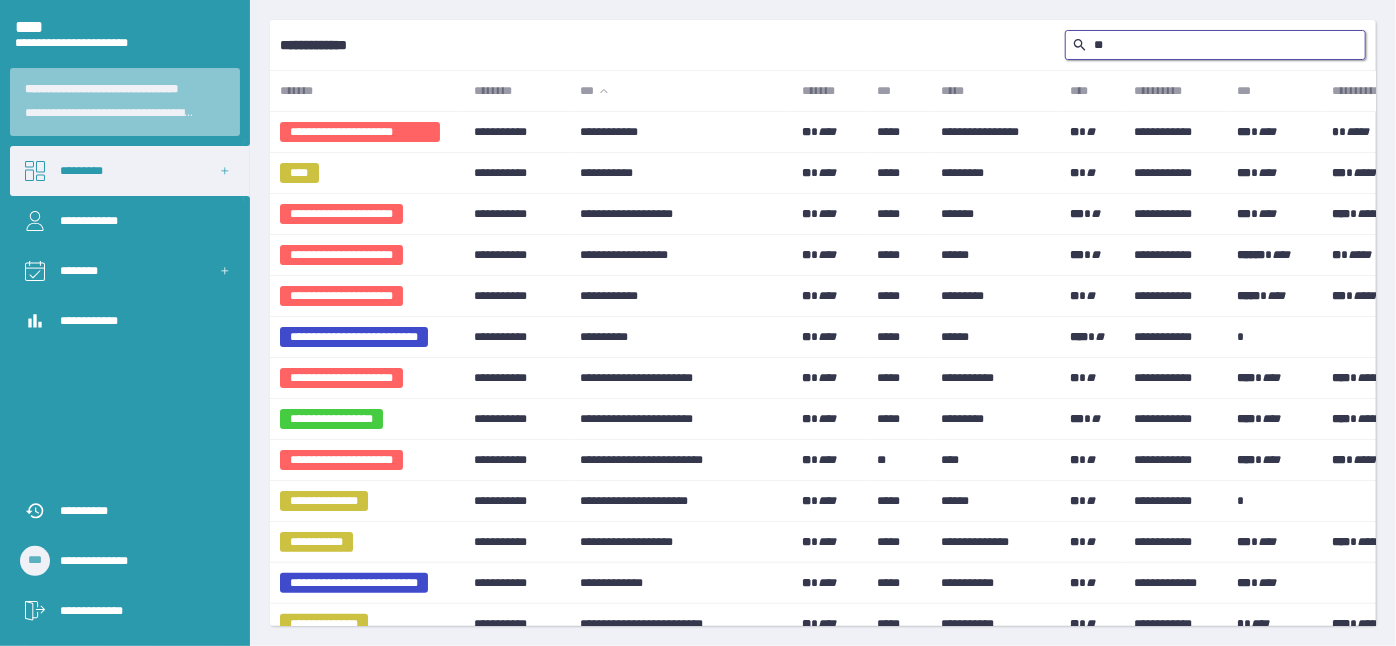 type on "*" 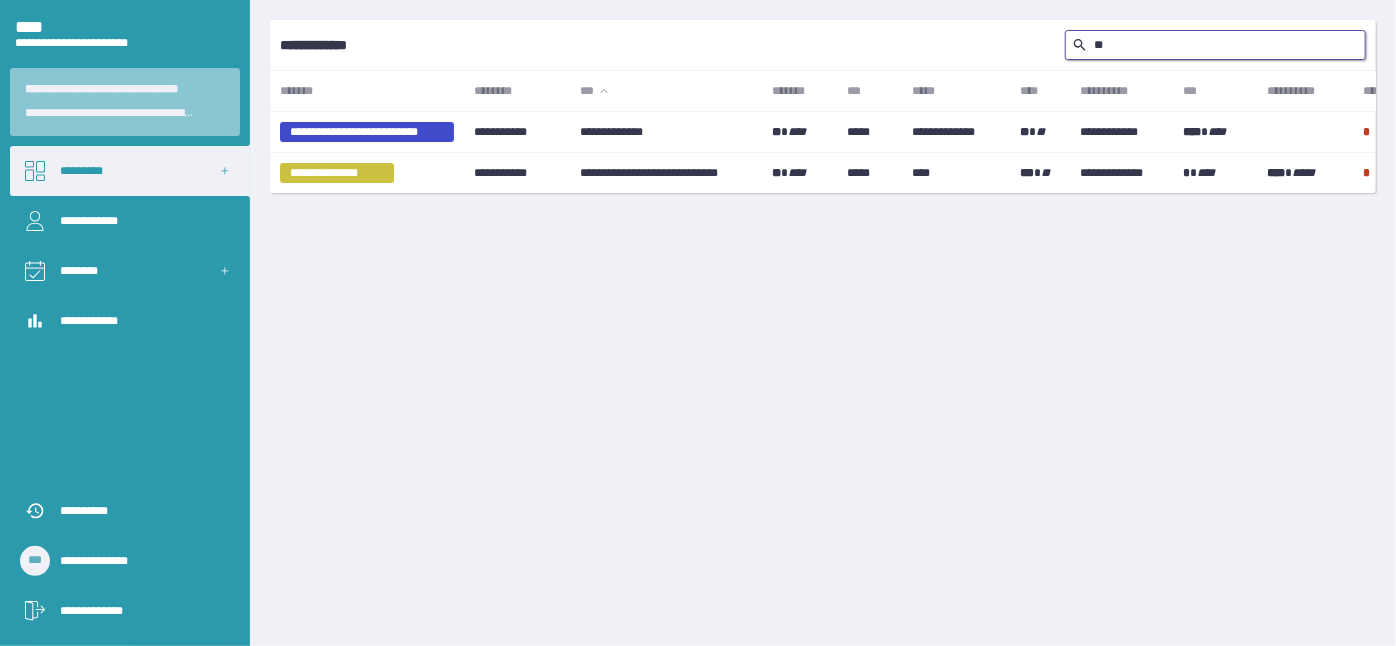 type on "*" 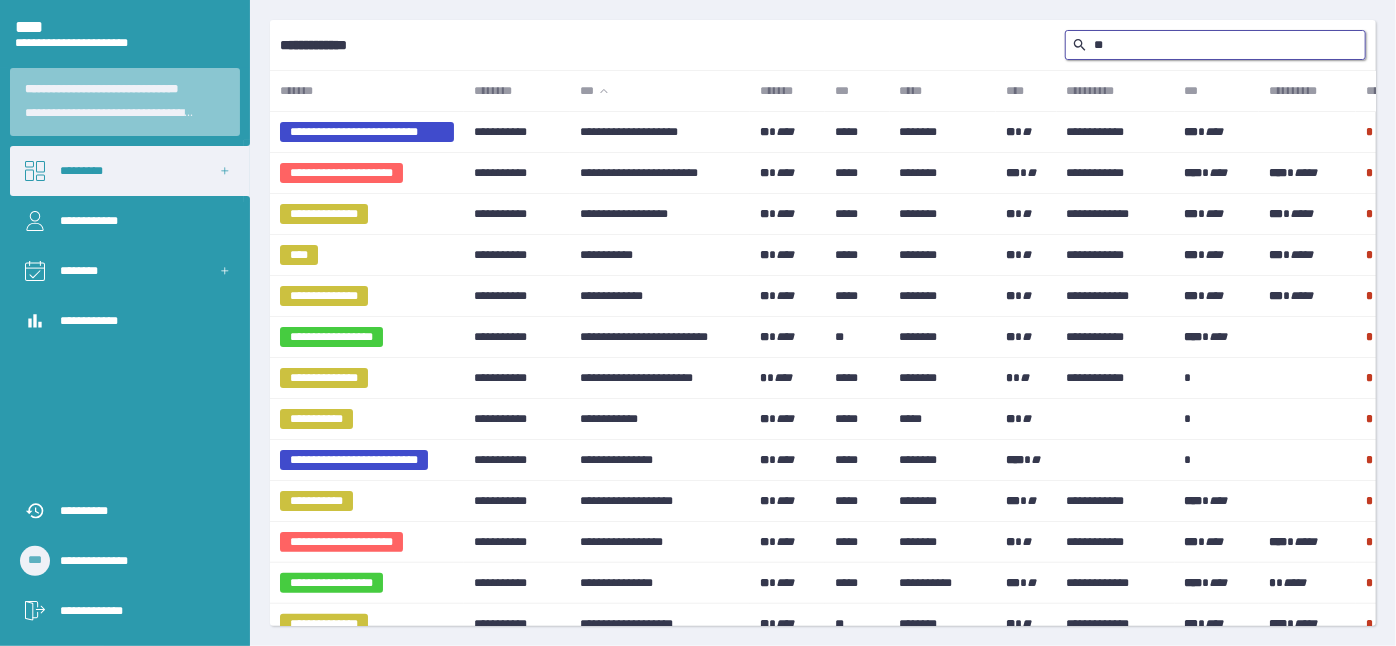 type on "*" 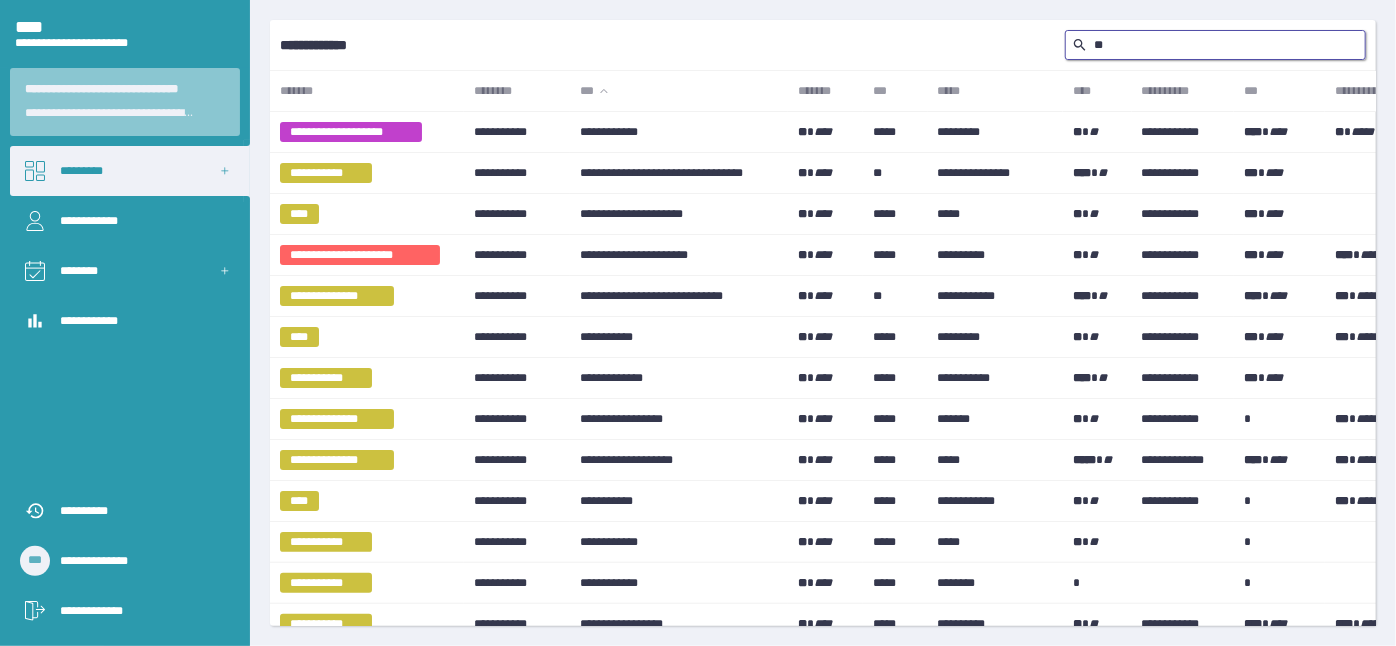 type on "*" 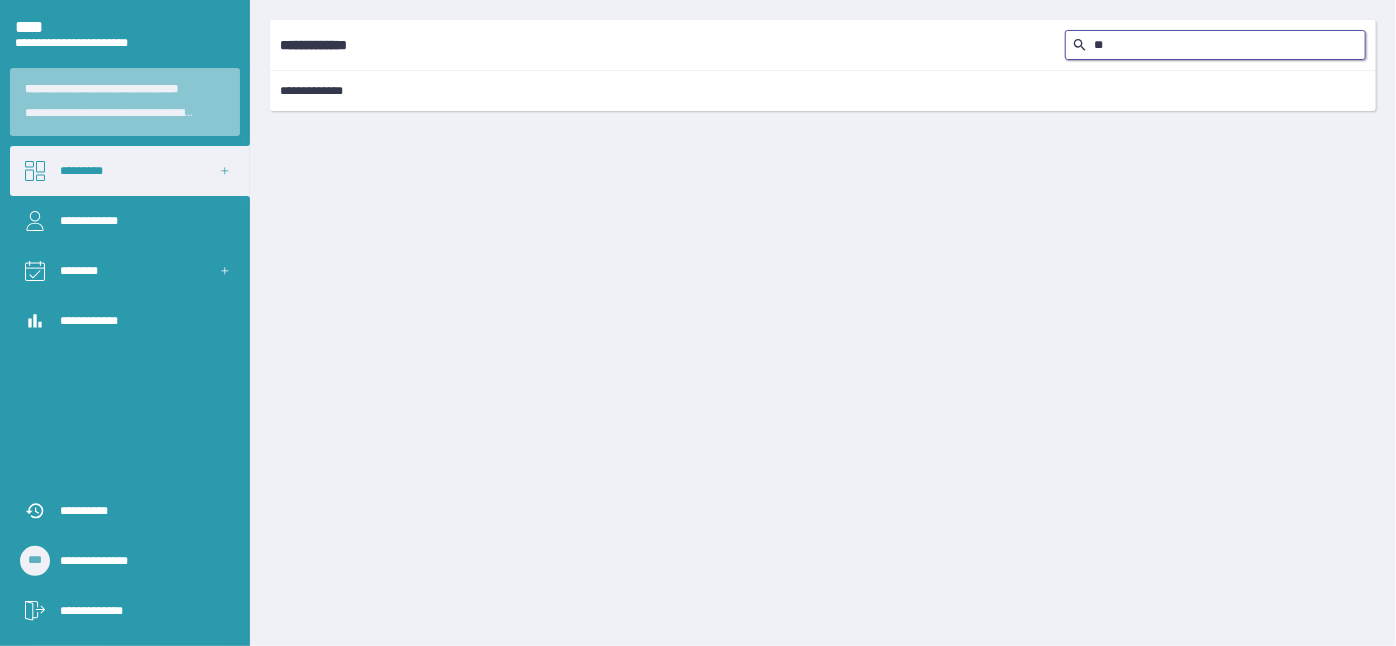 type on "*" 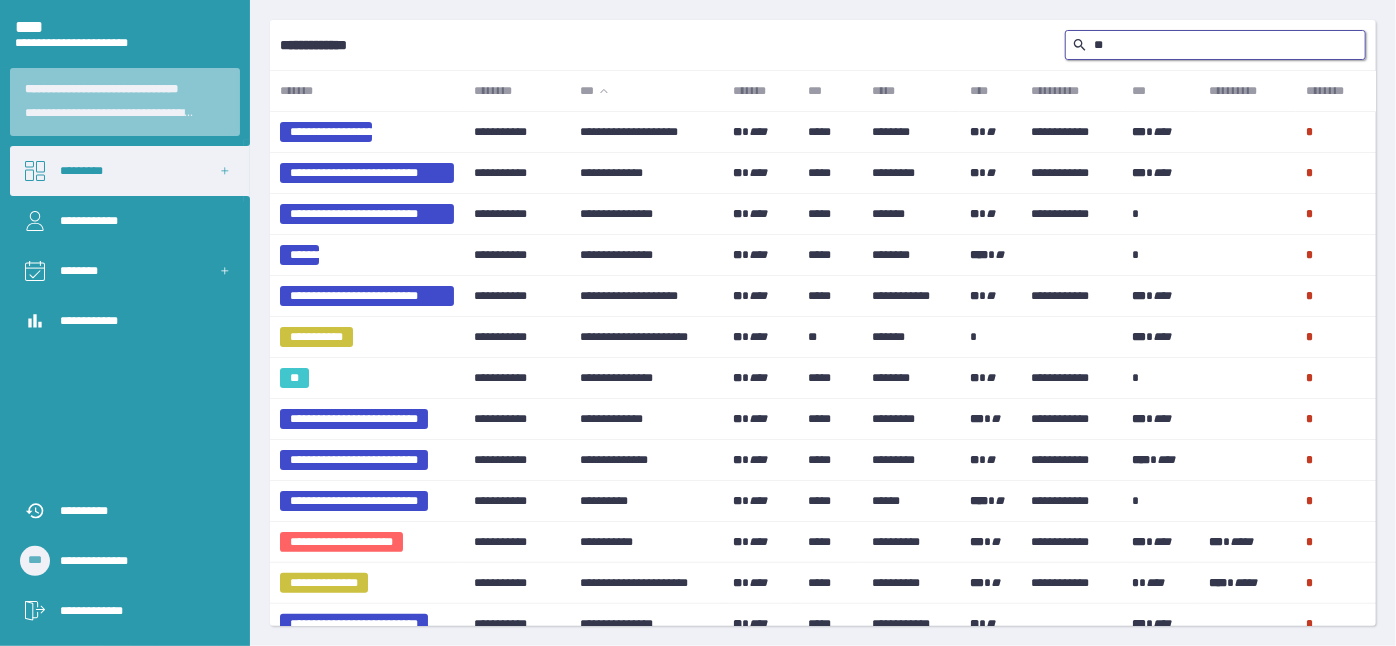 type on "*" 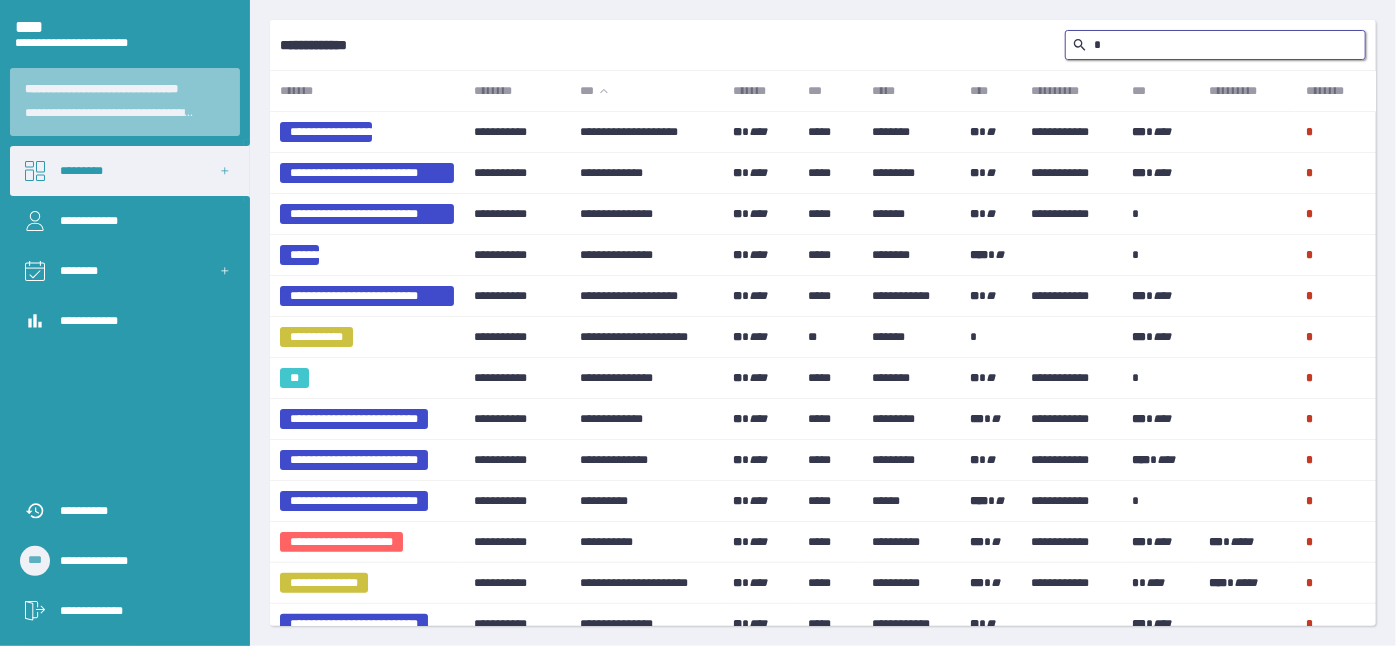 type 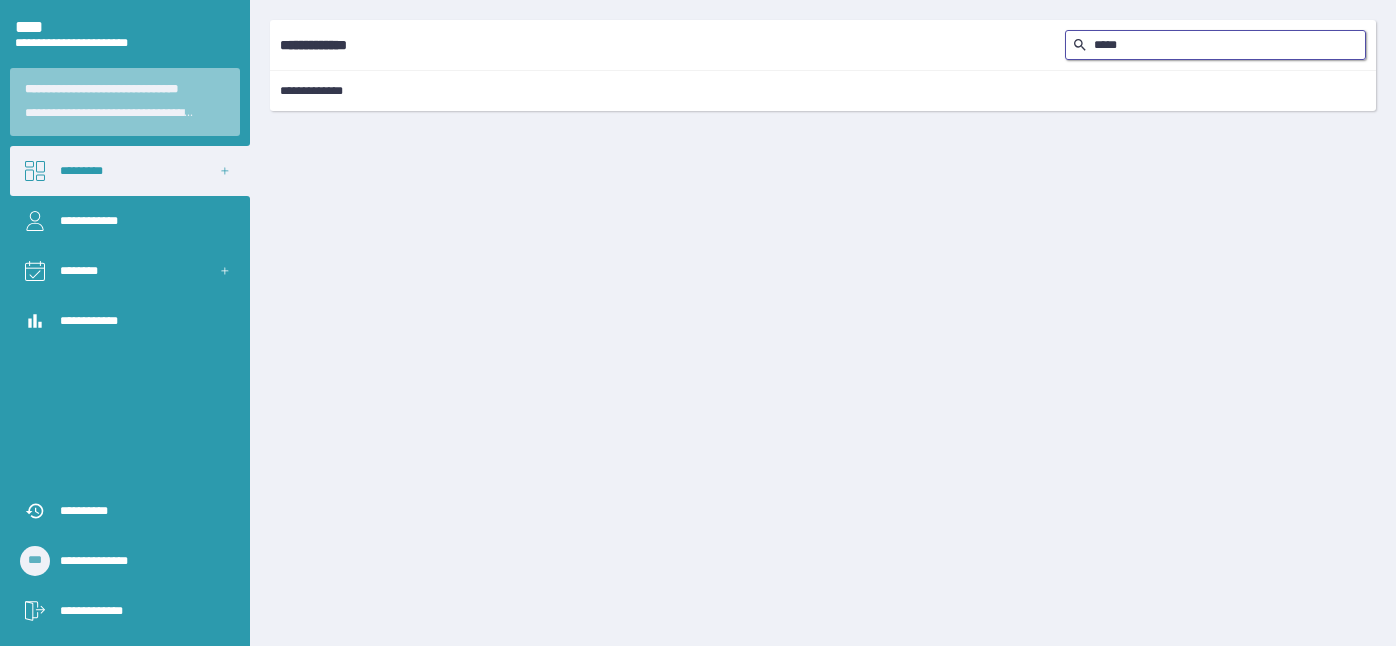 scroll, scrollTop: 0, scrollLeft: 0, axis: both 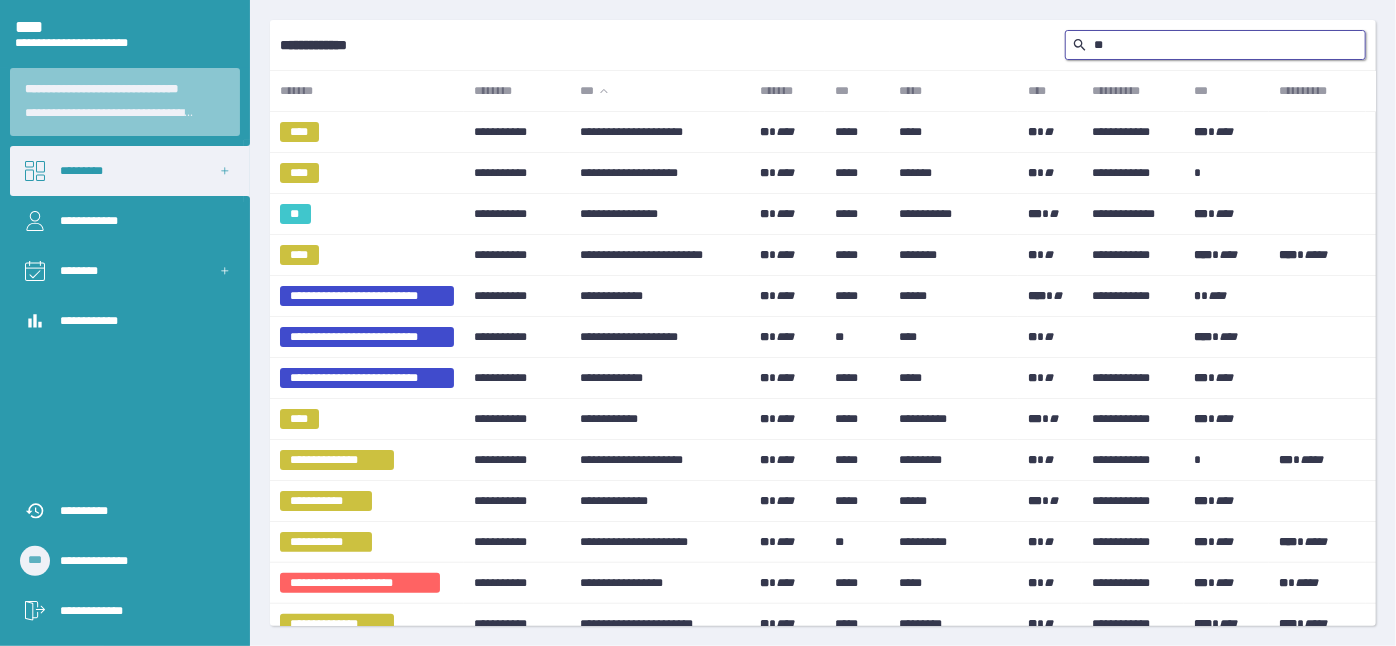 type on "*" 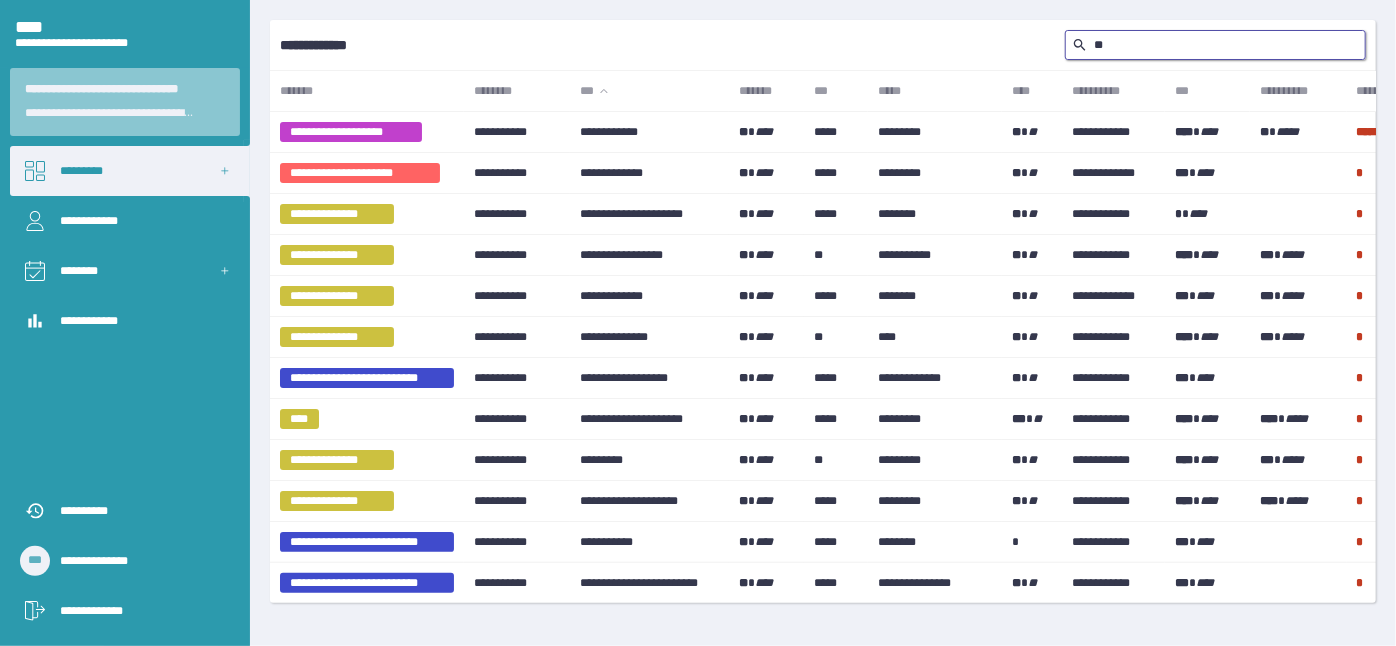 type on "*" 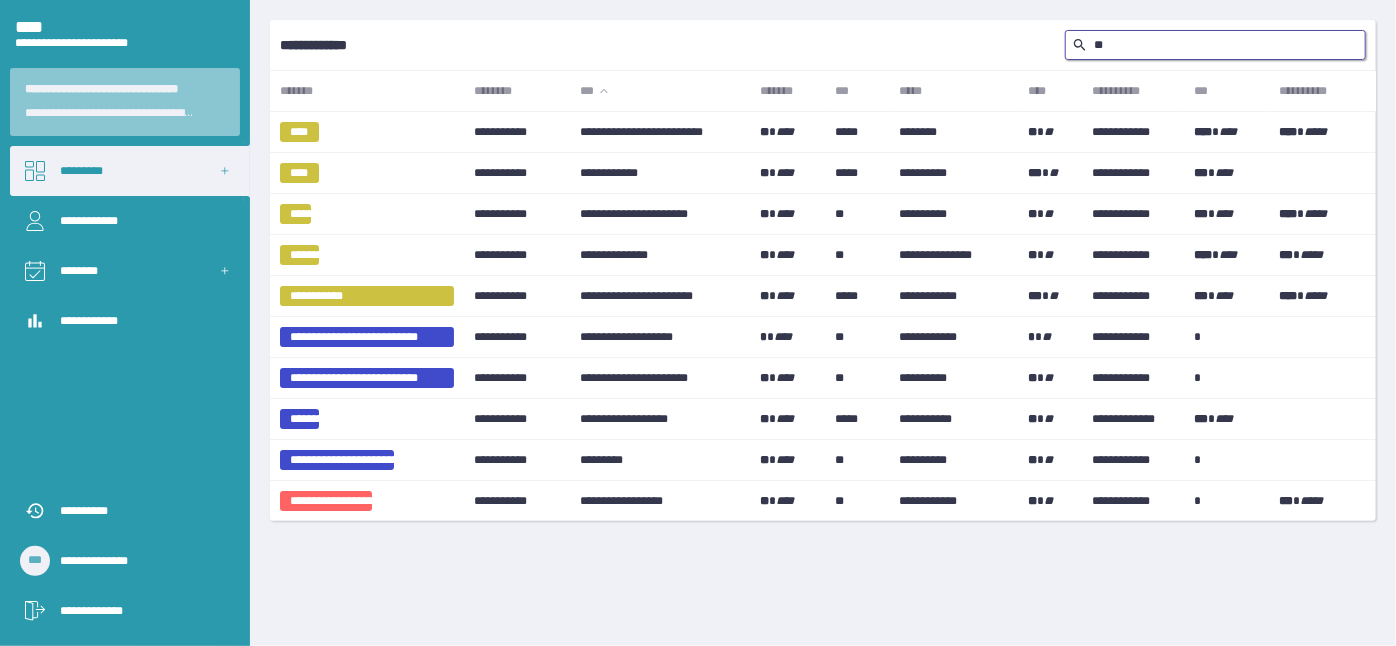 type on "*" 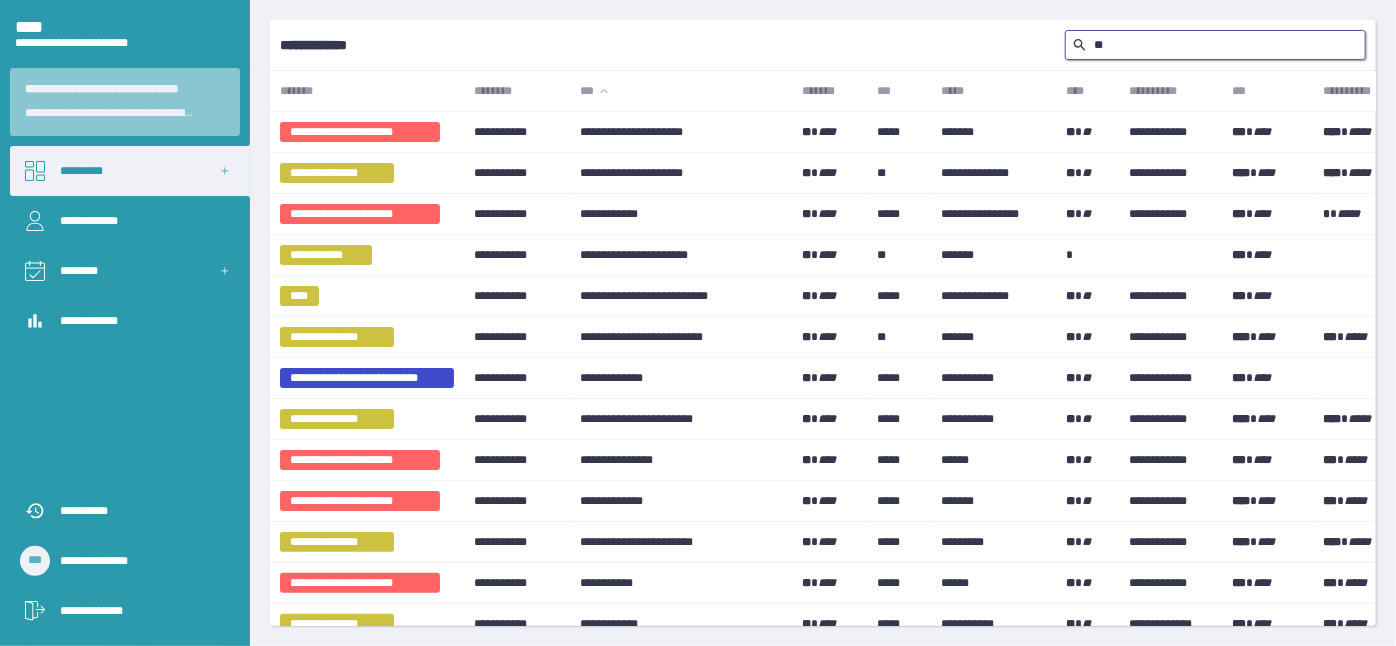 type on "*" 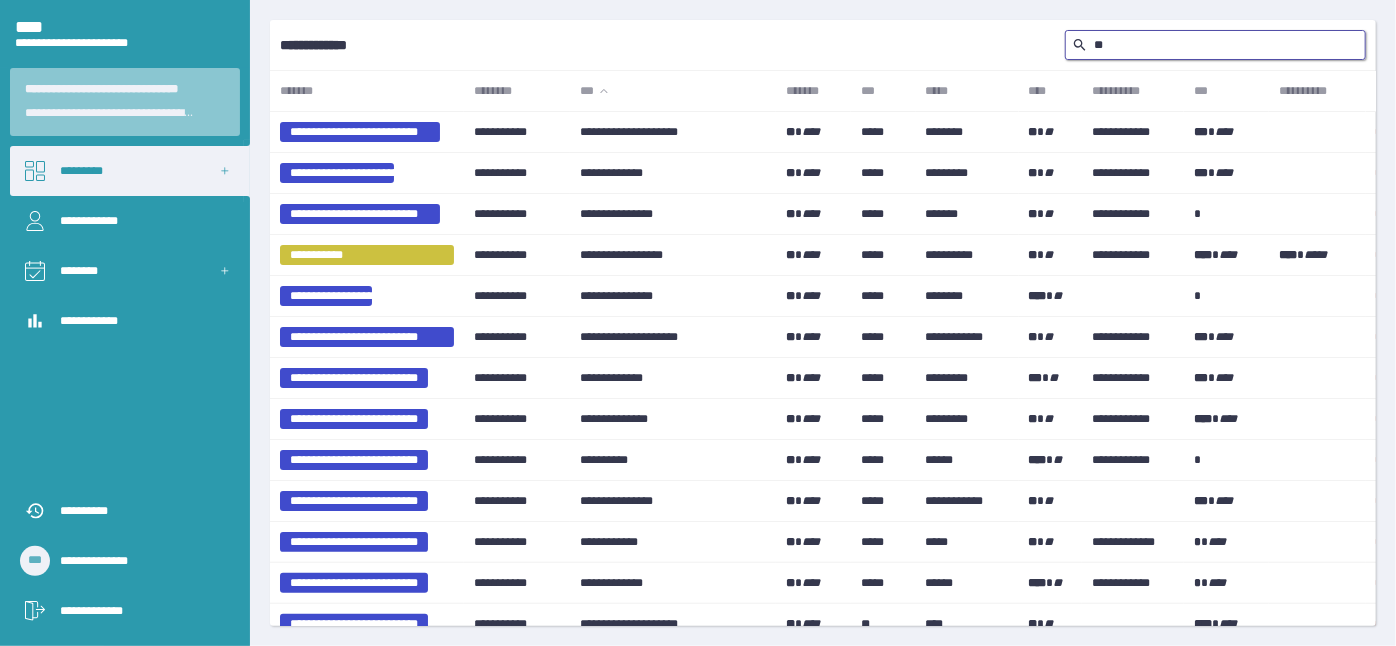type on "*" 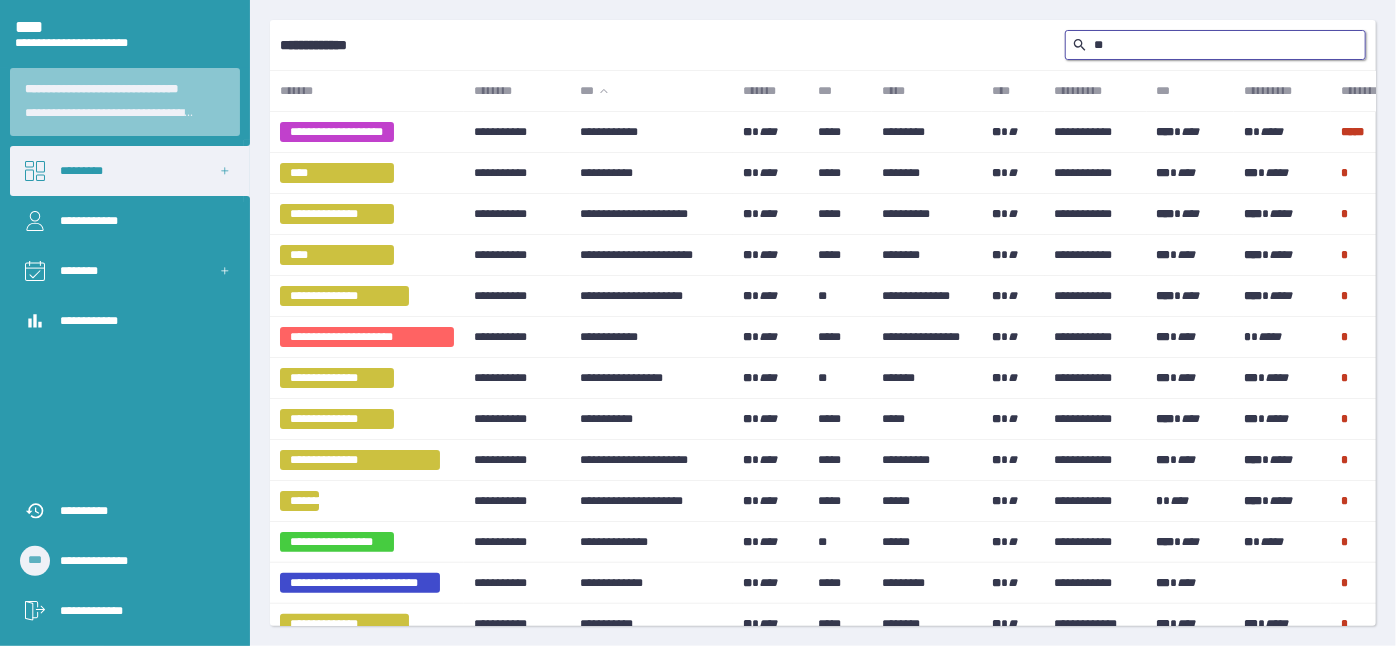 type on "*" 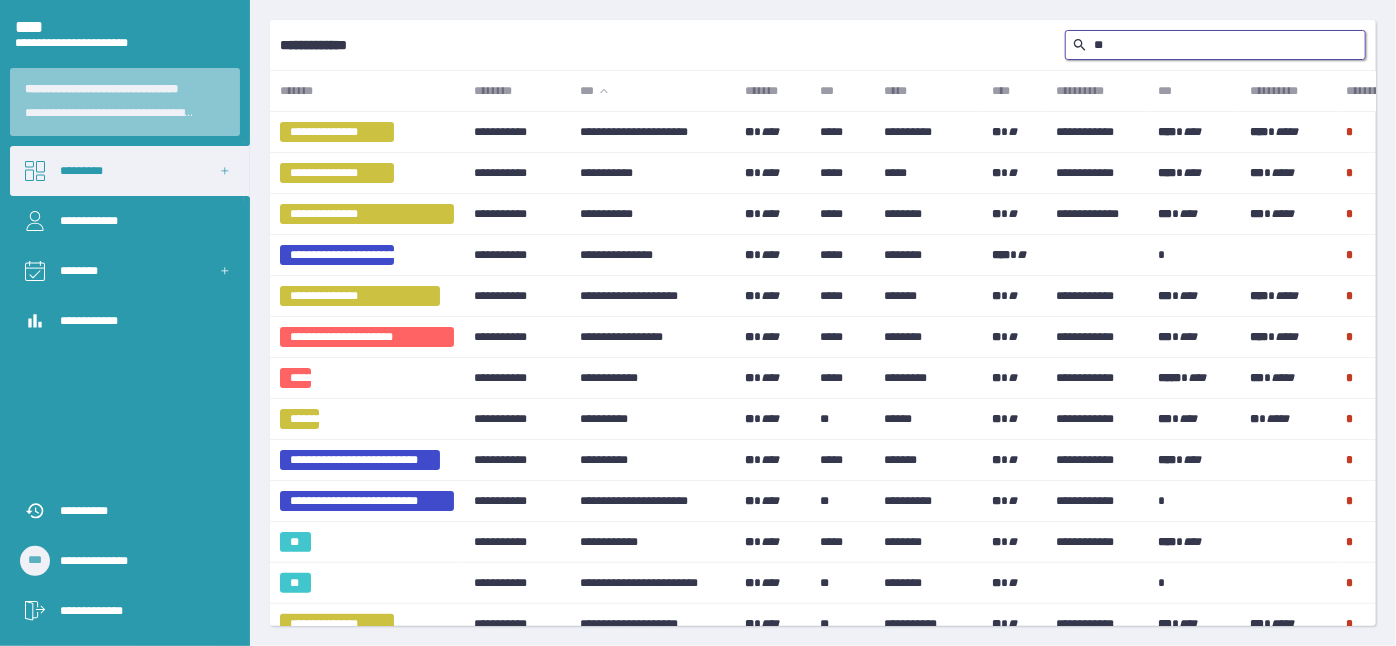 type on "*" 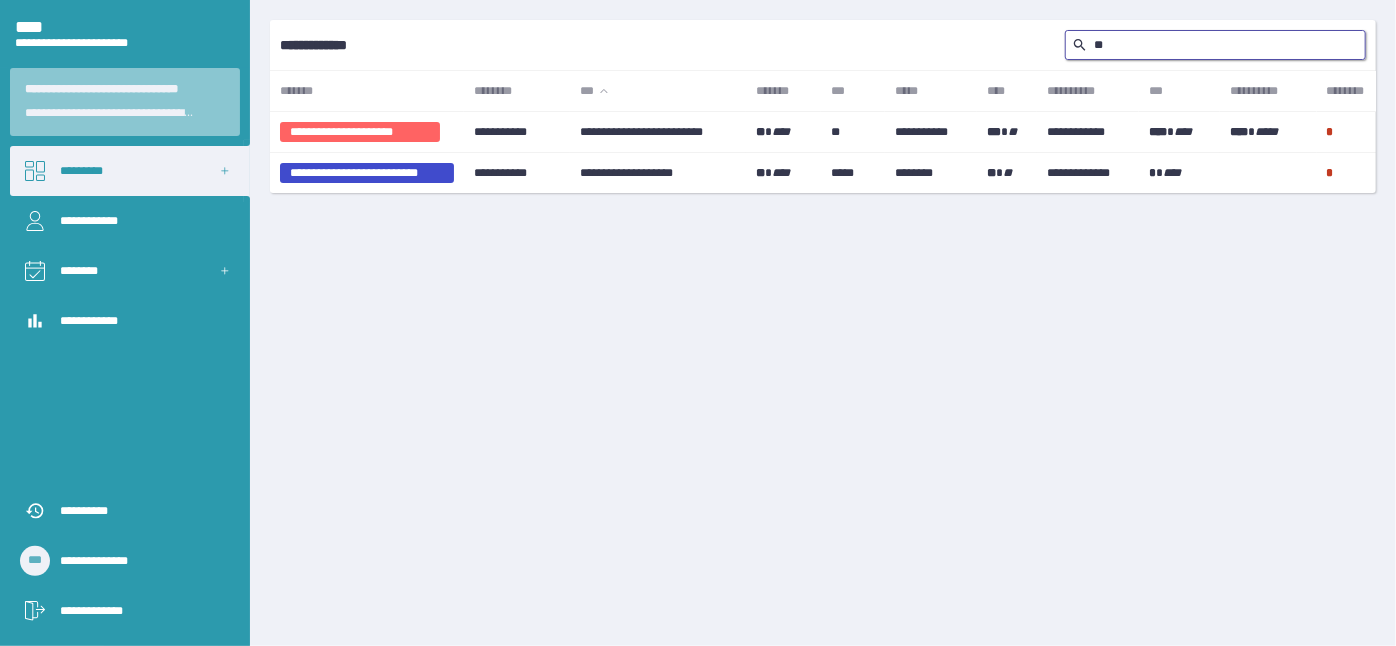 type on "*" 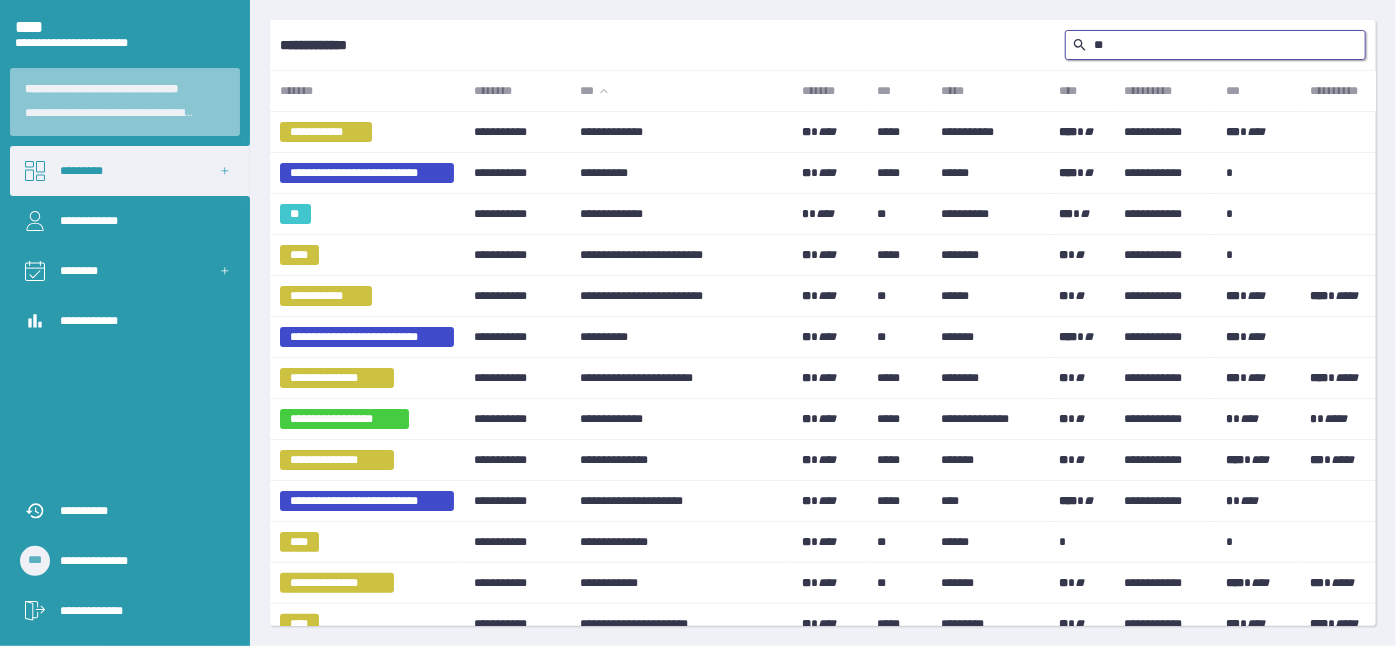 type on "*" 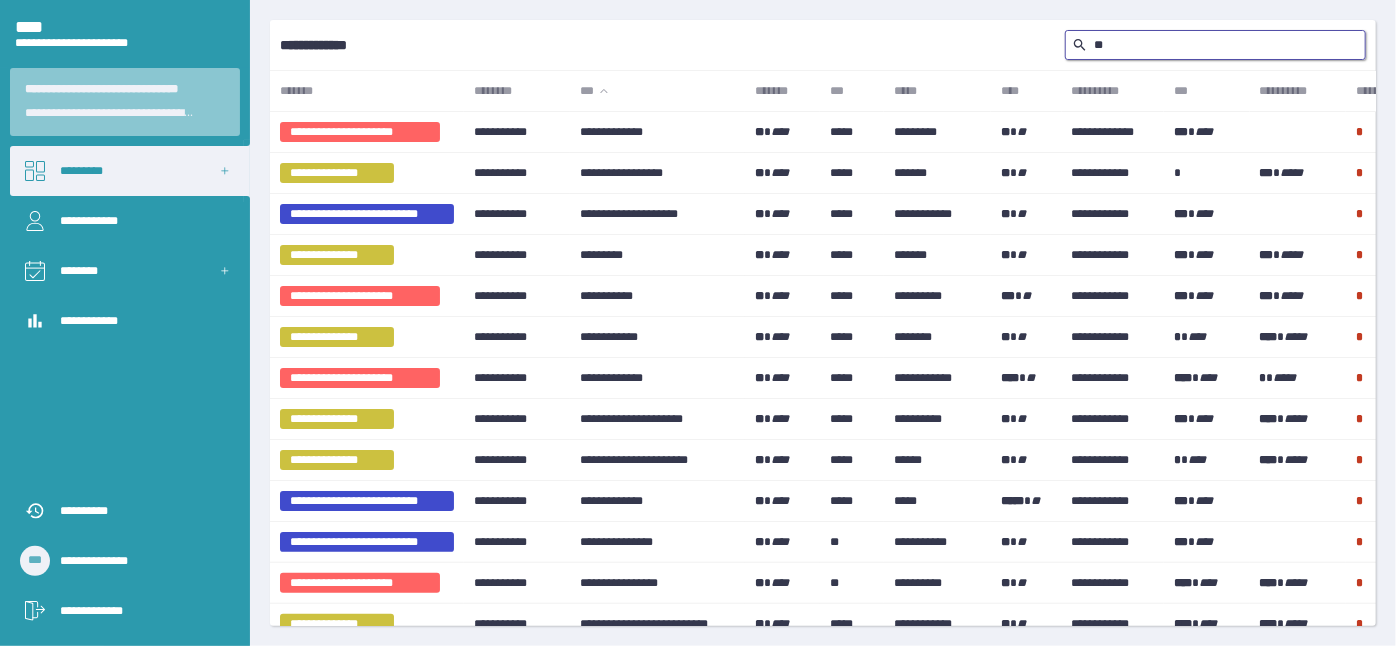 type on "*" 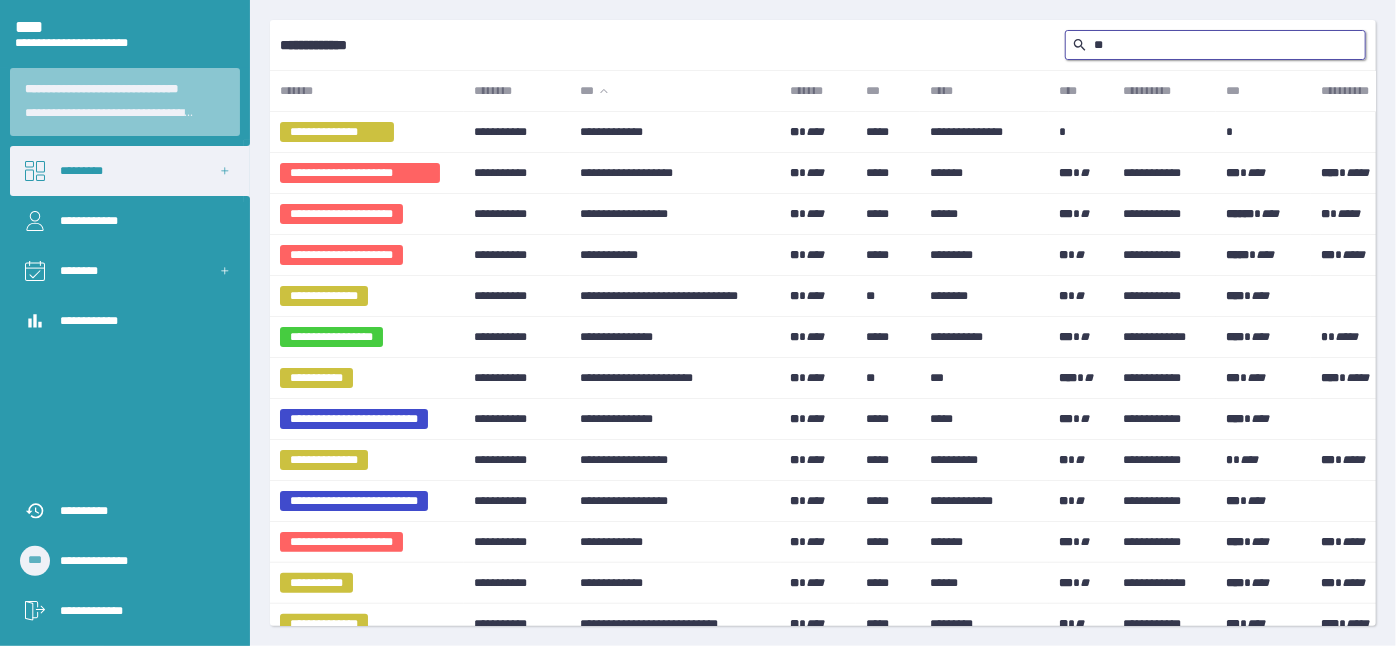 type on "[*]" 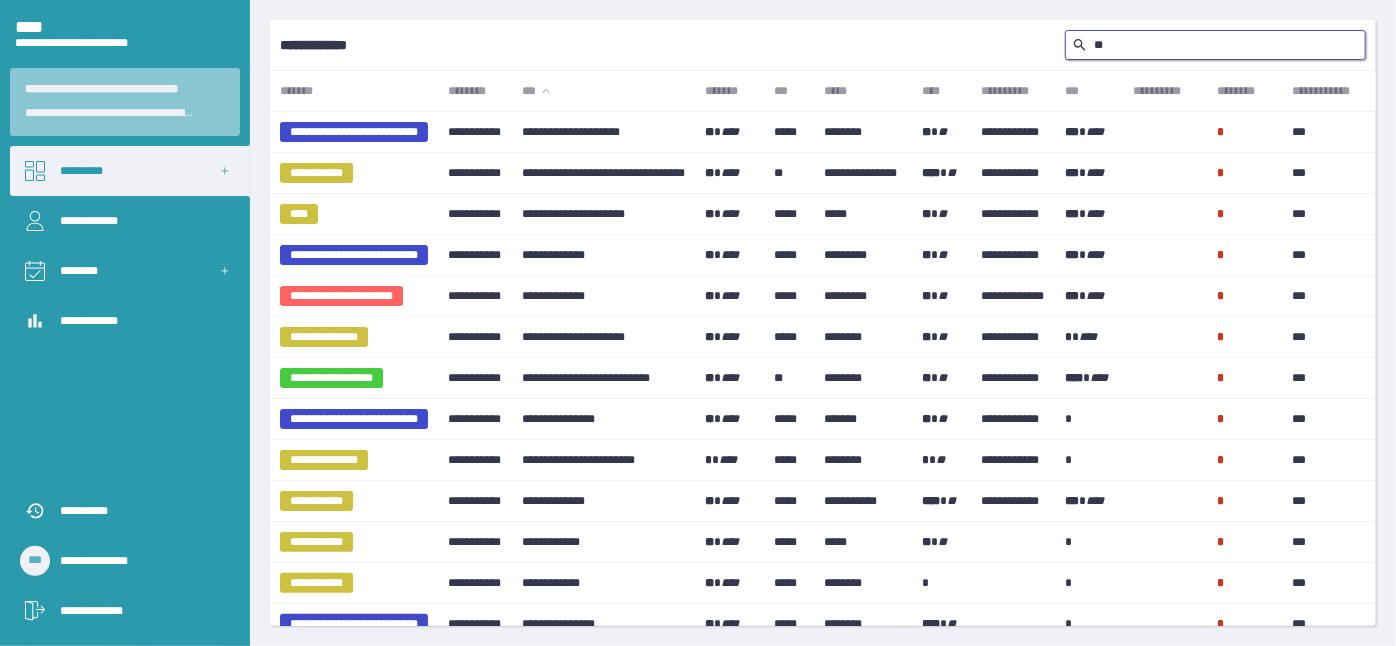 type on "[*]" 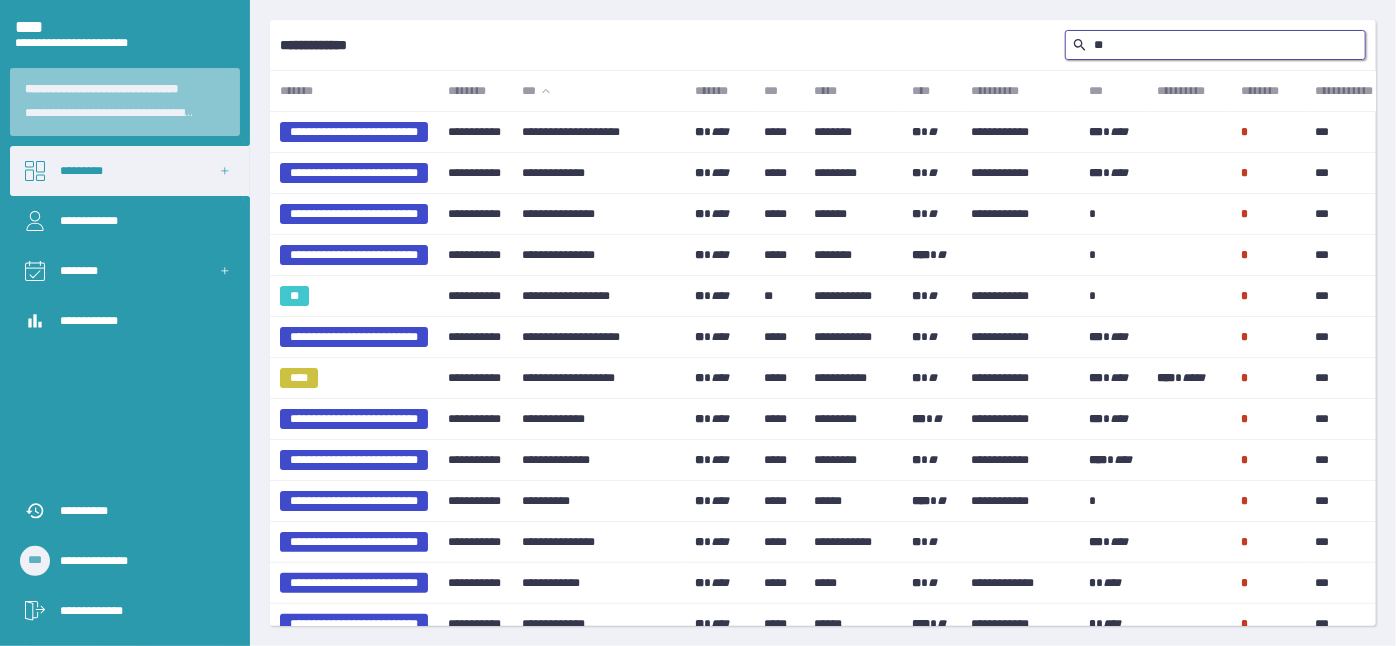 type on "[*]" 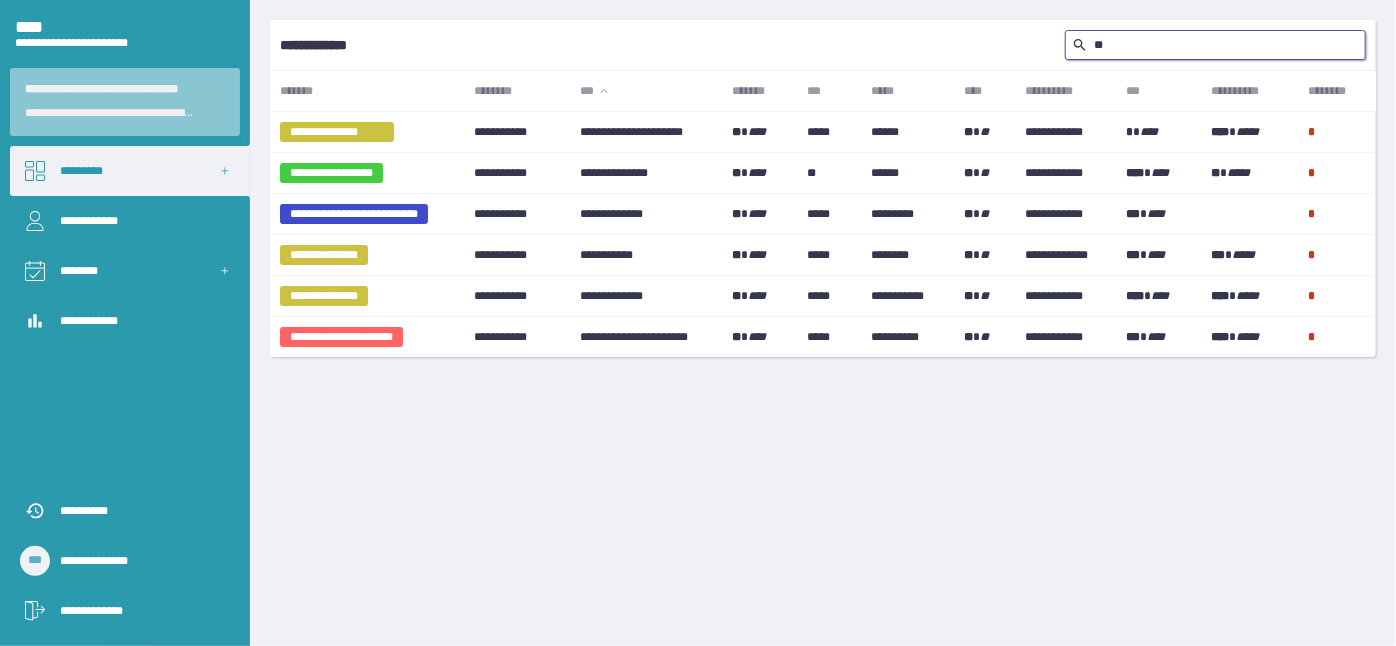 type on "[*]" 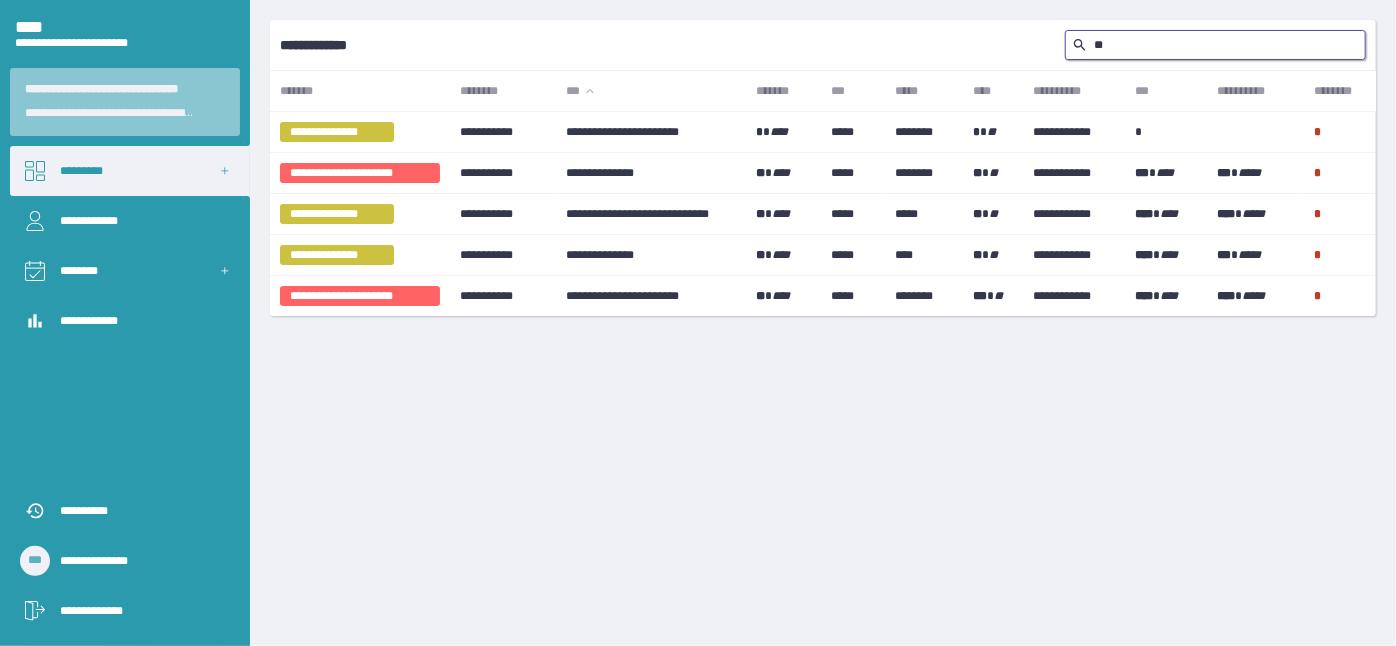 type on "[*]" 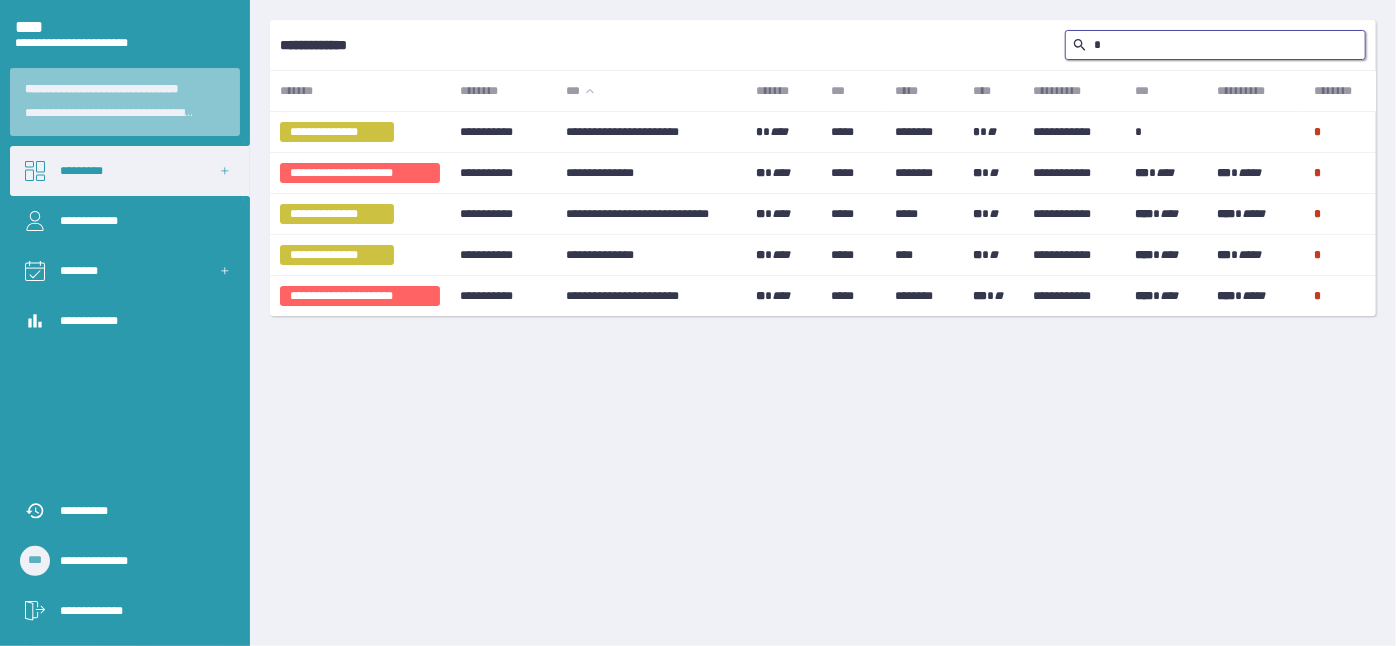 type 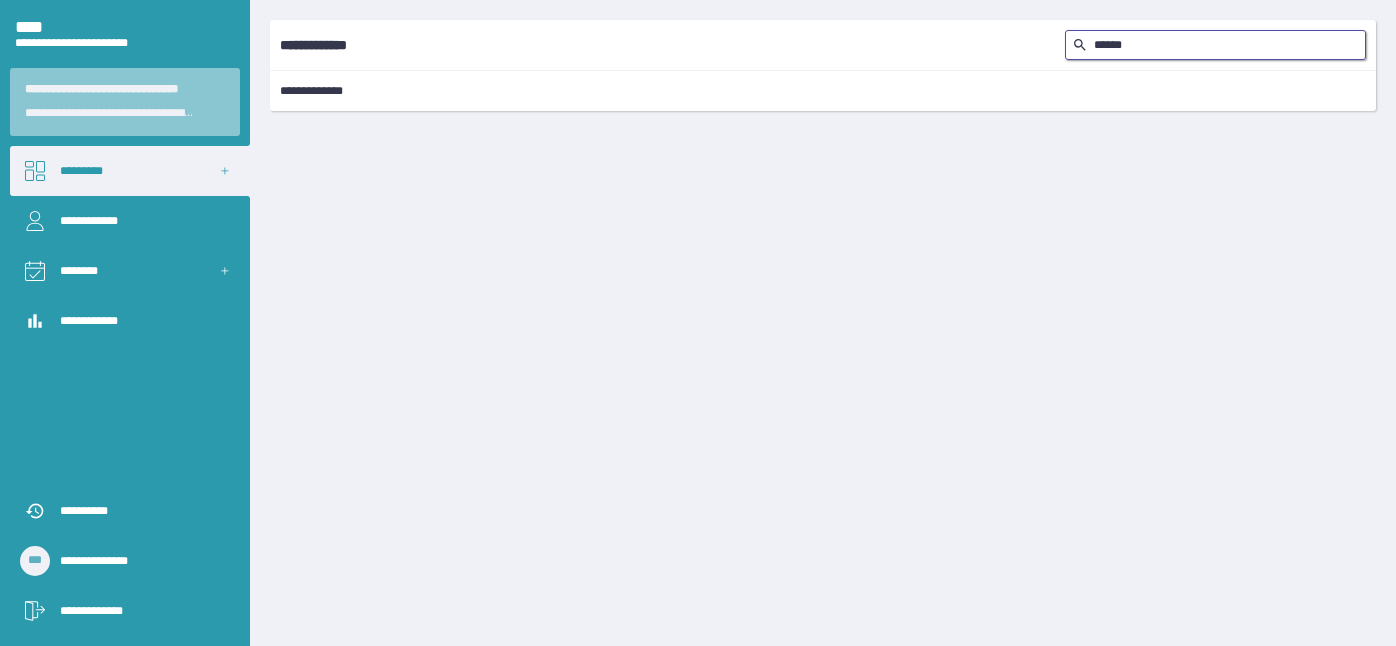 scroll, scrollTop: 0, scrollLeft: 0, axis: both 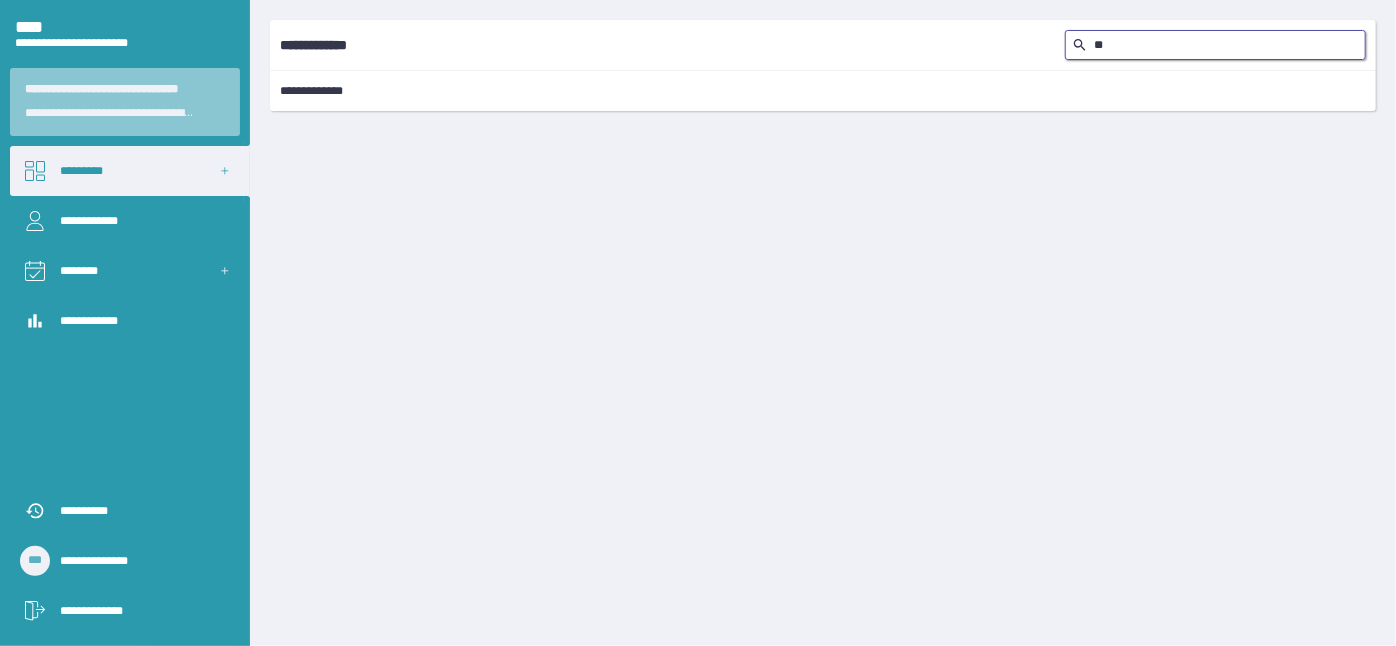 type on "[*]" 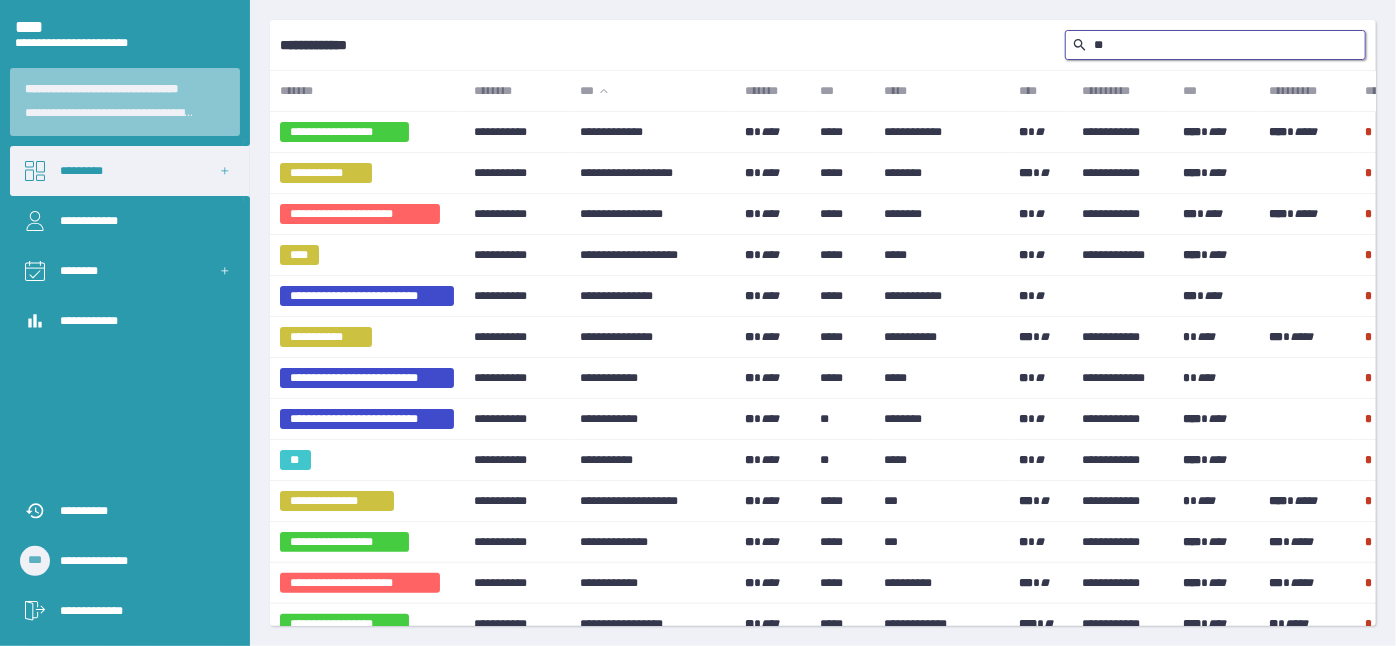 type on "[*]" 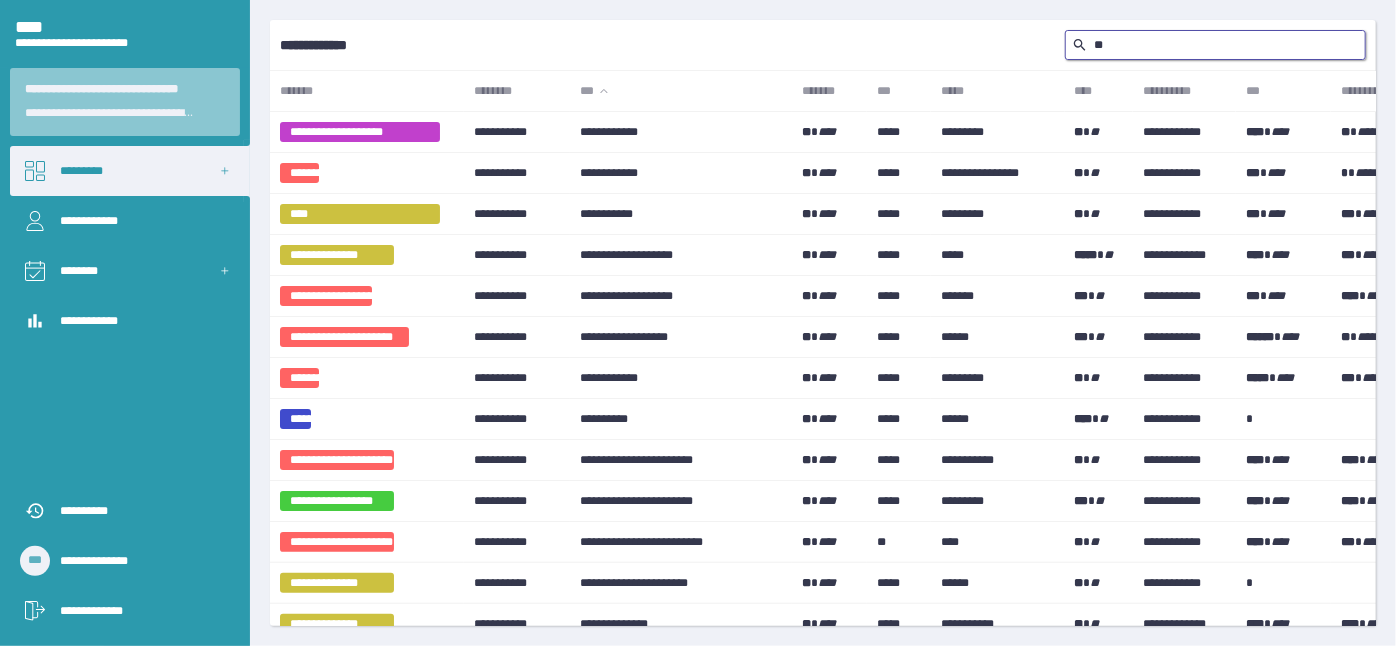 type on "[*]" 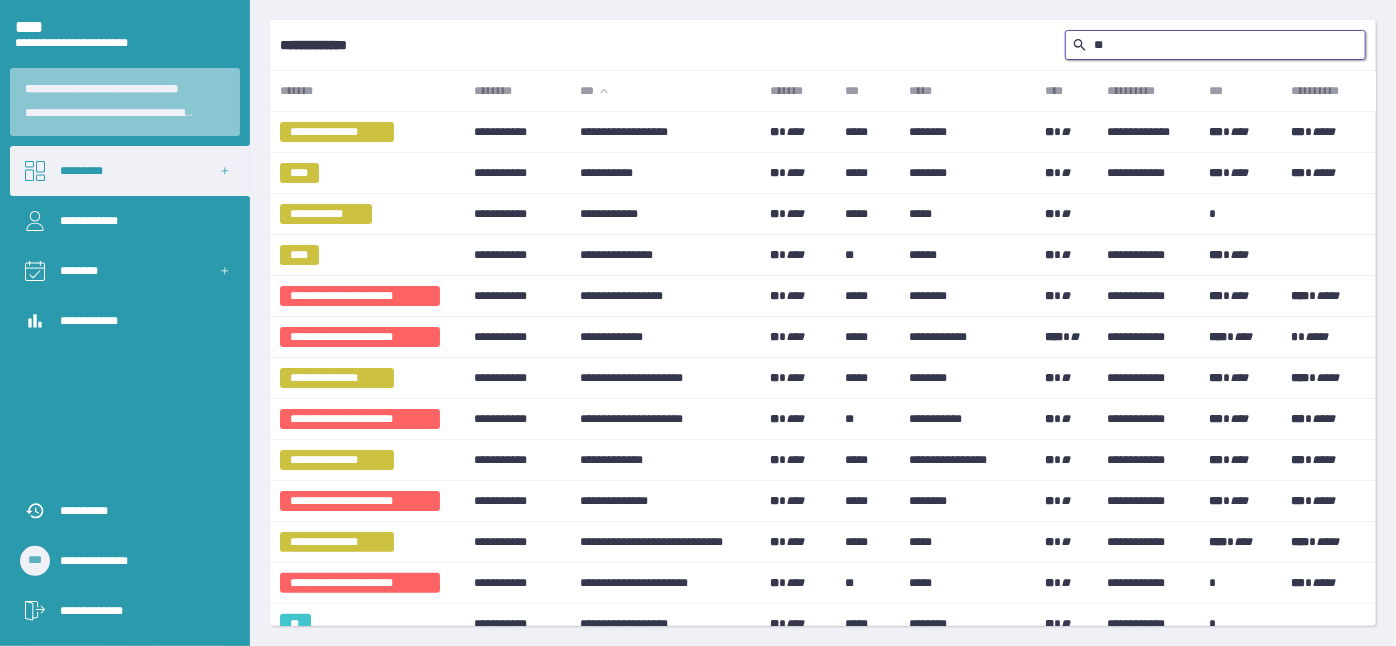 type on "[*]" 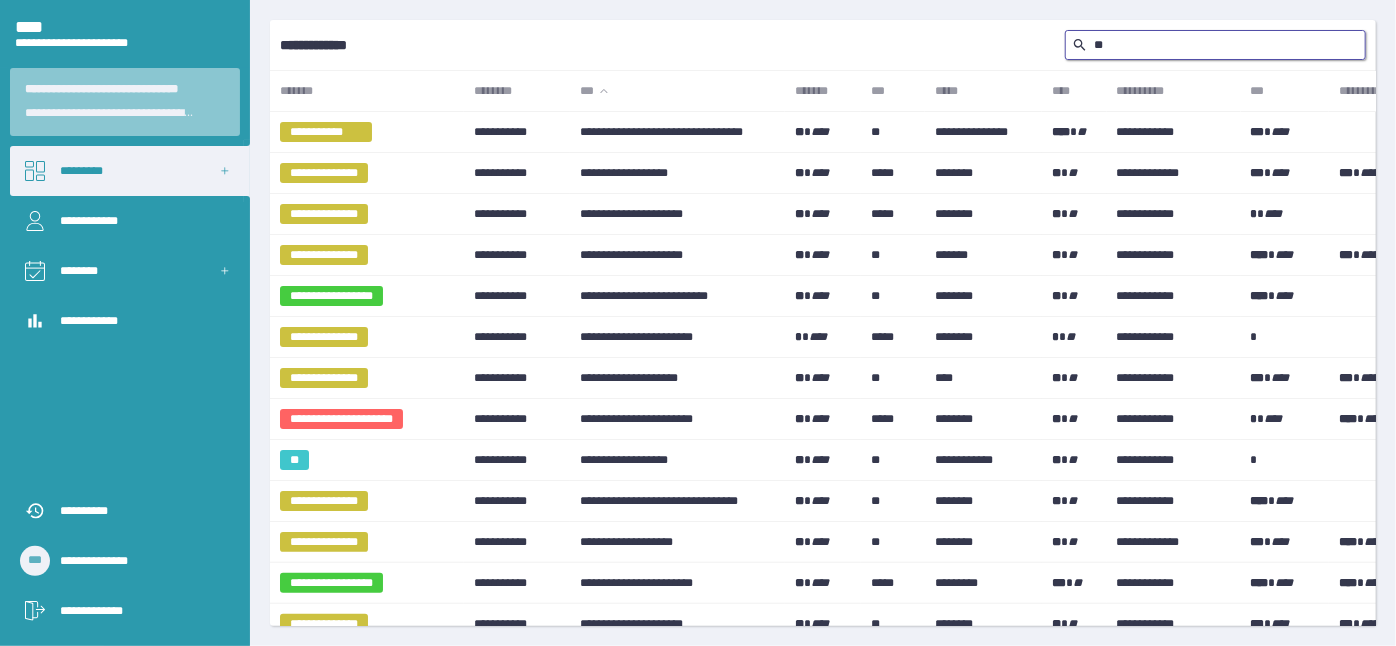 type on "[*]" 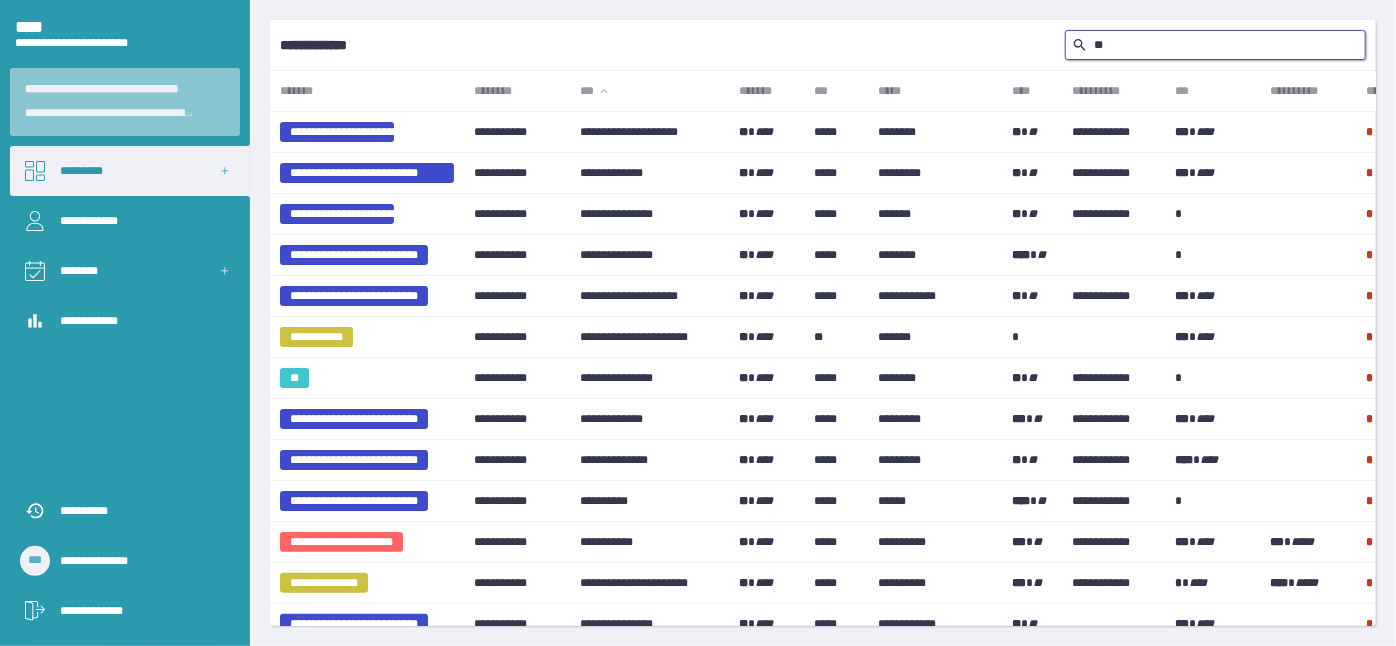 type on "[*]" 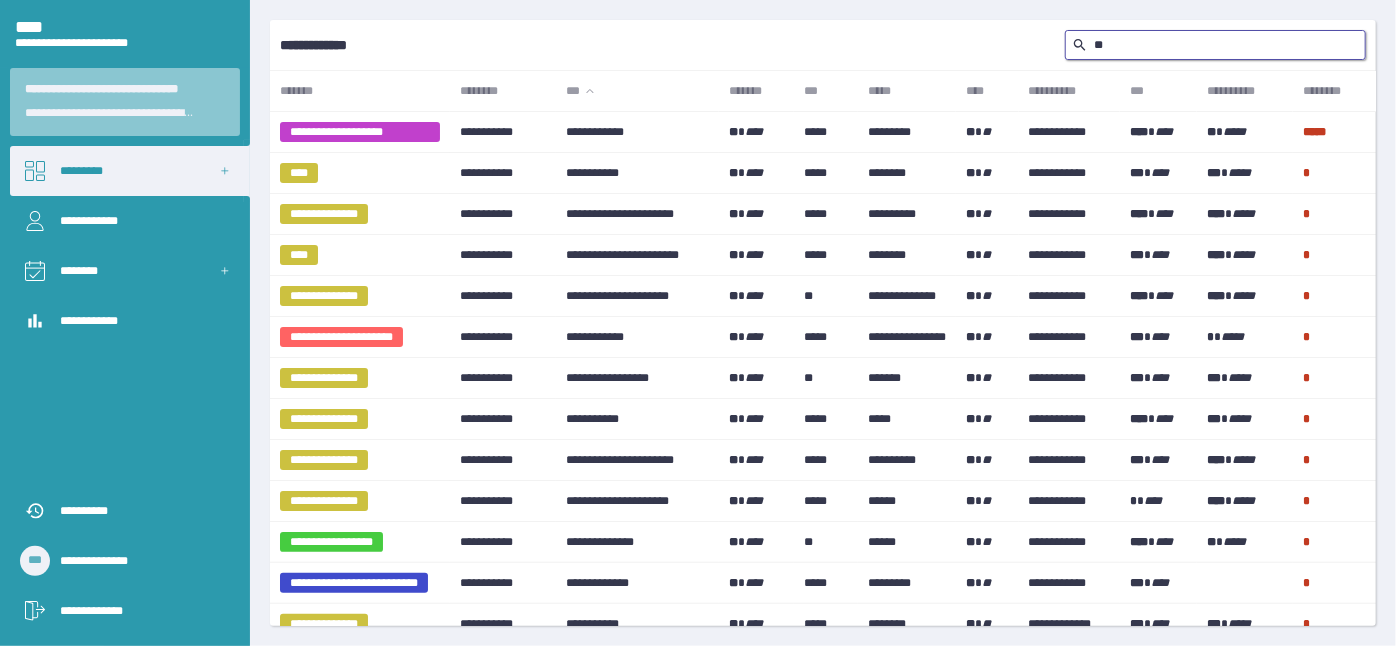 type on "[*]" 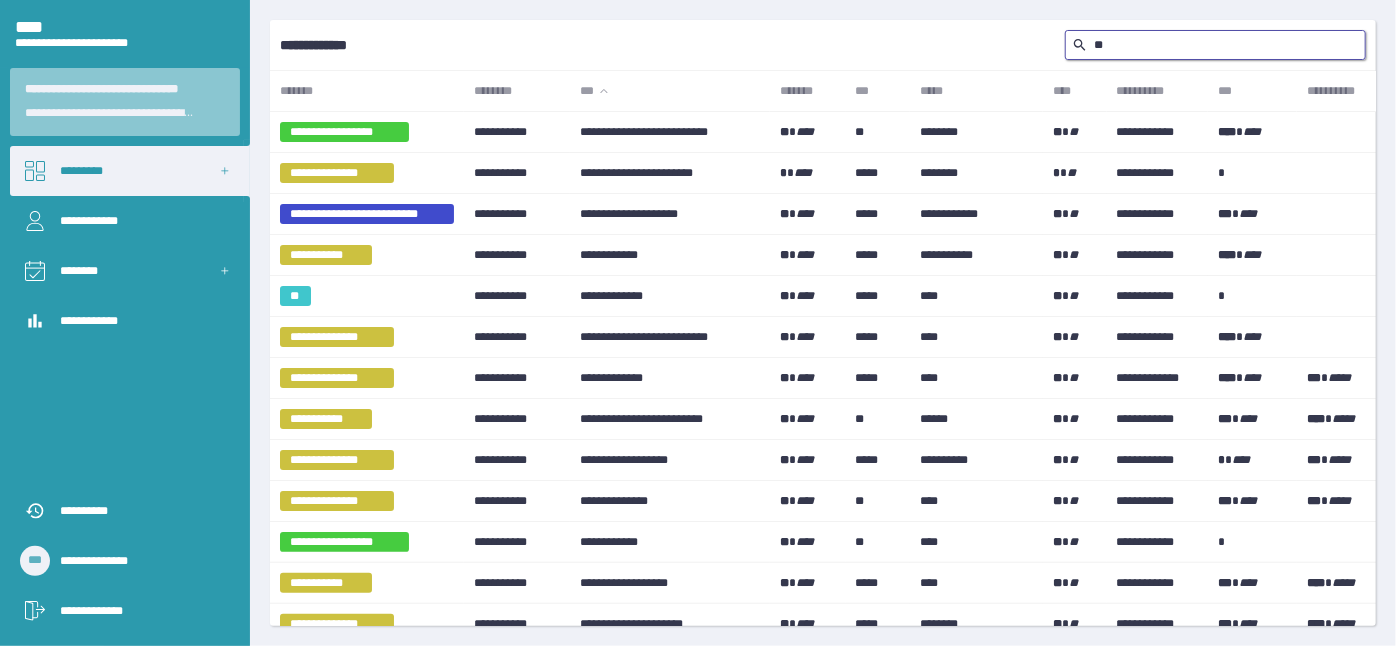 type on "[*]" 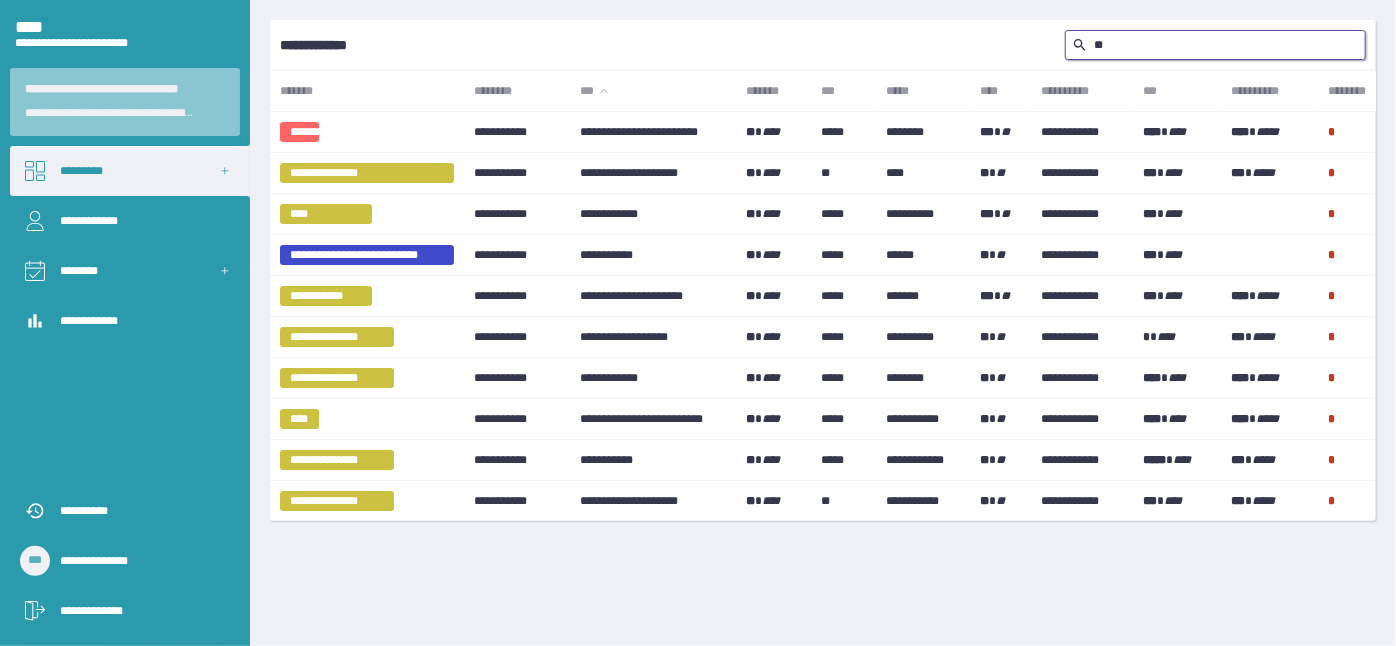 type on "[*]" 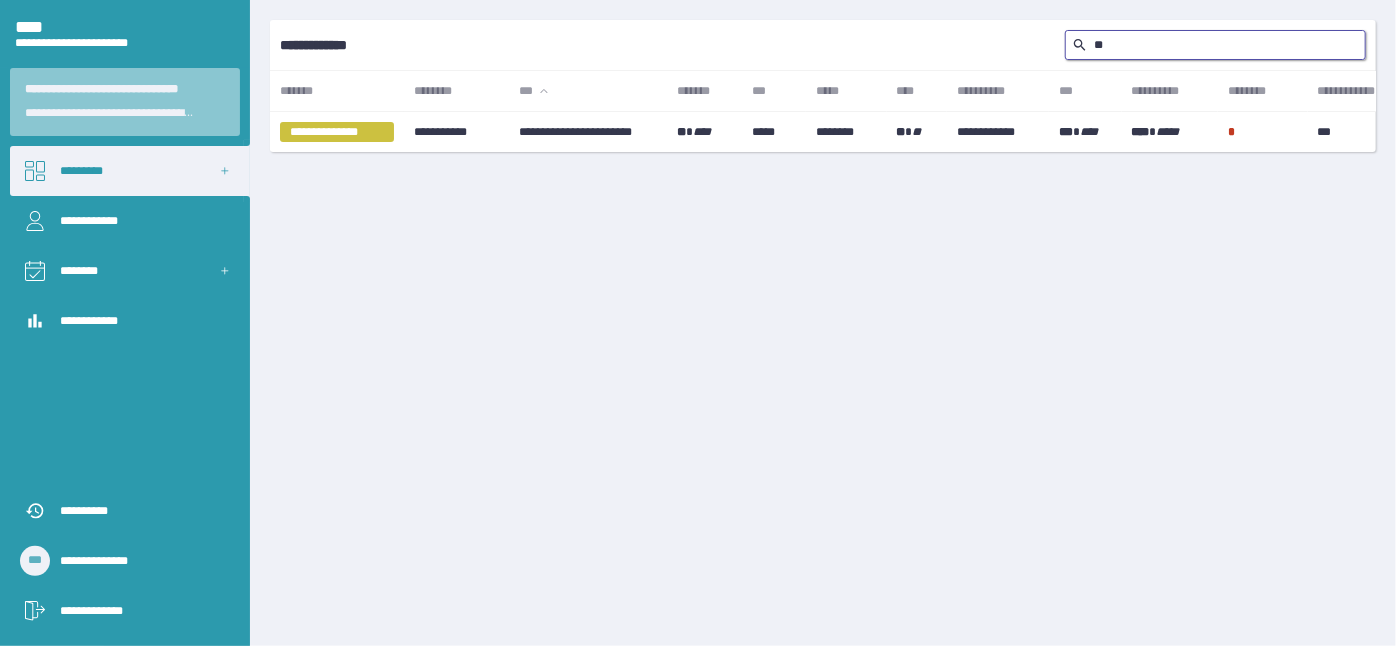 type on "[*]" 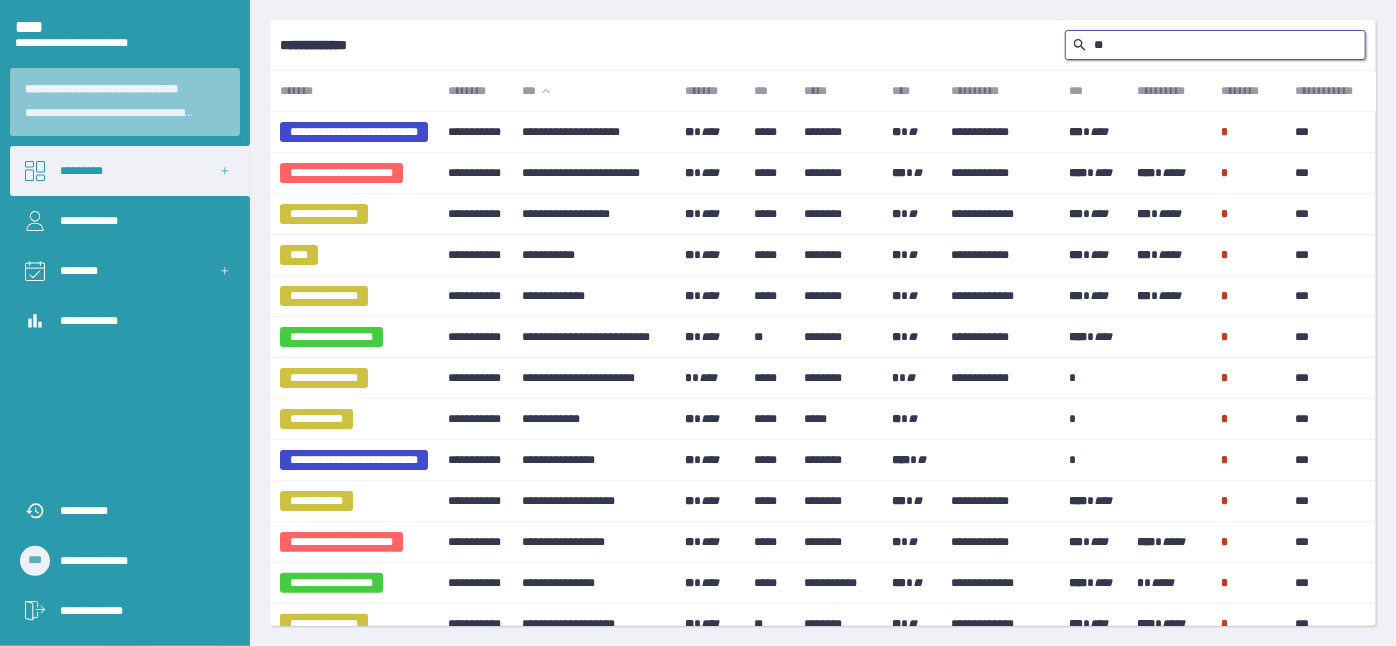 type on "[*]" 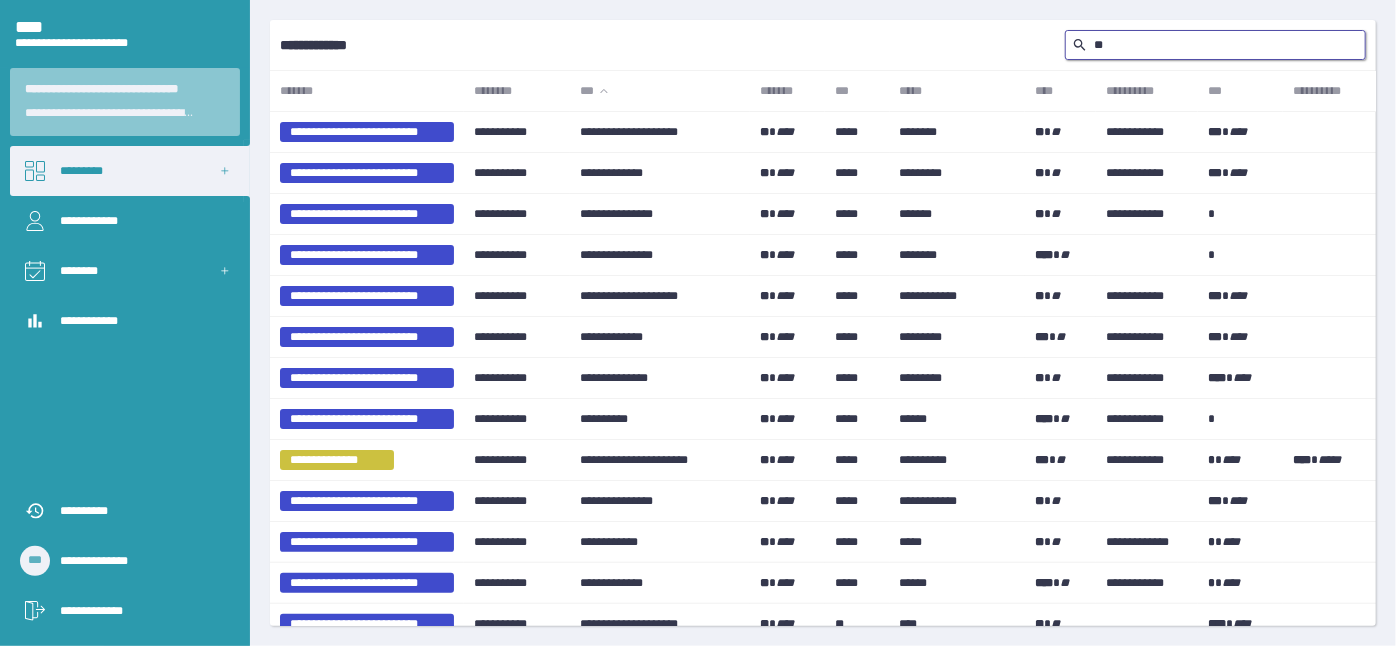 type on "[*]" 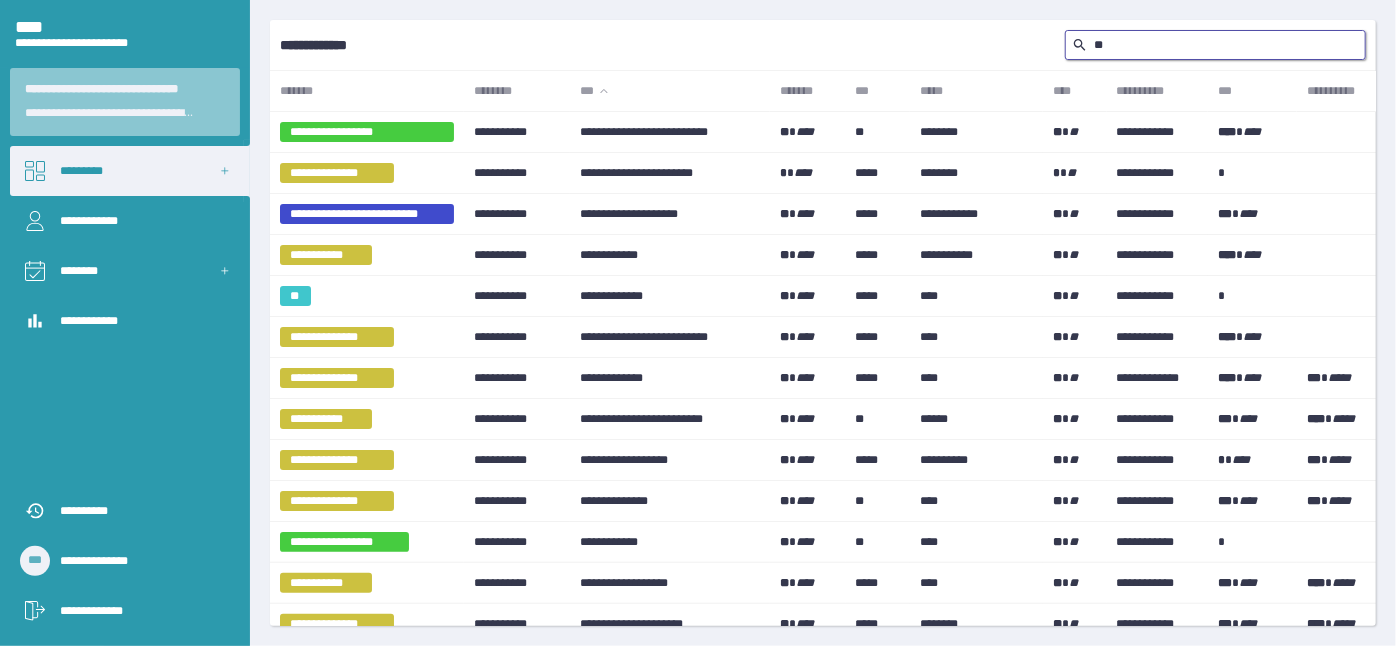 type on "[*]" 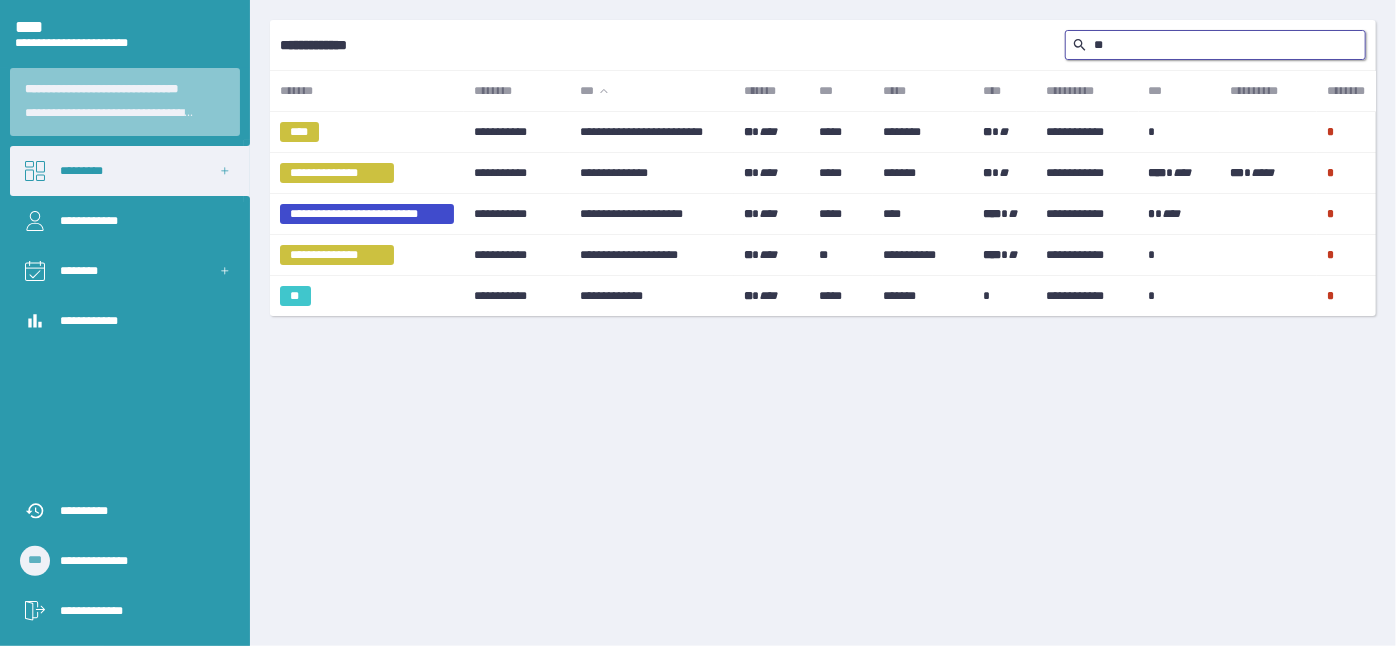 type on "[*]" 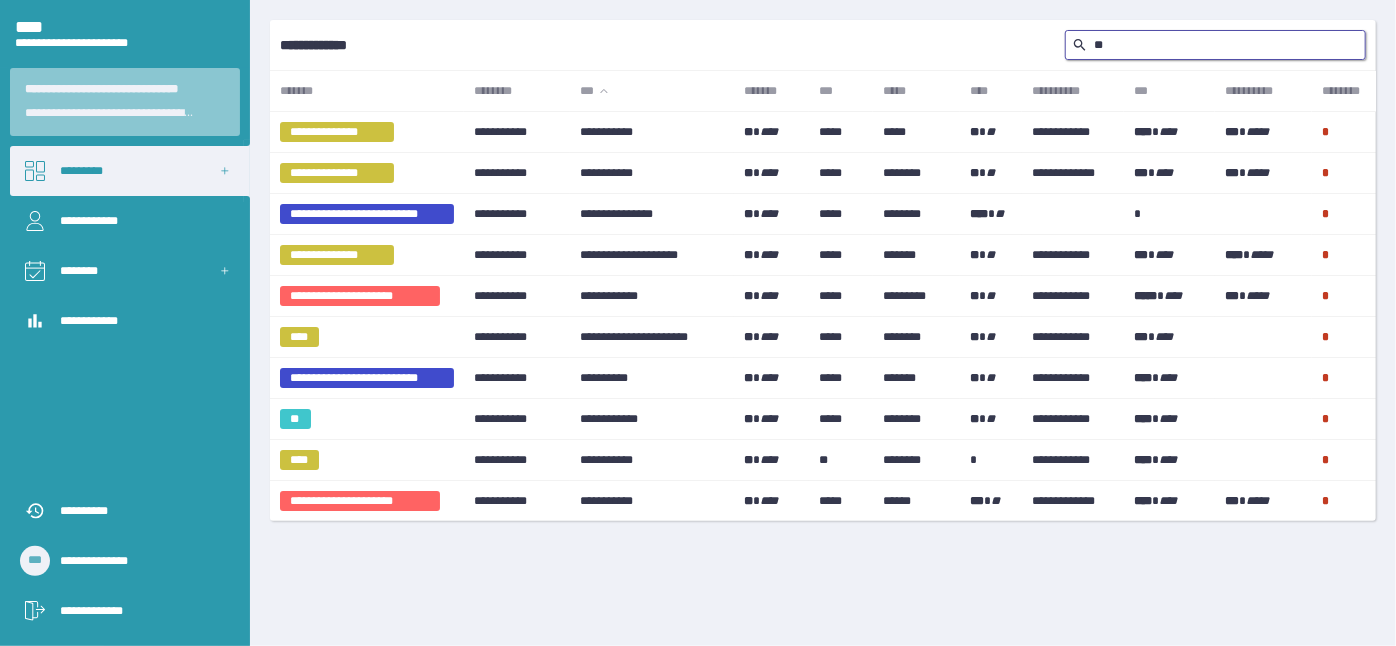 type on "[*]" 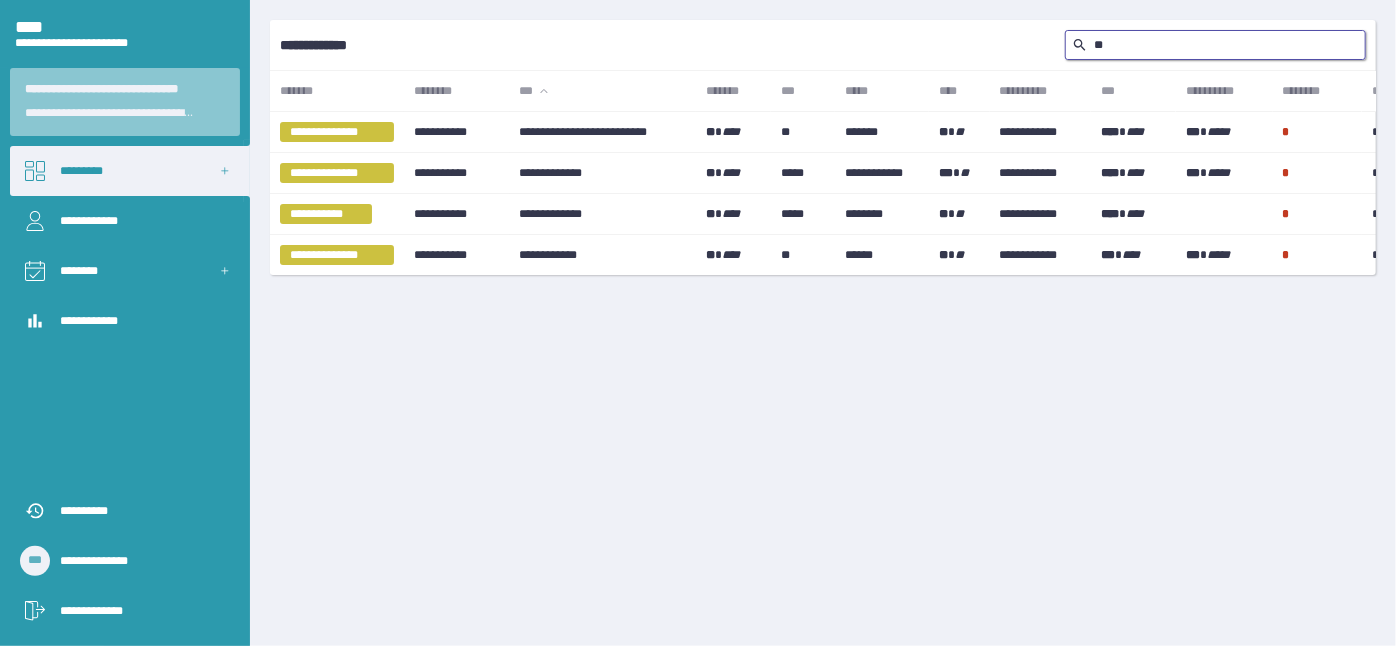 type on "[*]" 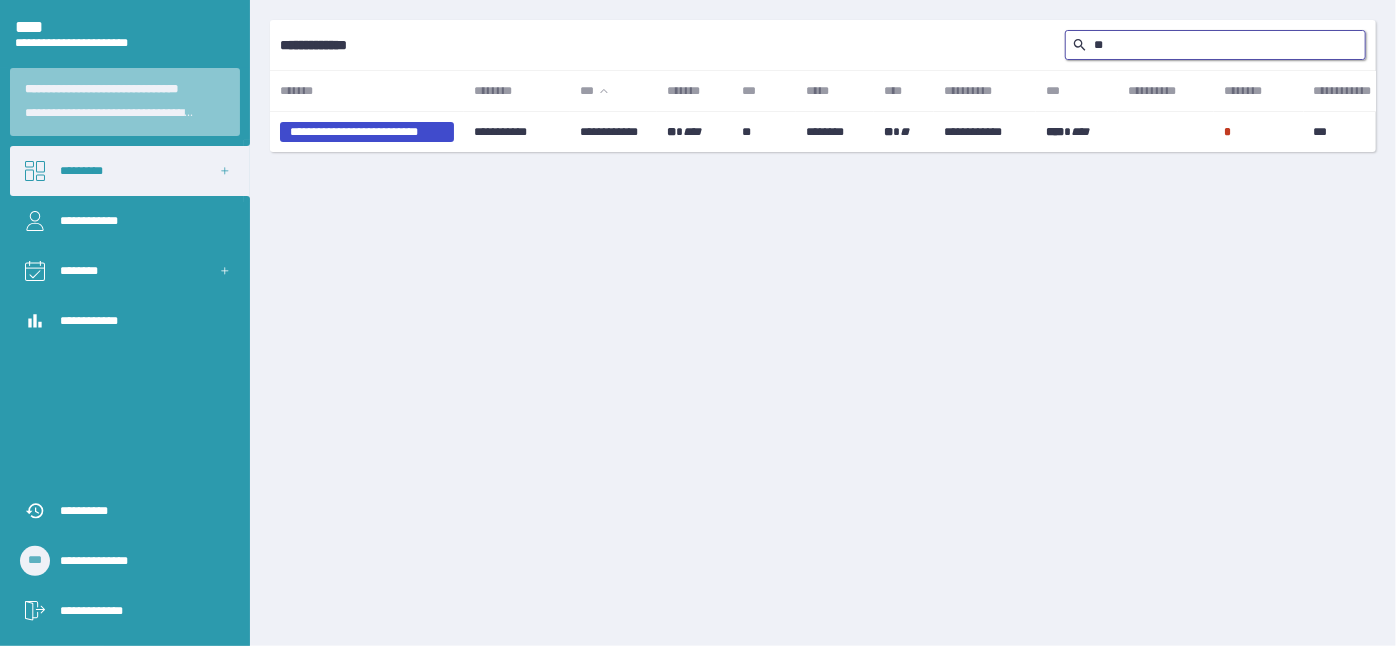 type on "[*]" 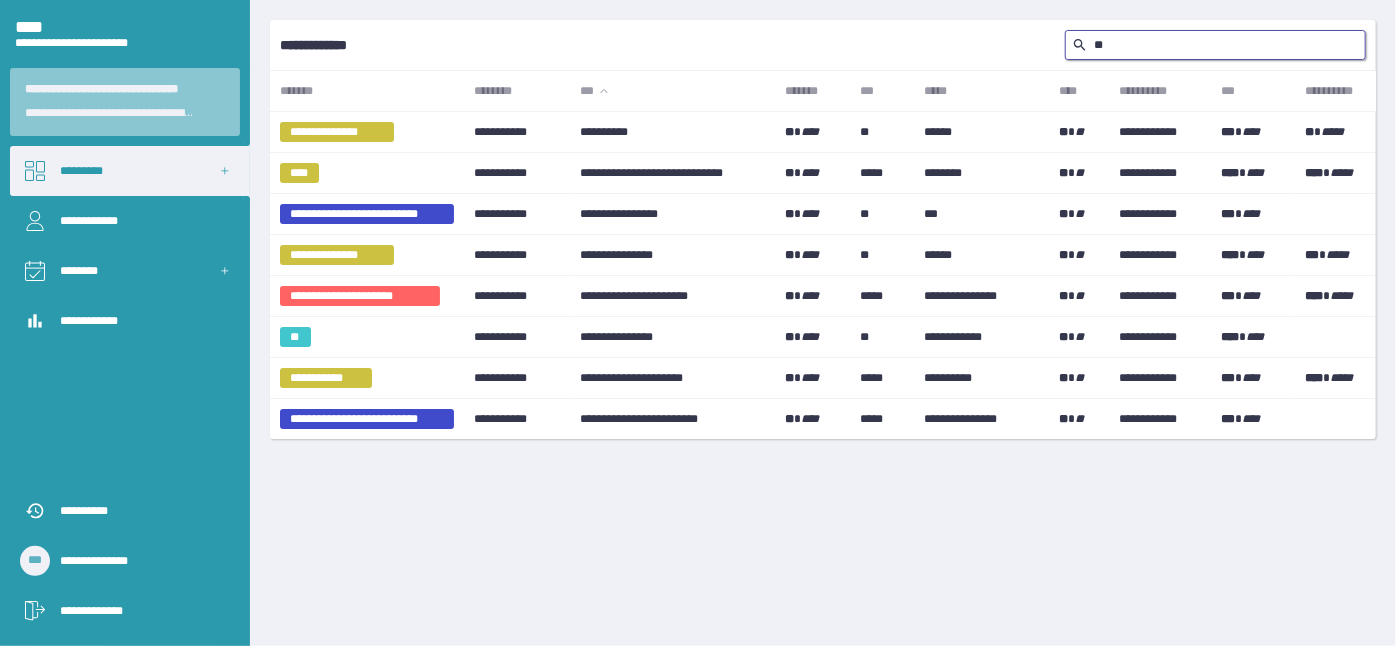 type on "[*]" 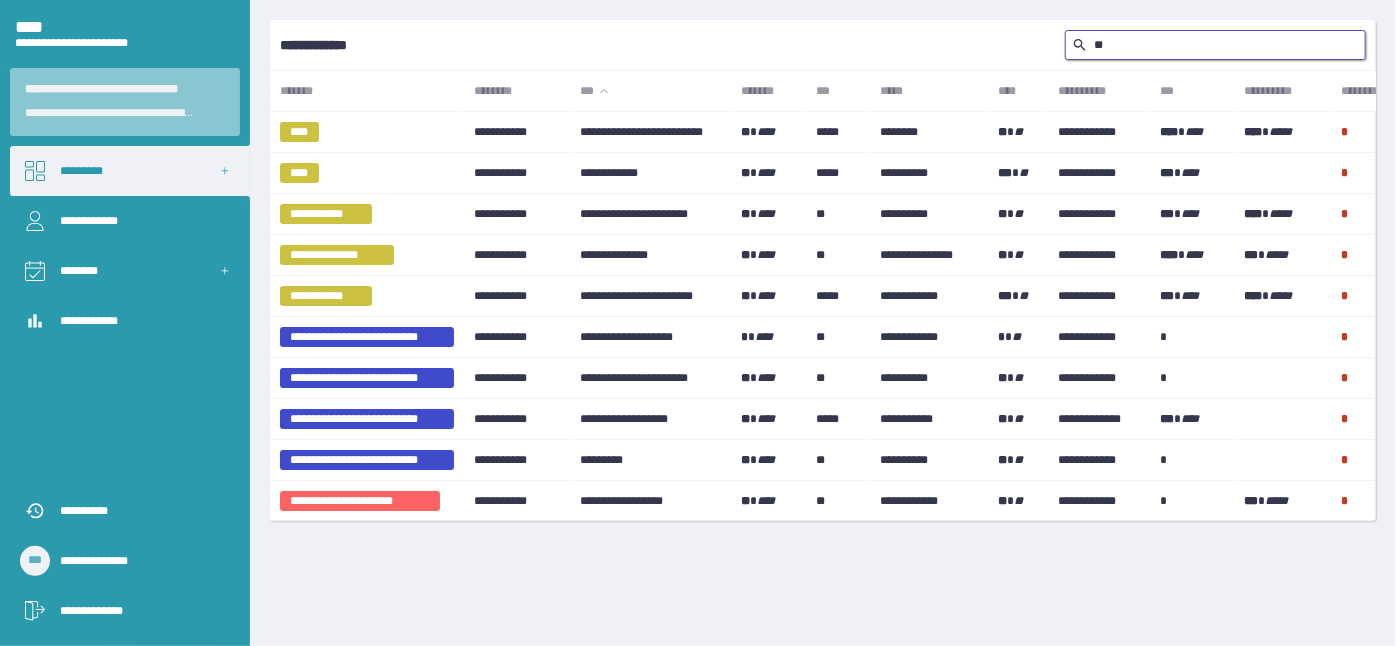 type on "[*]" 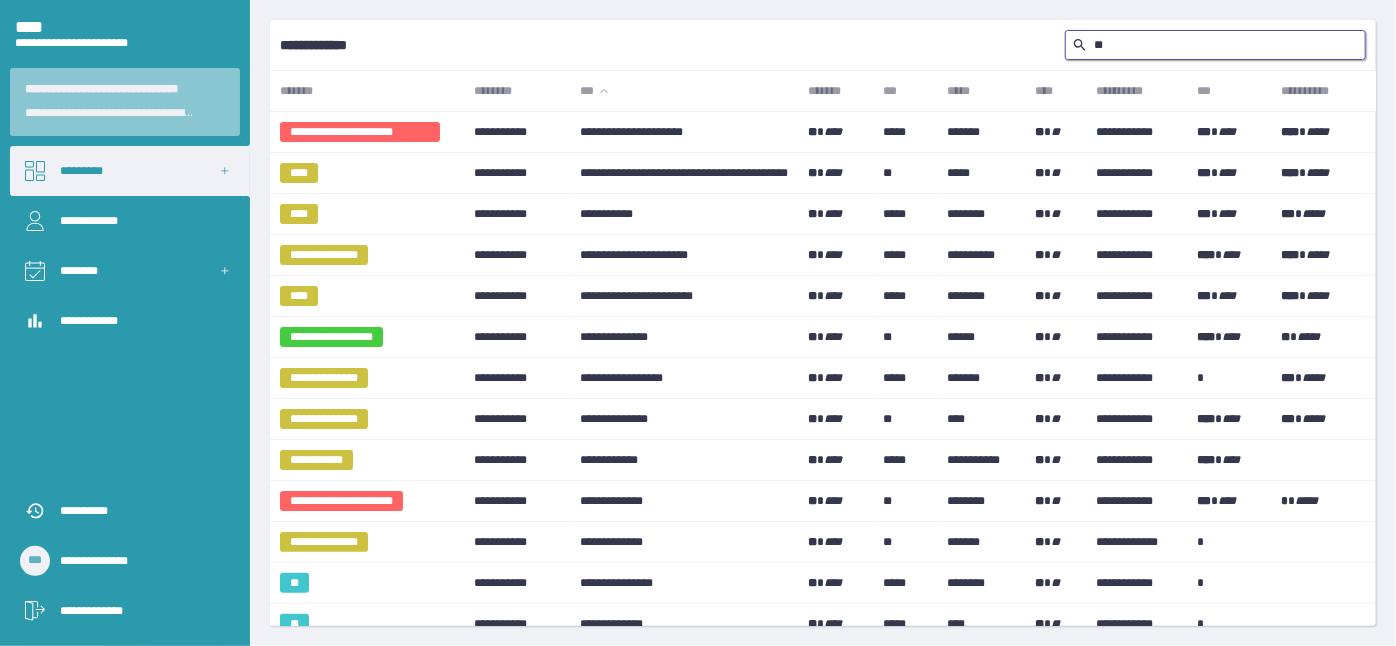 type on "[*]" 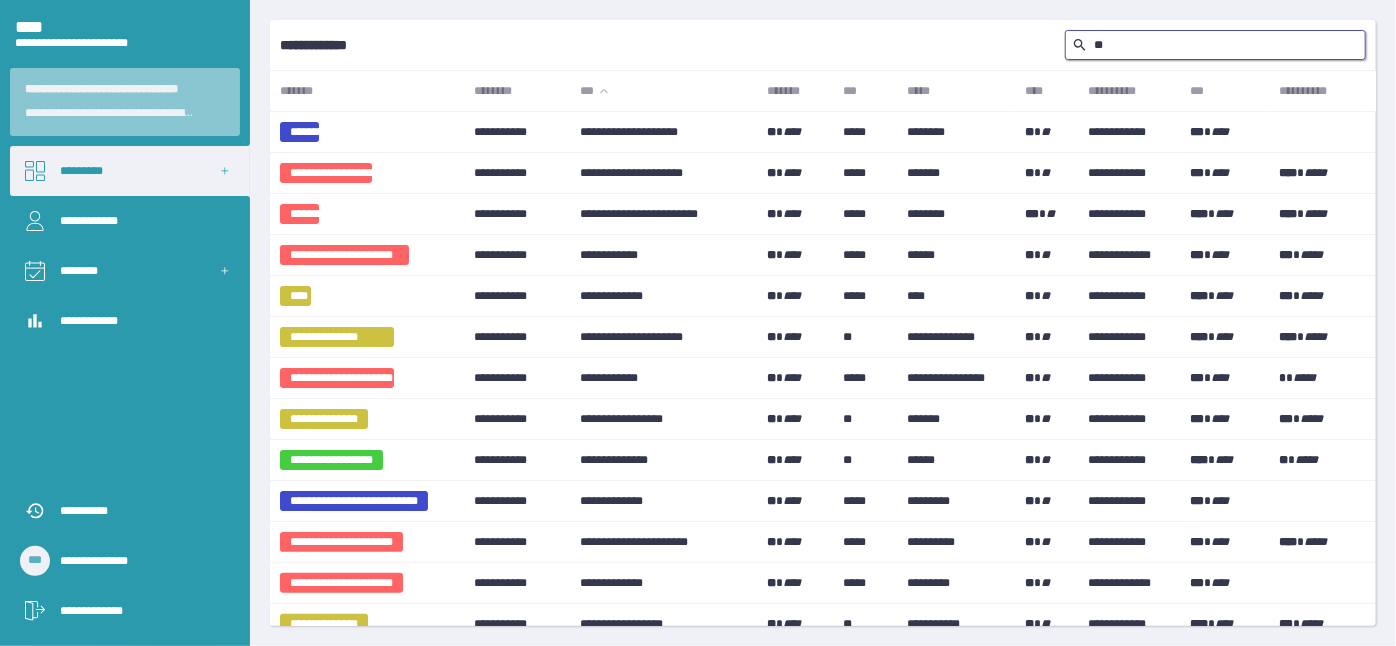 type on "*" 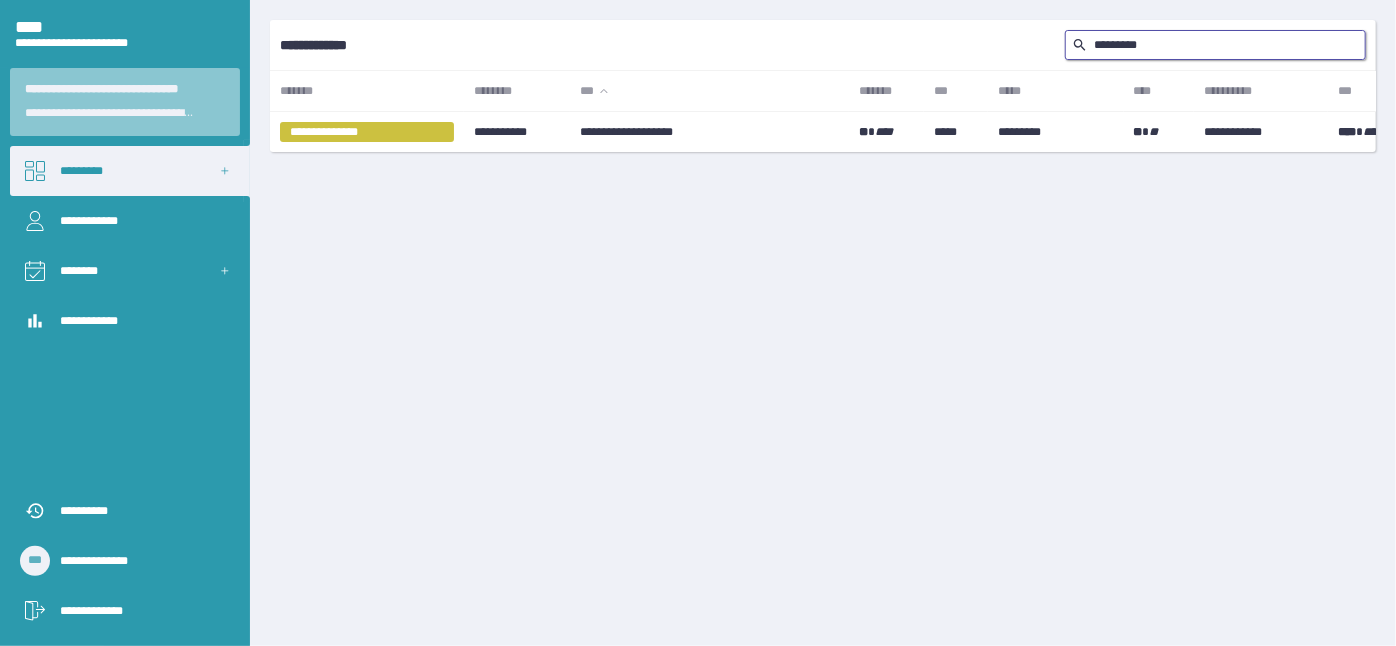 type on "**********" 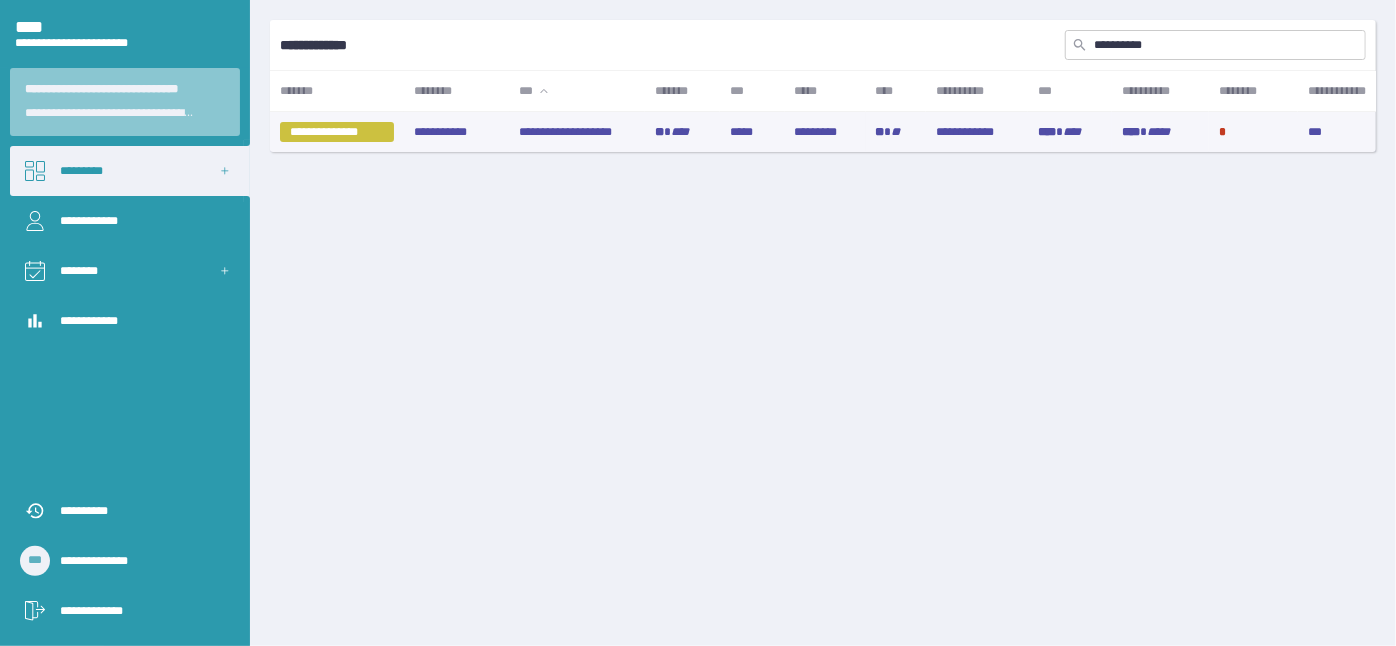 click on "**********" at bounding box center (578, 132) 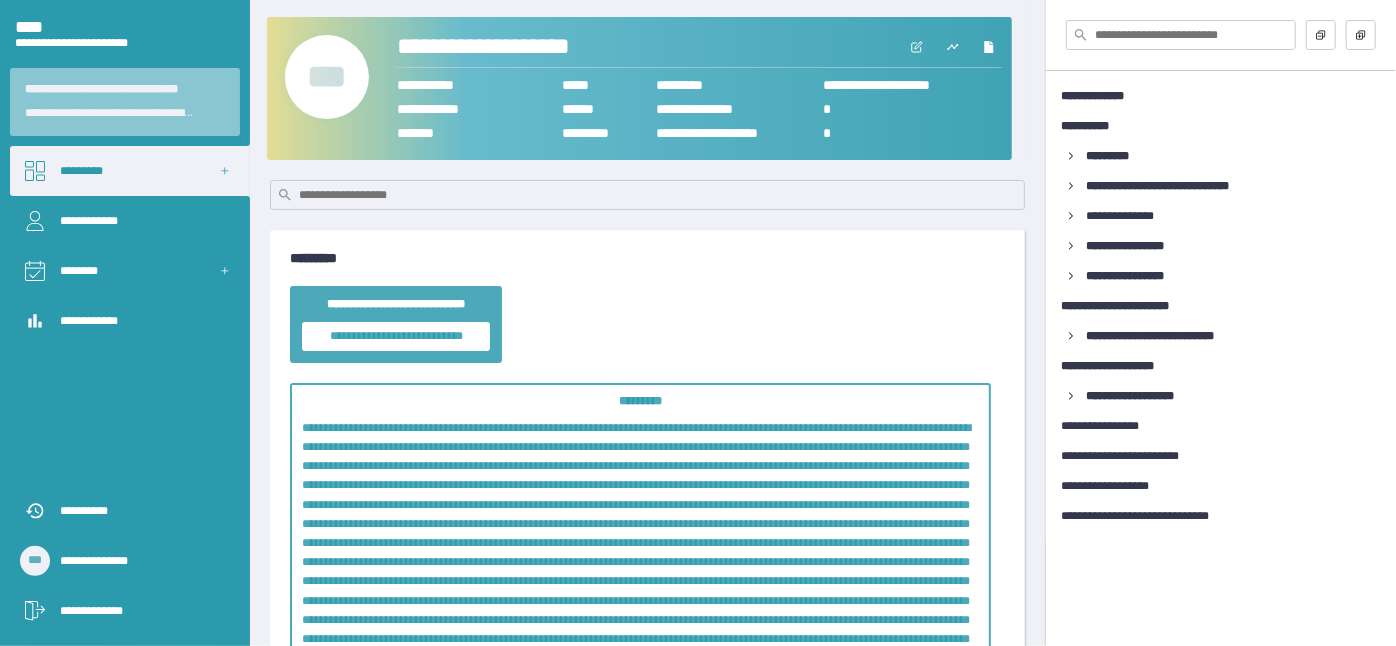 click on "***" at bounding box center (327, 77) 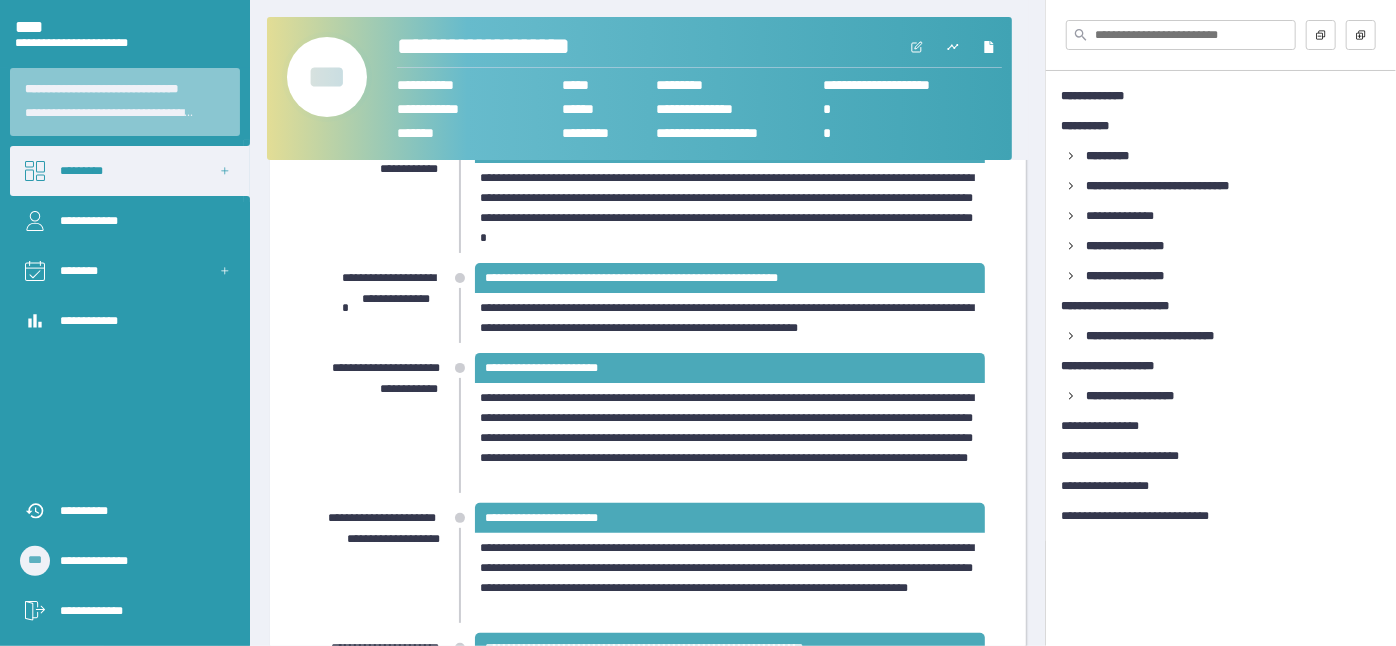 scroll, scrollTop: 742, scrollLeft: 0, axis: vertical 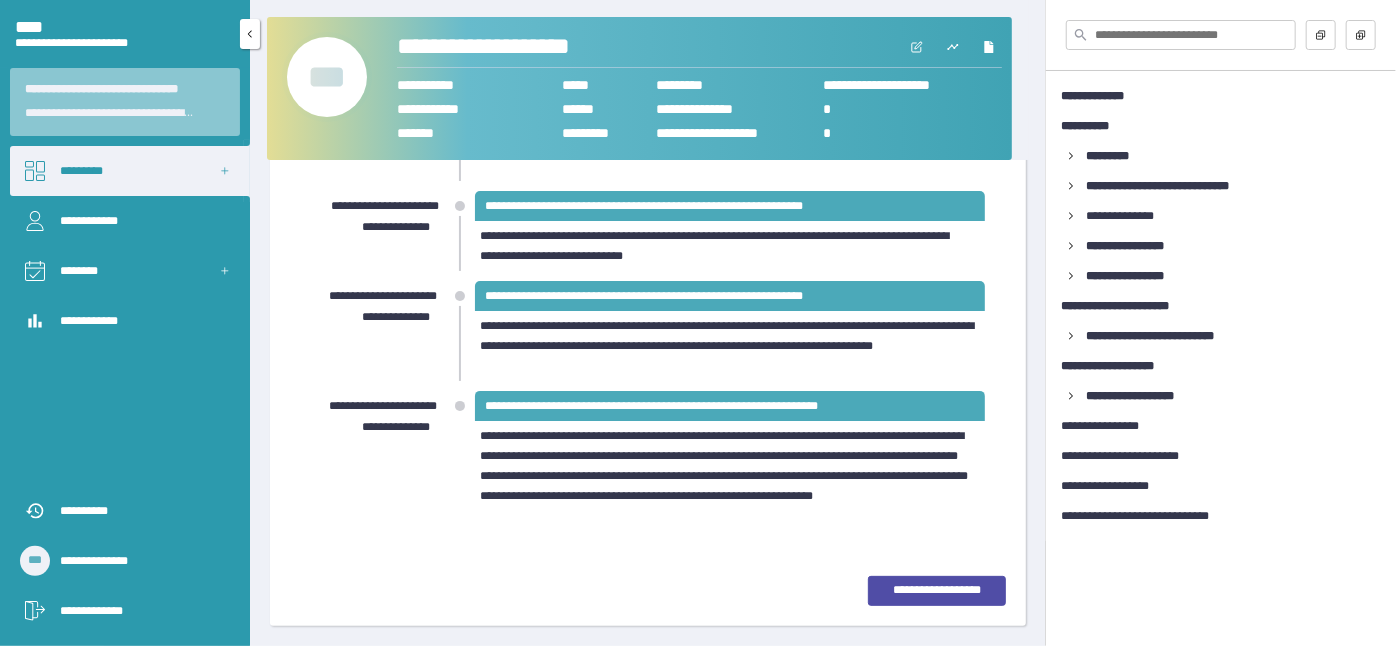 click on "*********" at bounding box center [130, 171] 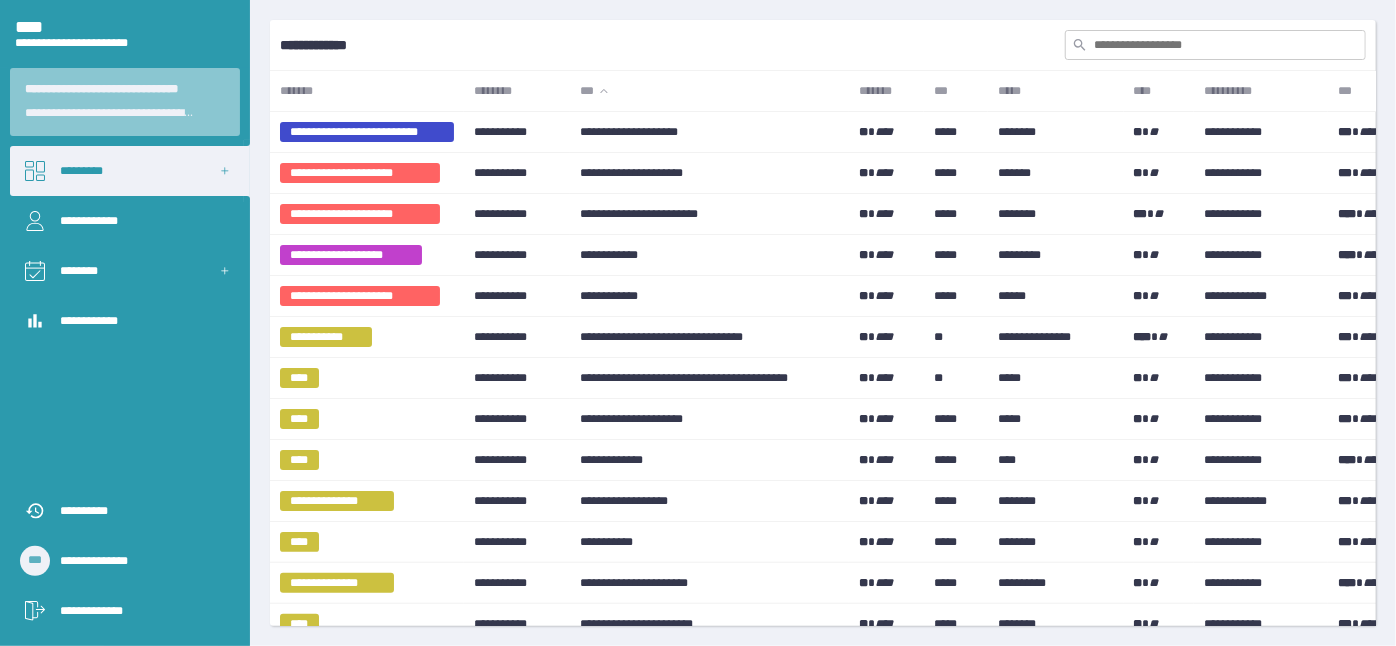 click at bounding box center [1215, 45] 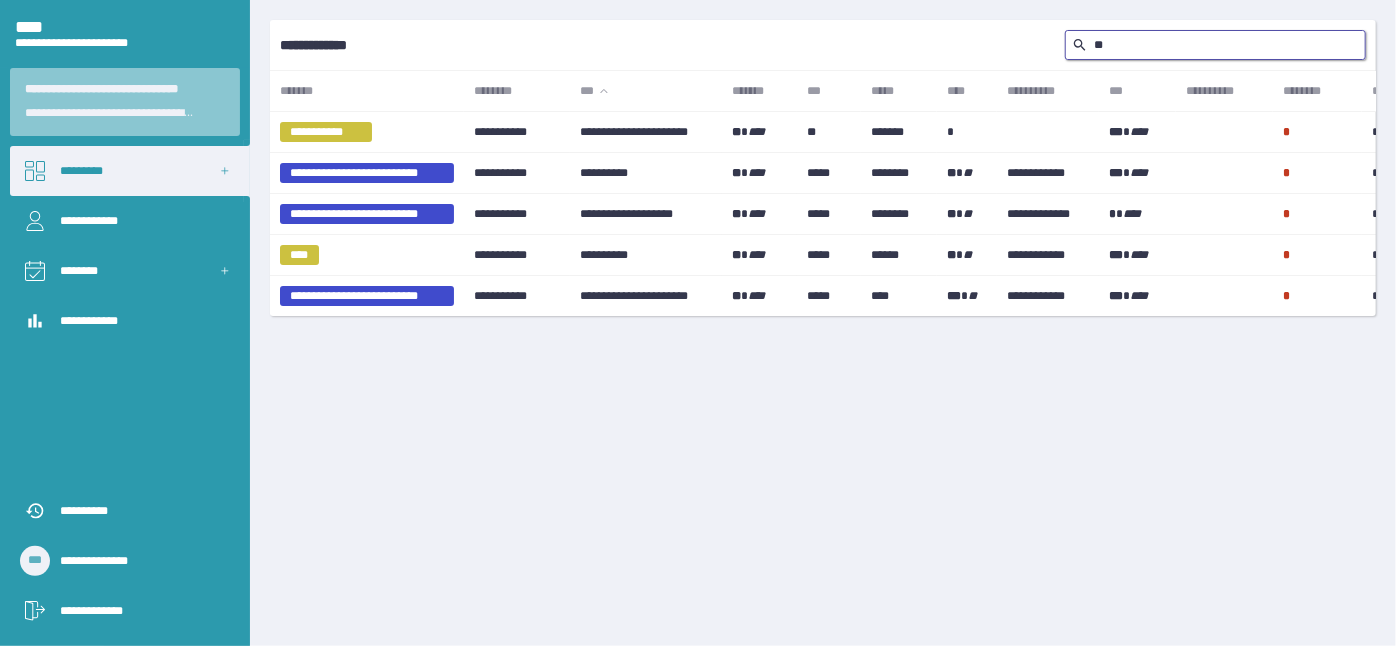 type on "*" 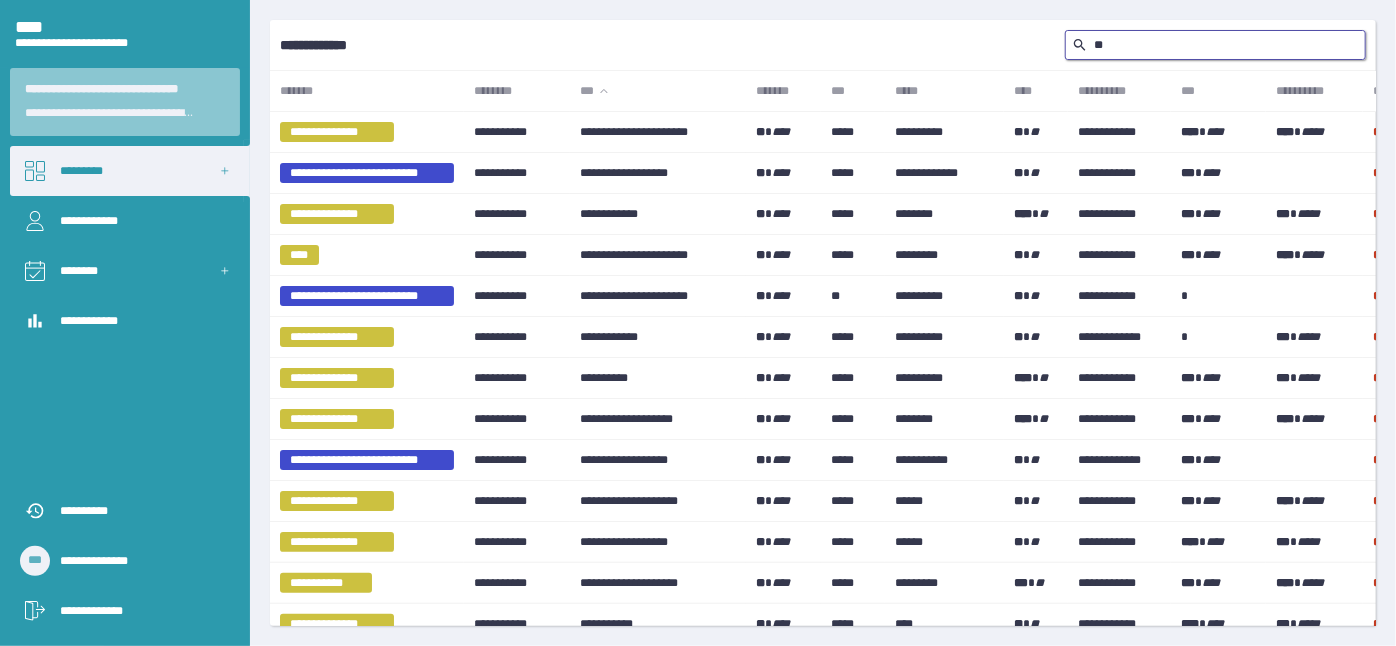 type on "*" 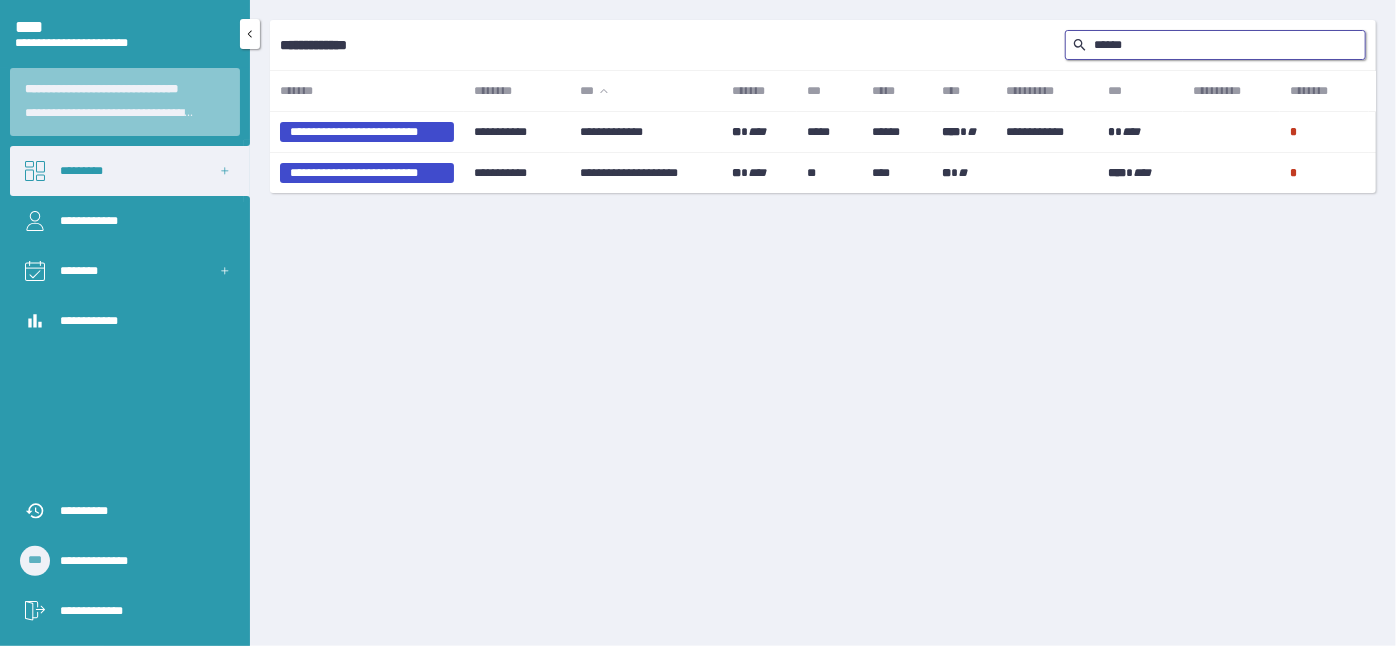type on "******" 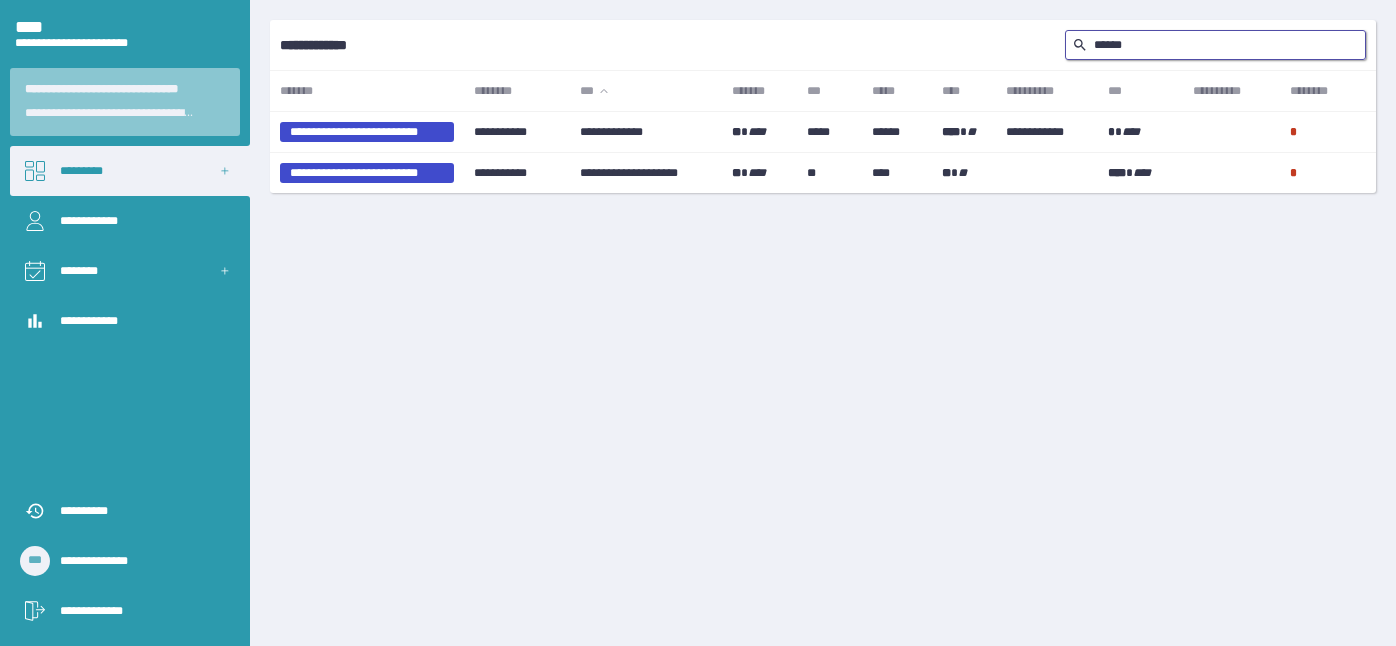 scroll, scrollTop: 0, scrollLeft: 0, axis: both 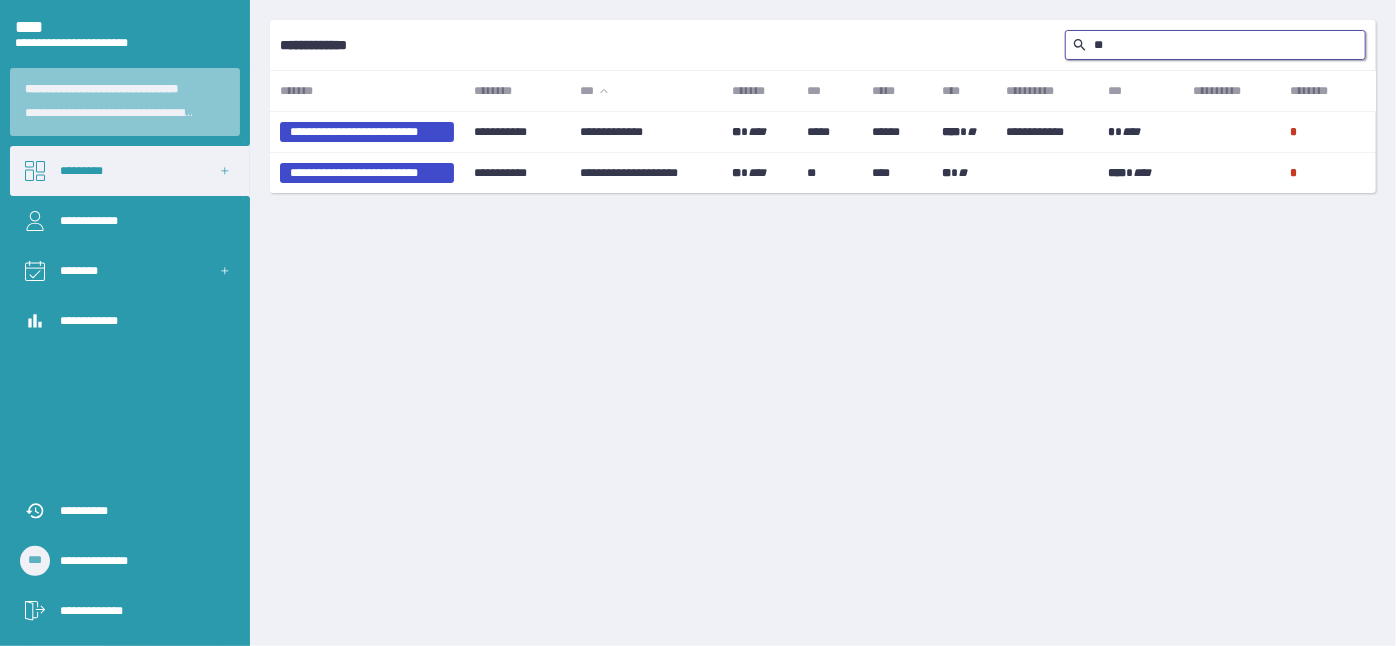 type on "*" 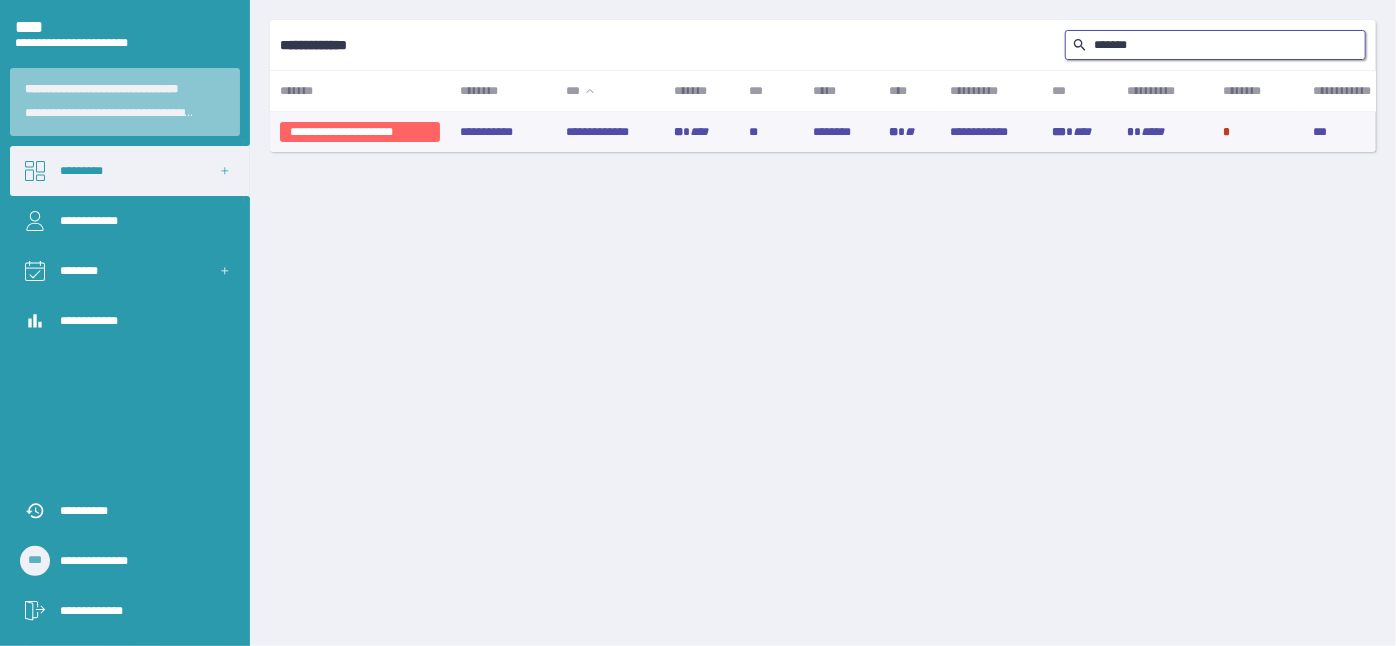 type on "*******" 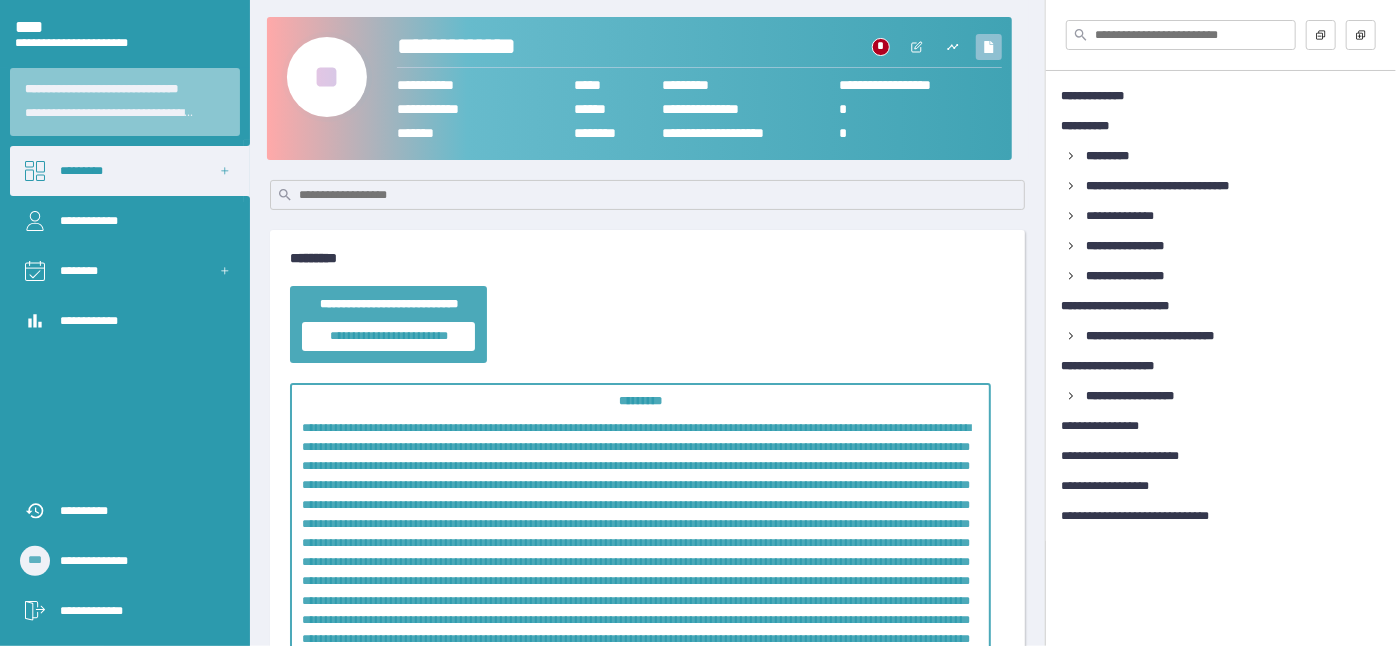 click at bounding box center [989, 47] 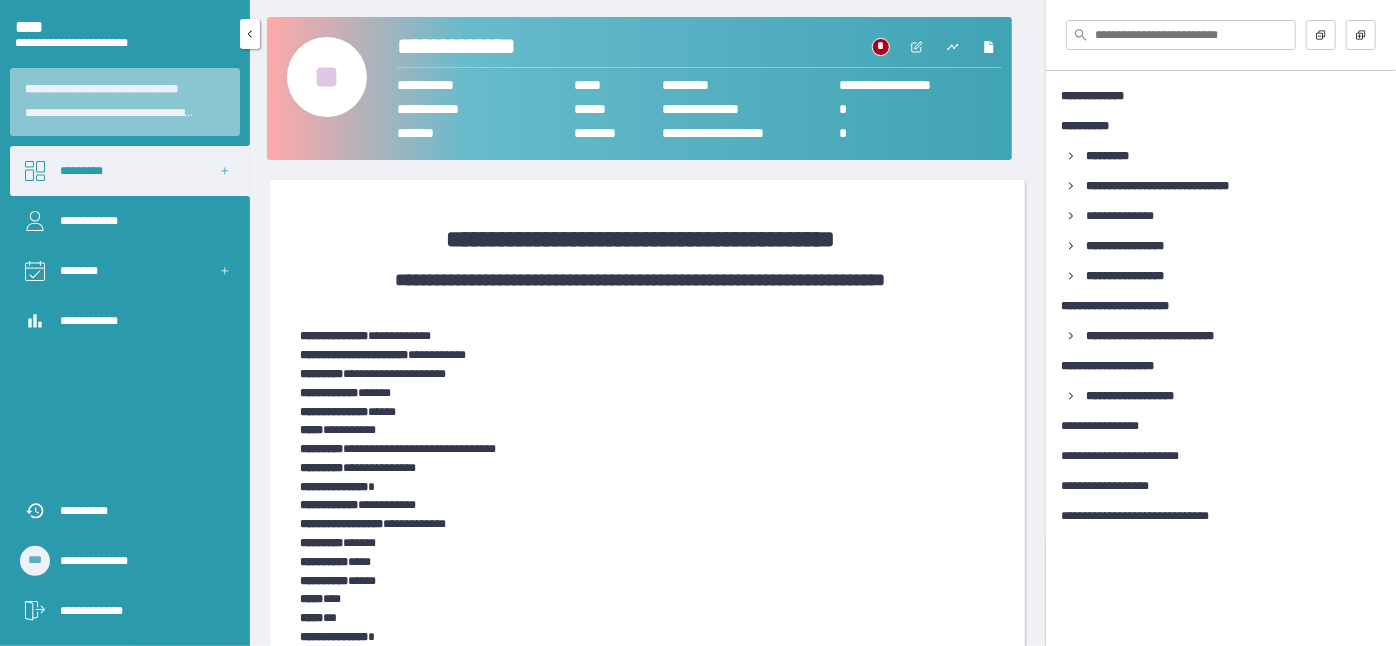 click on "[*********]" at bounding box center (130, 171) 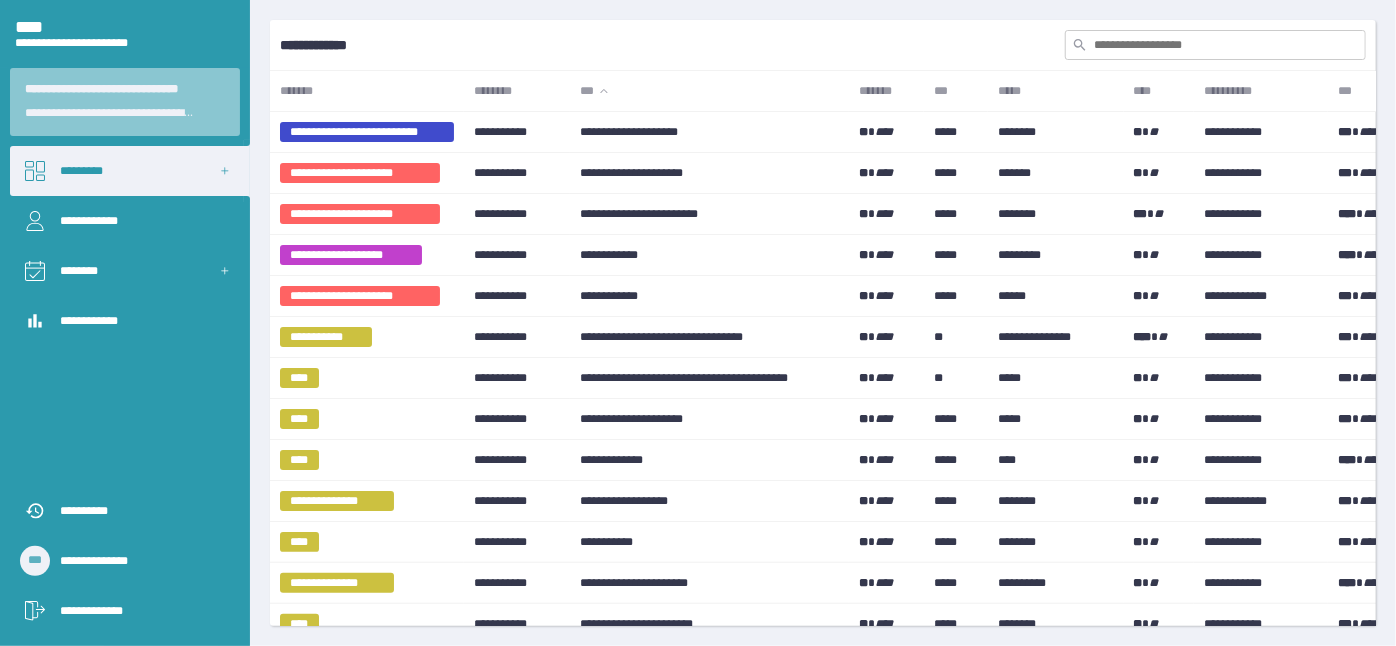 drag, startPoint x: 1208, startPoint y: 44, endPoint x: 1201, endPoint y: 55, distance: 13.038404 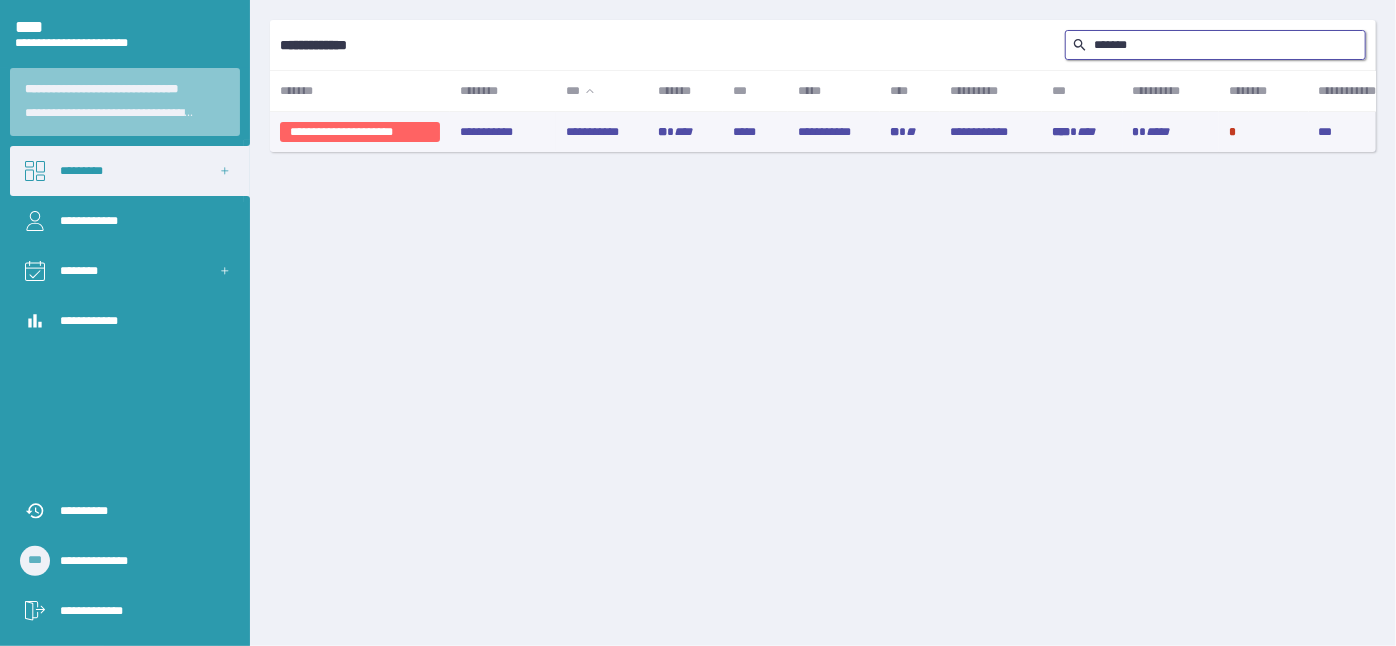 type on "*******" 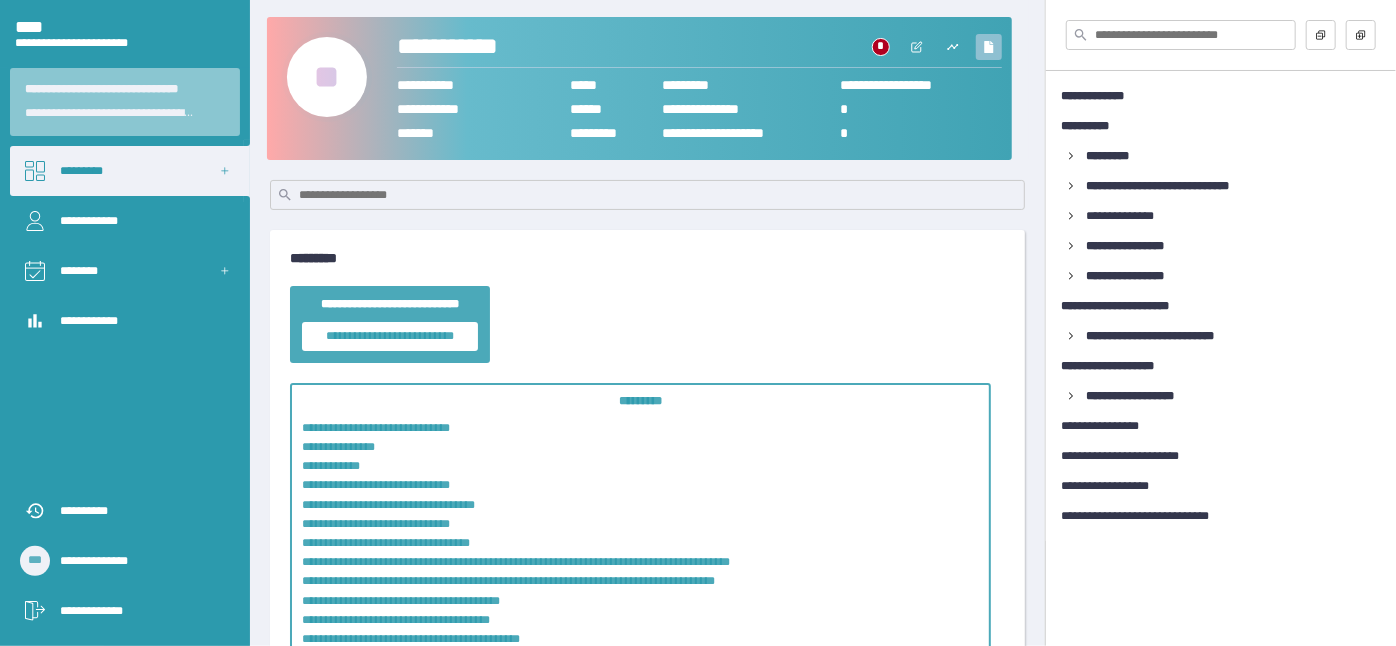click at bounding box center (989, 47) 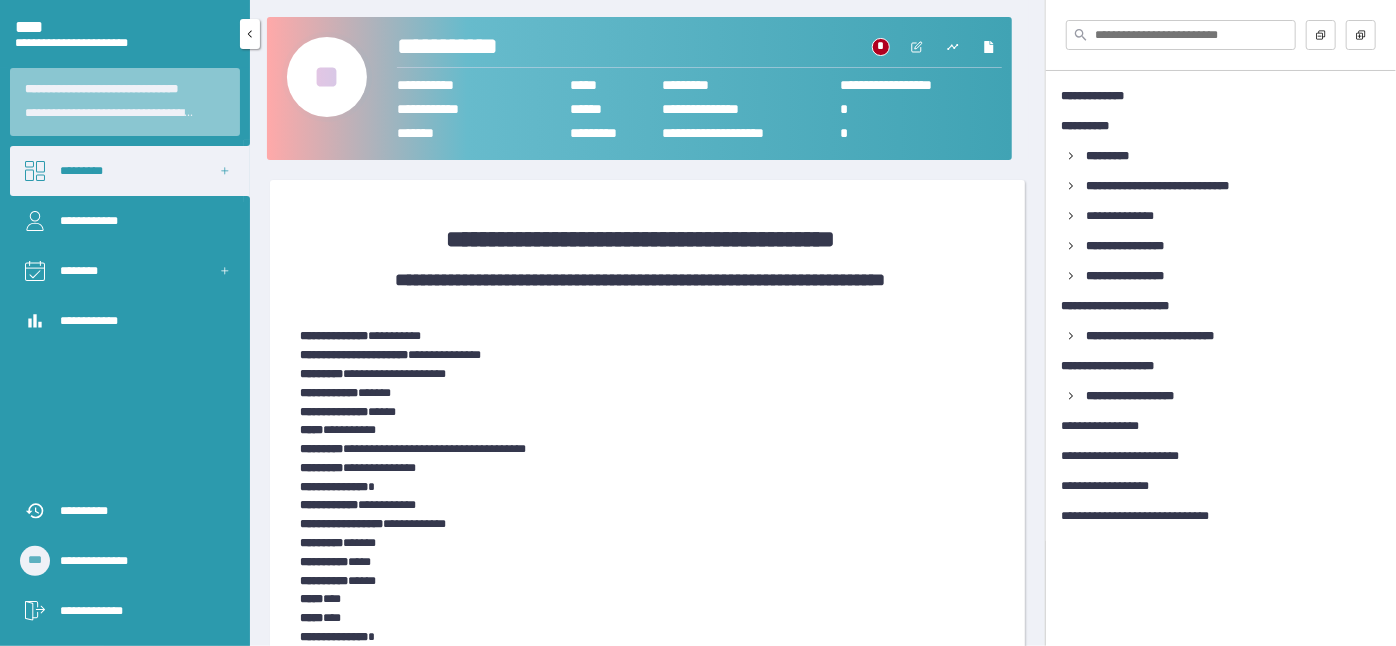 click on "*********" at bounding box center [130, 171] 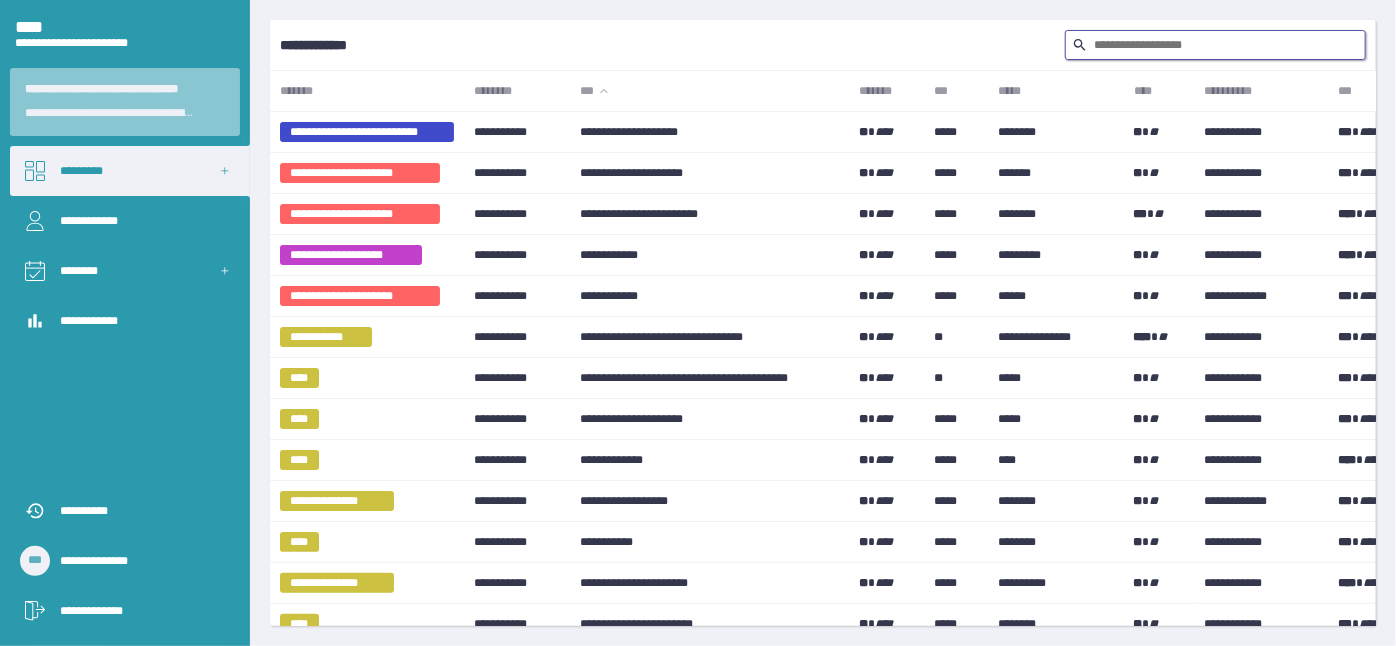 click at bounding box center [1215, 45] 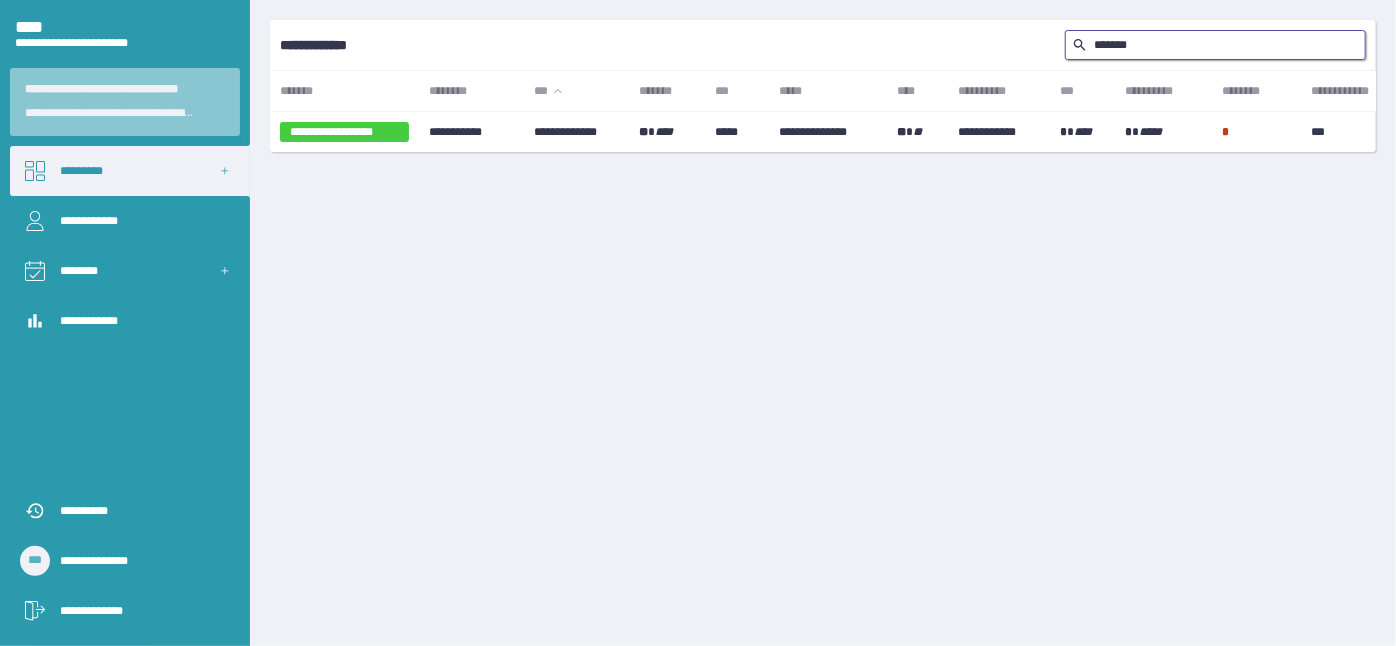 type on "*******" 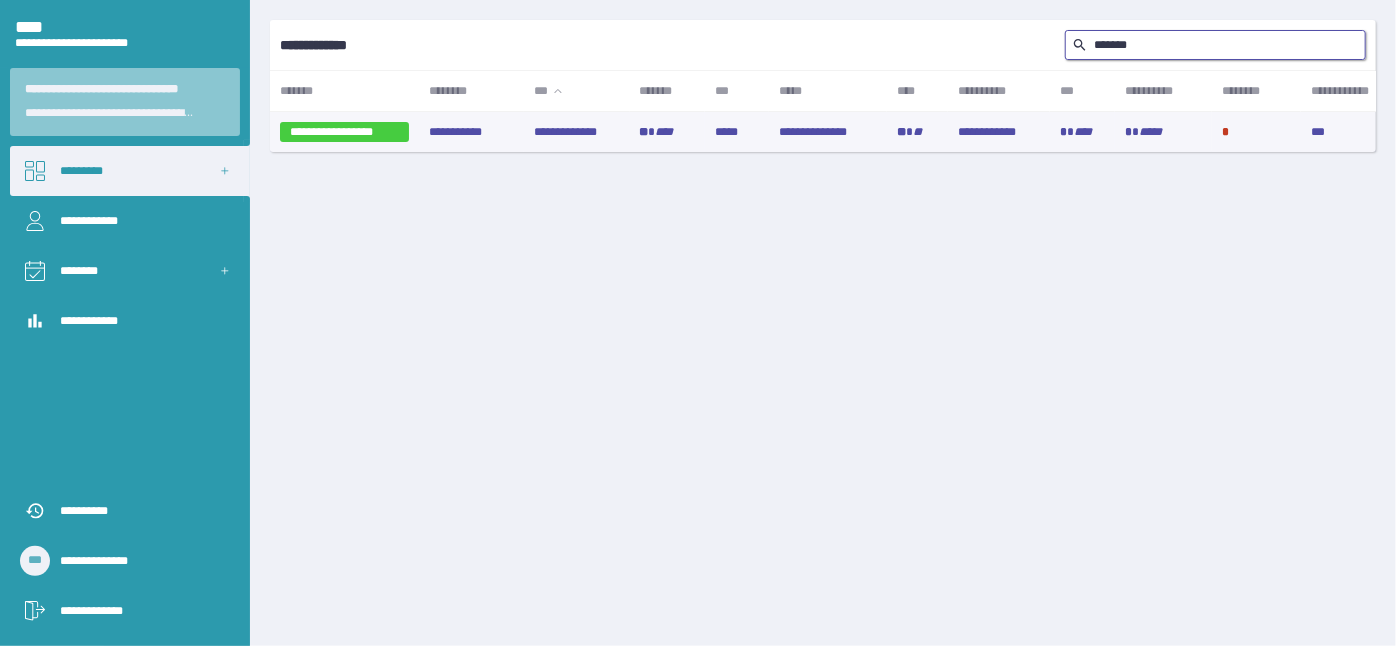 click on "**********" at bounding box center (576, 132) 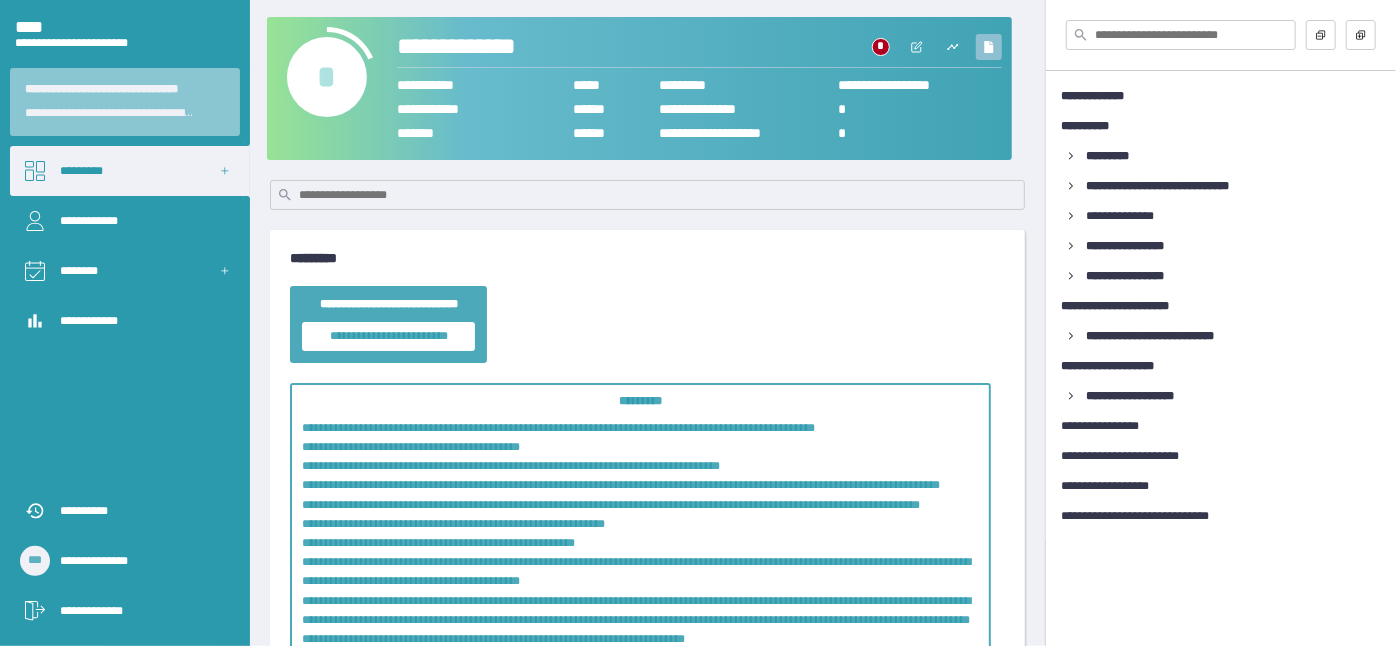 click at bounding box center [989, 47] 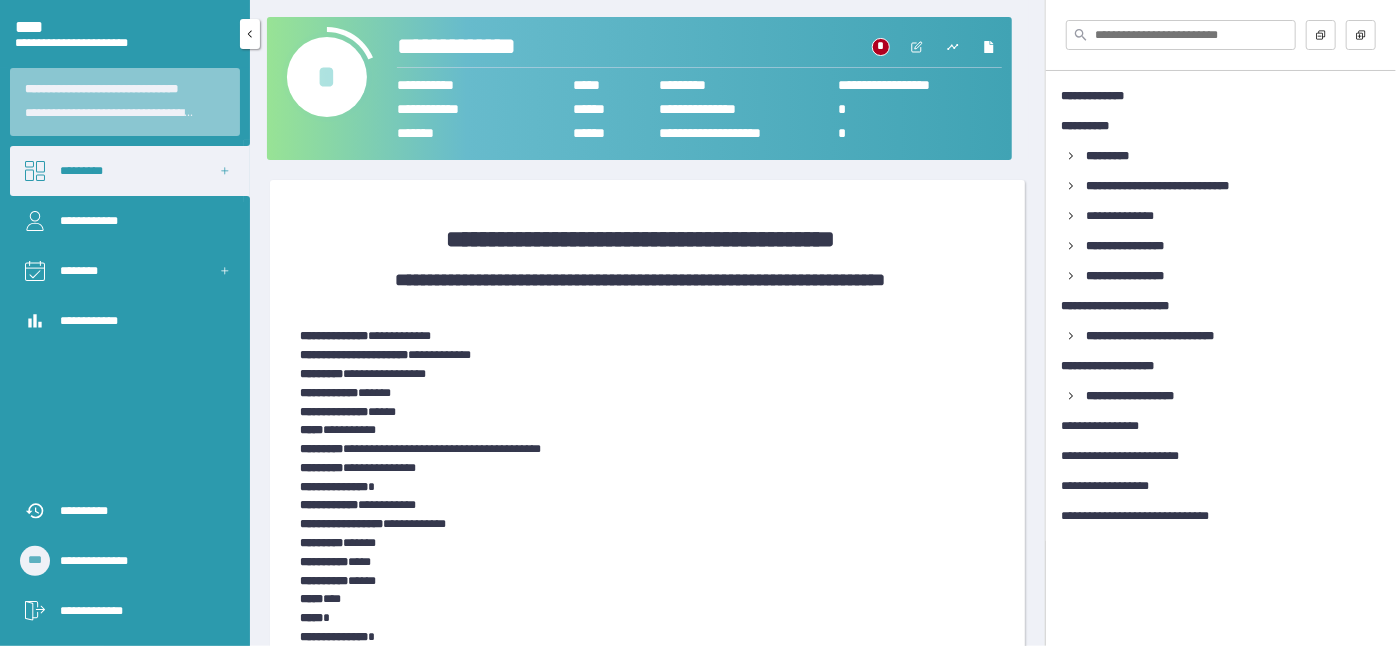 click on "*********" at bounding box center [130, 171] 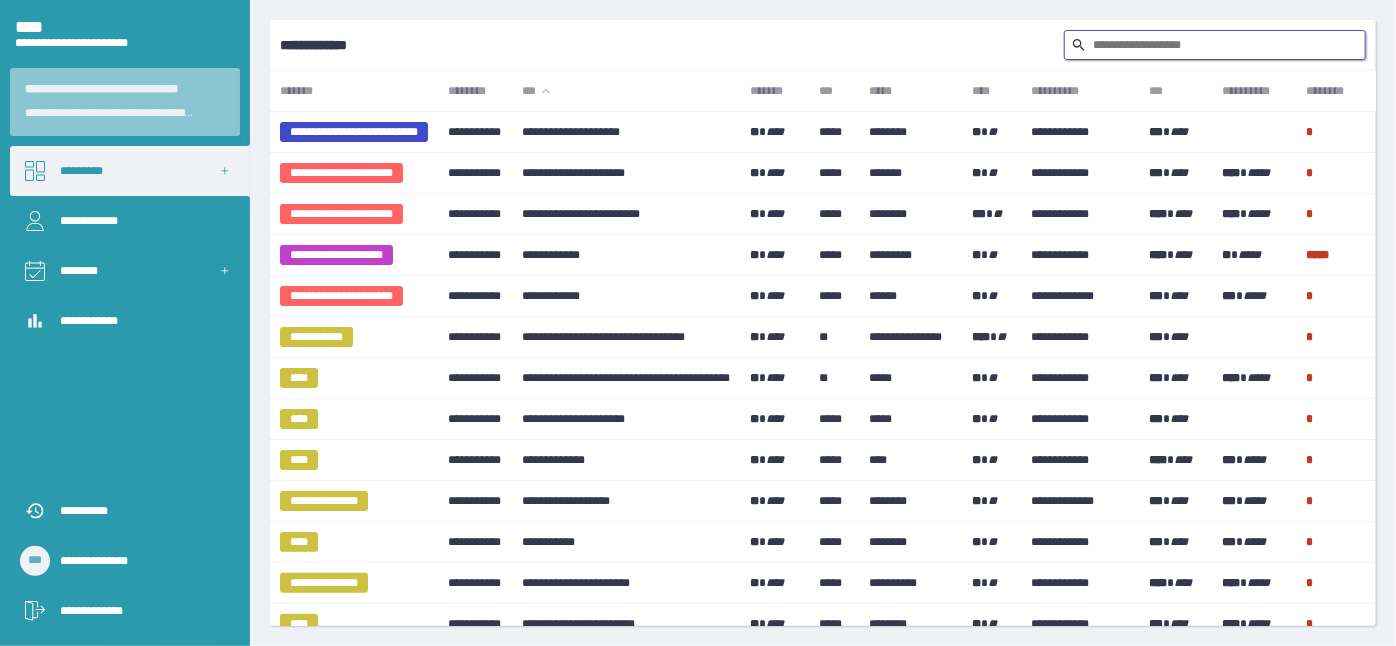 click at bounding box center [1215, 45] 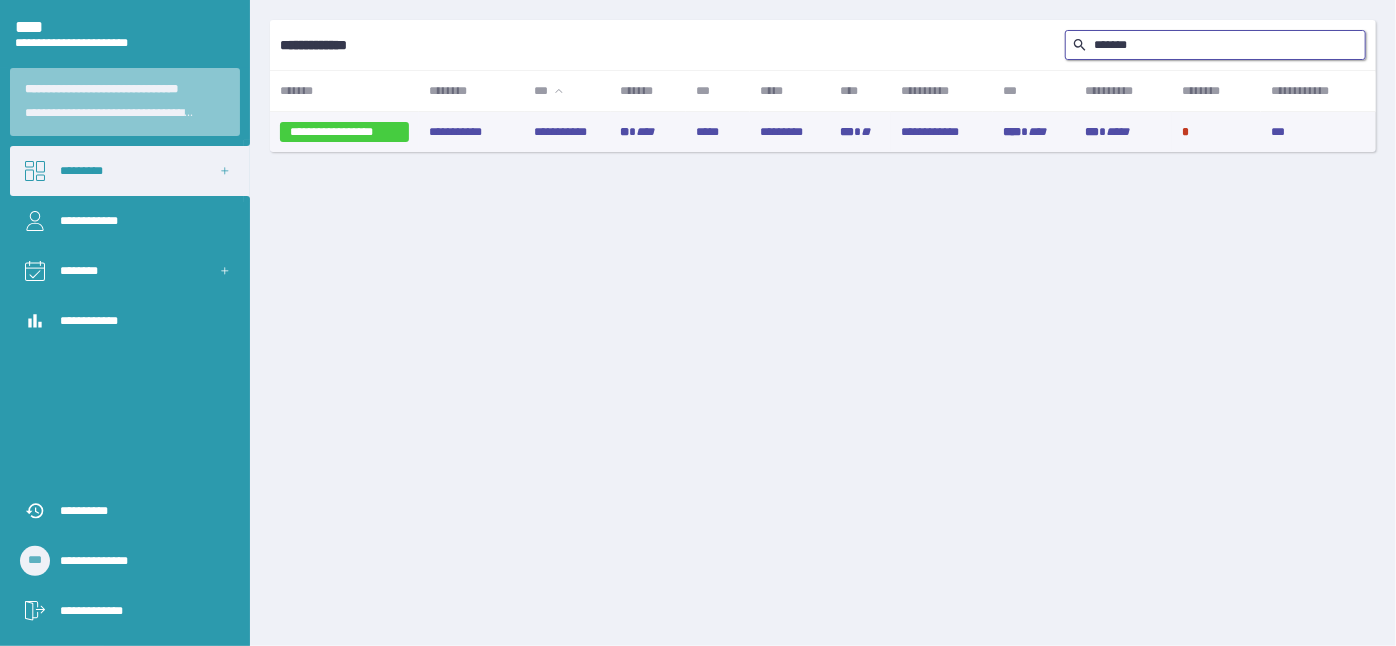 type on "*******" 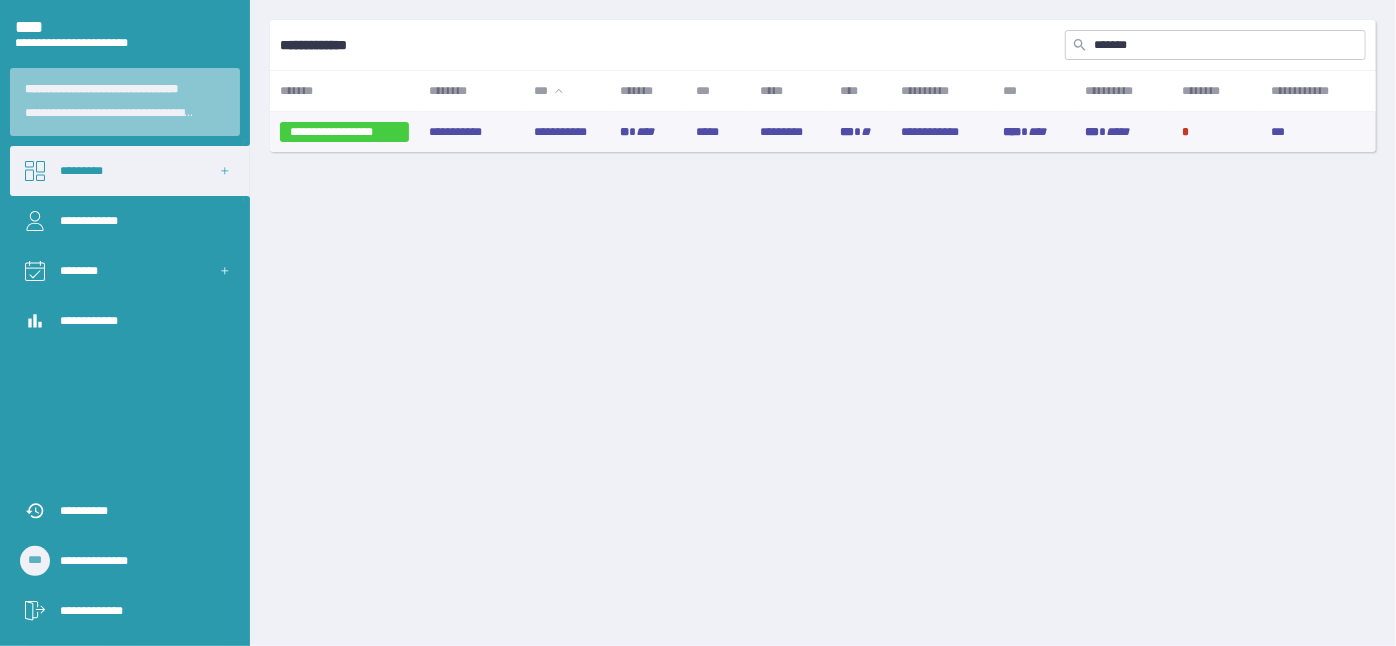 click on "**********" at bounding box center [568, 132] 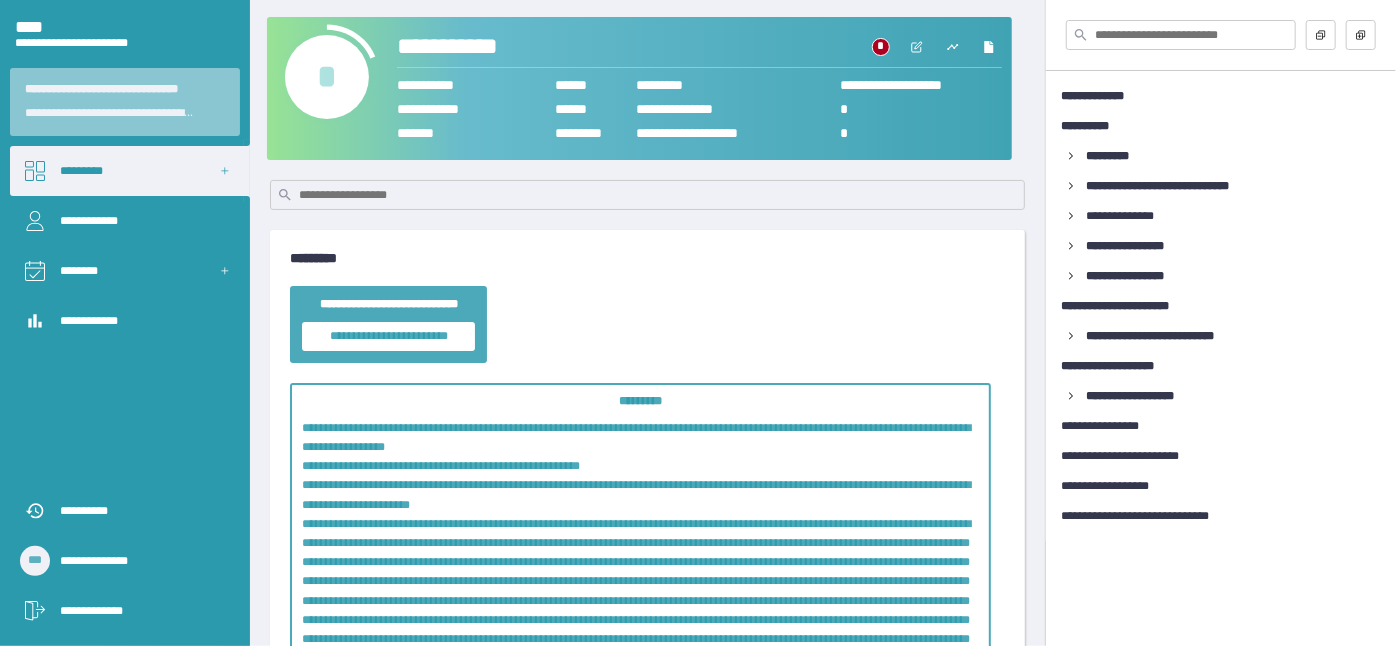 click on "*" at bounding box center [327, 77] 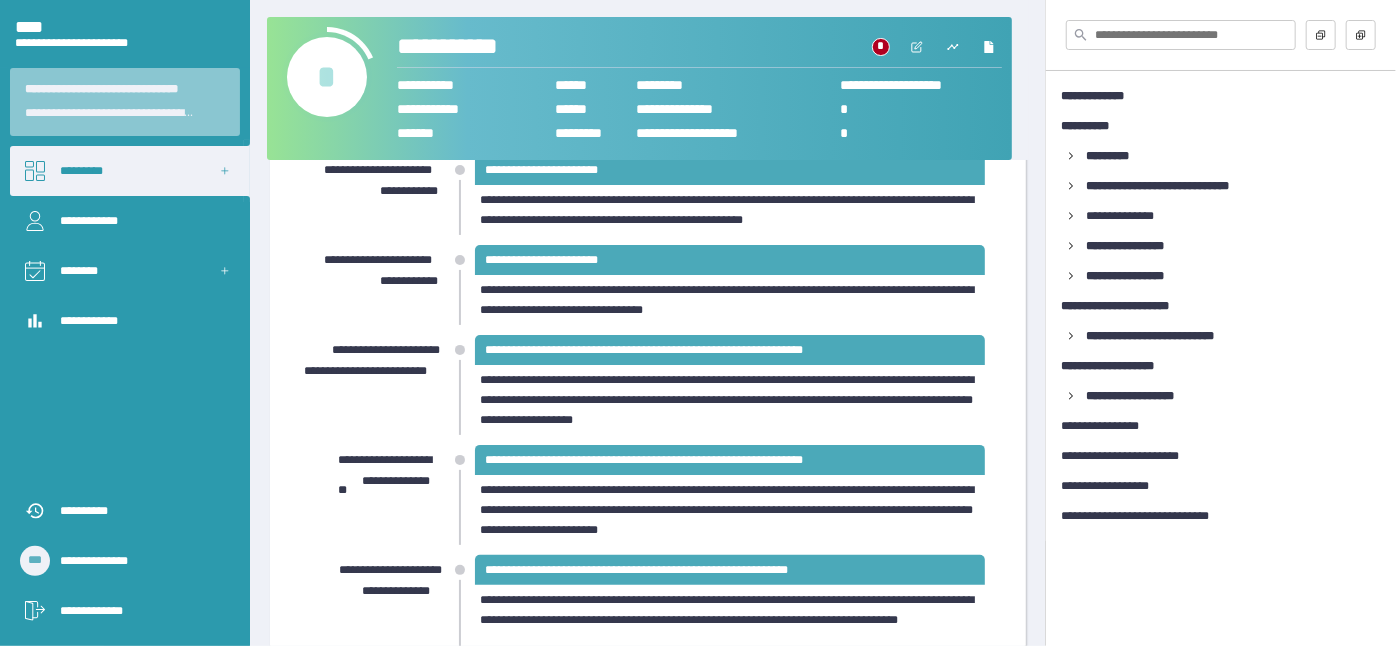 scroll, scrollTop: 0, scrollLeft: 0, axis: both 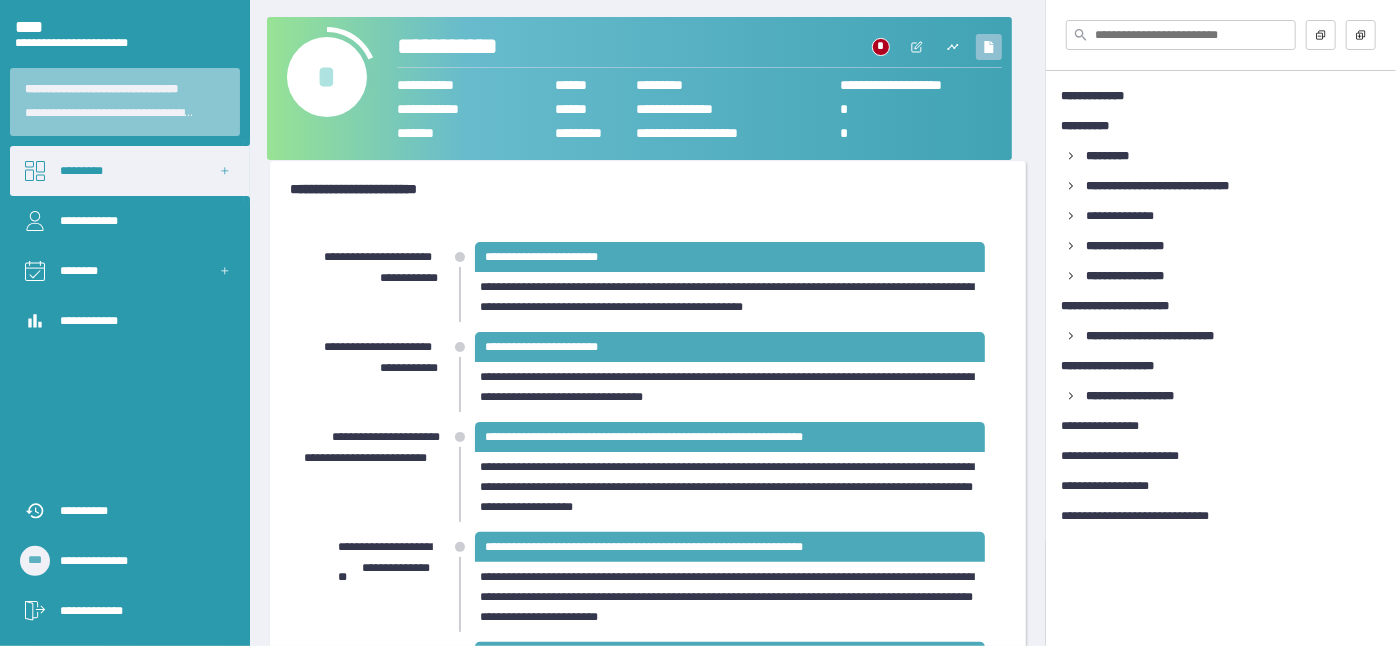 click at bounding box center (989, 47) 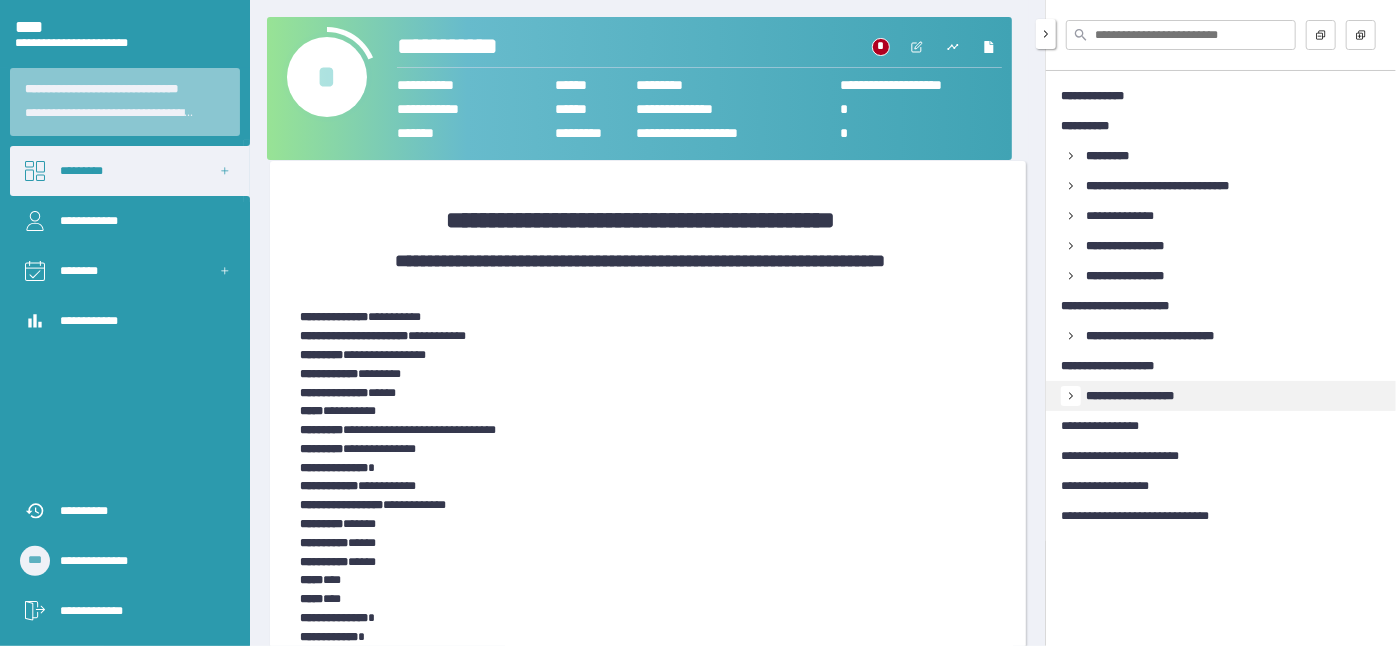 scroll, scrollTop: 36, scrollLeft: 0, axis: vertical 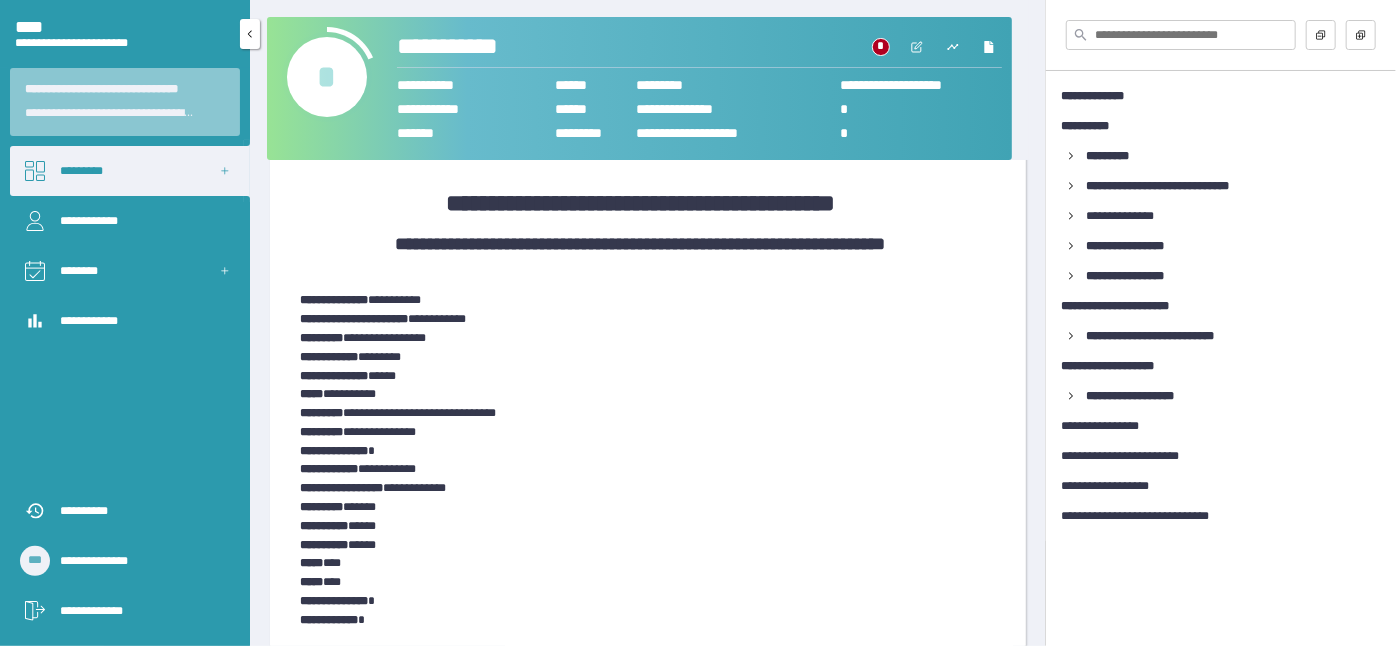 click on "*********" at bounding box center [130, 171] 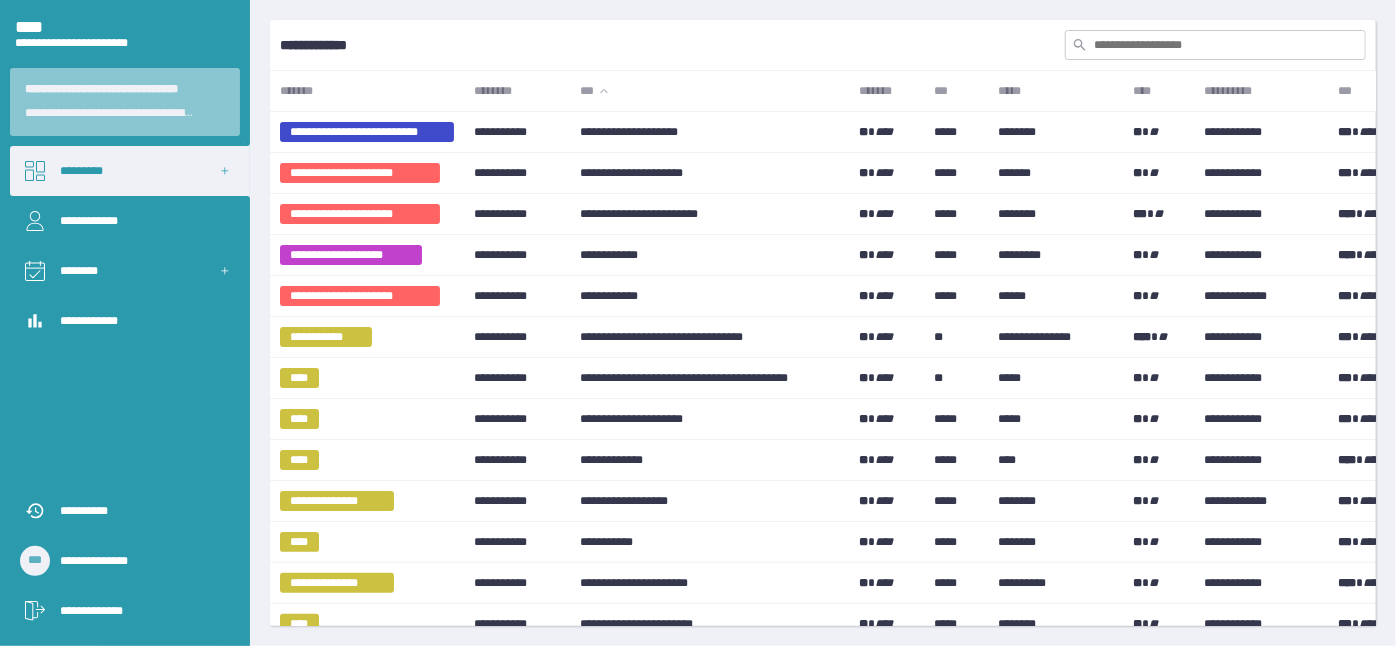click at bounding box center (1215, 45) 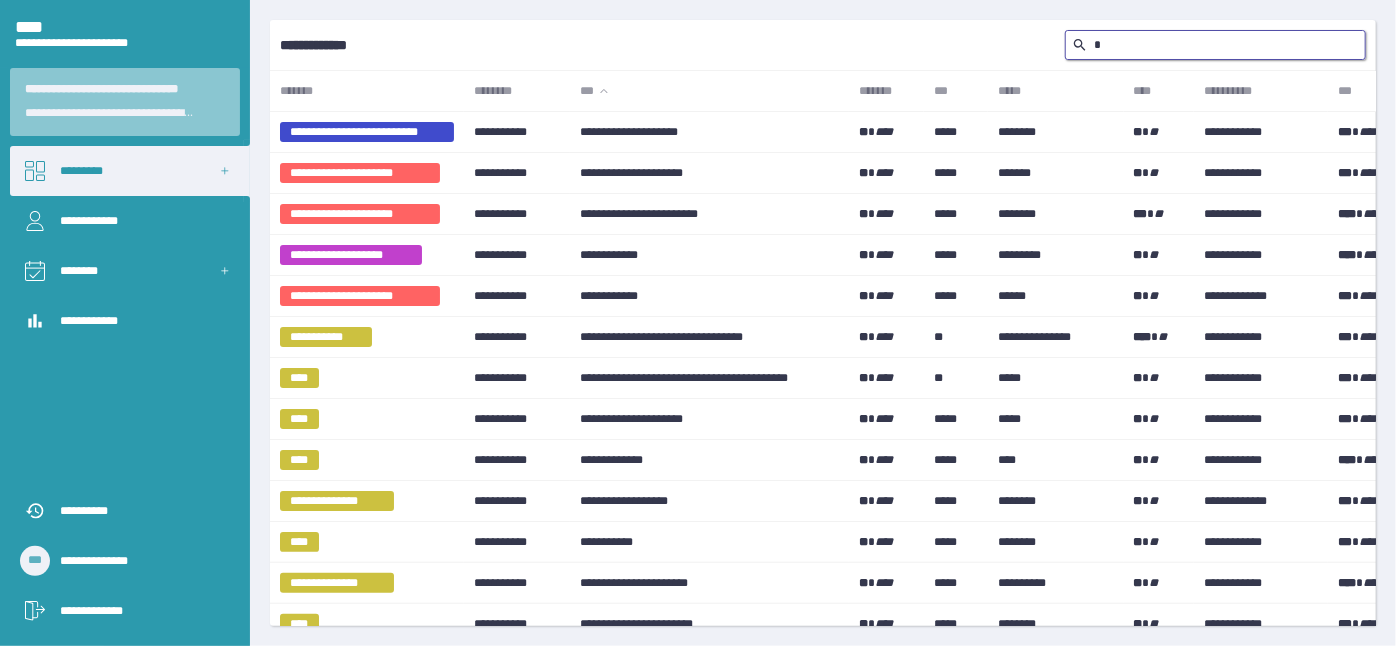type on "**" 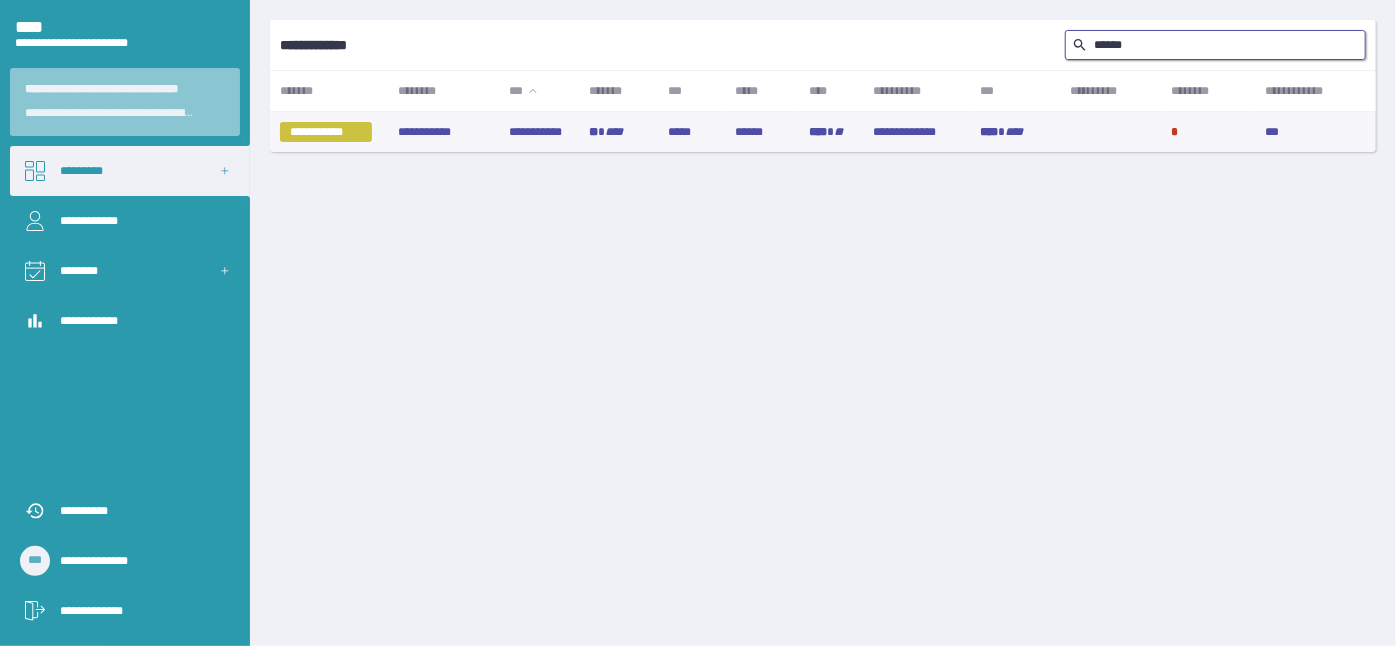 click on "**********" at bounding box center [539, 132] 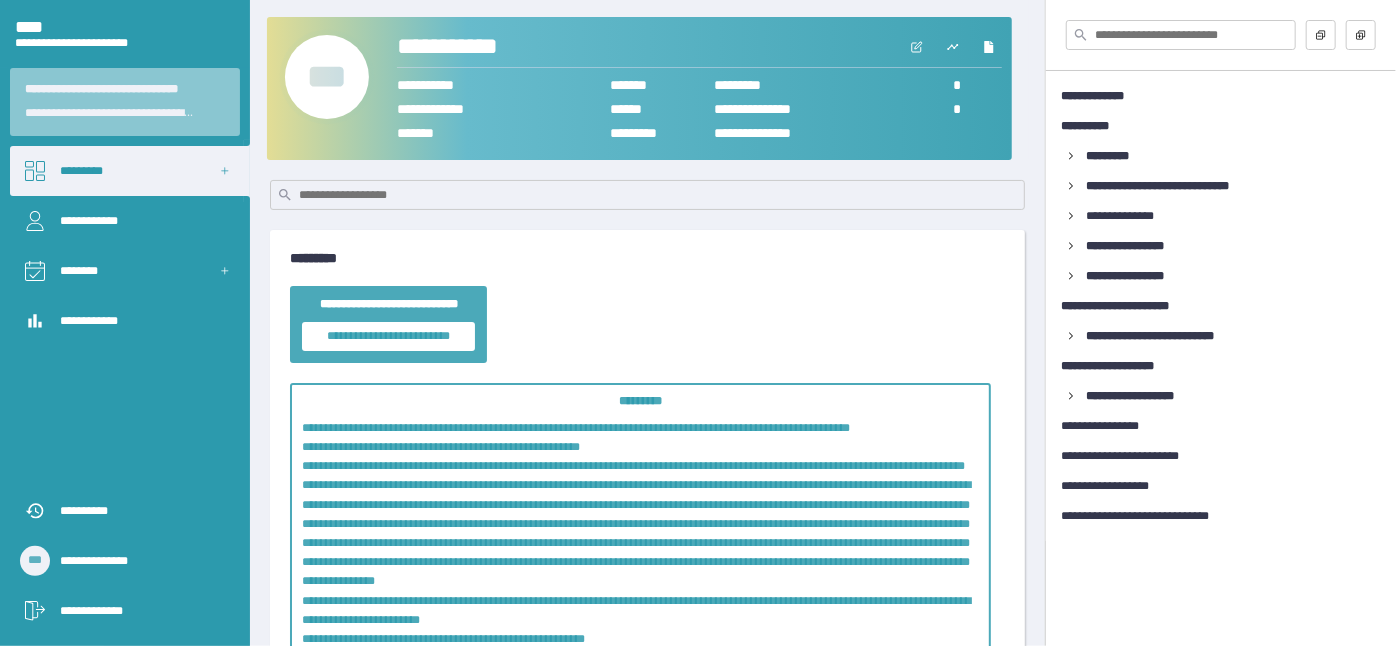 click on "***" at bounding box center [327, 77] 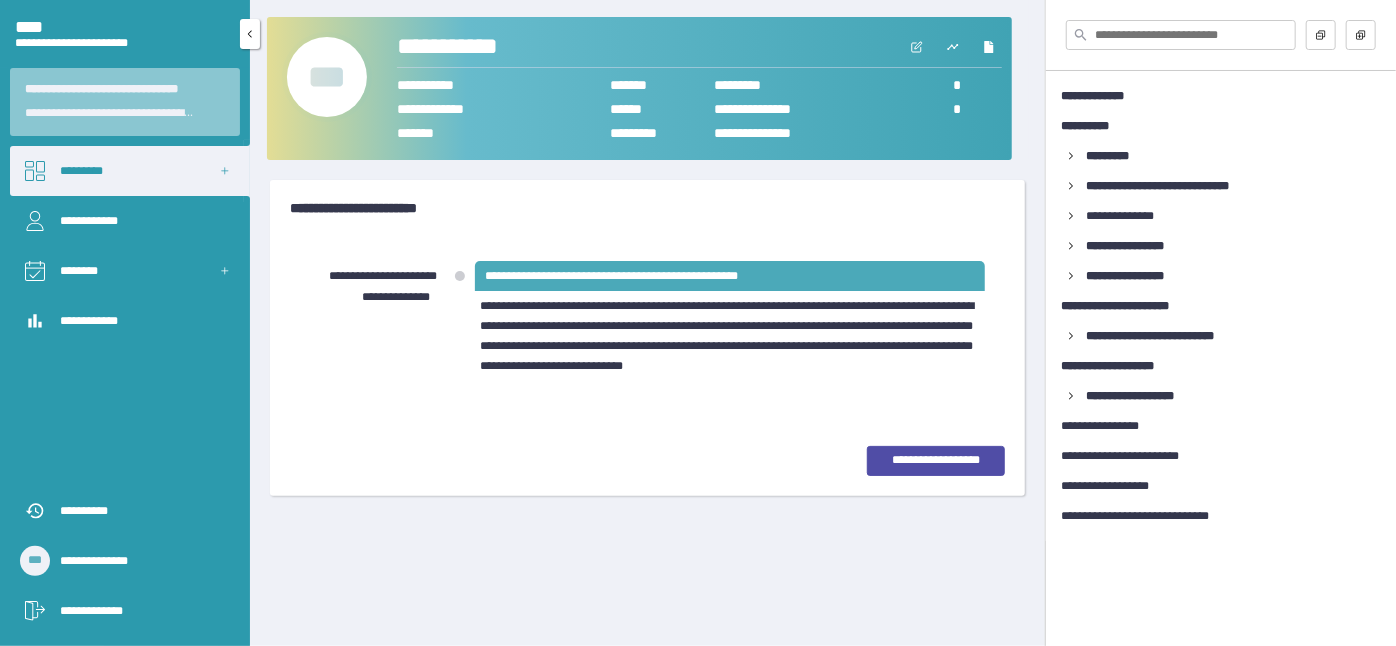 click on "*********" at bounding box center (130, 171) 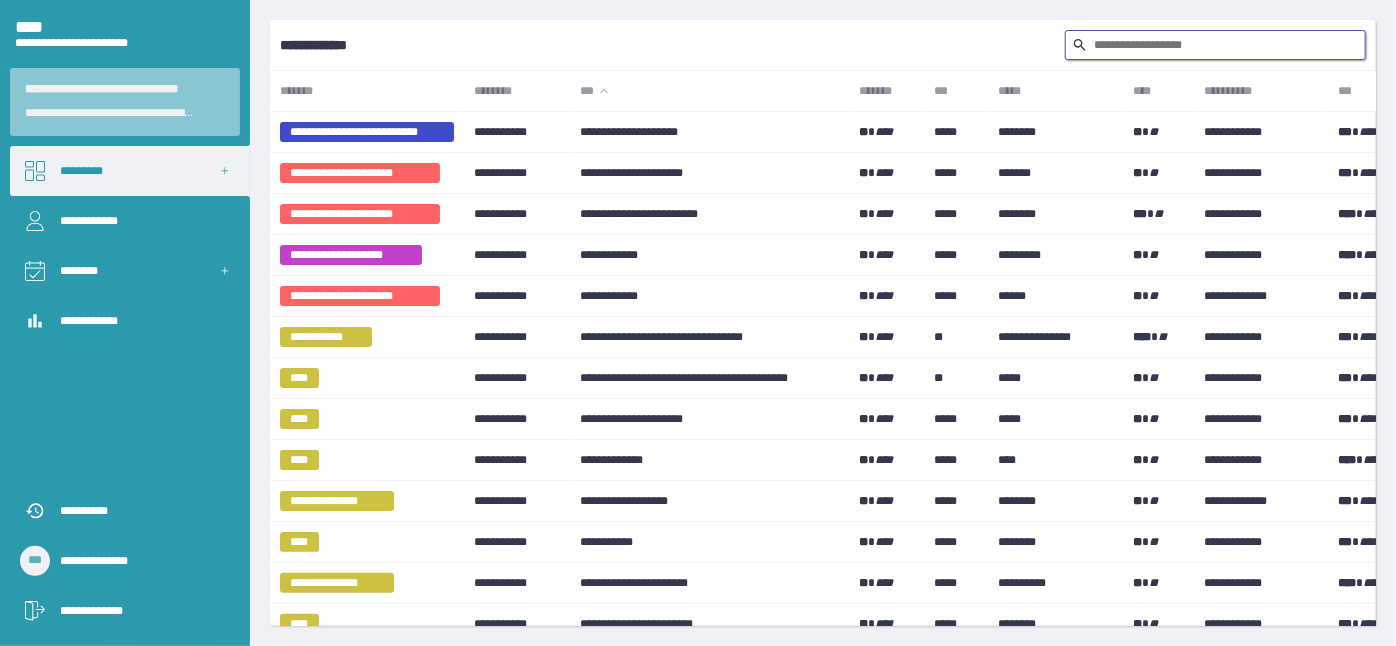 click at bounding box center (1215, 45) 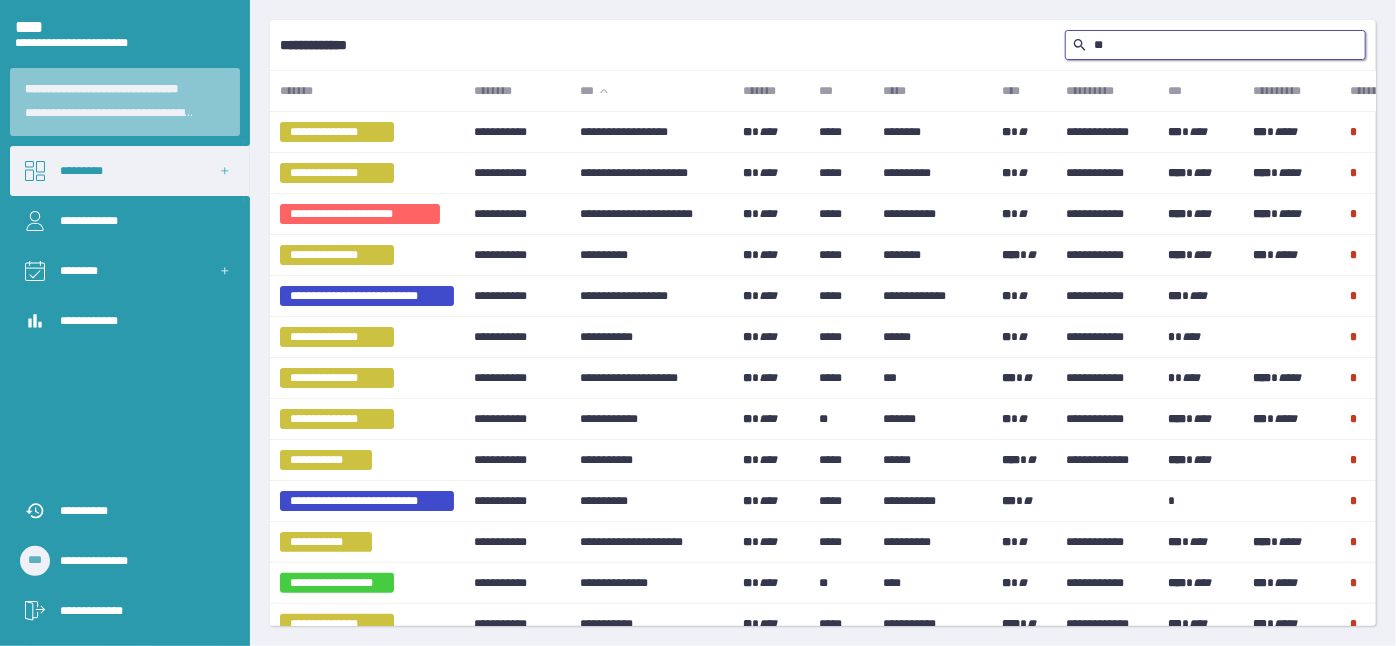 type on "*" 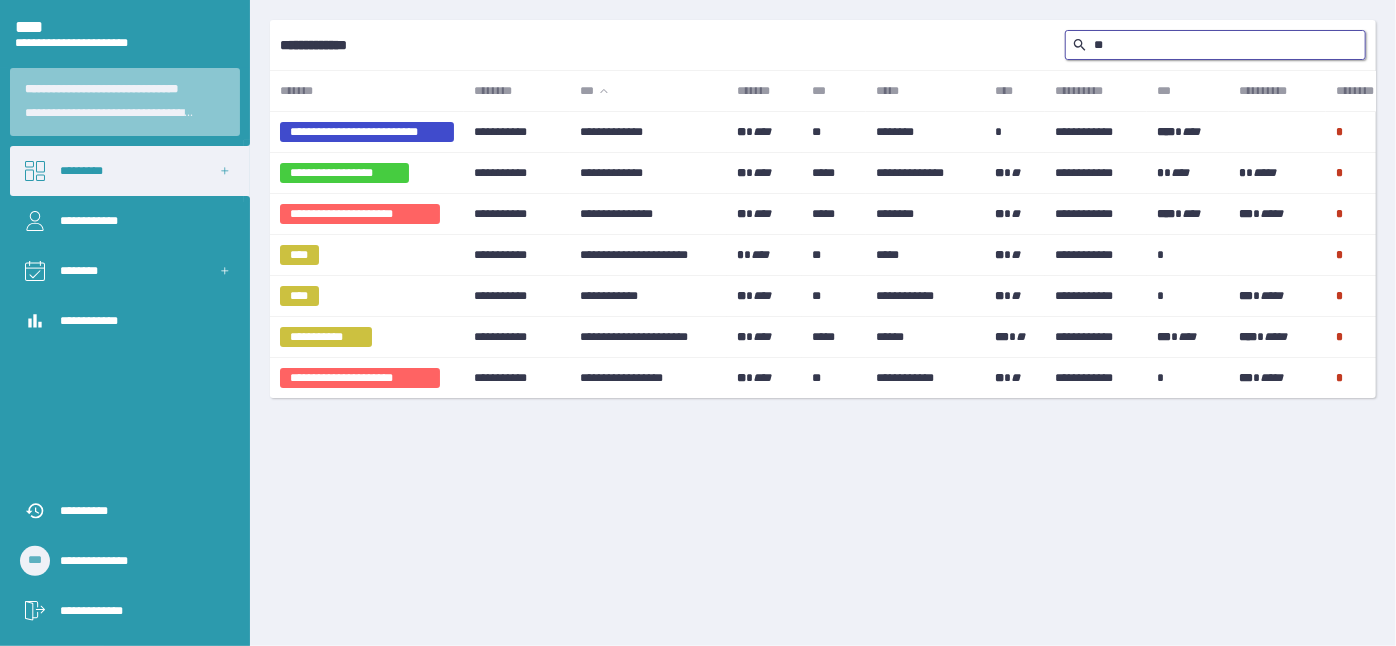 type on "*" 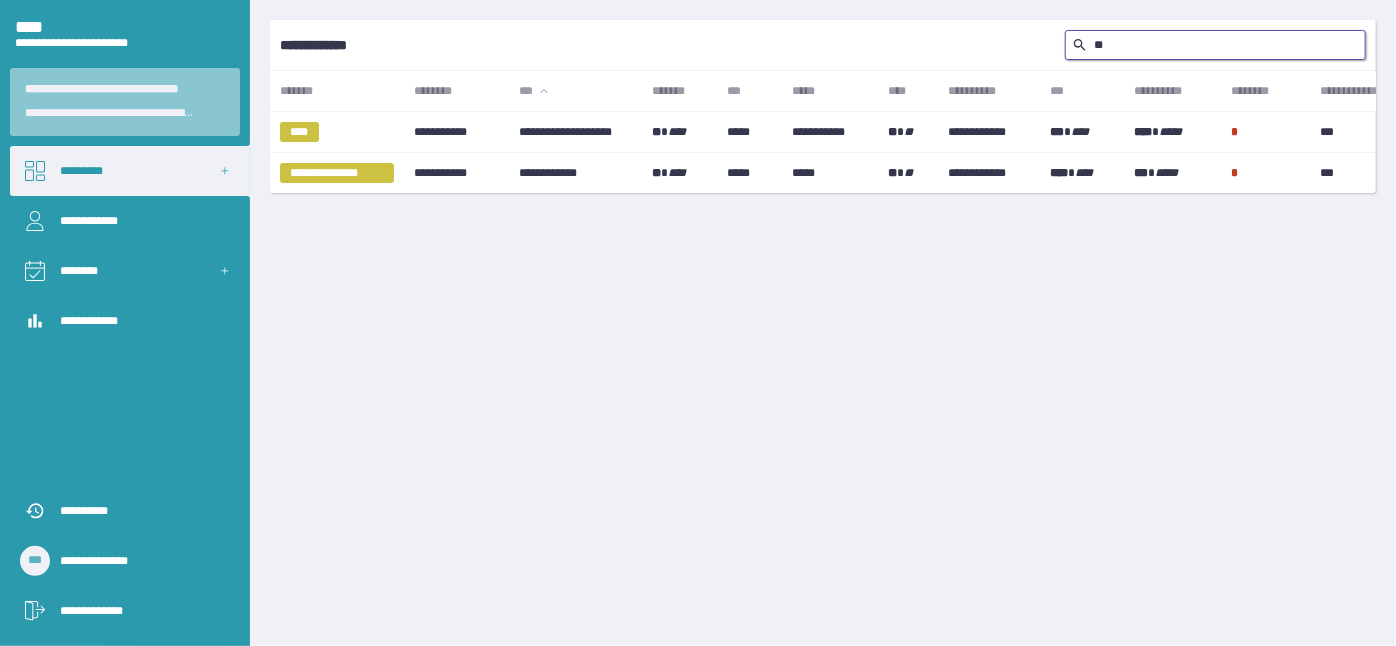 type on "*" 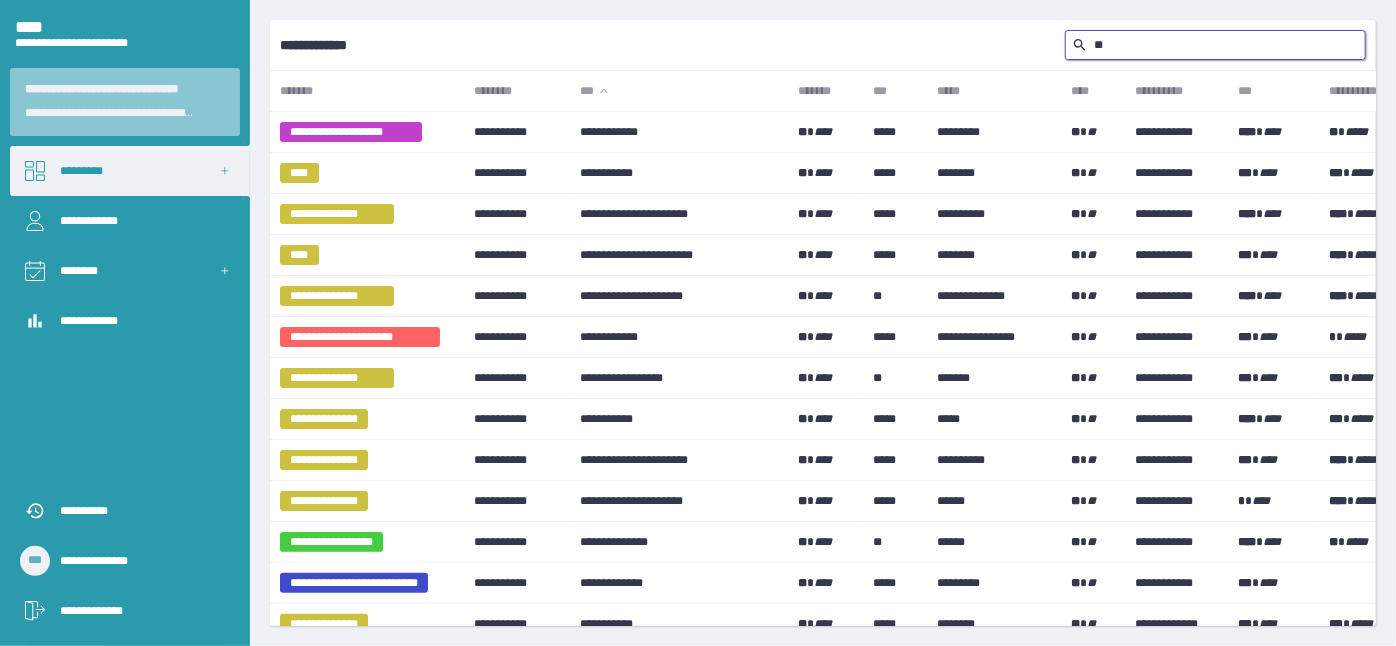 type on "*" 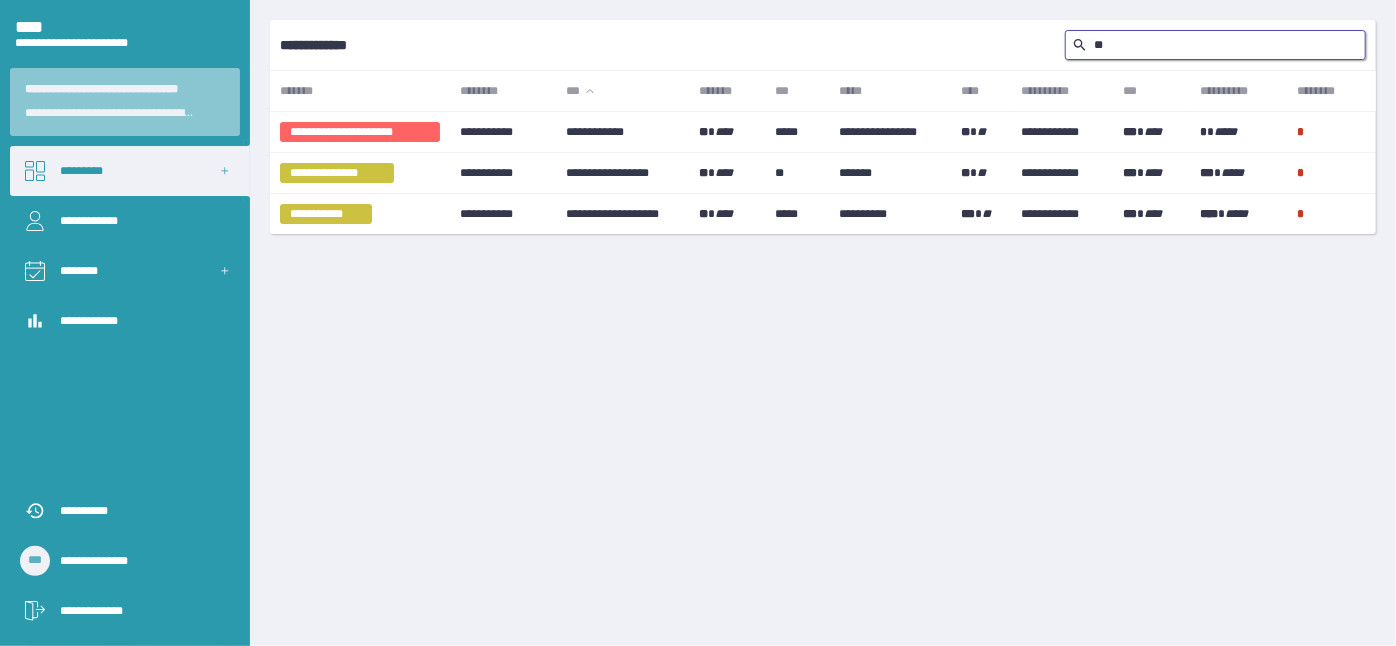 type on "*" 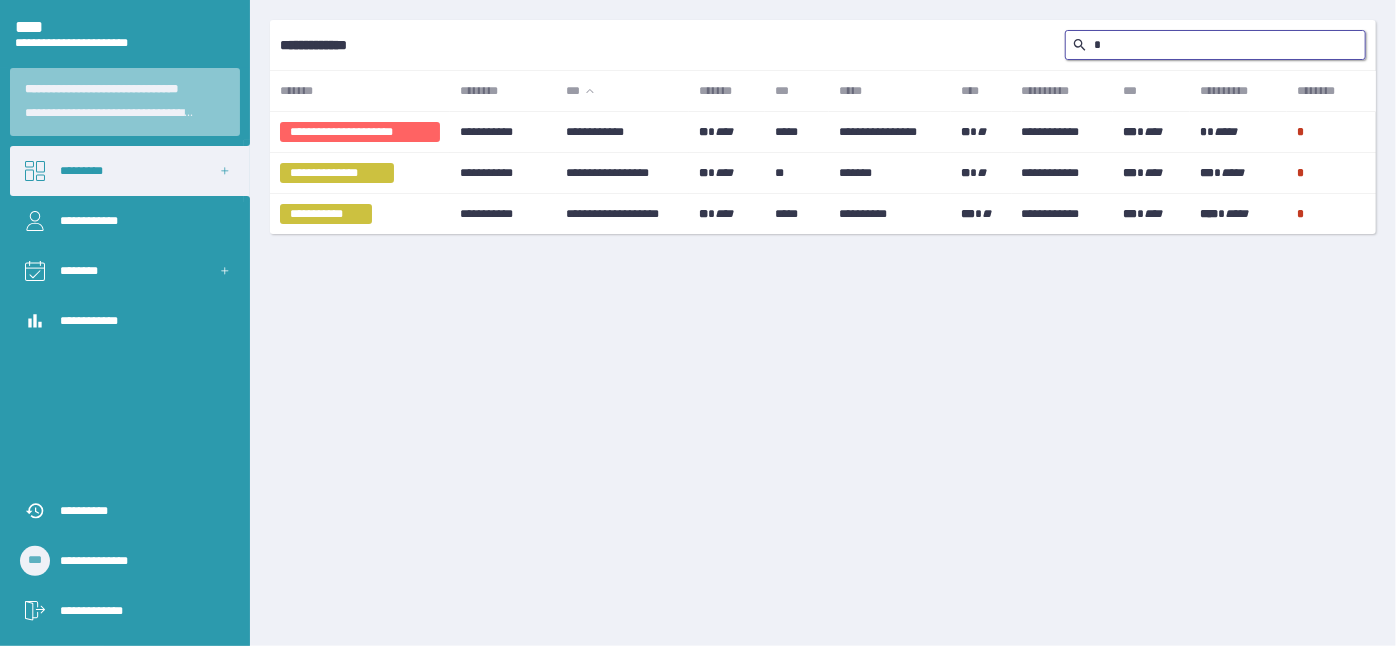 type 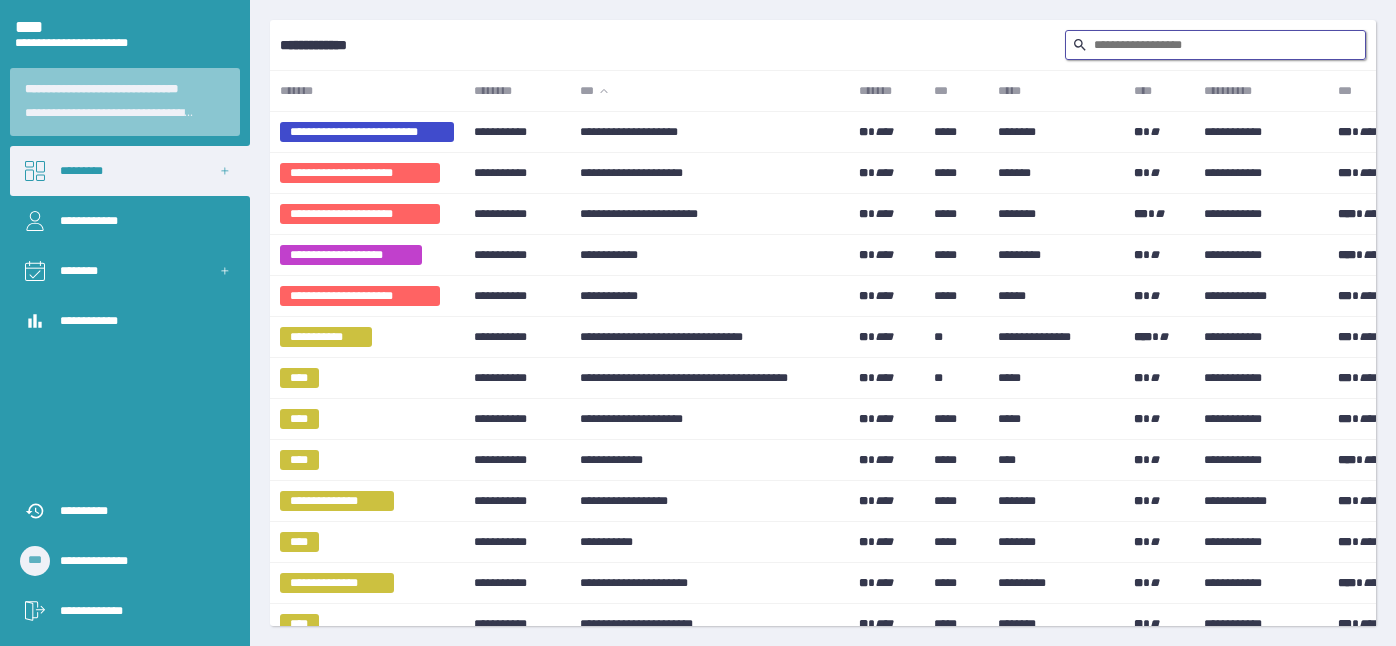 scroll, scrollTop: 0, scrollLeft: 0, axis: both 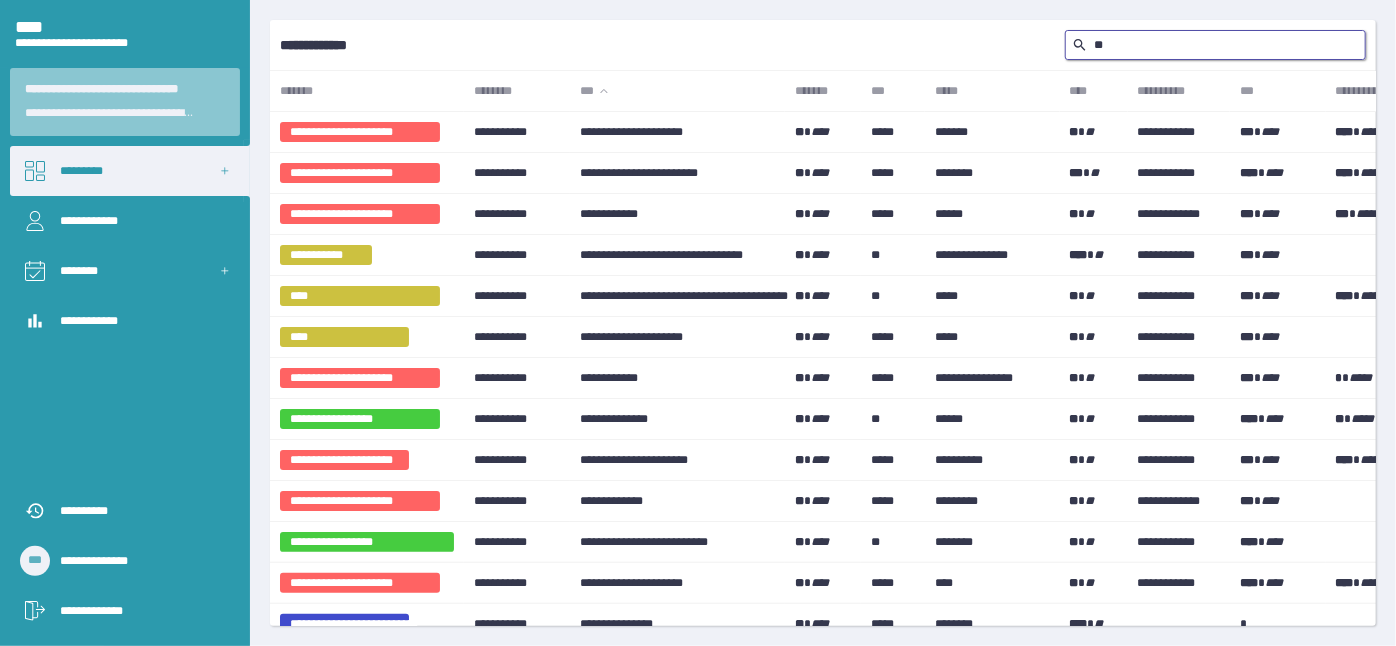 type on "*" 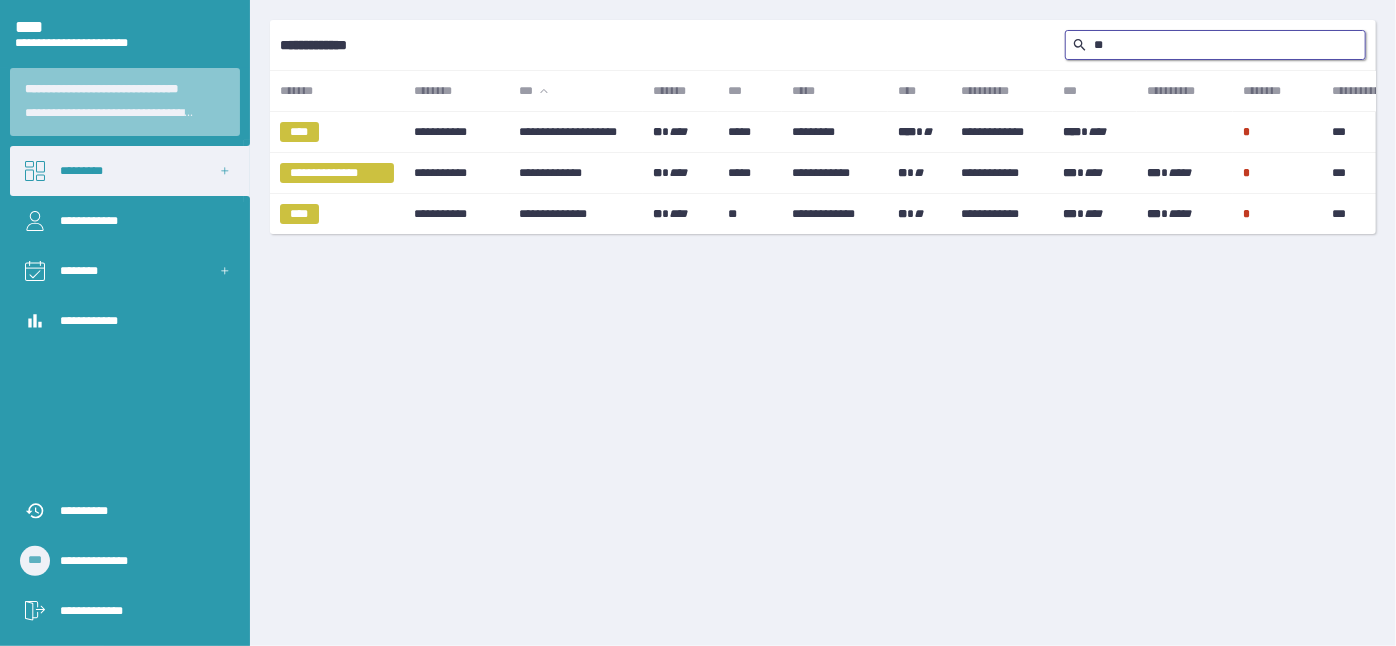 type on "*" 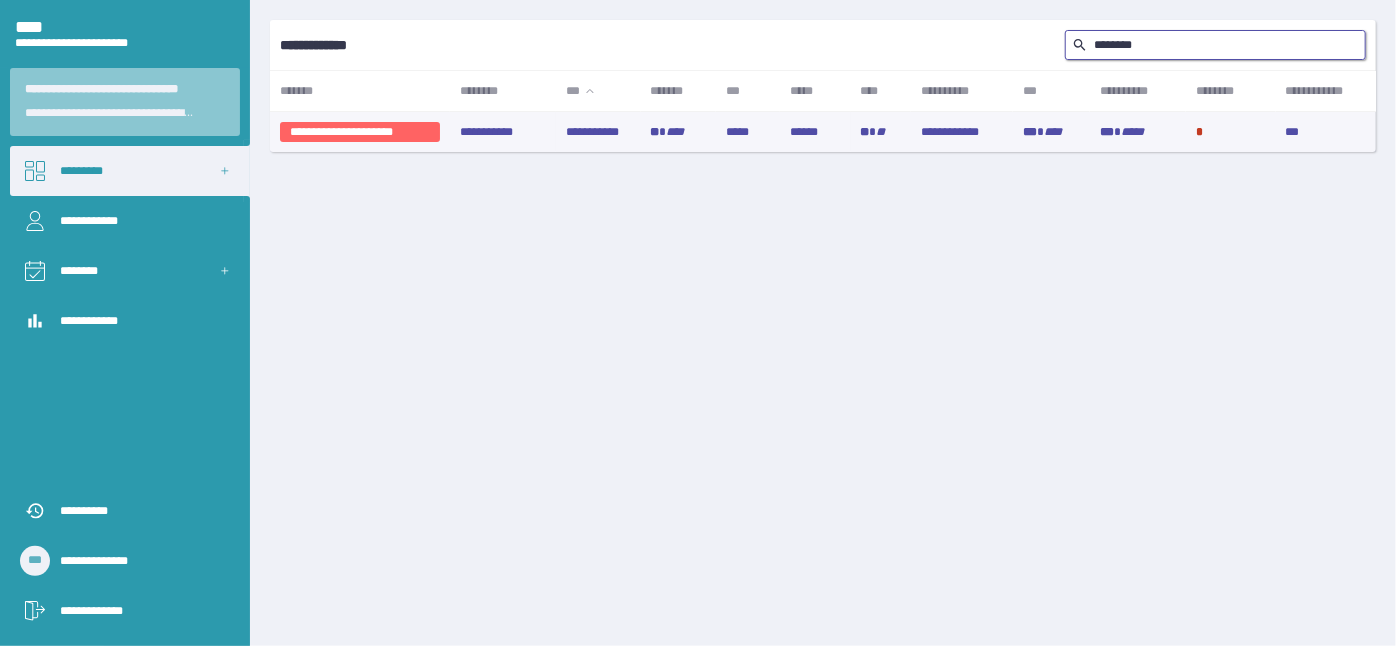 type on "********" 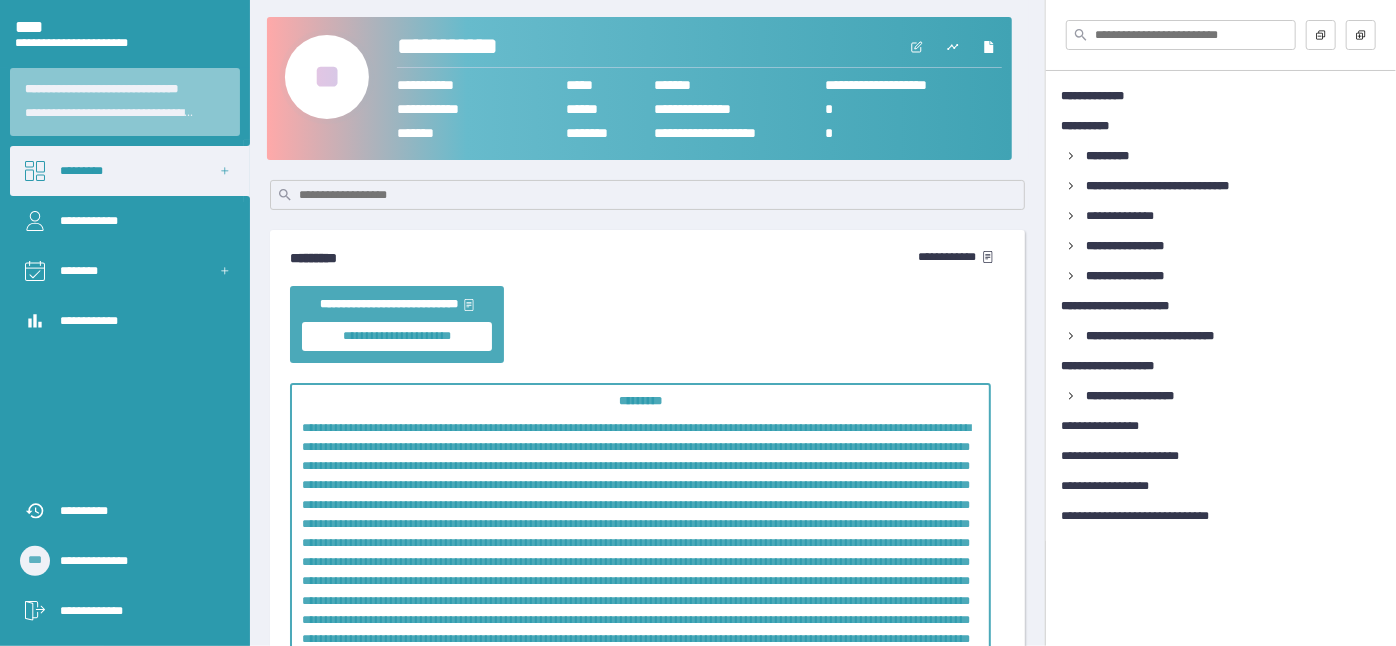 click on "**" at bounding box center [327, 77] 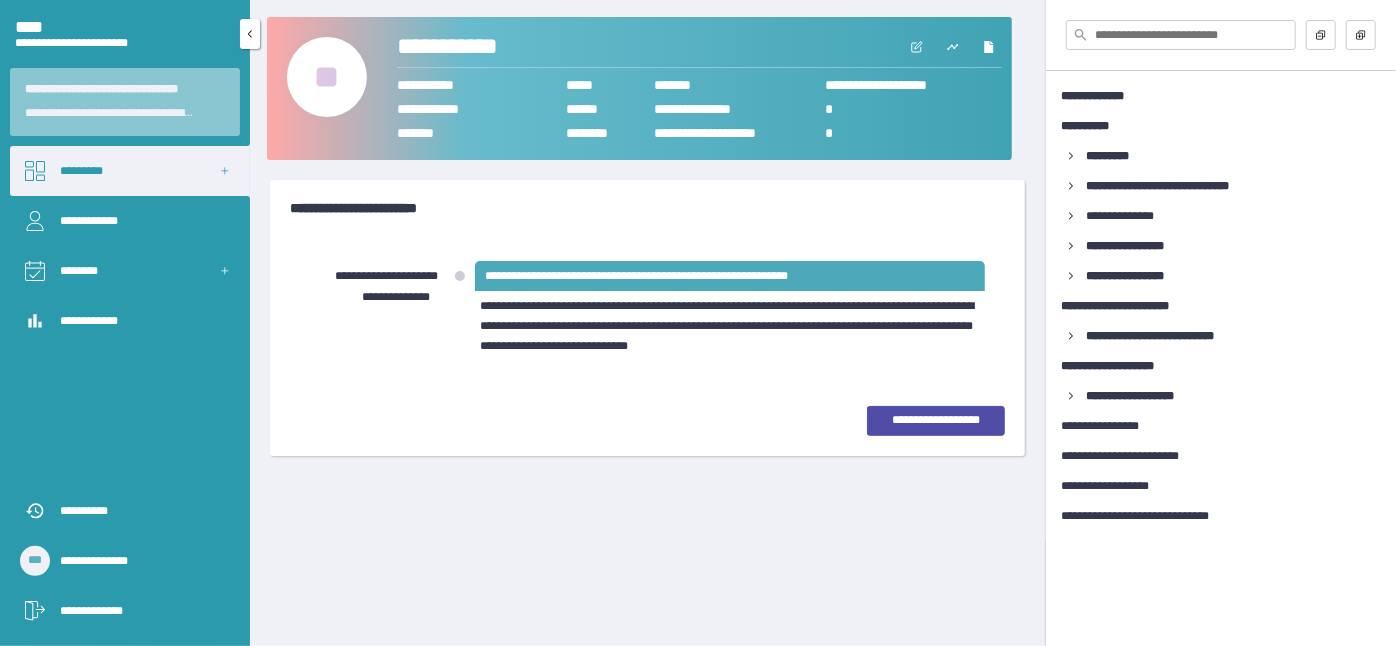 click on "*********" at bounding box center [130, 171] 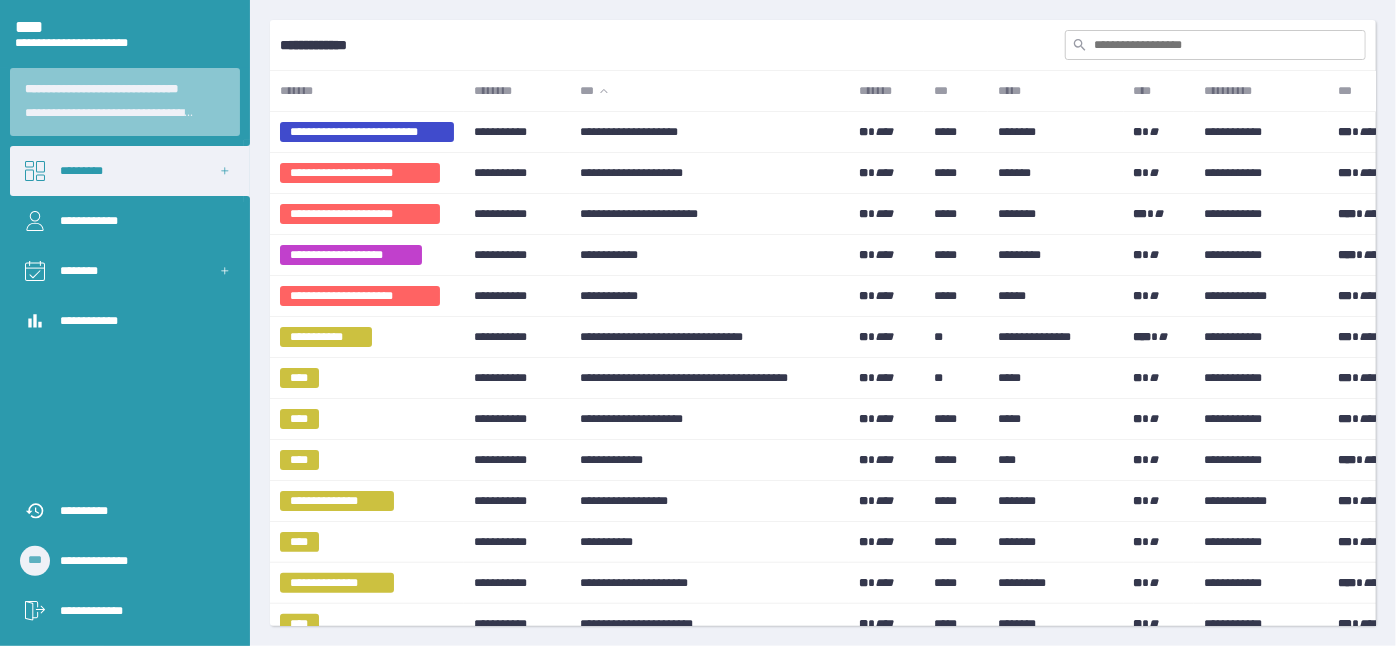 click at bounding box center [1215, 45] 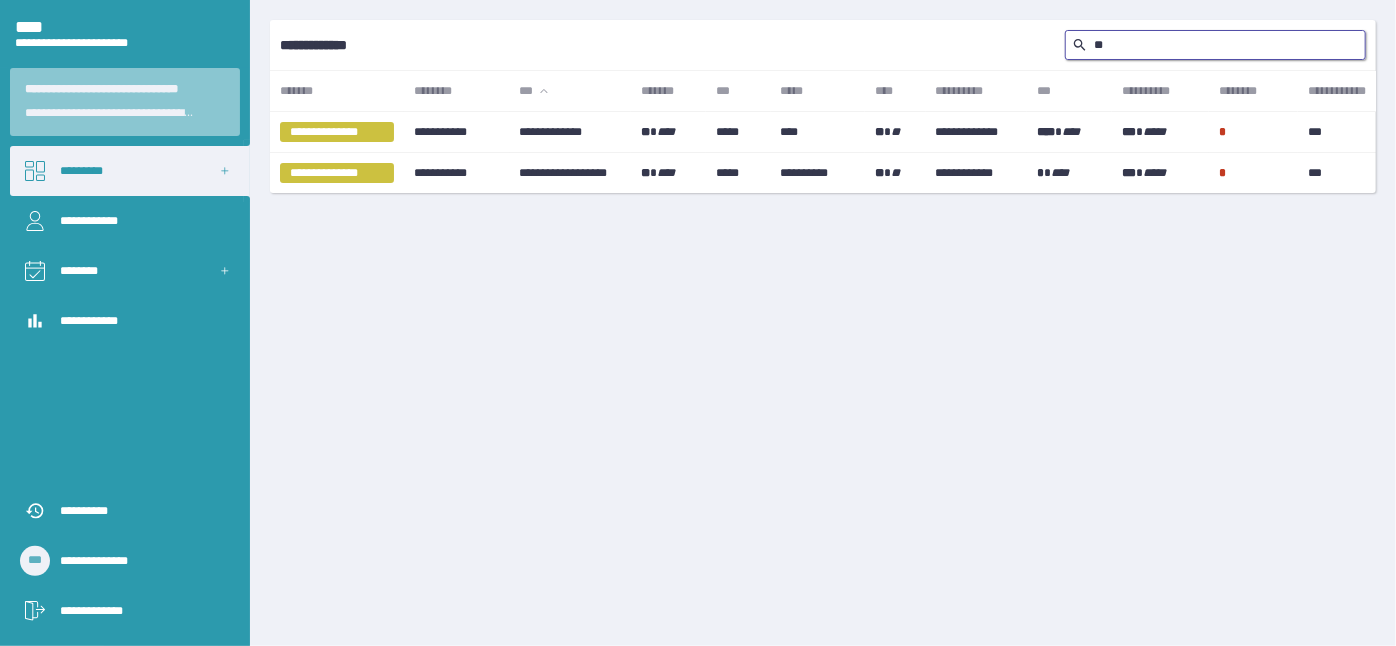 type on "*" 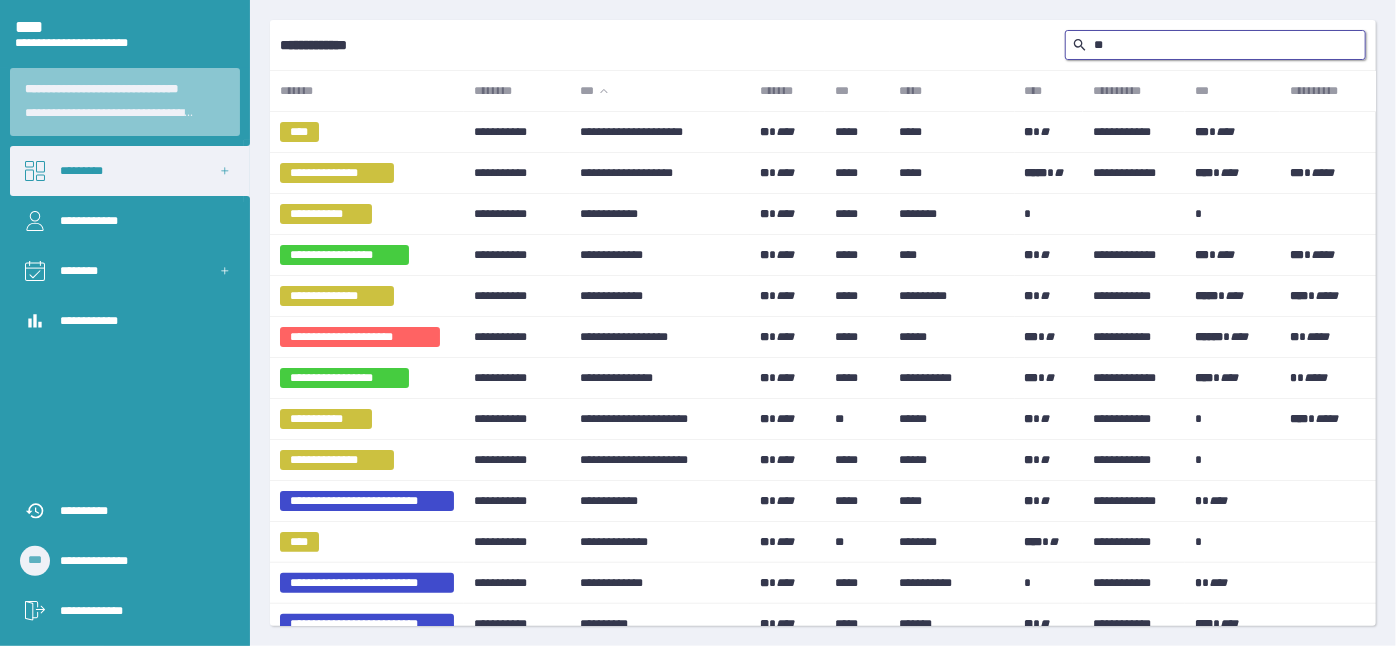 type on "*" 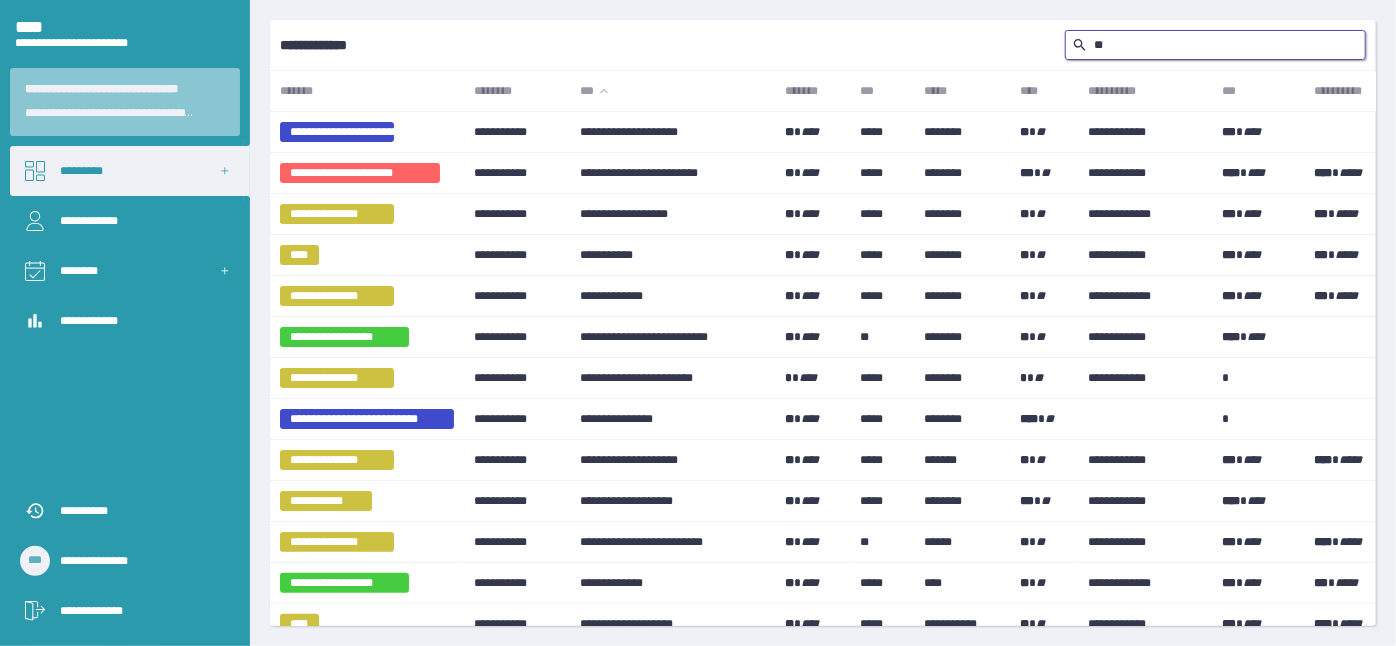 type on "*" 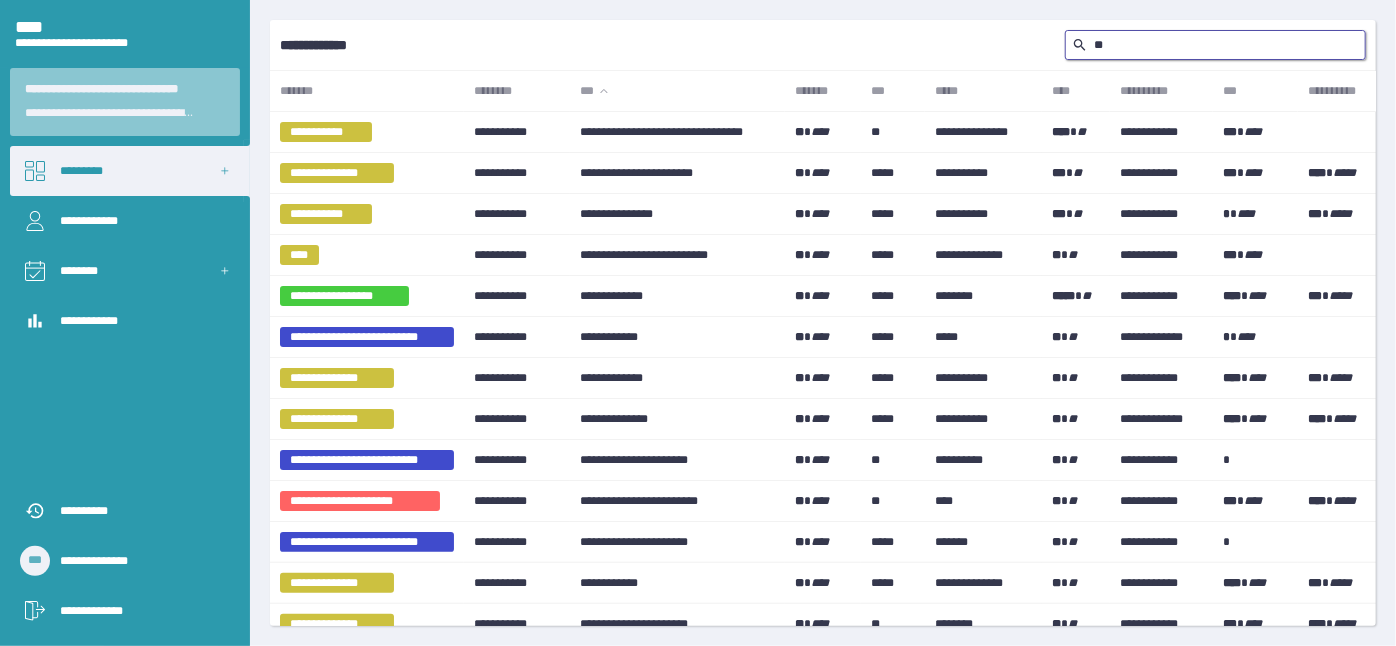 type on "*" 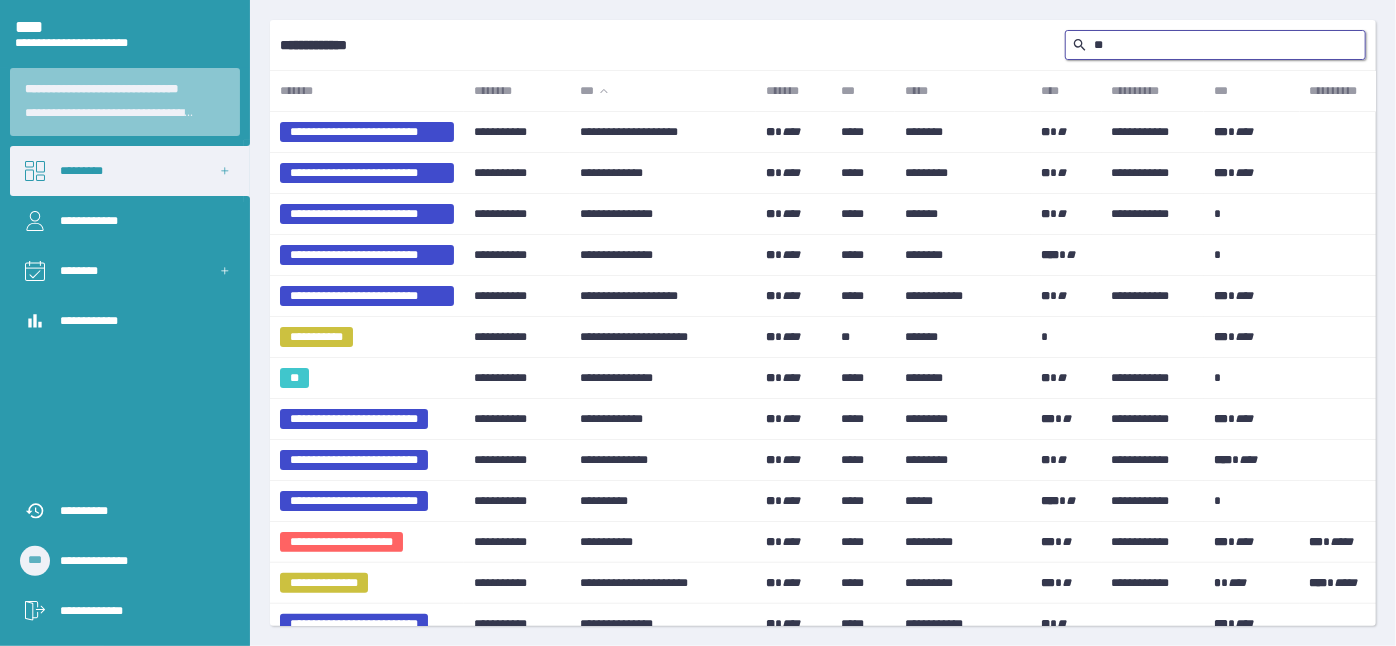 type on "*" 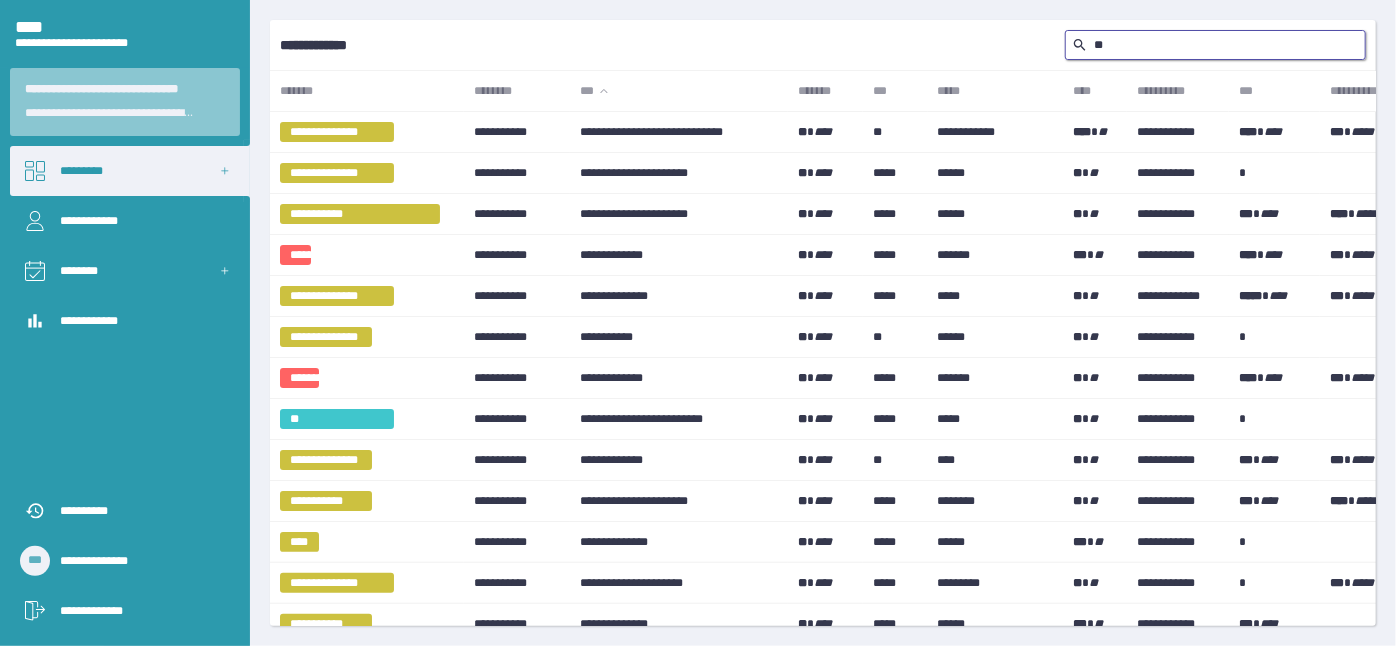 type on "*" 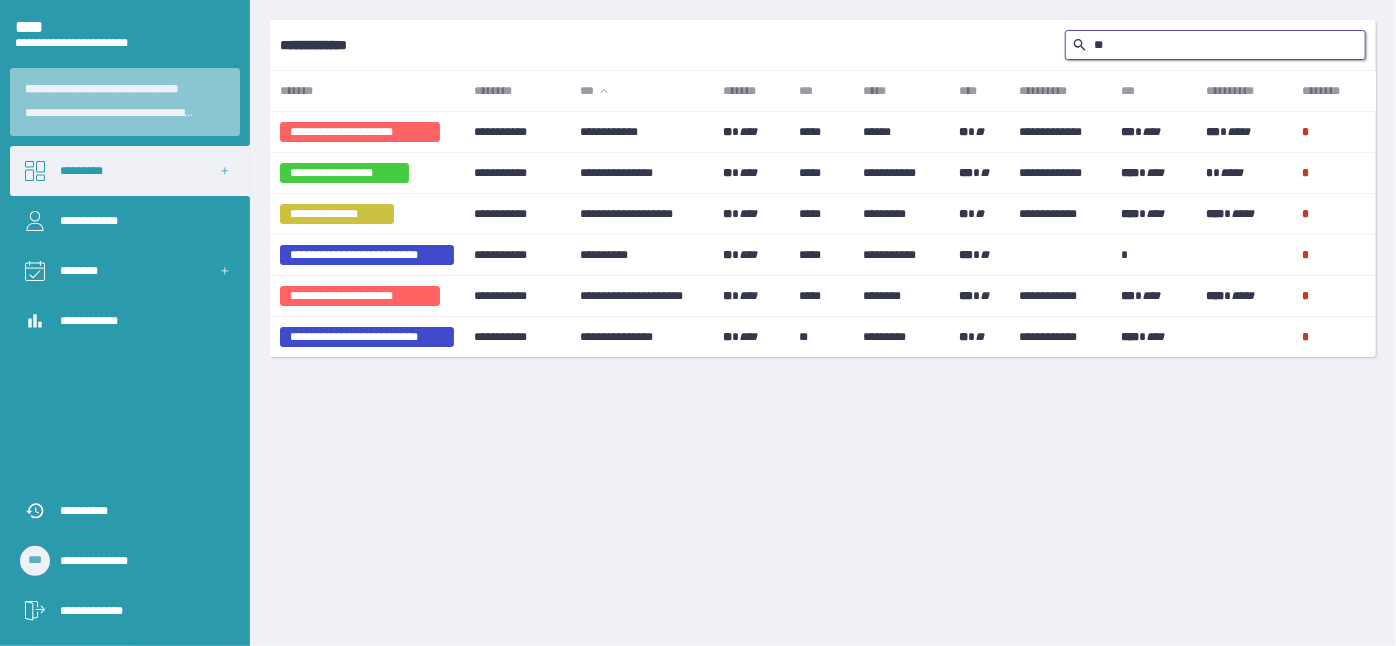 type on "*" 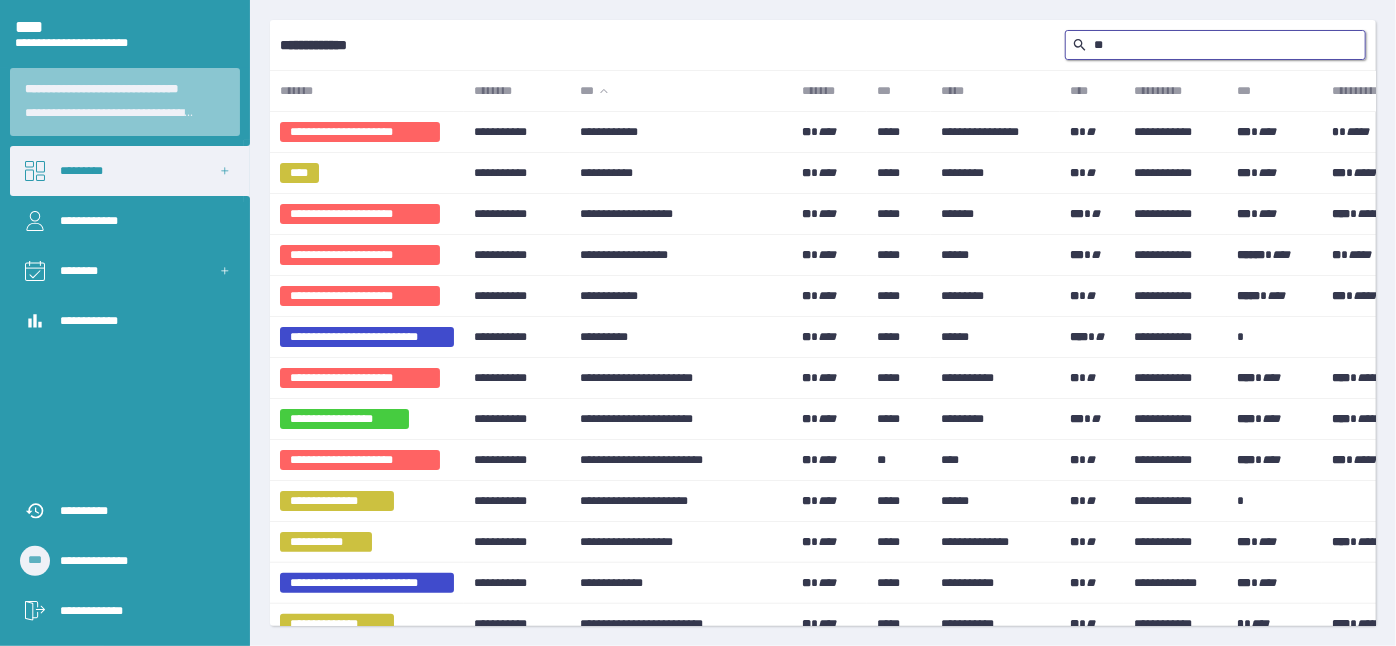 type on "*" 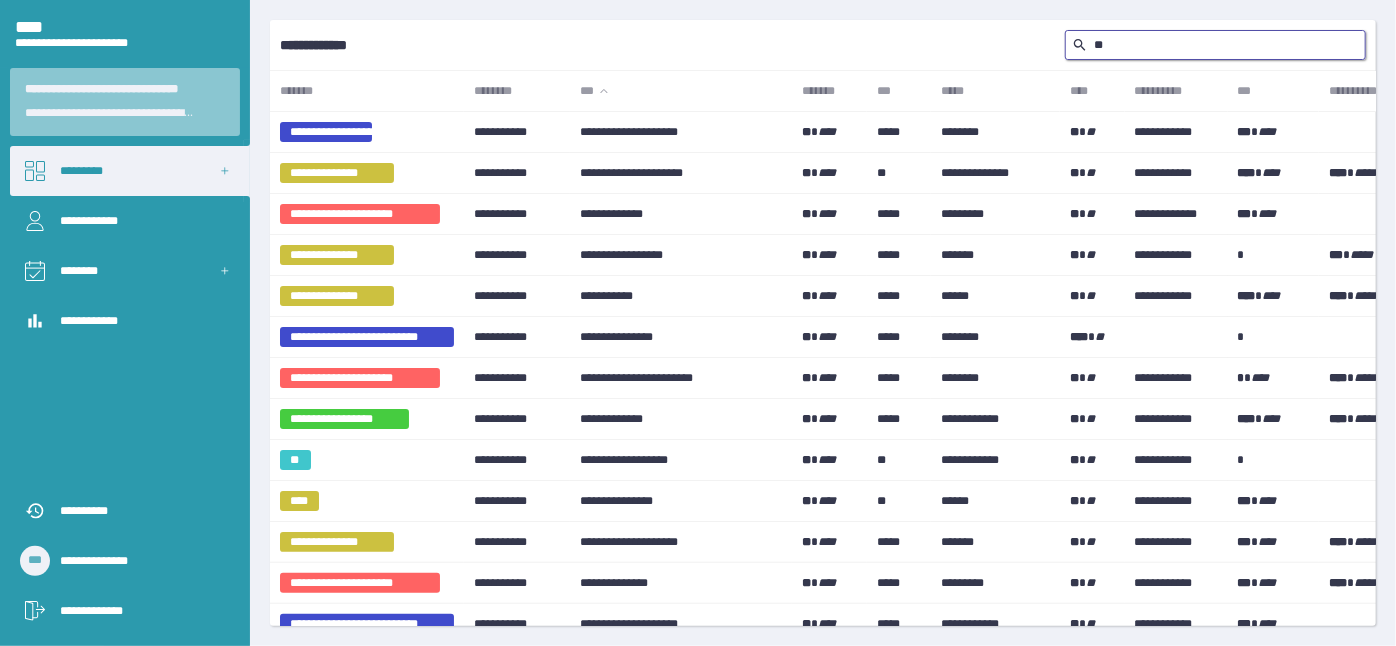 type on "*" 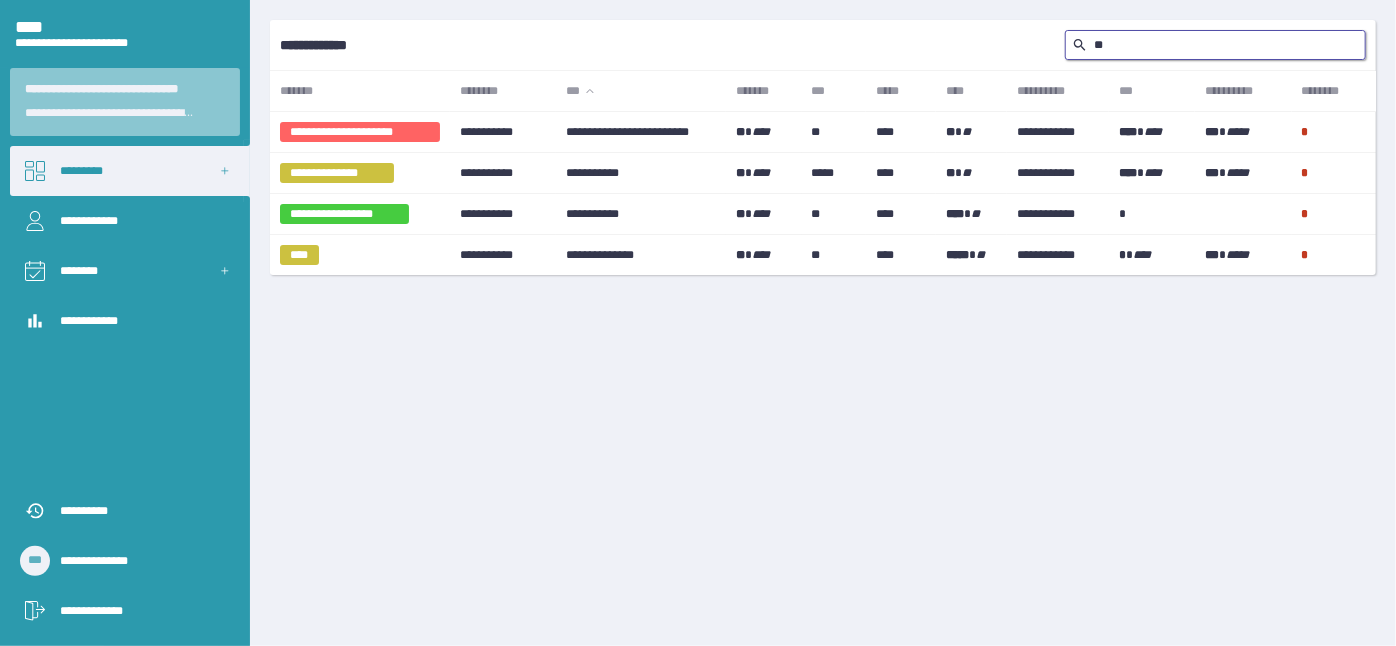 type on "*" 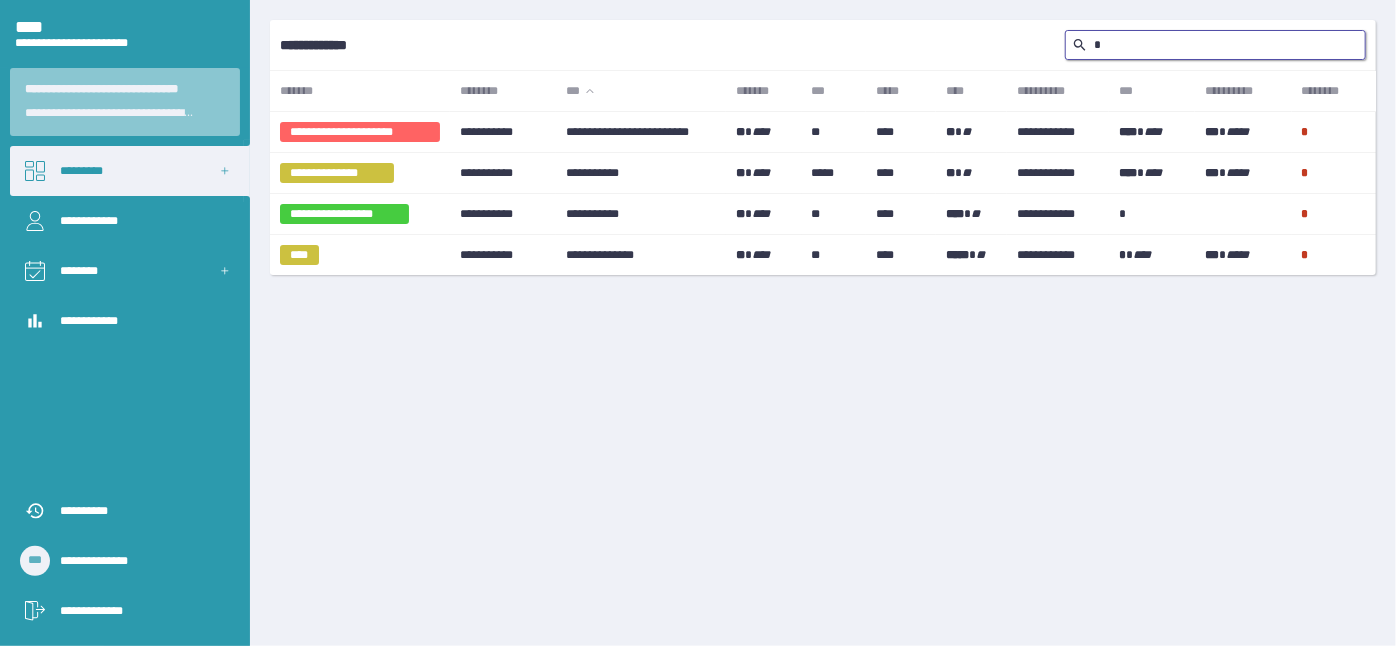 type 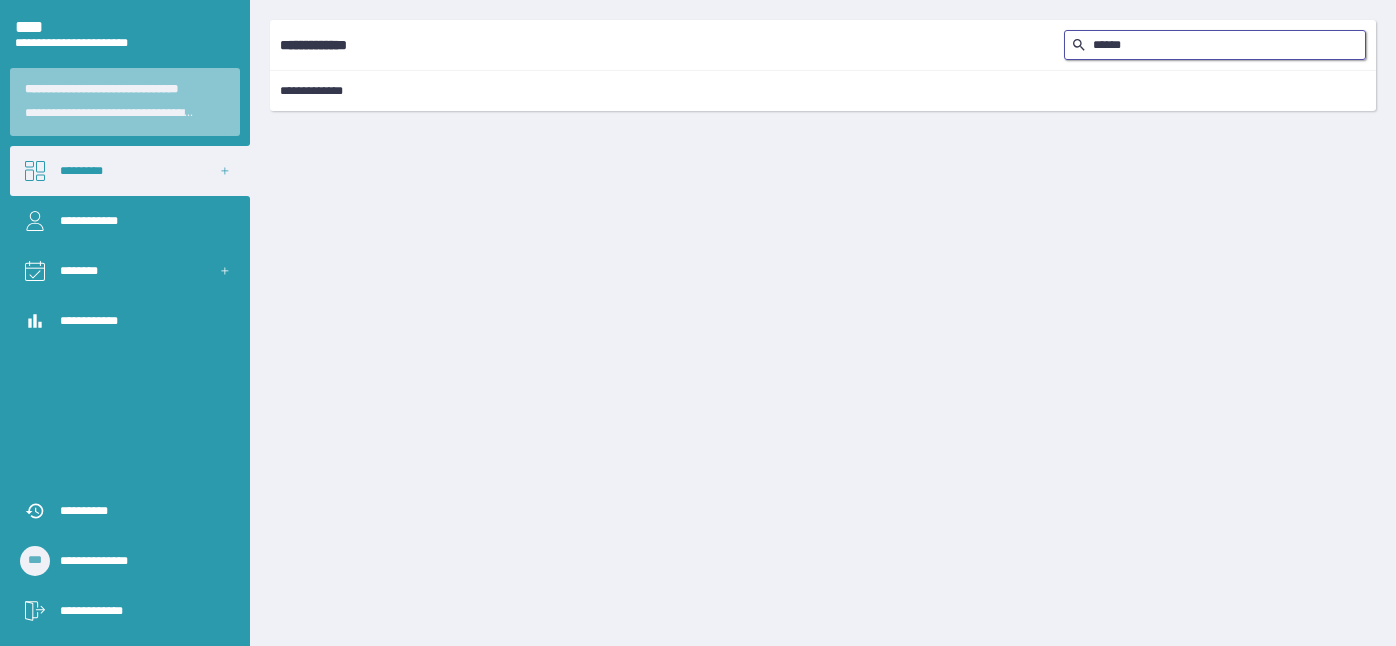 scroll, scrollTop: 0, scrollLeft: 0, axis: both 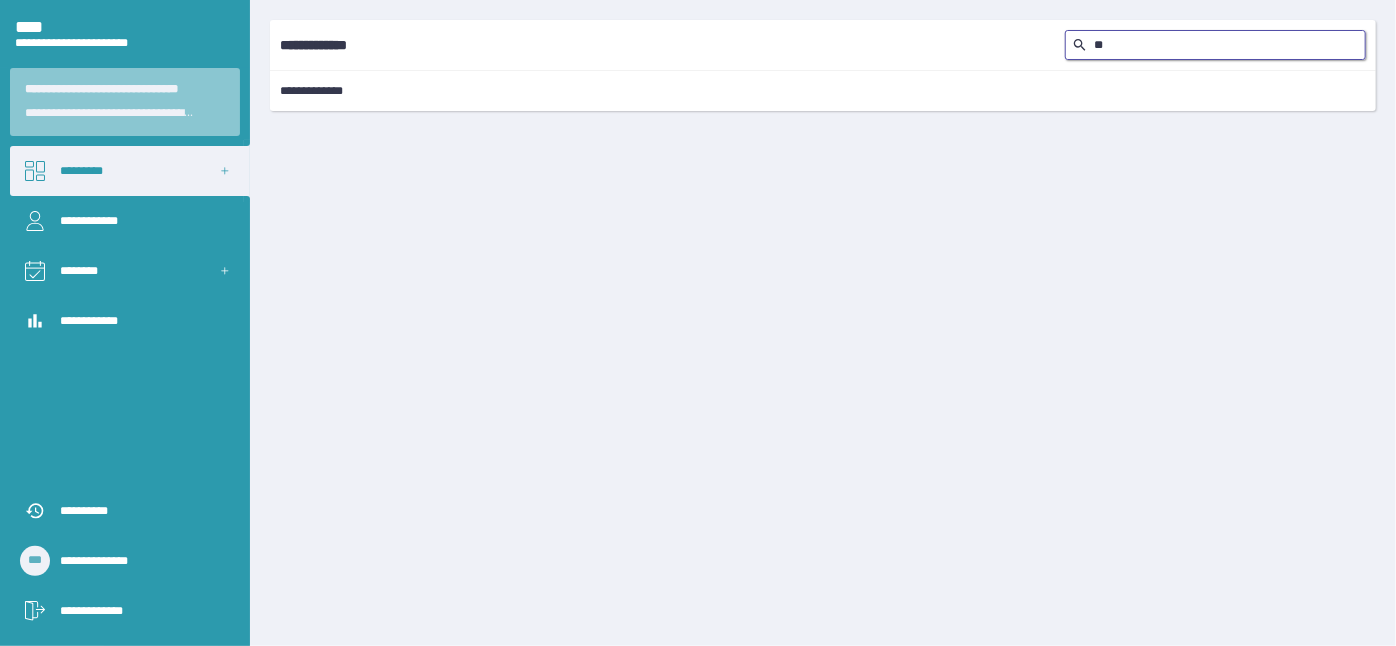 type on "*" 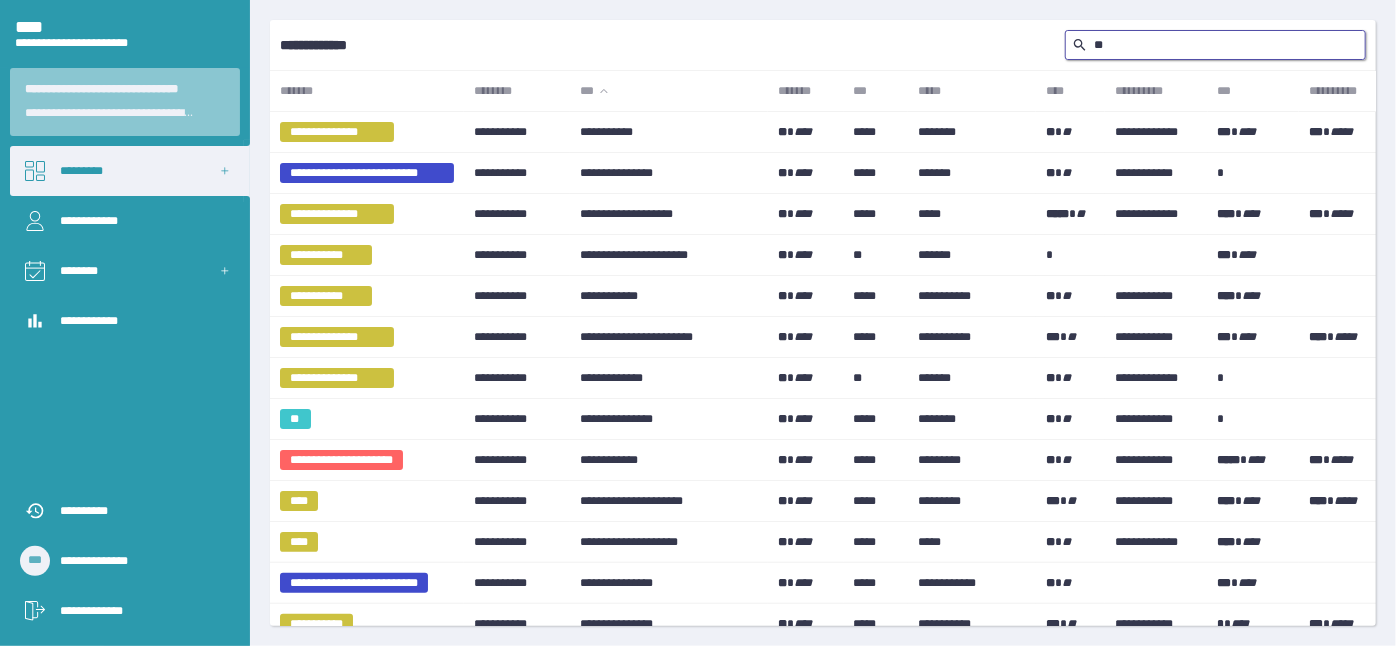 type on "*" 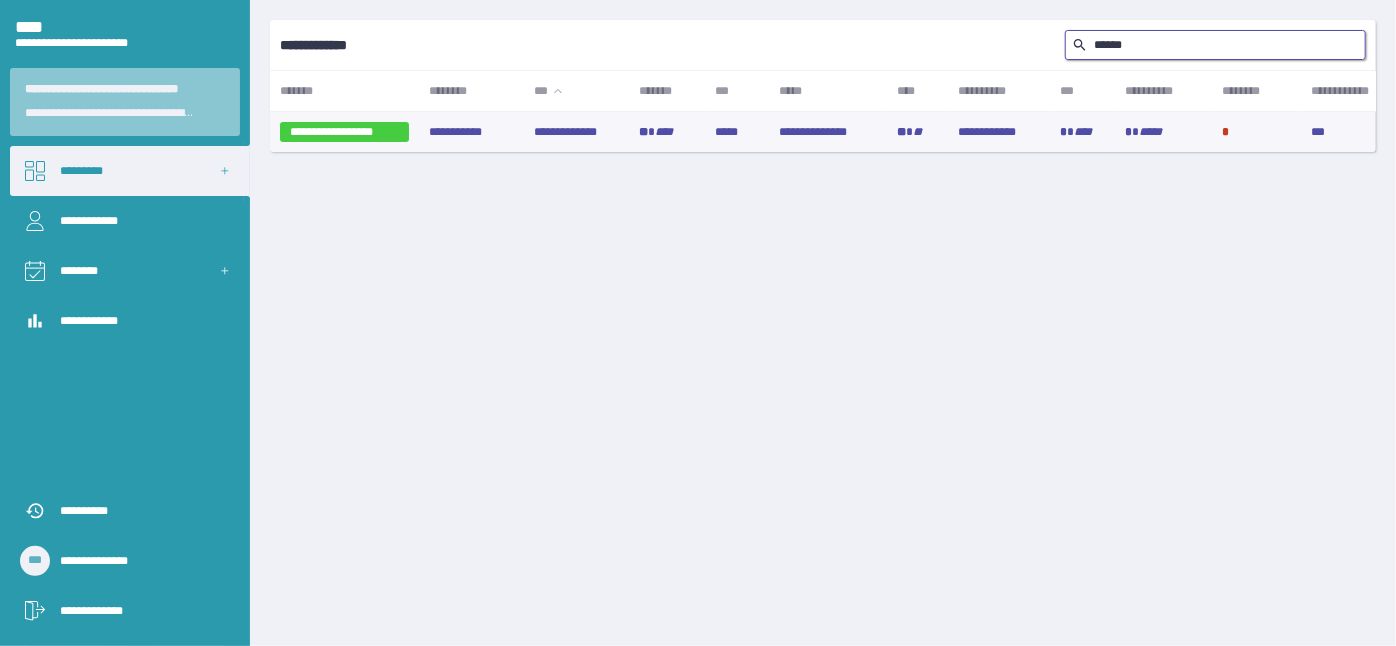 type on "******" 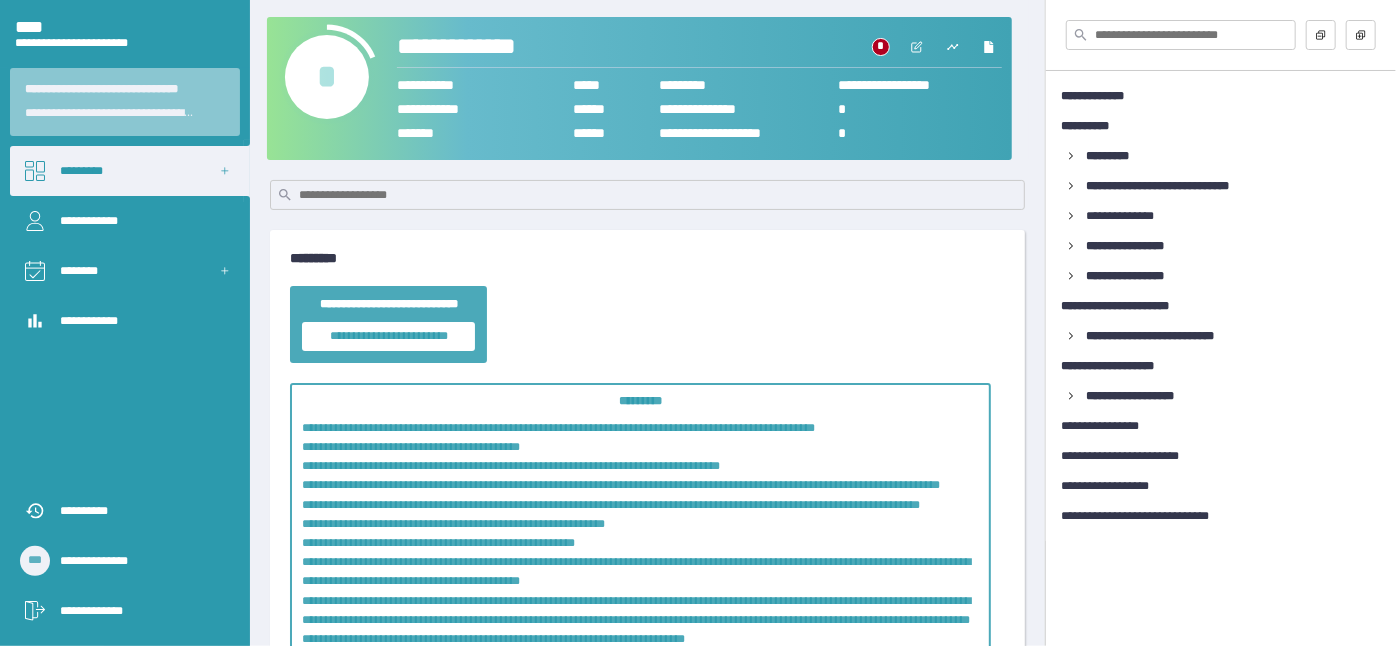click on "*" at bounding box center [327, 77] 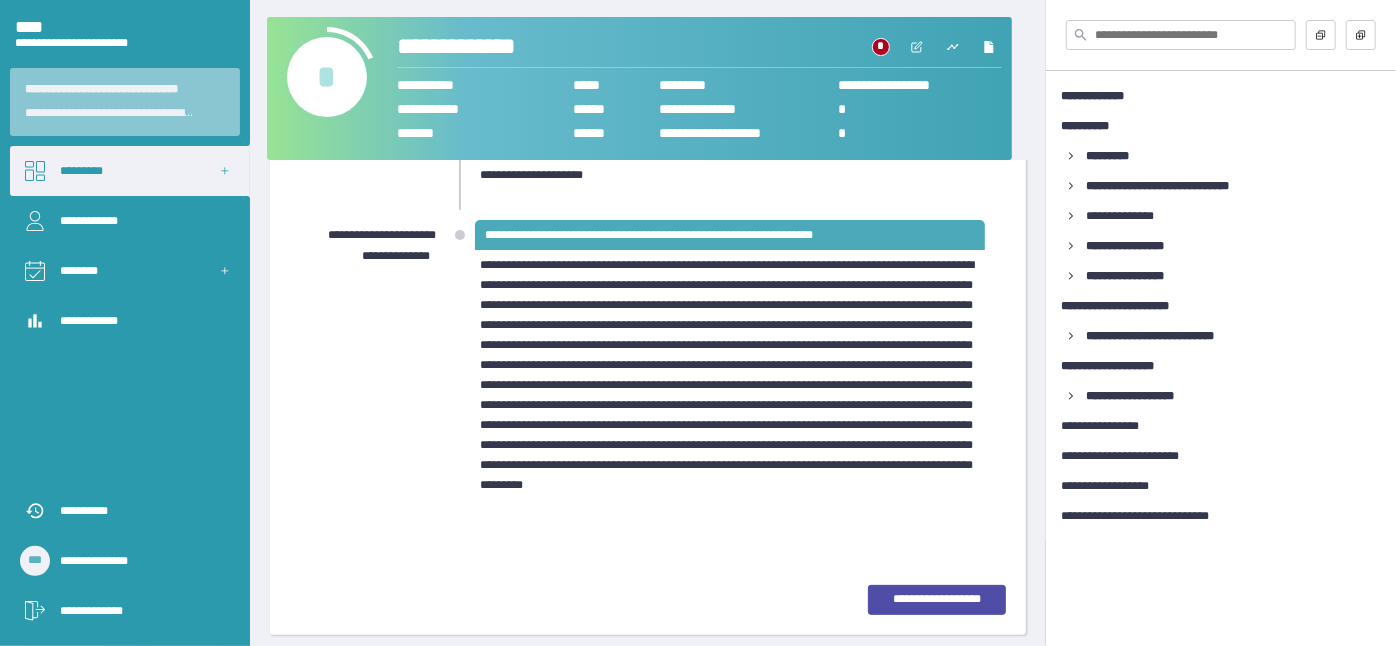 scroll, scrollTop: 262, scrollLeft: 0, axis: vertical 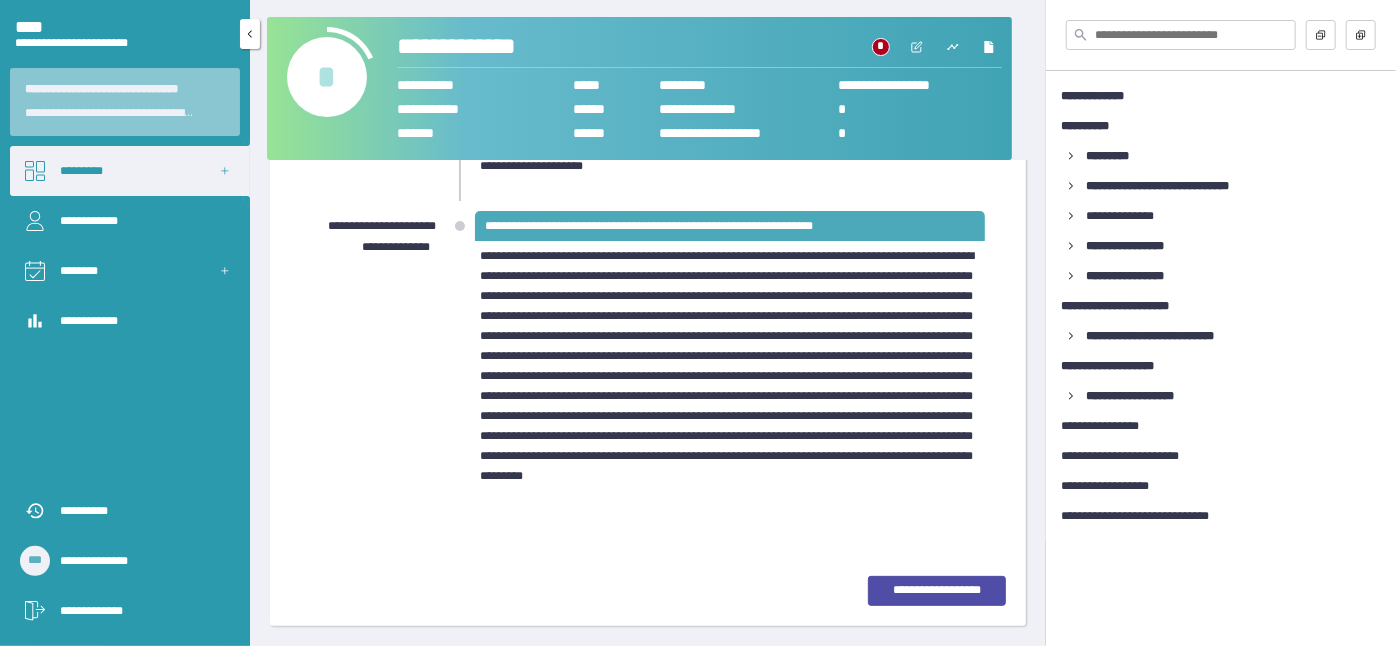 click on "*********" at bounding box center (130, 171) 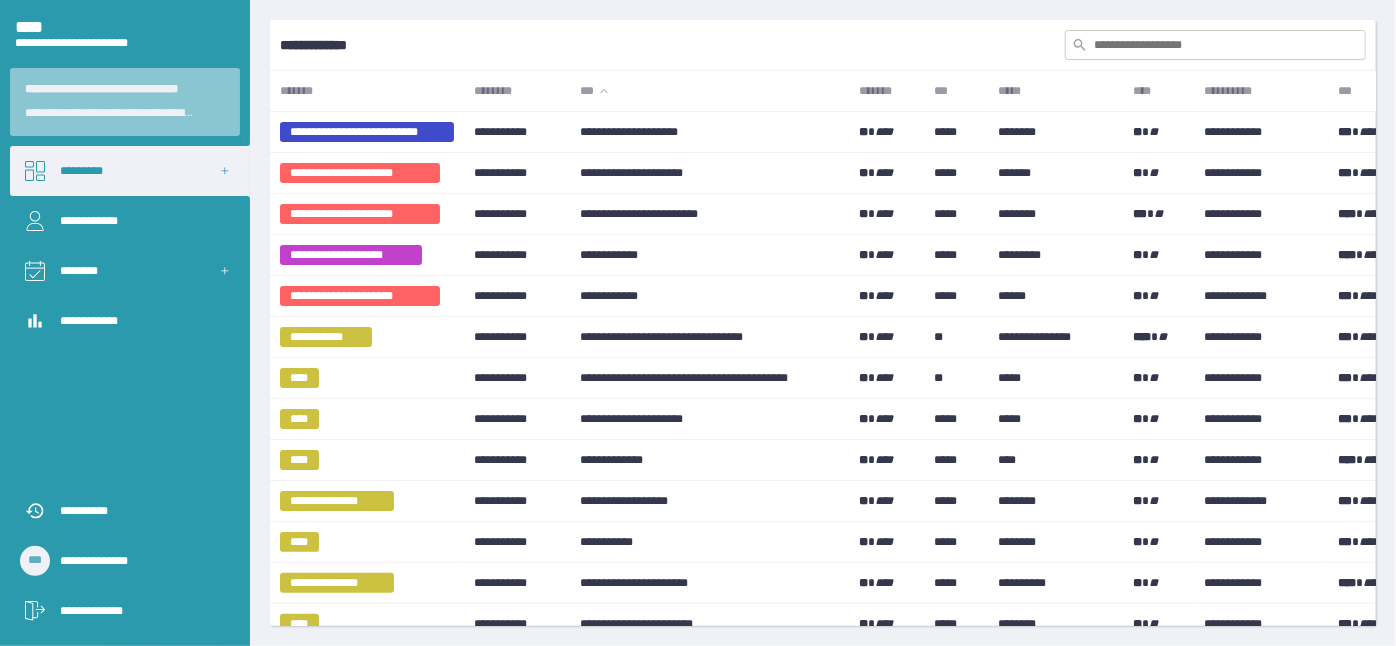 click at bounding box center (1215, 45) 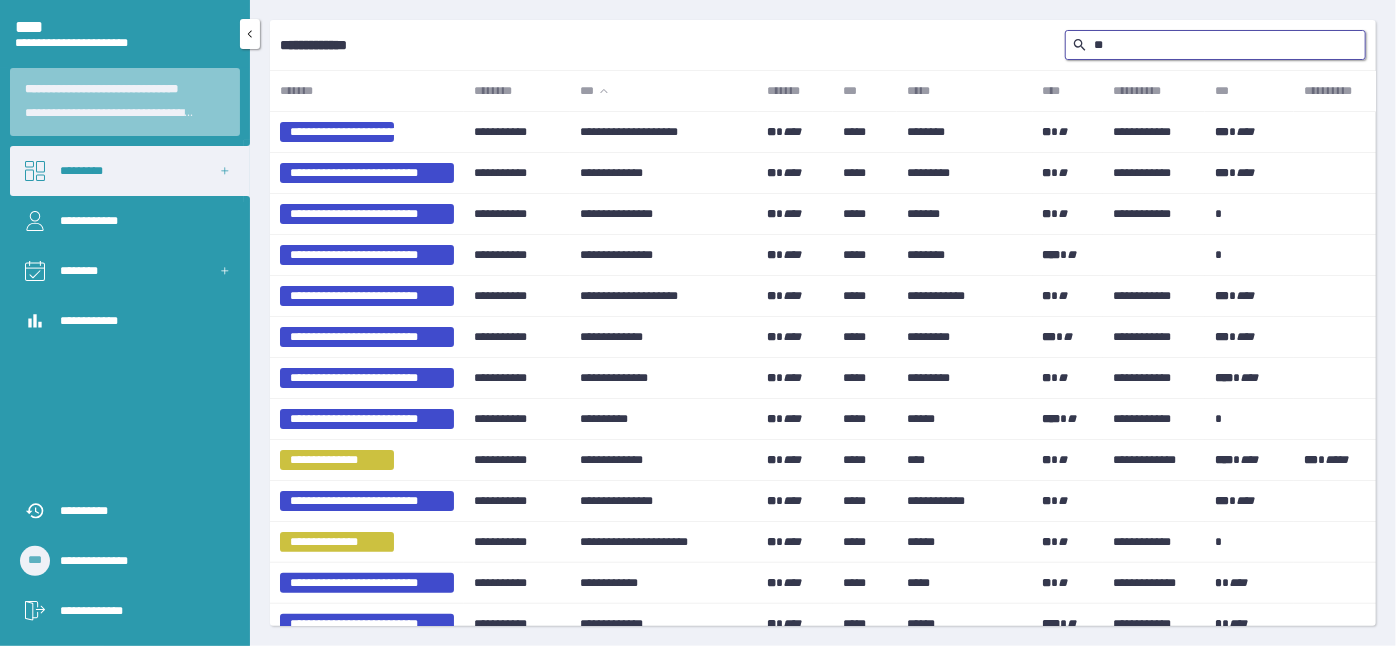 type on "*" 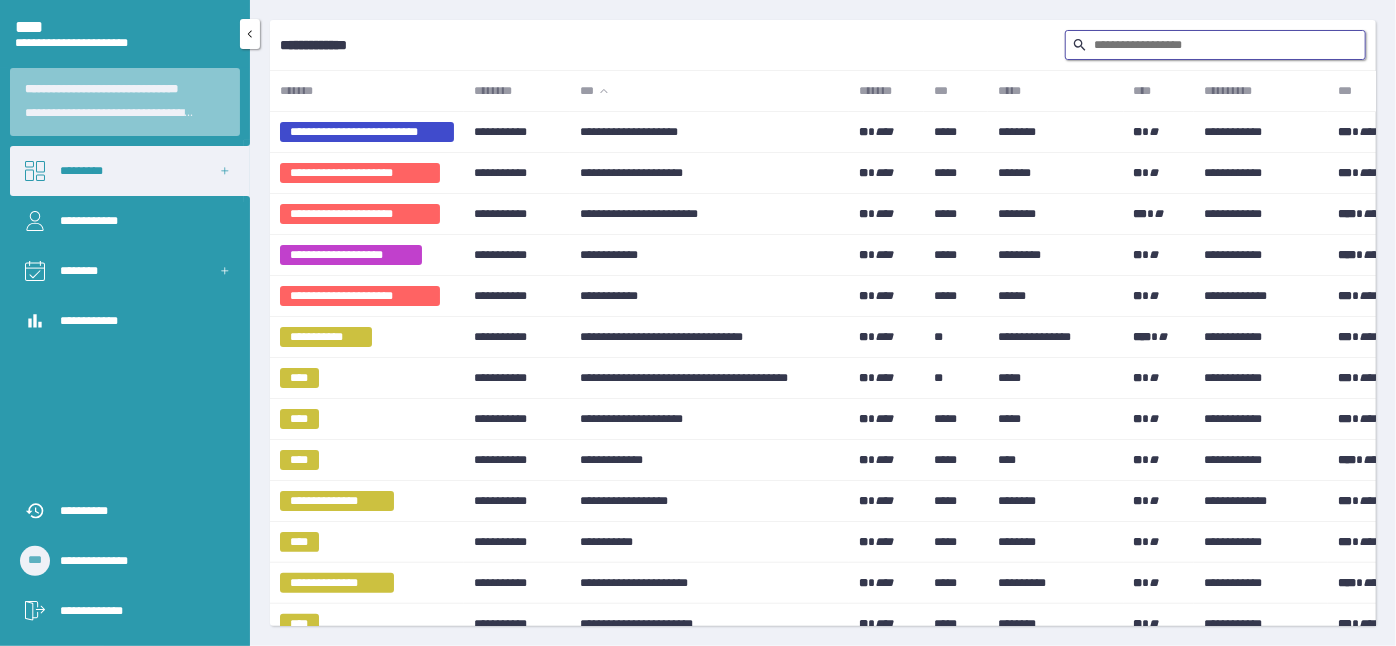 type on "*" 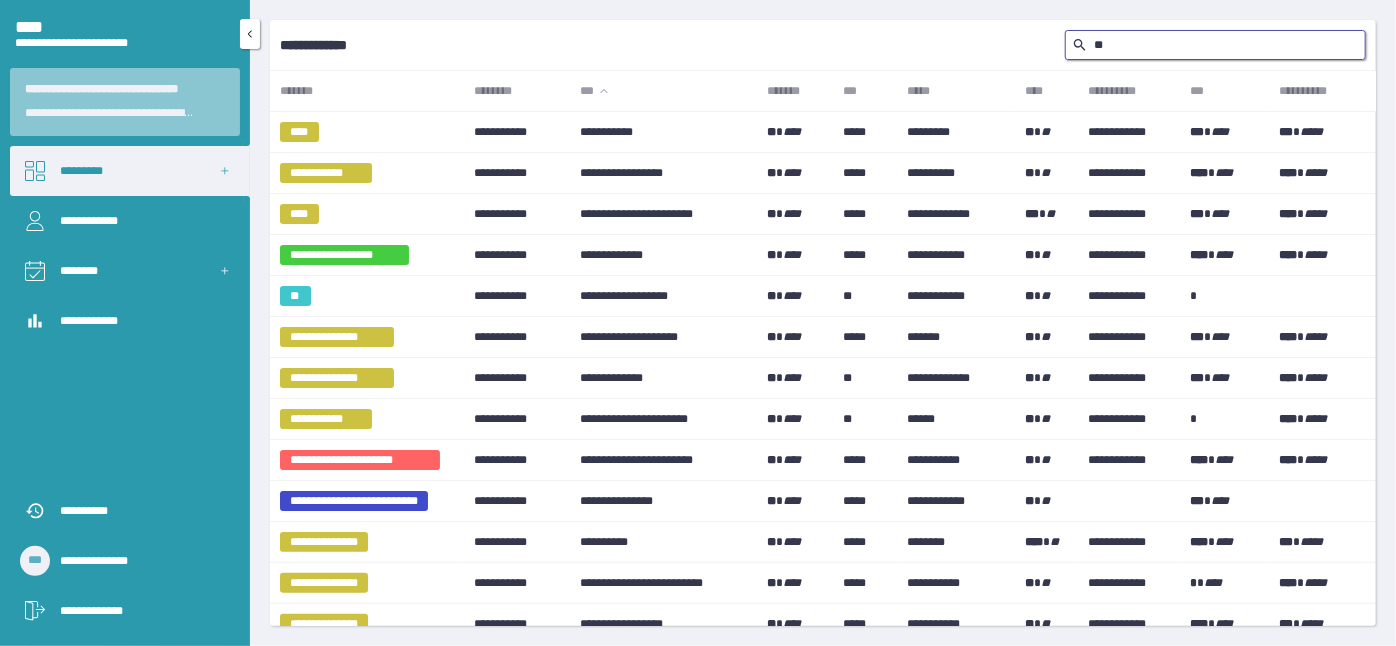 type on "*" 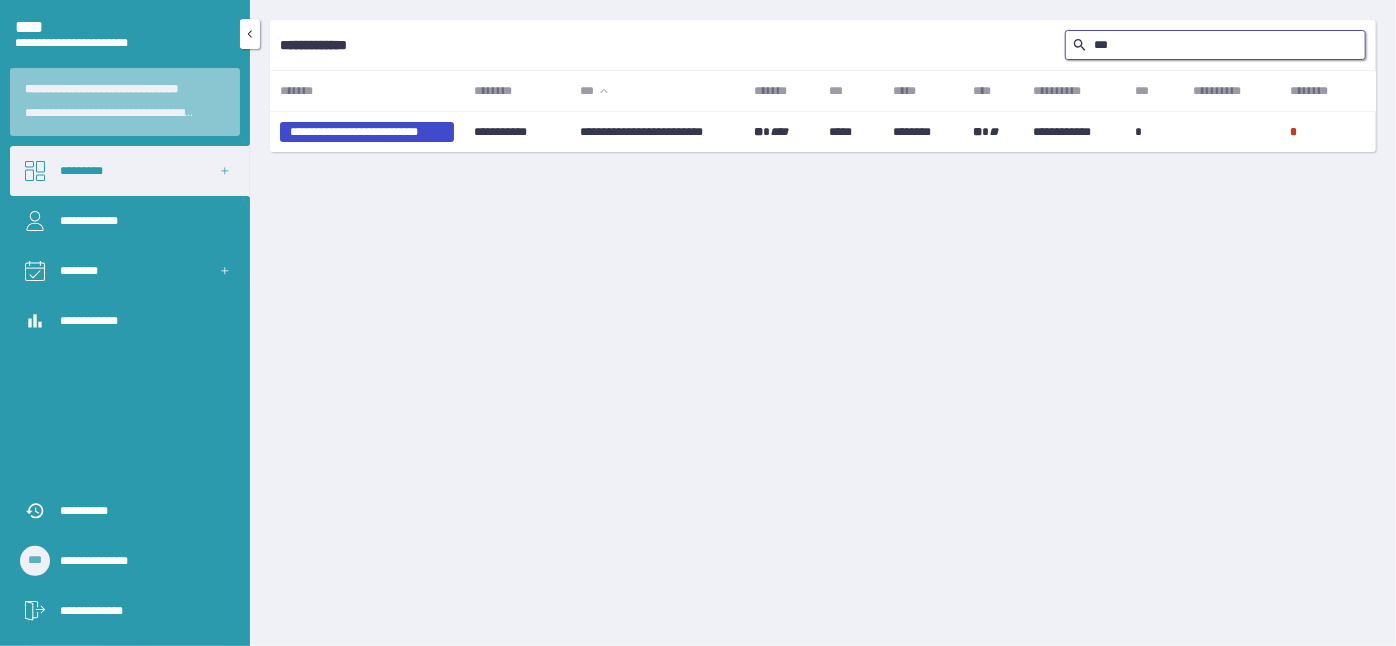 type on "**" 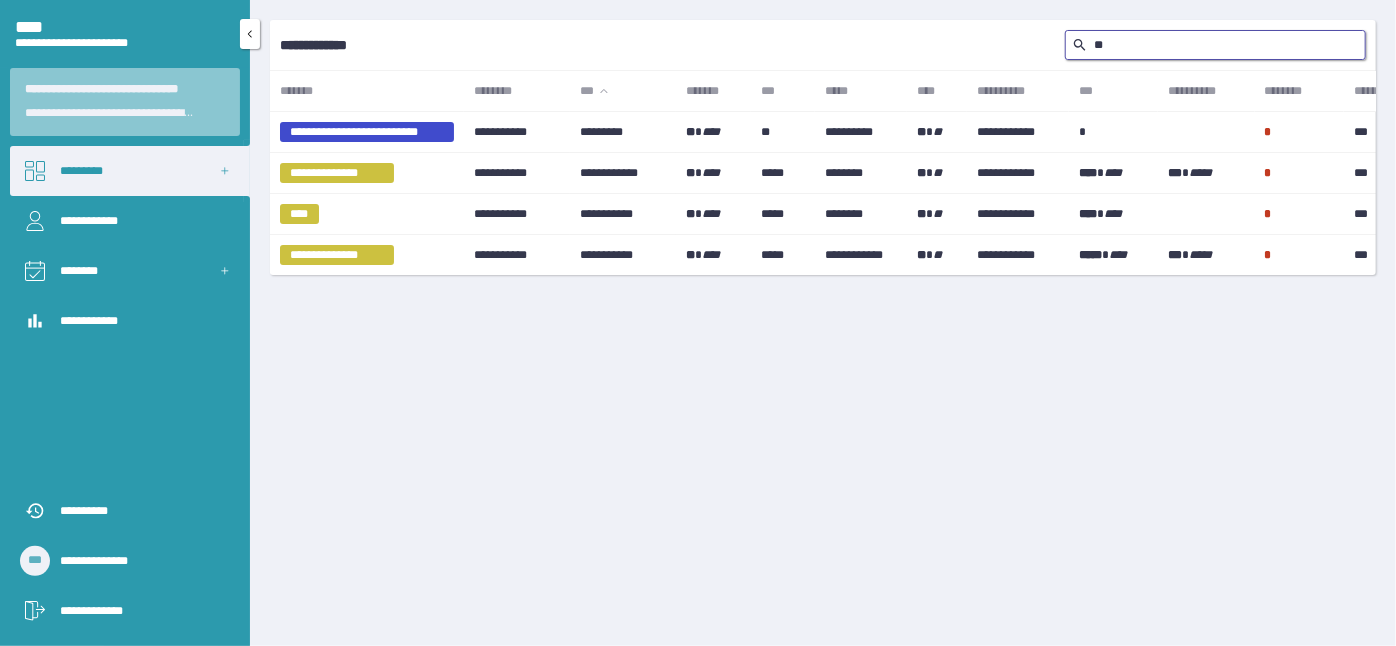 type on "*" 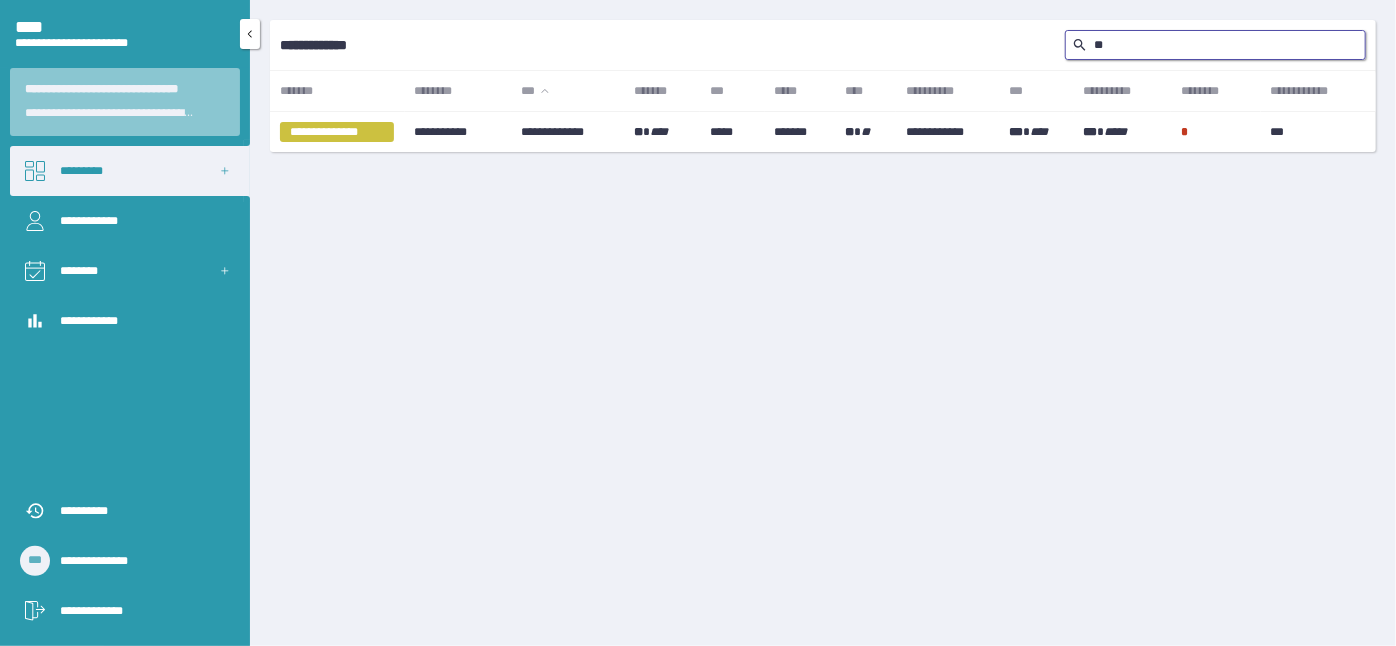 type on "*" 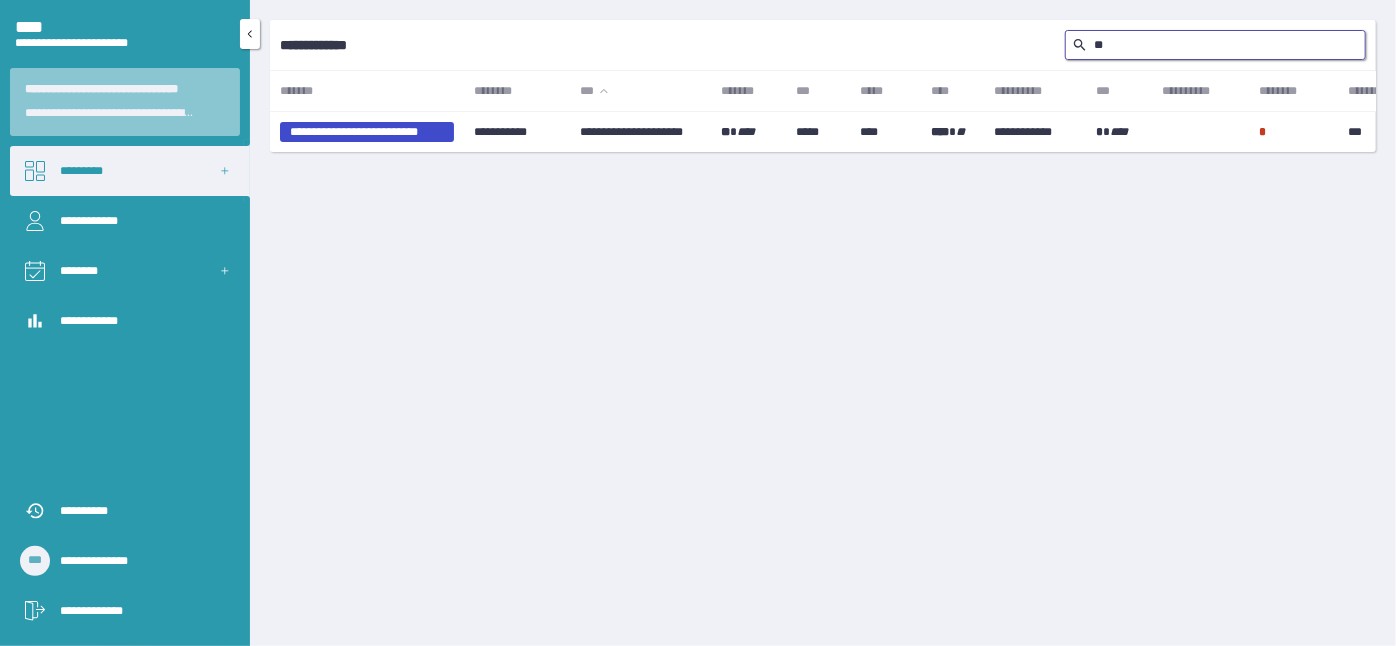 type on "*" 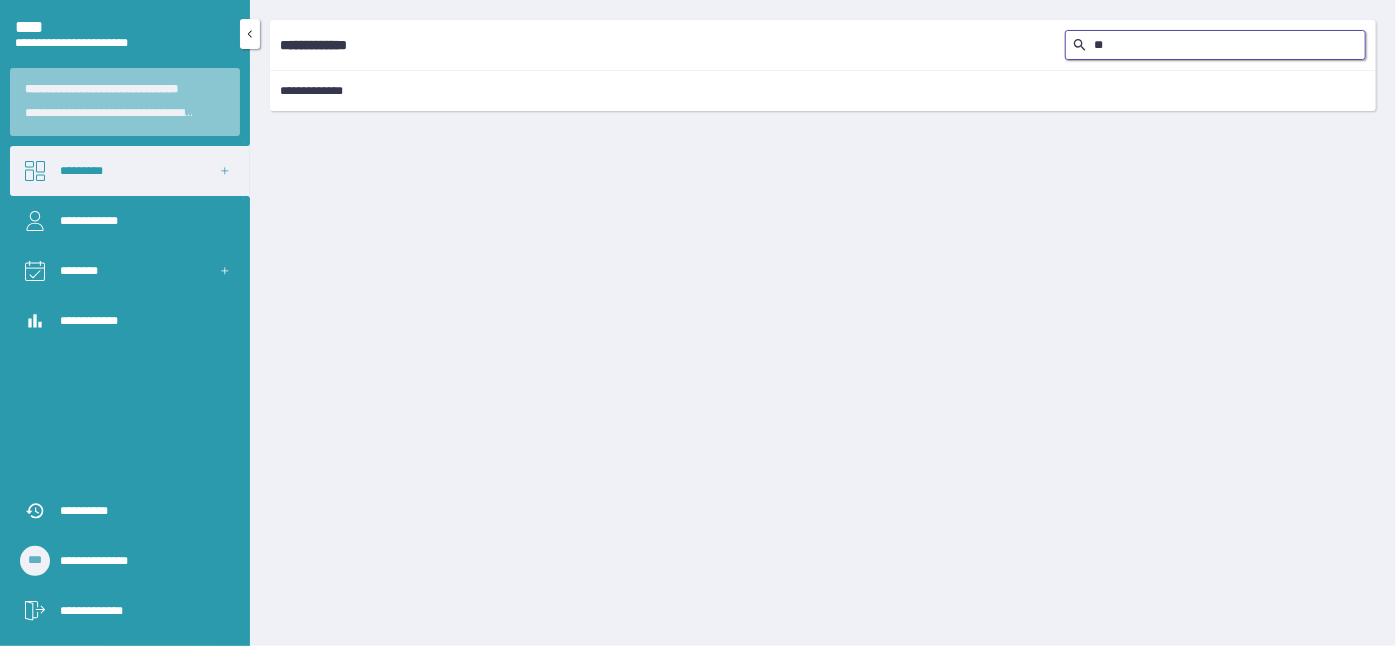 type on "*" 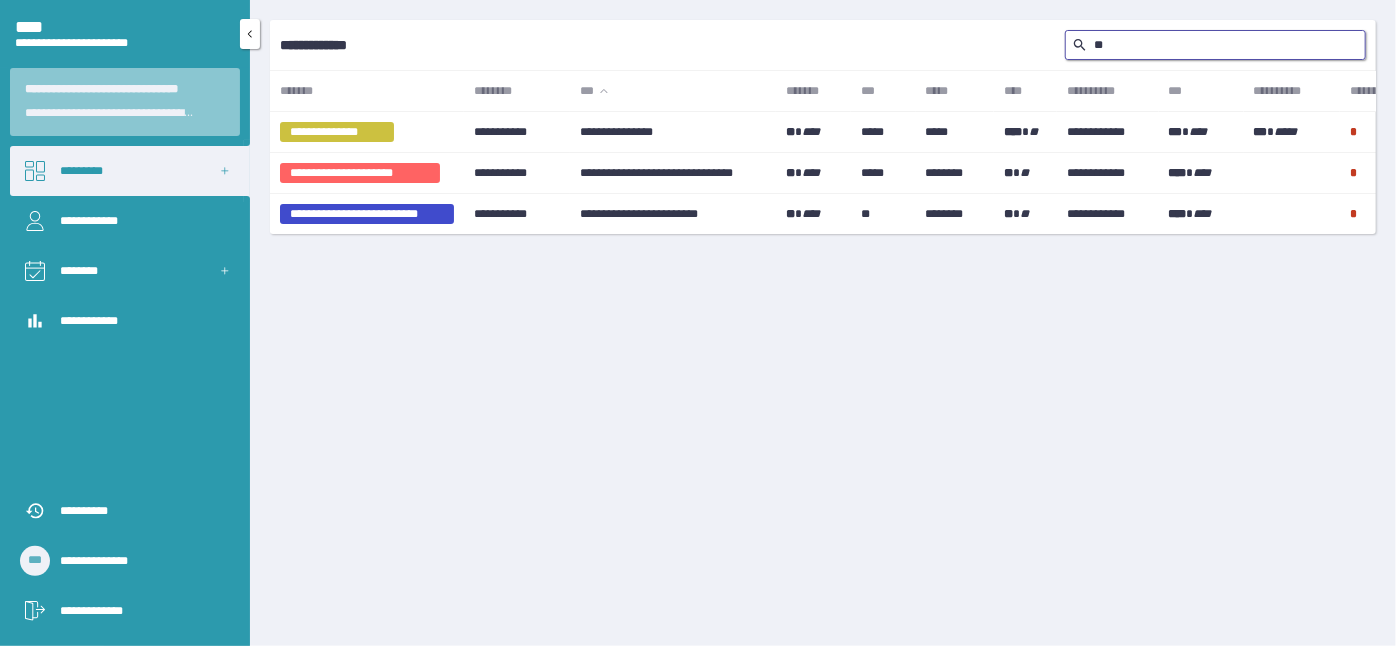 type on "*" 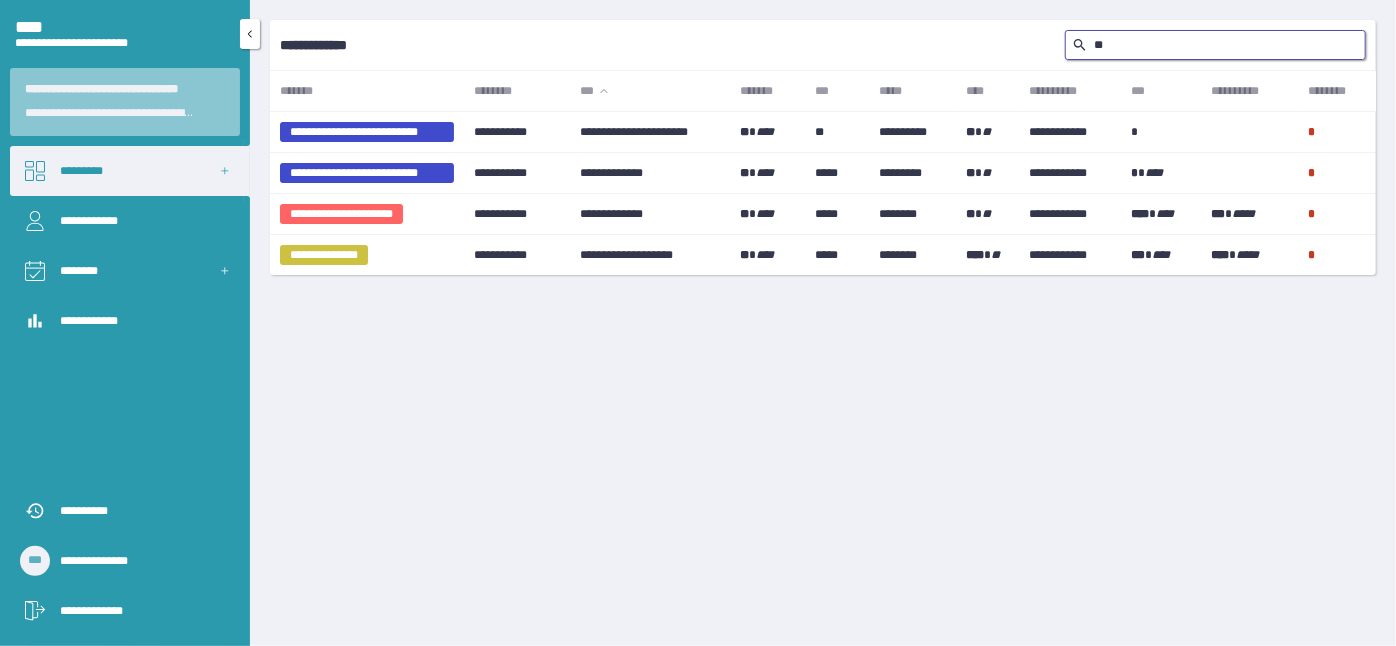 type on "*" 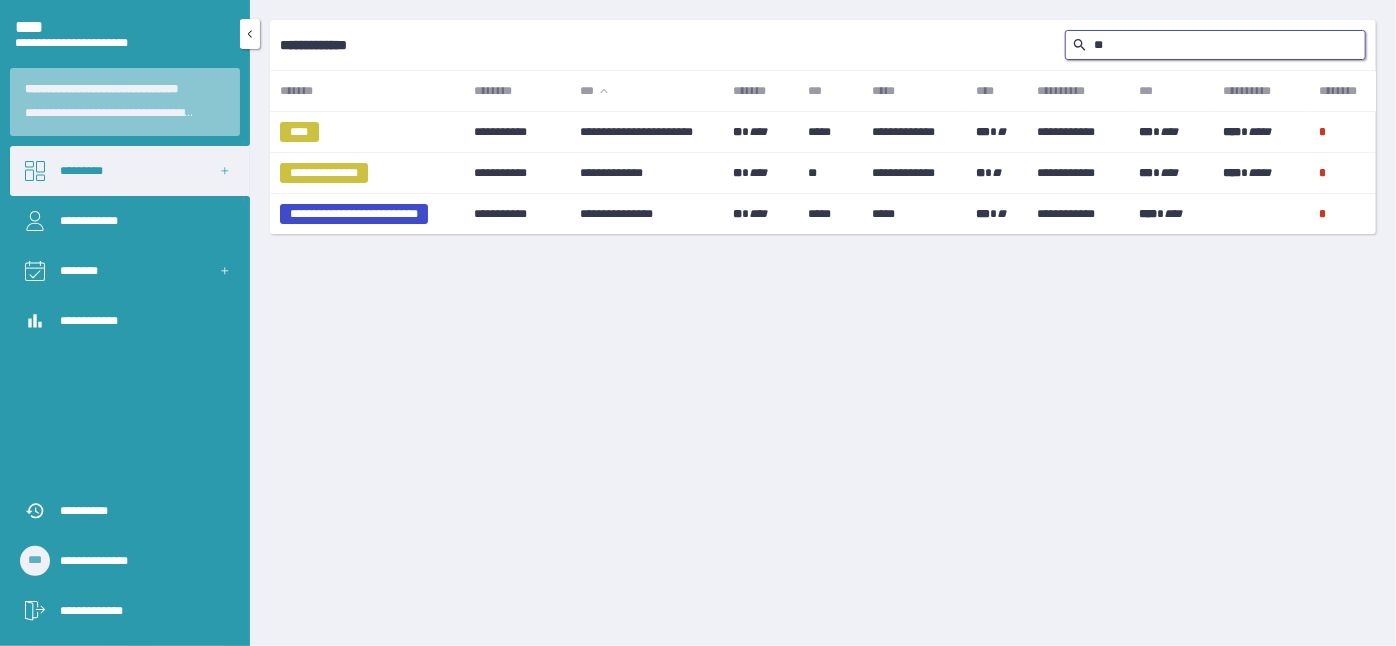 type on "*" 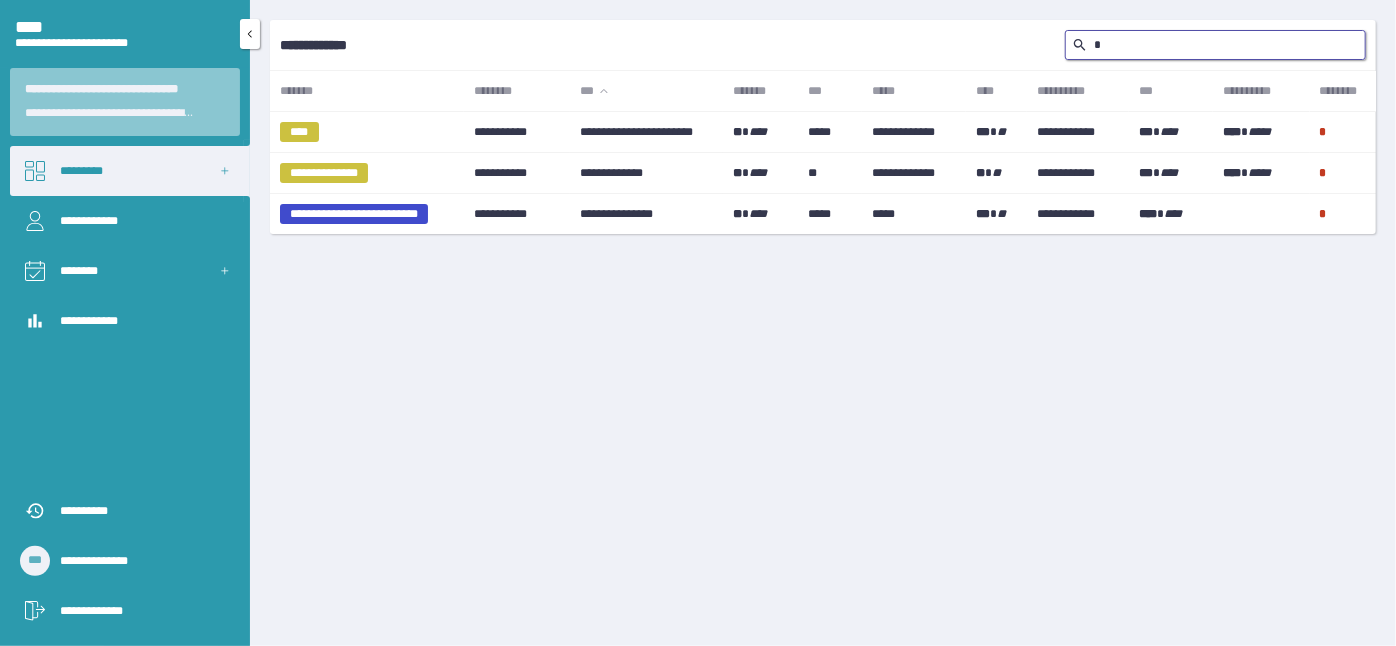 type 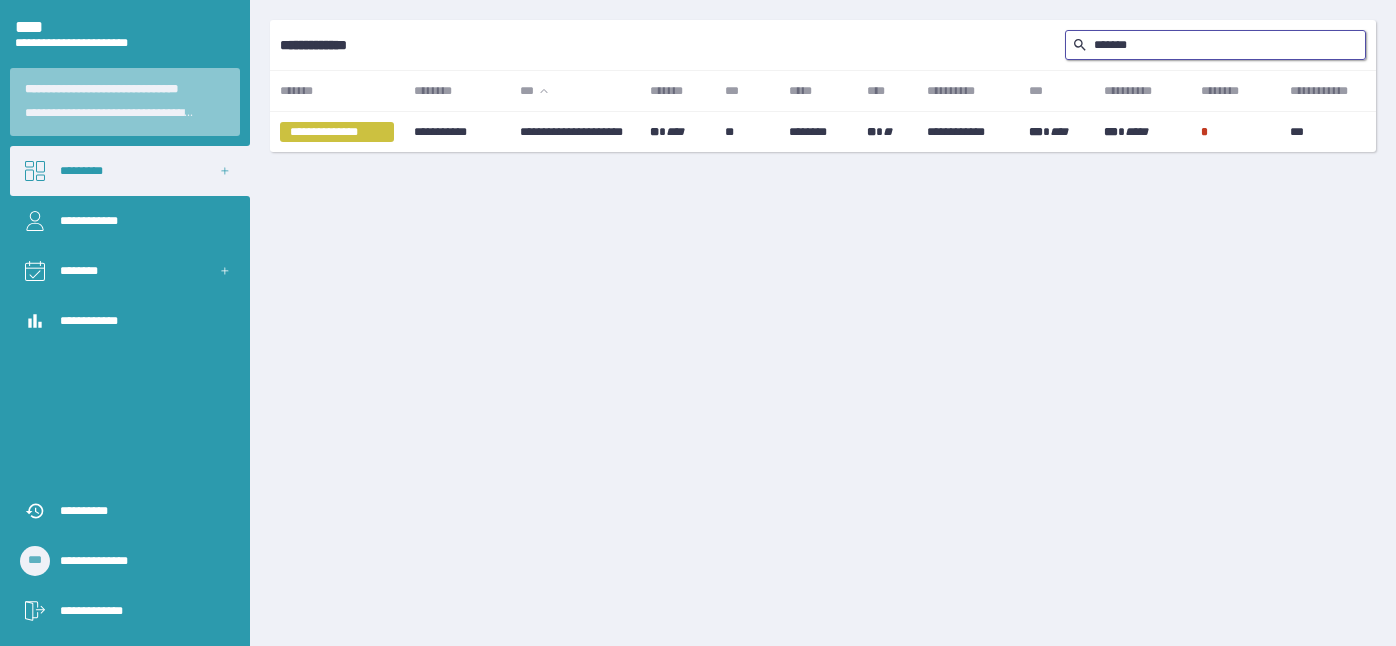 scroll, scrollTop: 0, scrollLeft: 0, axis: both 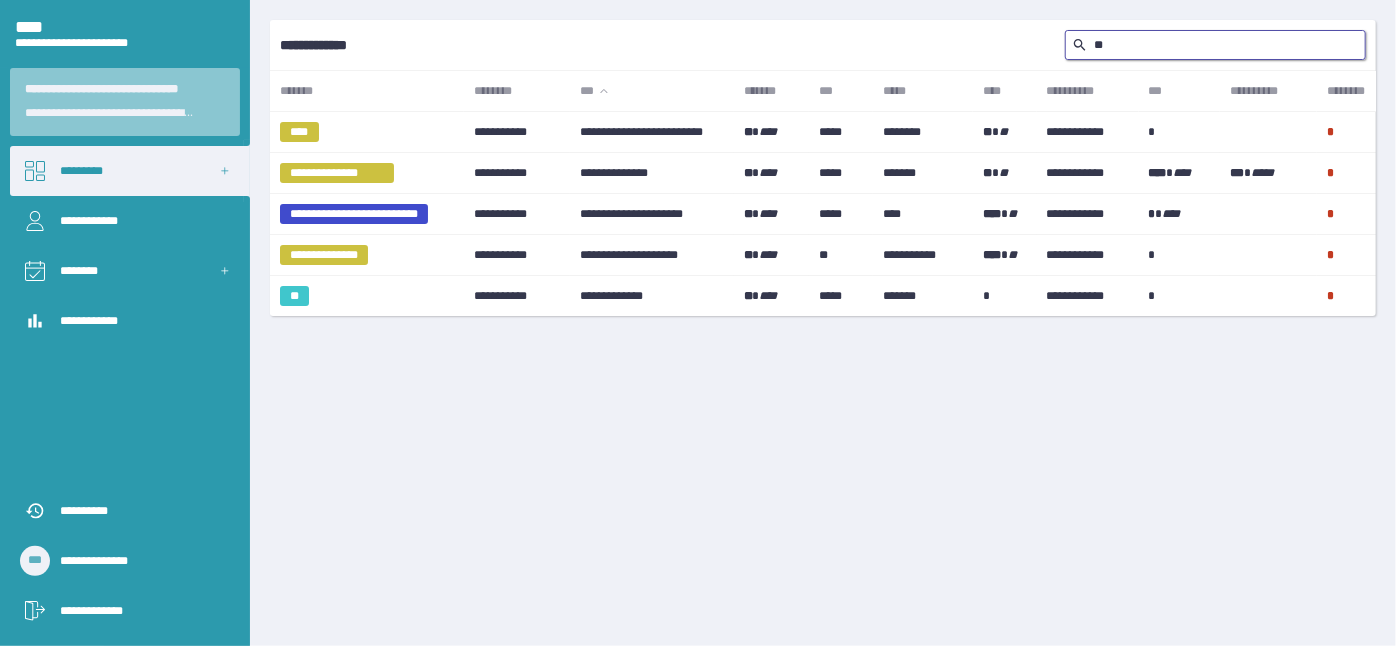 type on "*" 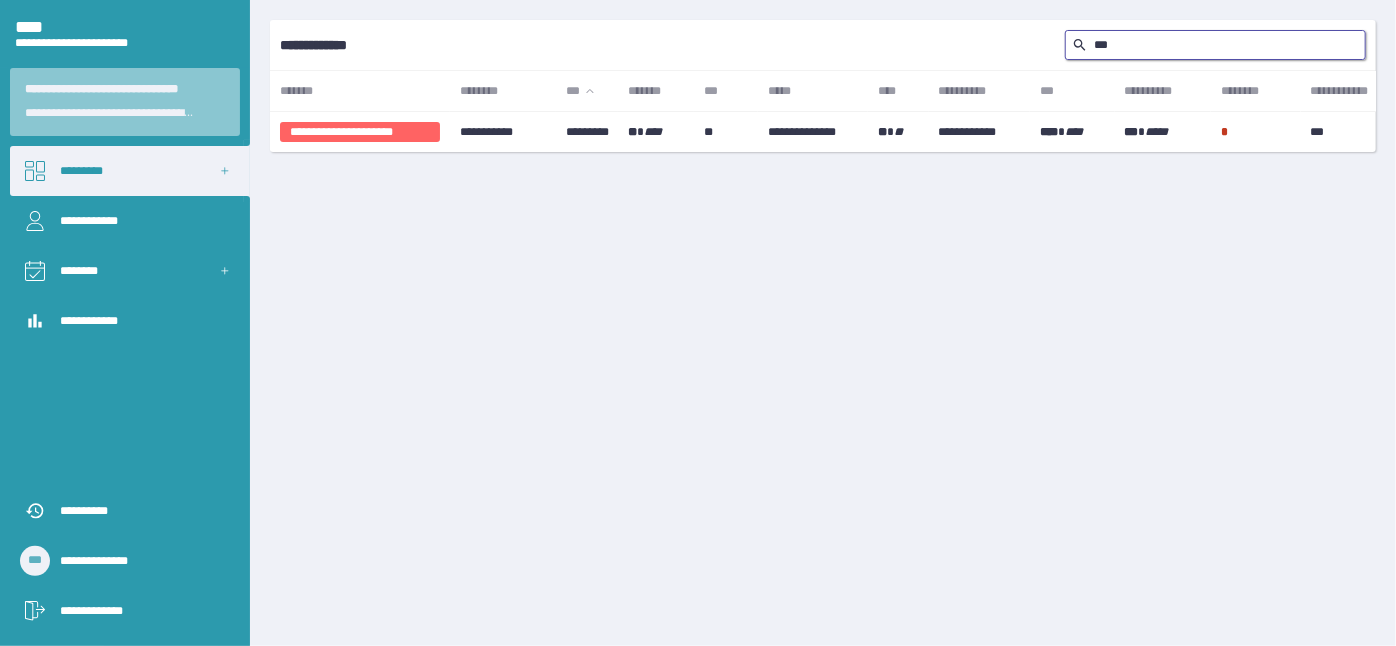 type on "**" 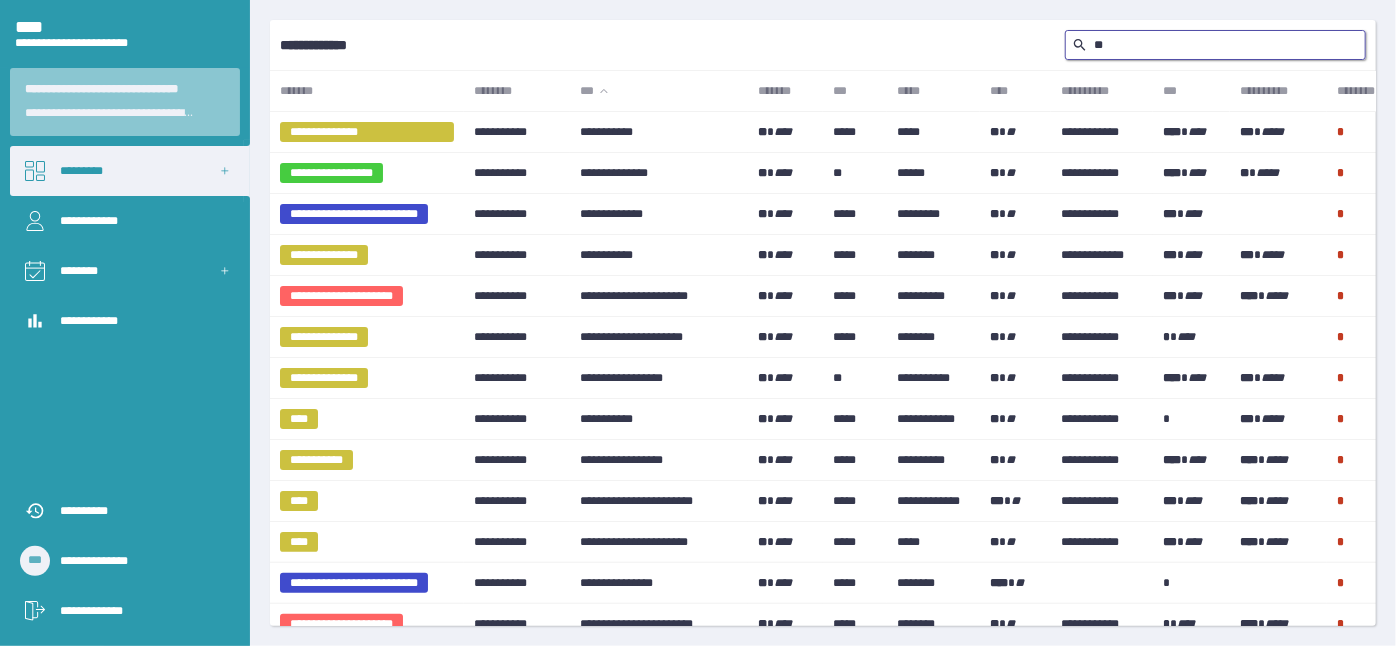 type on "*" 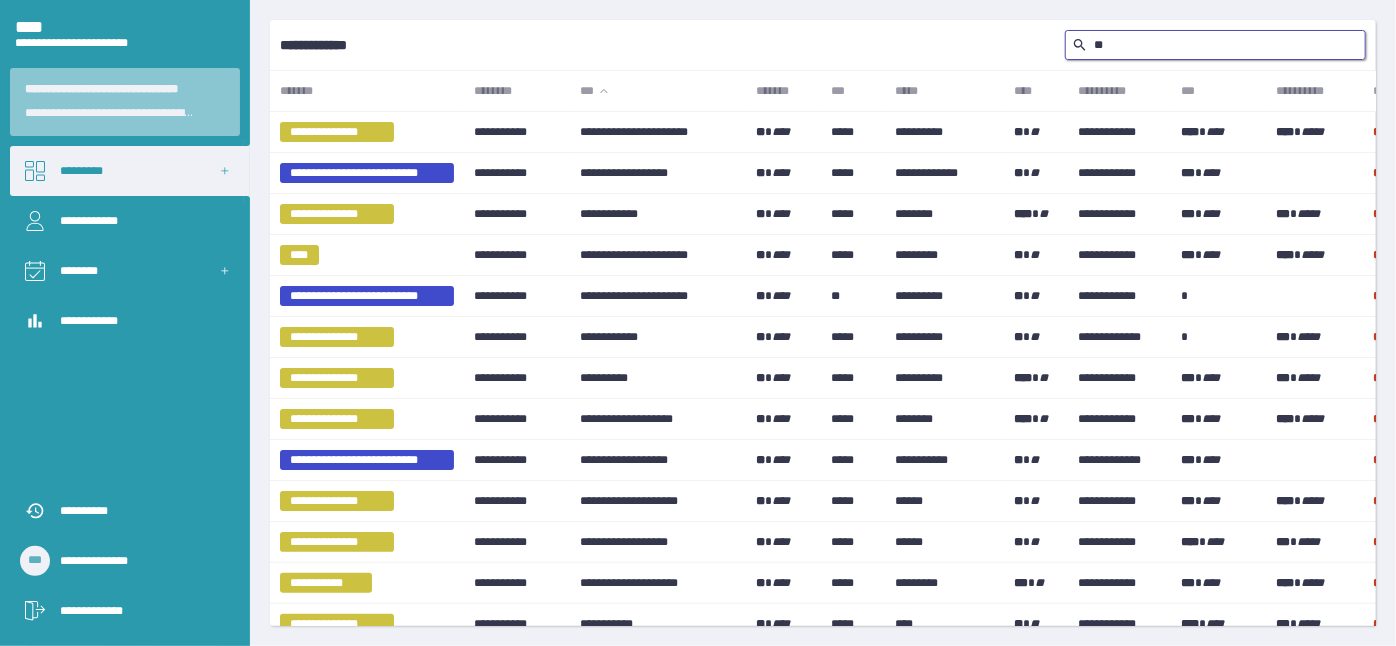 type on "[*]" 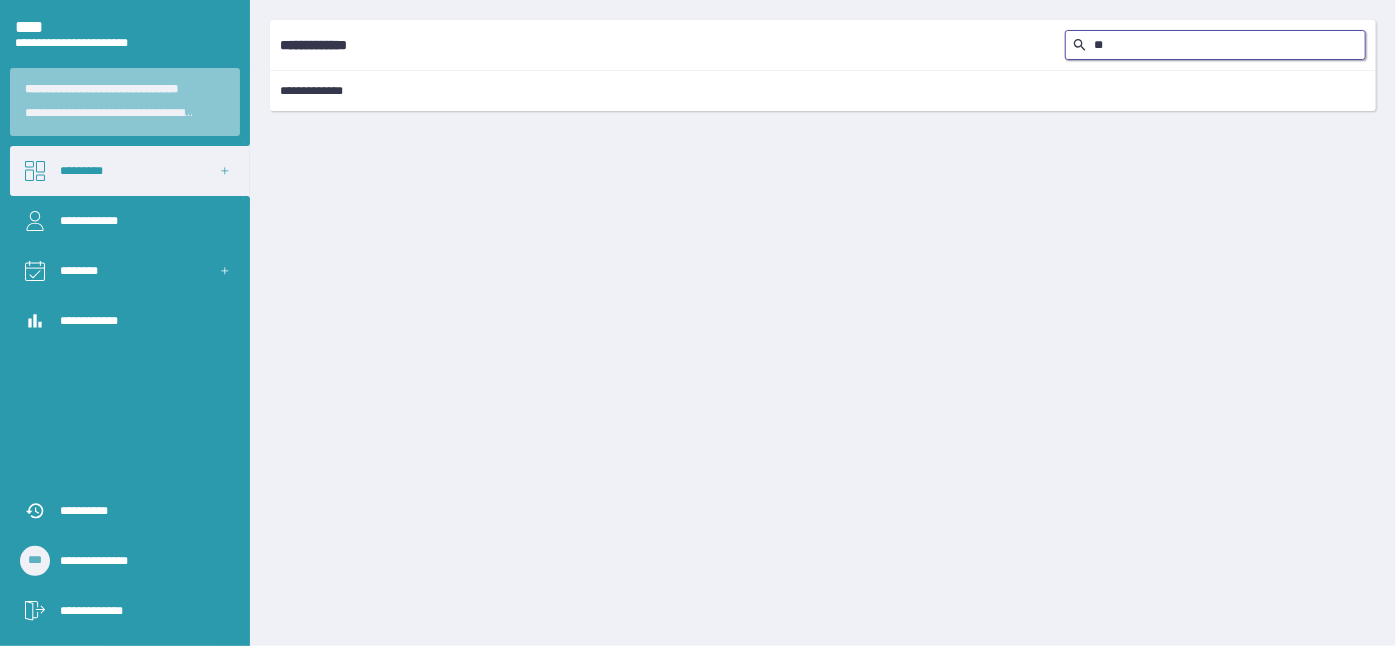 type on "[*]" 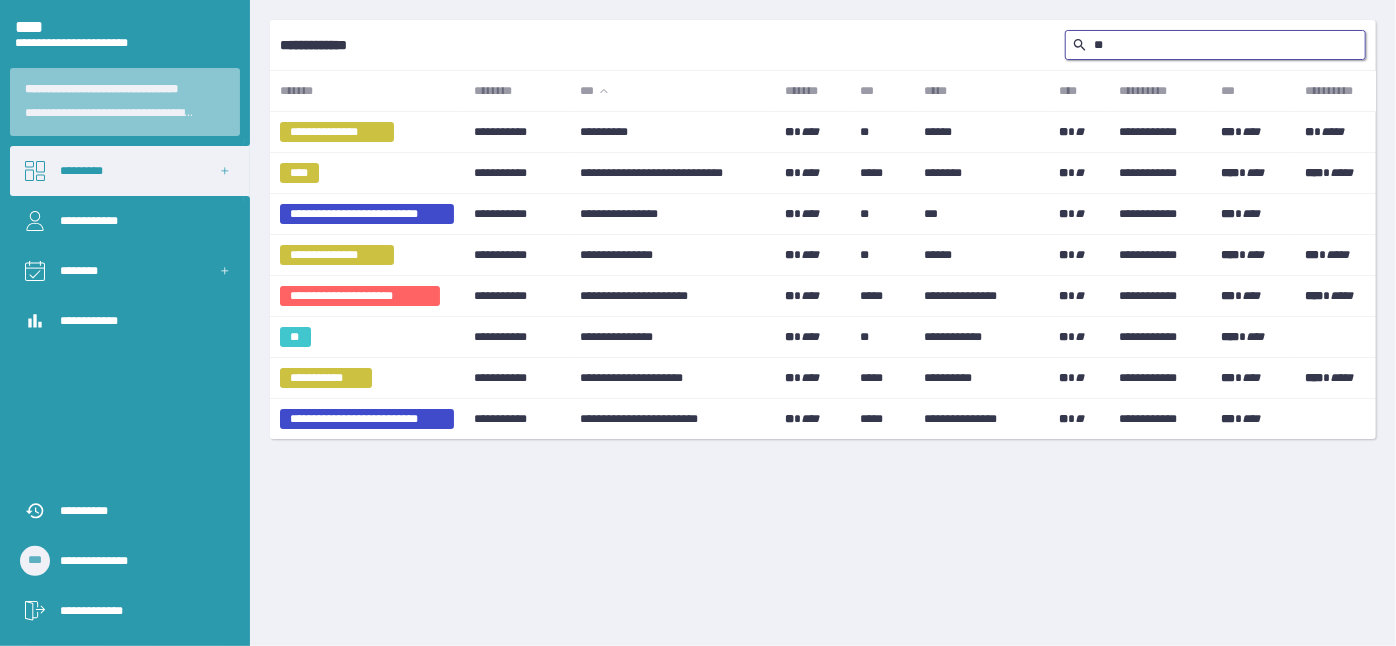 type on "[*]" 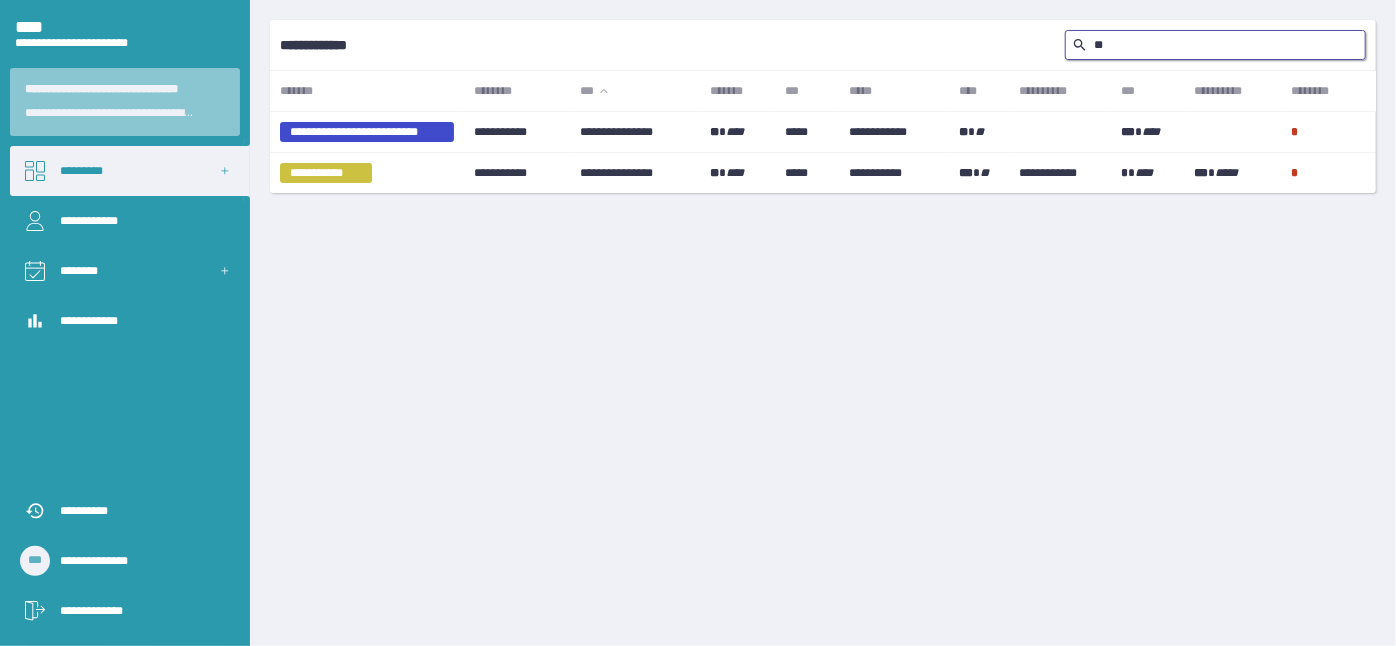 type on "[*]" 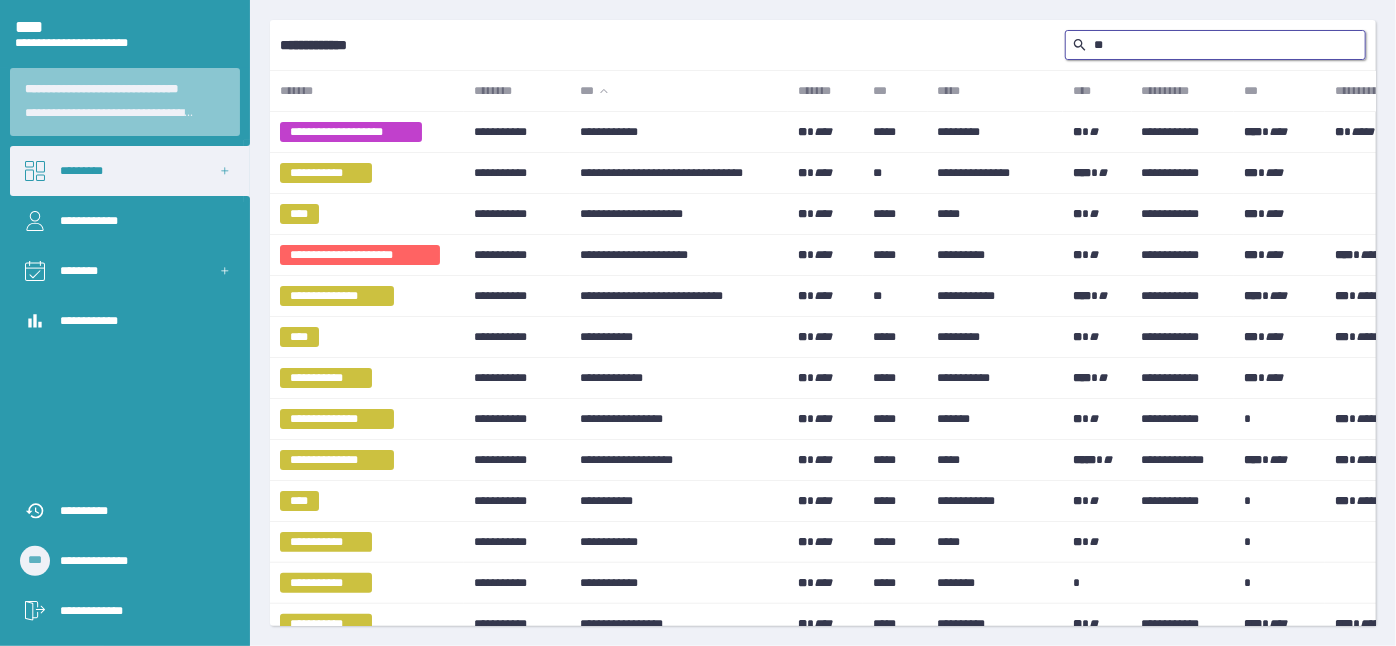 type on "[*]" 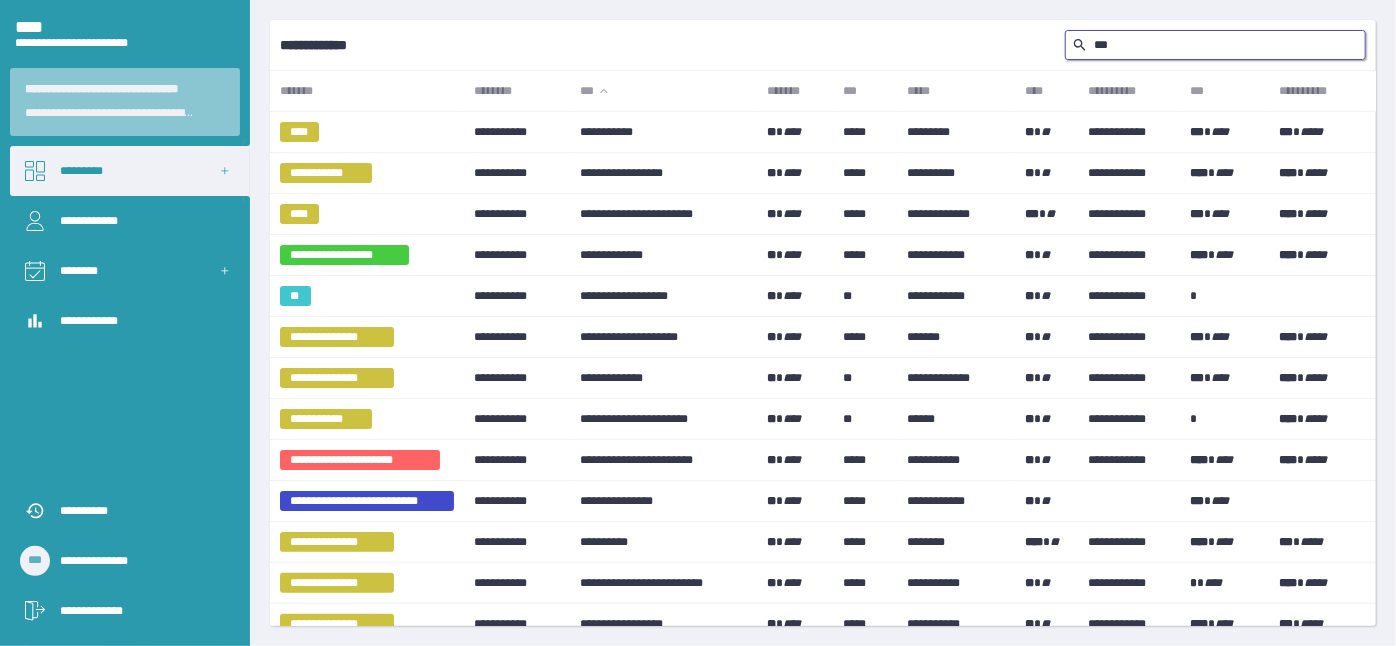 type on "**" 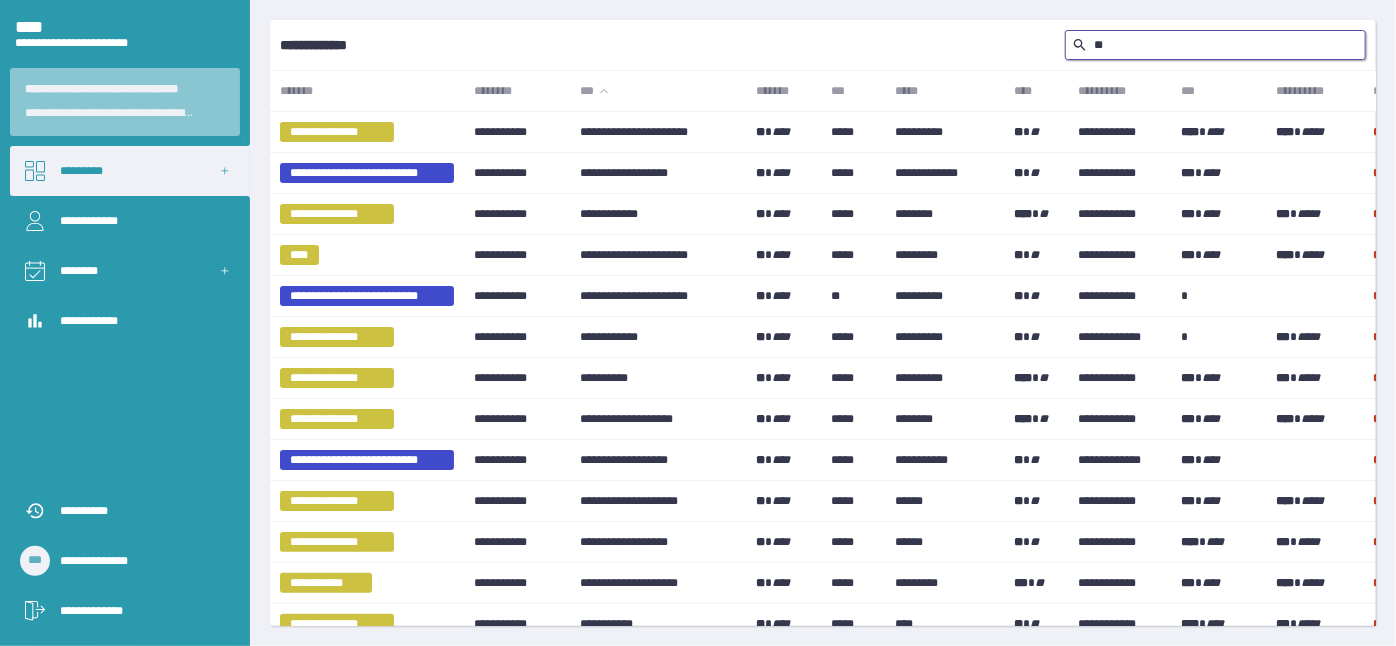 type on "[*]" 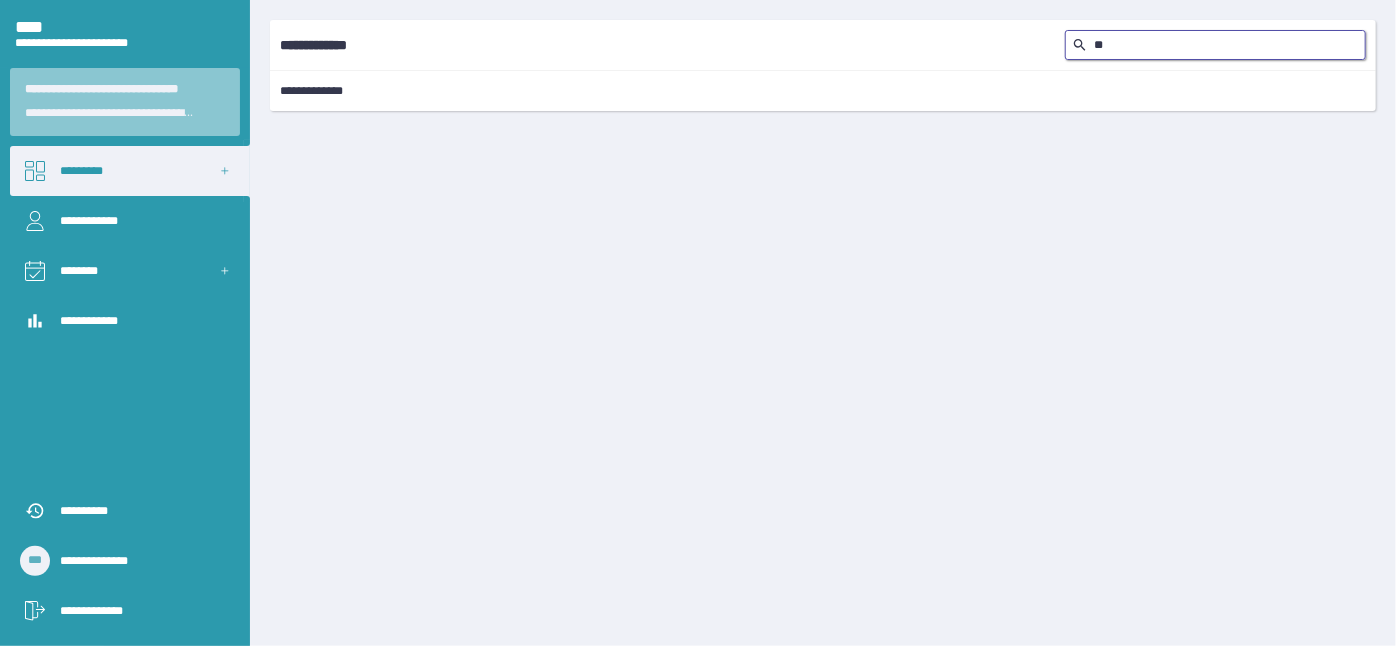 type on "[*]" 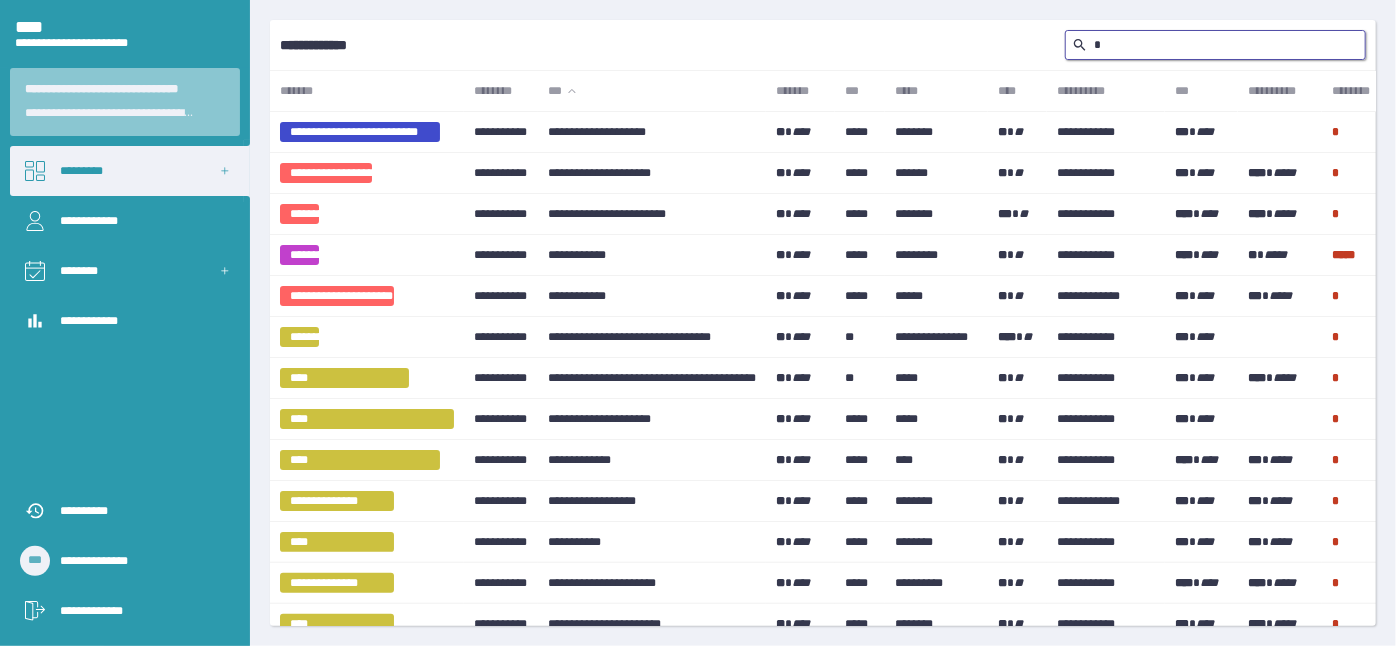 type on "**" 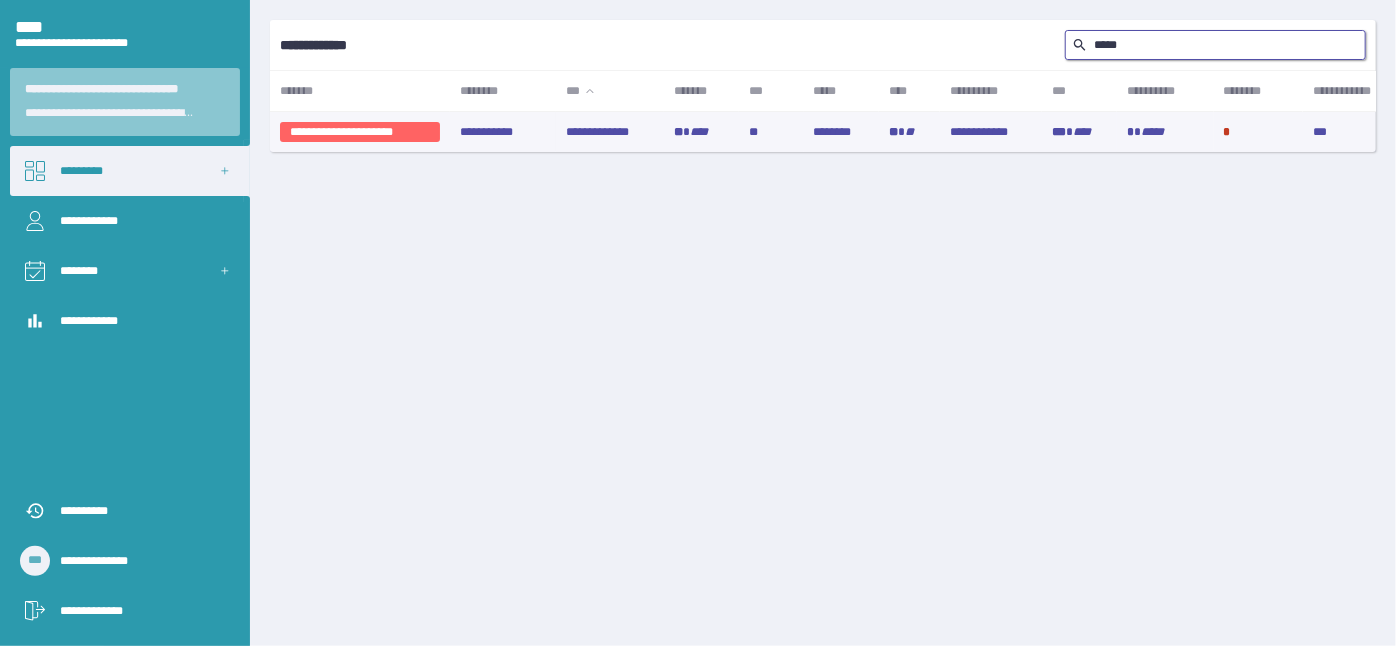 click on "**********" at bounding box center (610, 132) 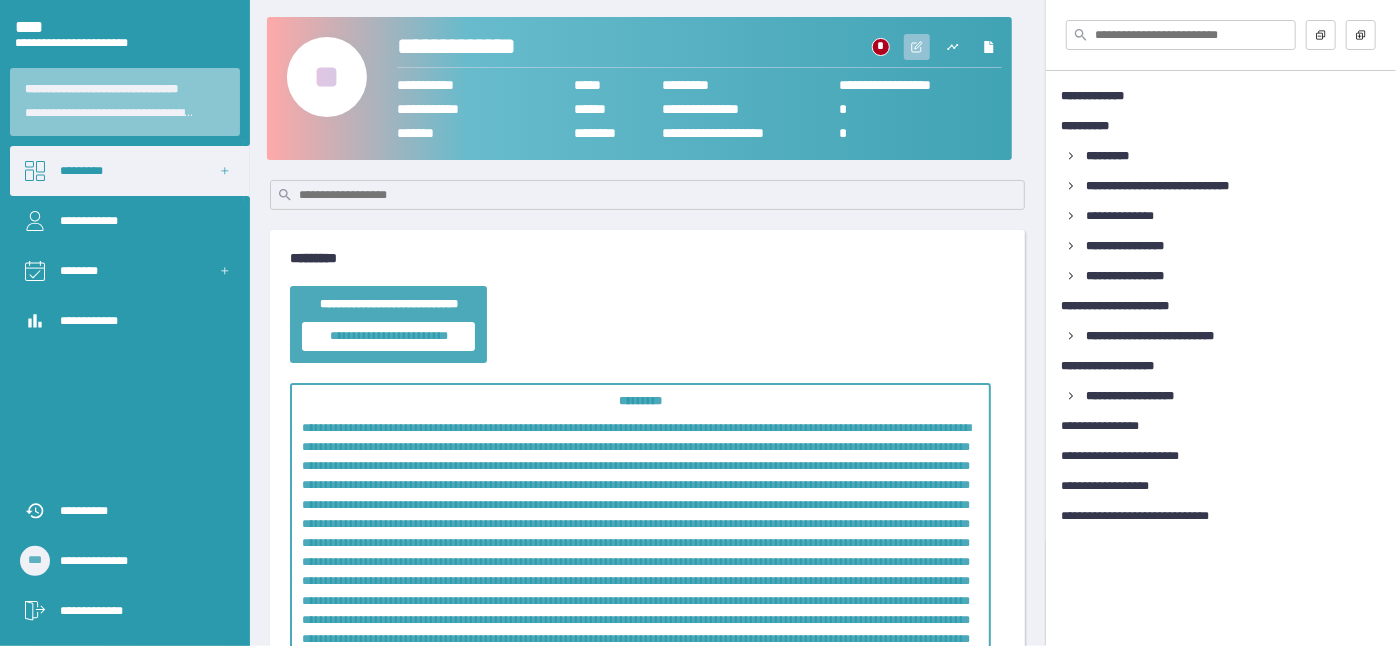 click at bounding box center (917, 47) 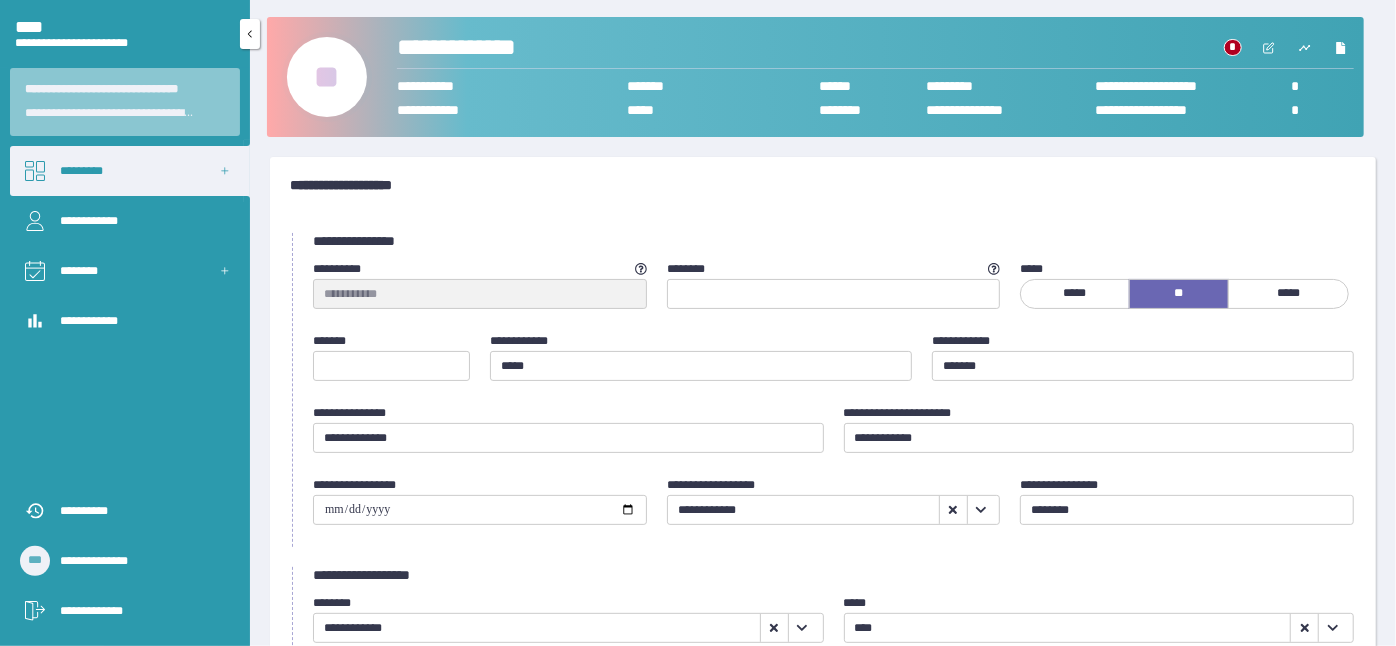 click on "*********" at bounding box center (130, 171) 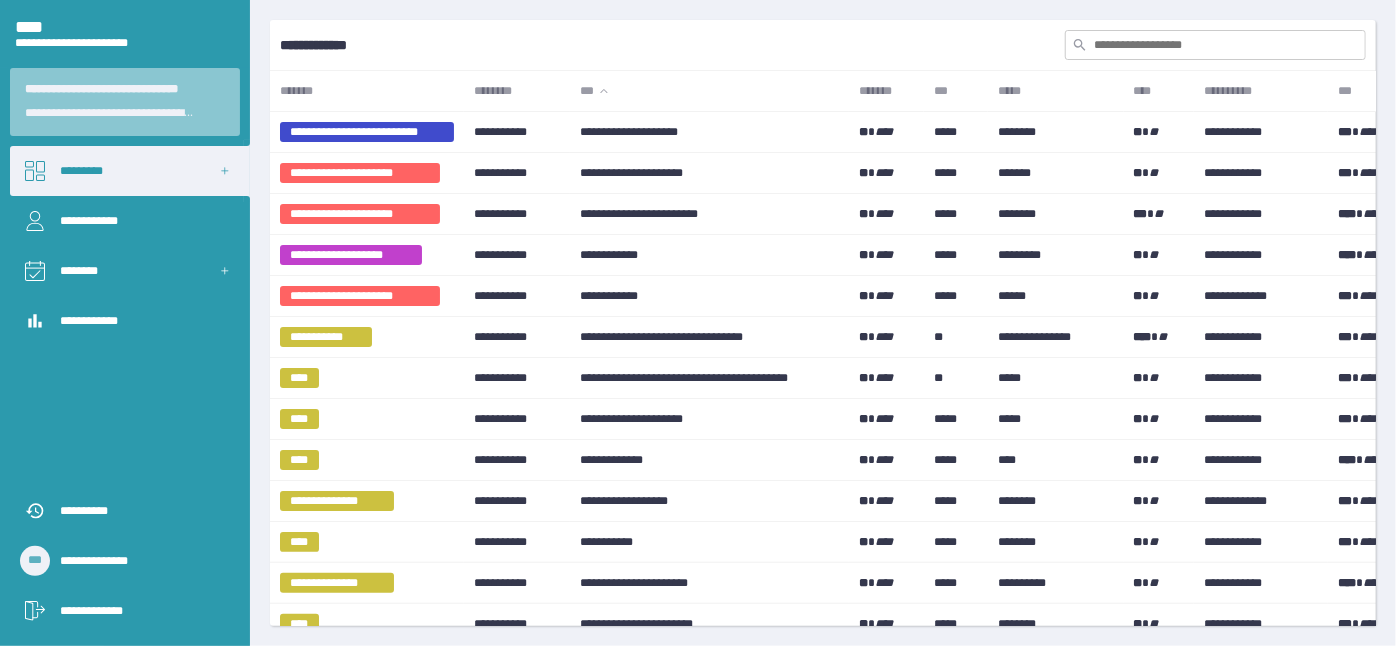 click at bounding box center (1215, 45) 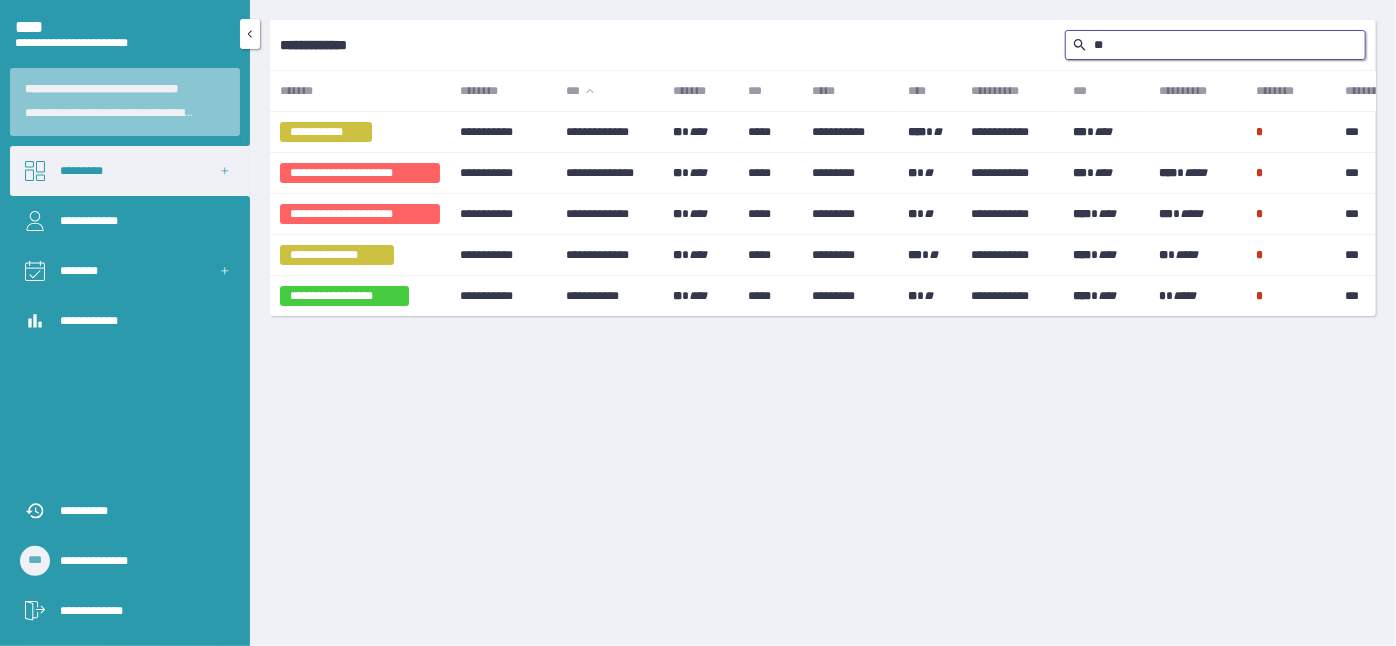 type on "*" 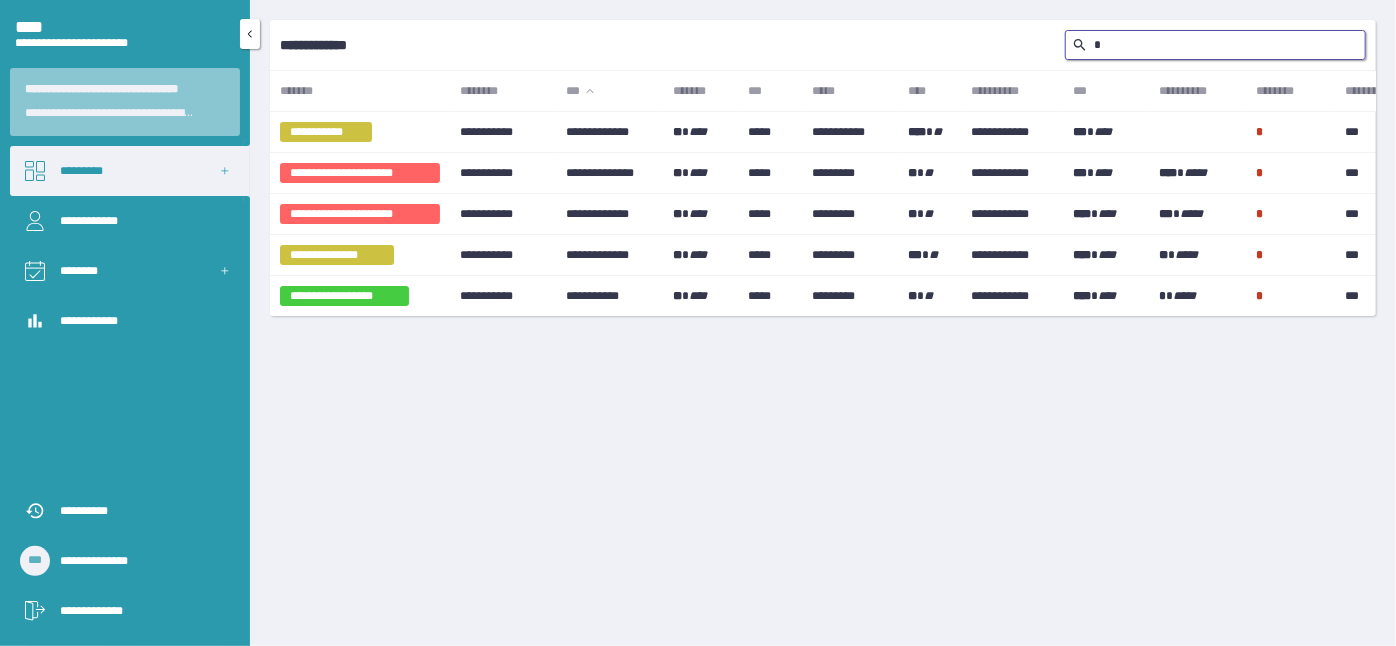 type 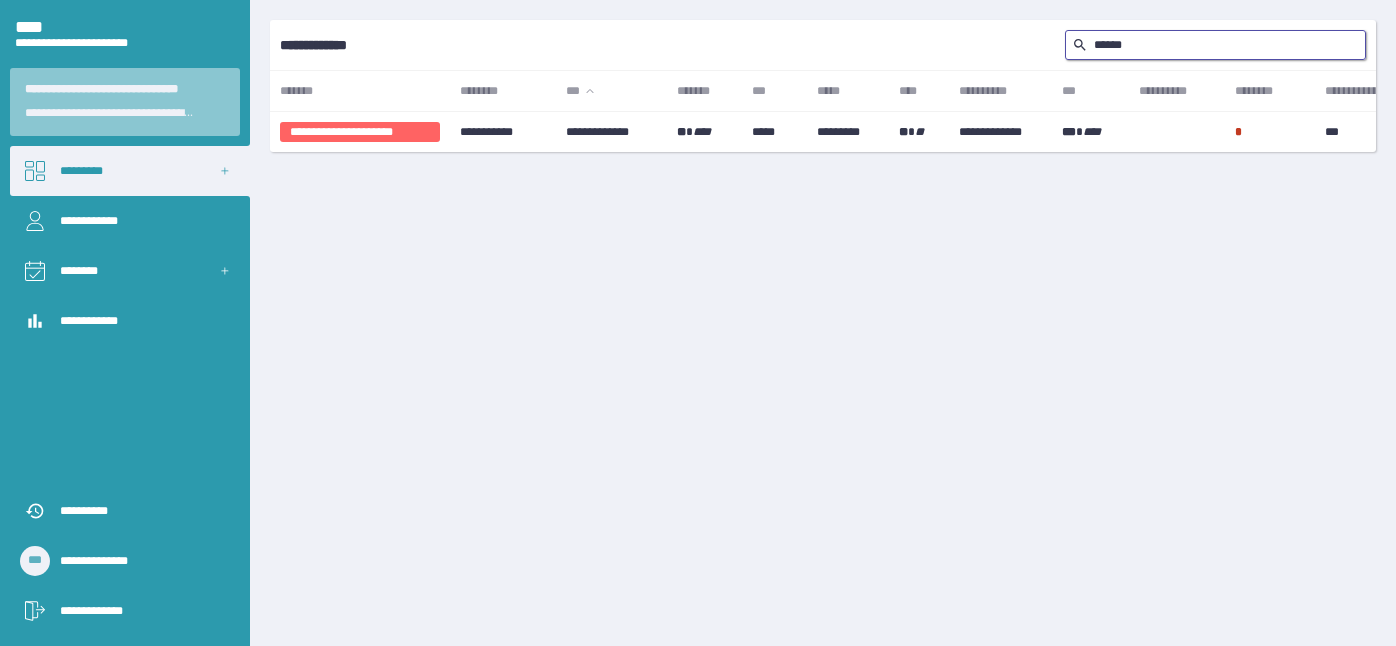 scroll, scrollTop: 0, scrollLeft: 0, axis: both 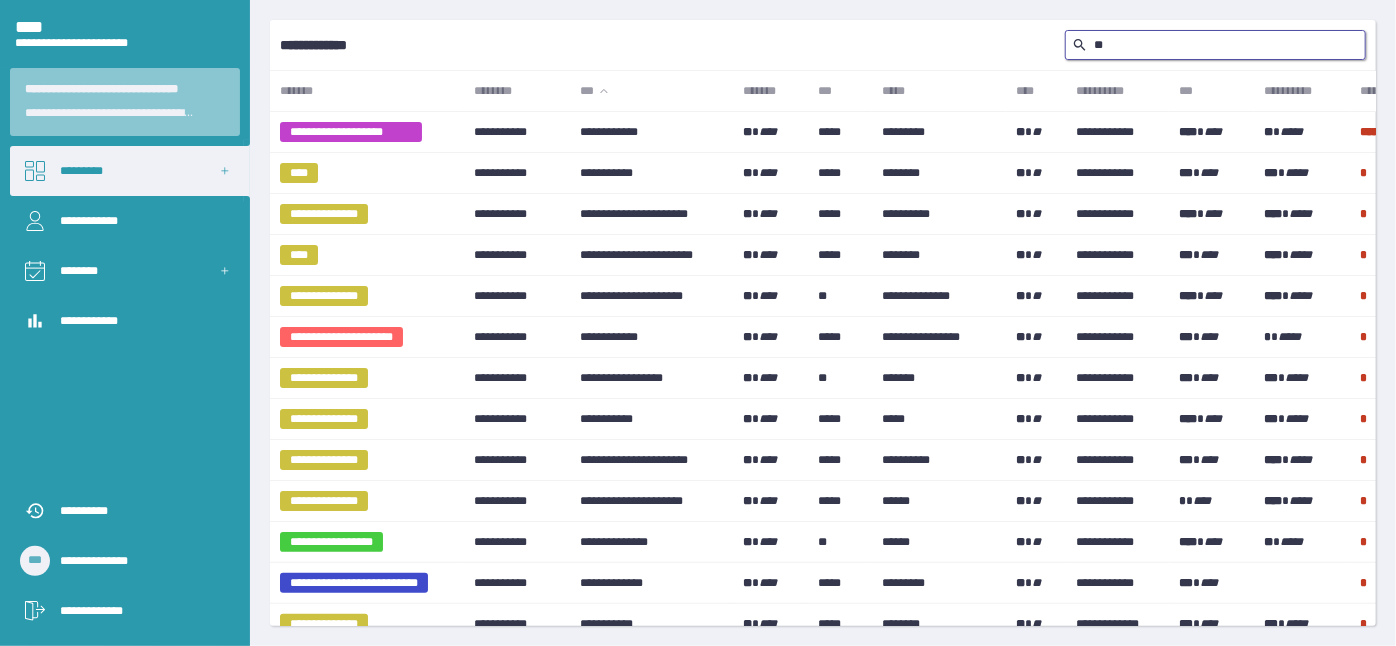 type on "*" 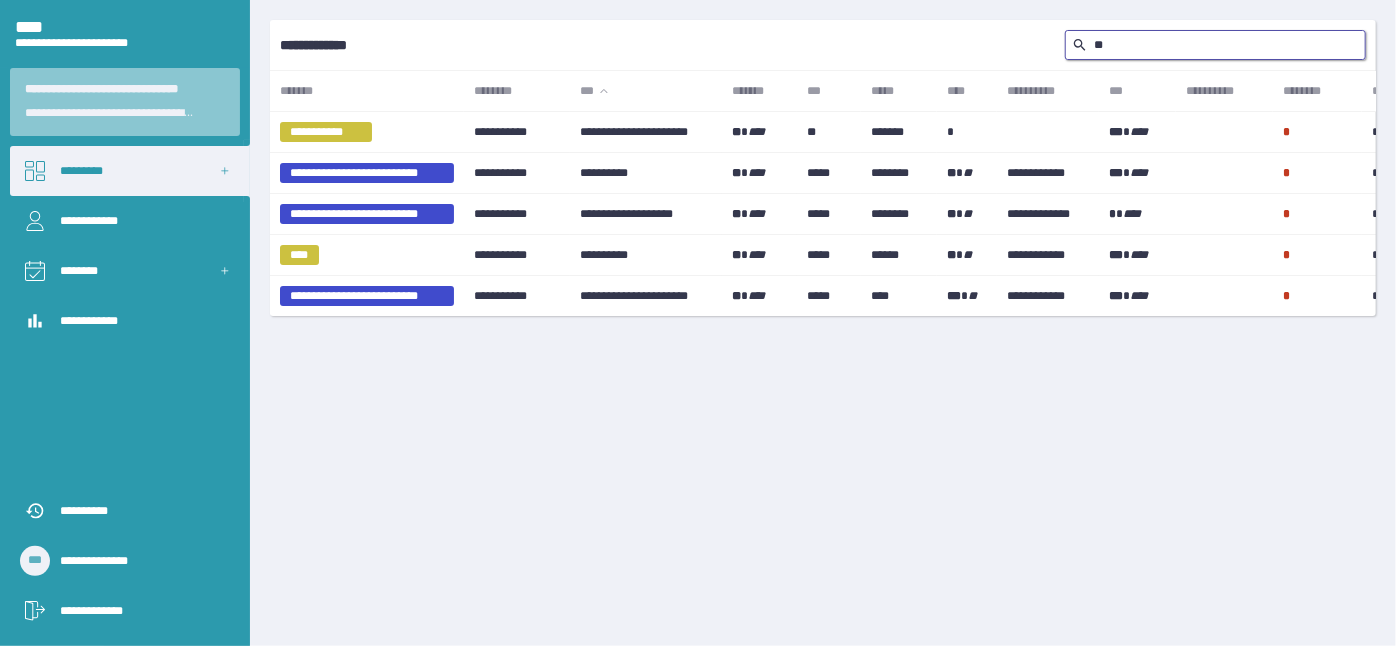 type on "*" 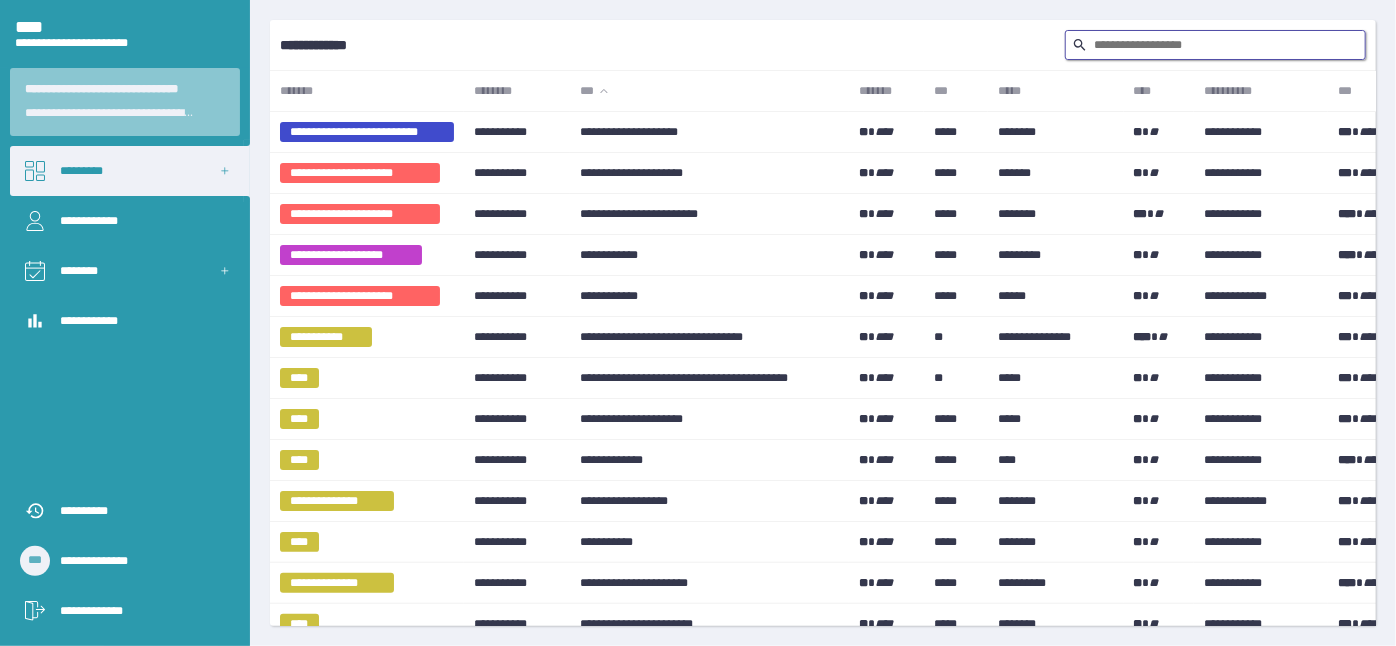 type on "*" 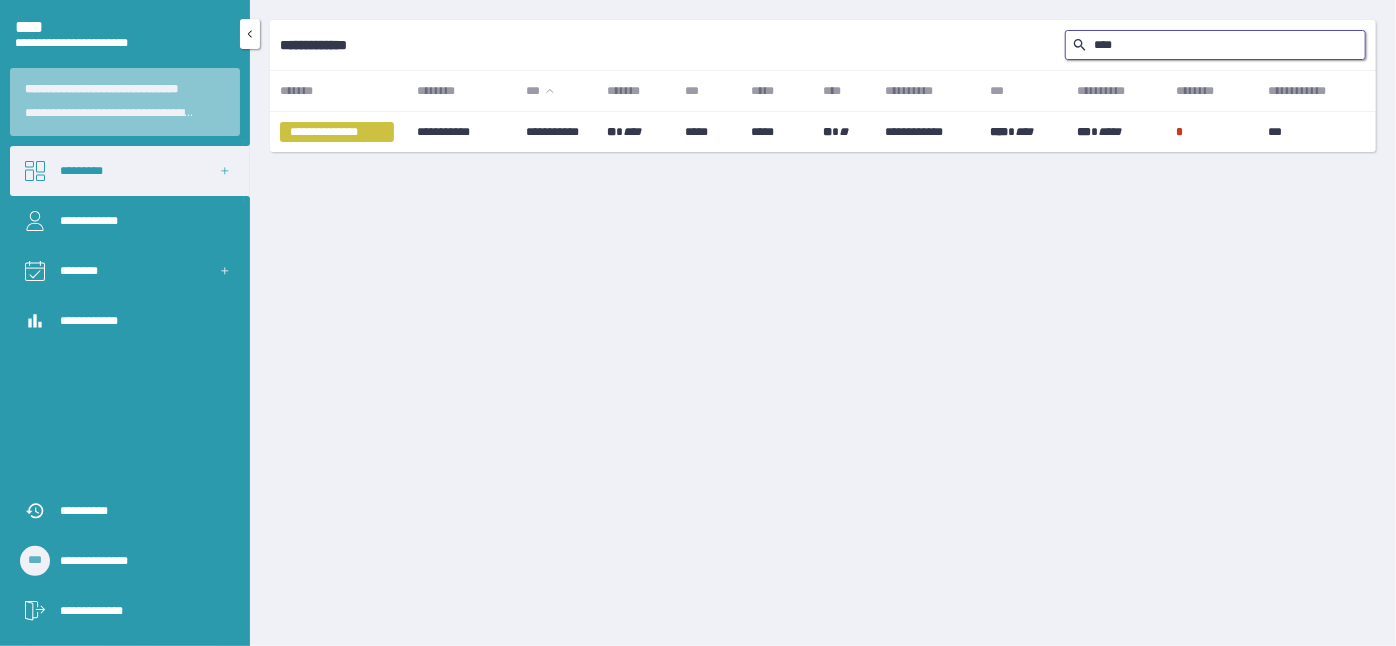 click on "*********" at bounding box center [130, 171] 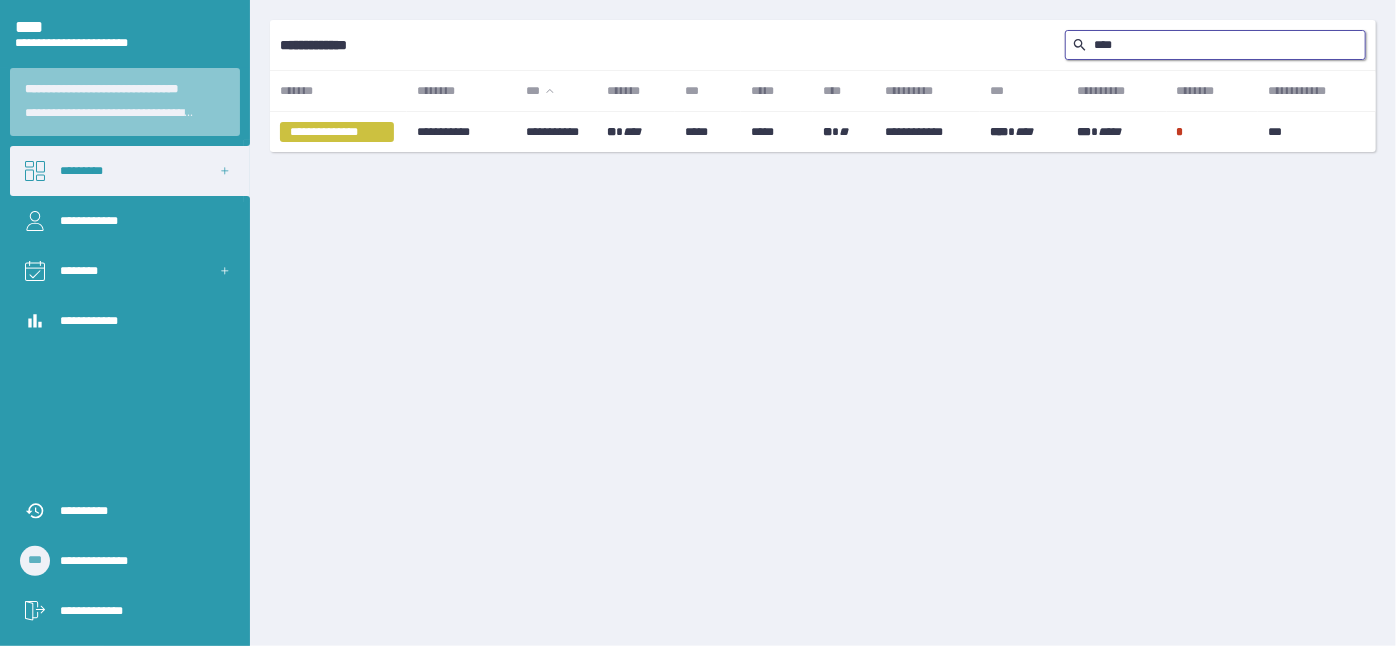 click on "****" at bounding box center (1215, 45) 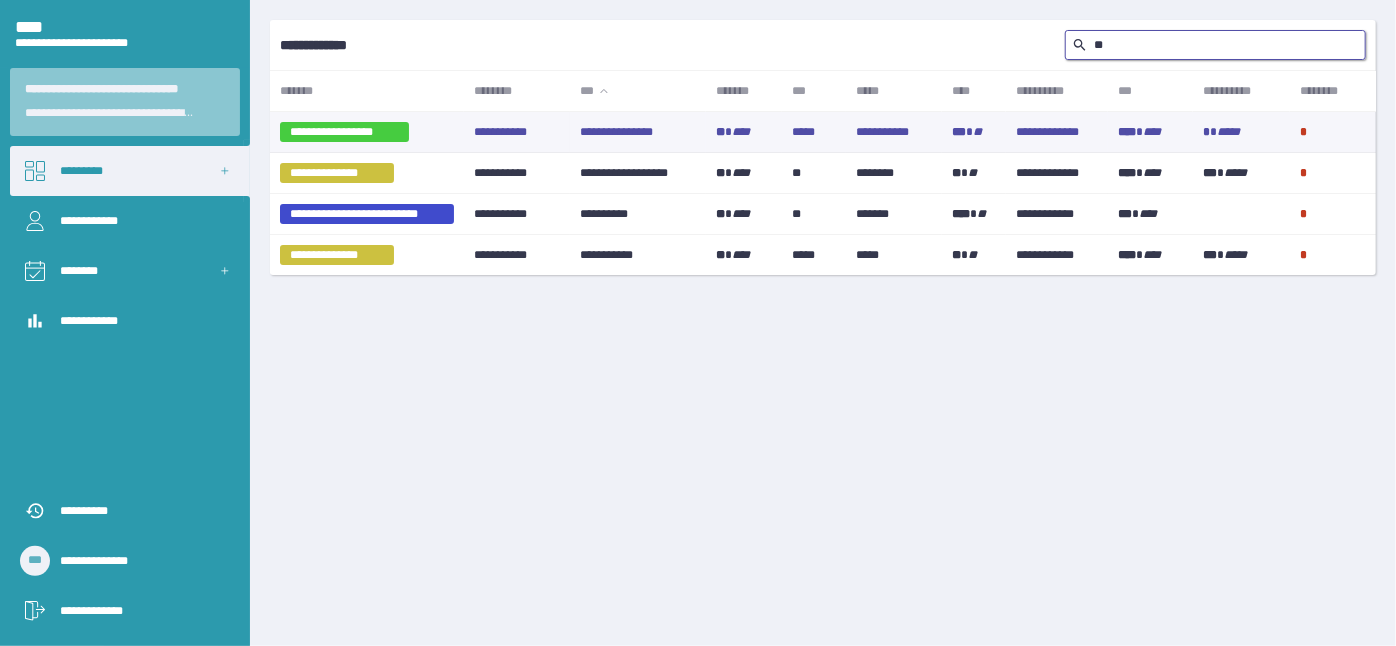 type on "*" 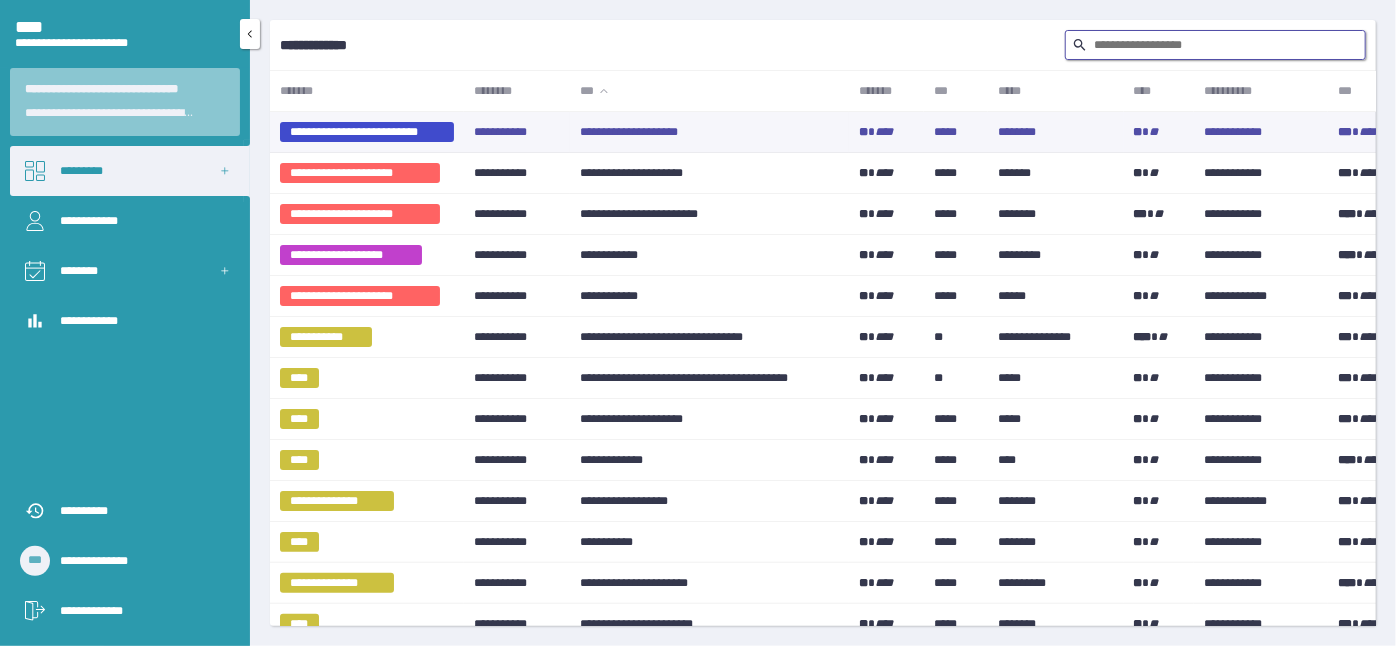 click on "*********" at bounding box center [130, 171] 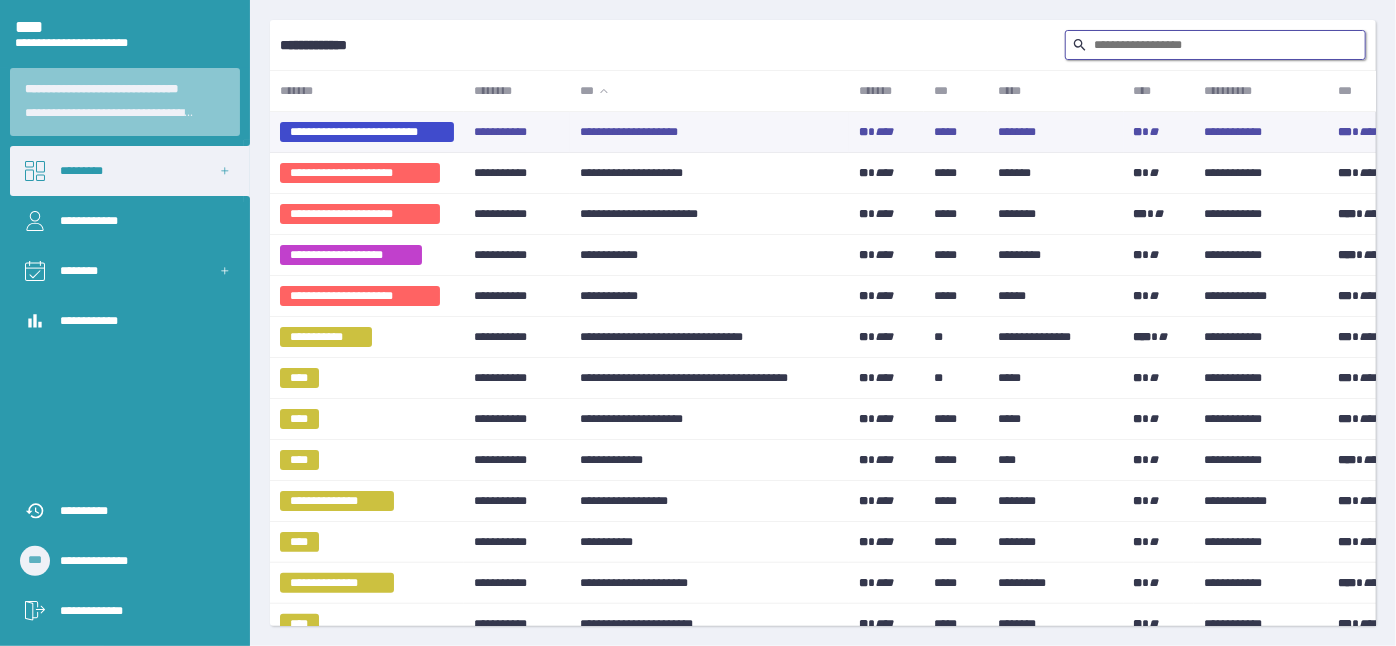 click at bounding box center (1215, 45) 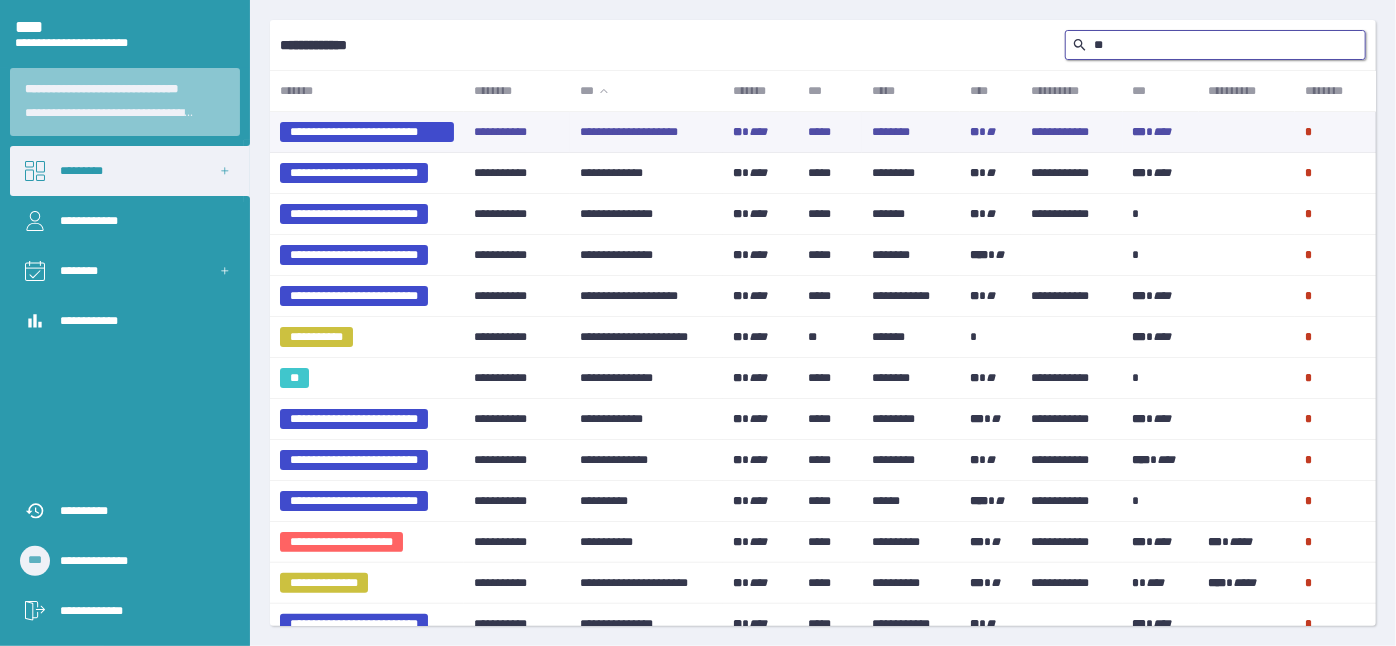 type on "*" 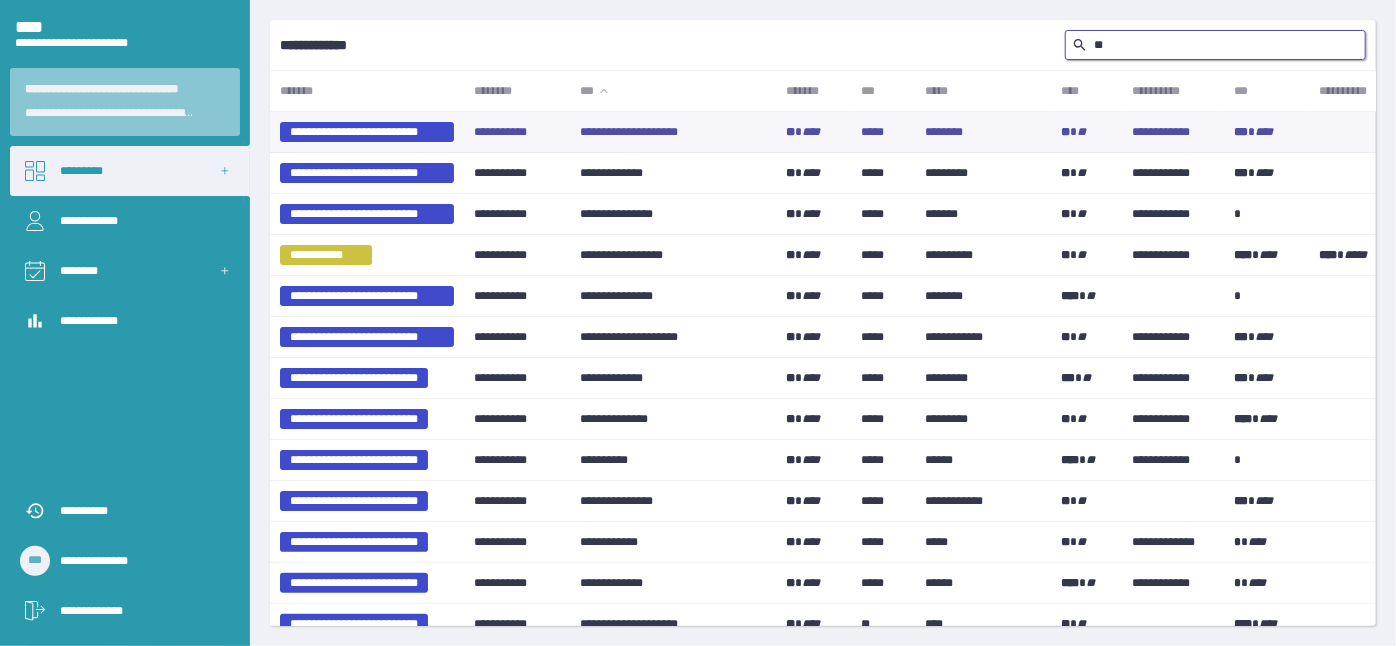 type on "*" 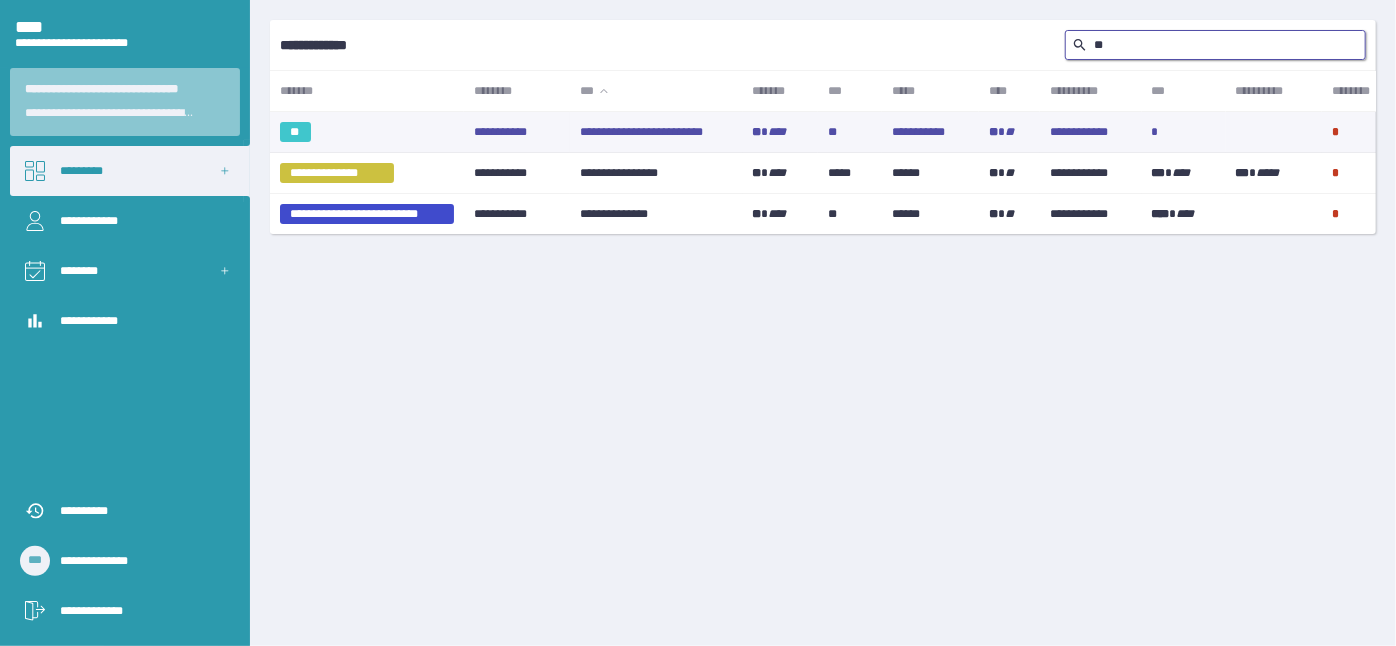 type on "*" 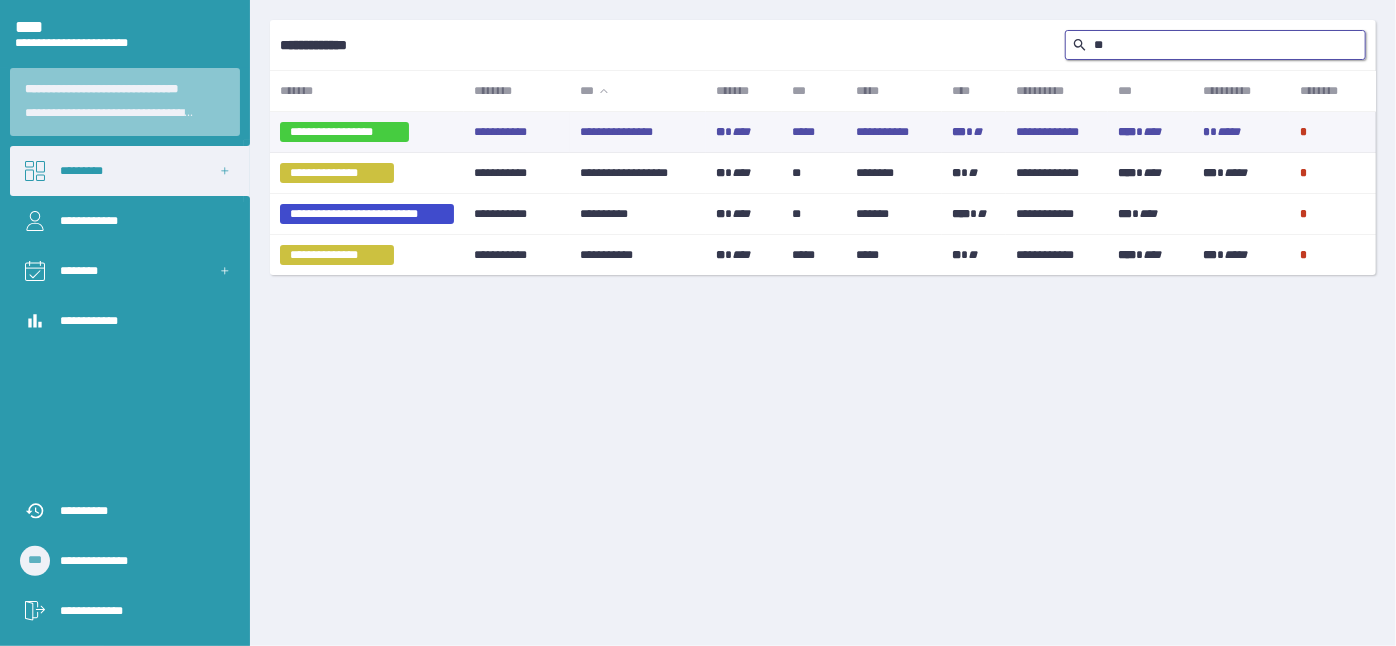 type on "*" 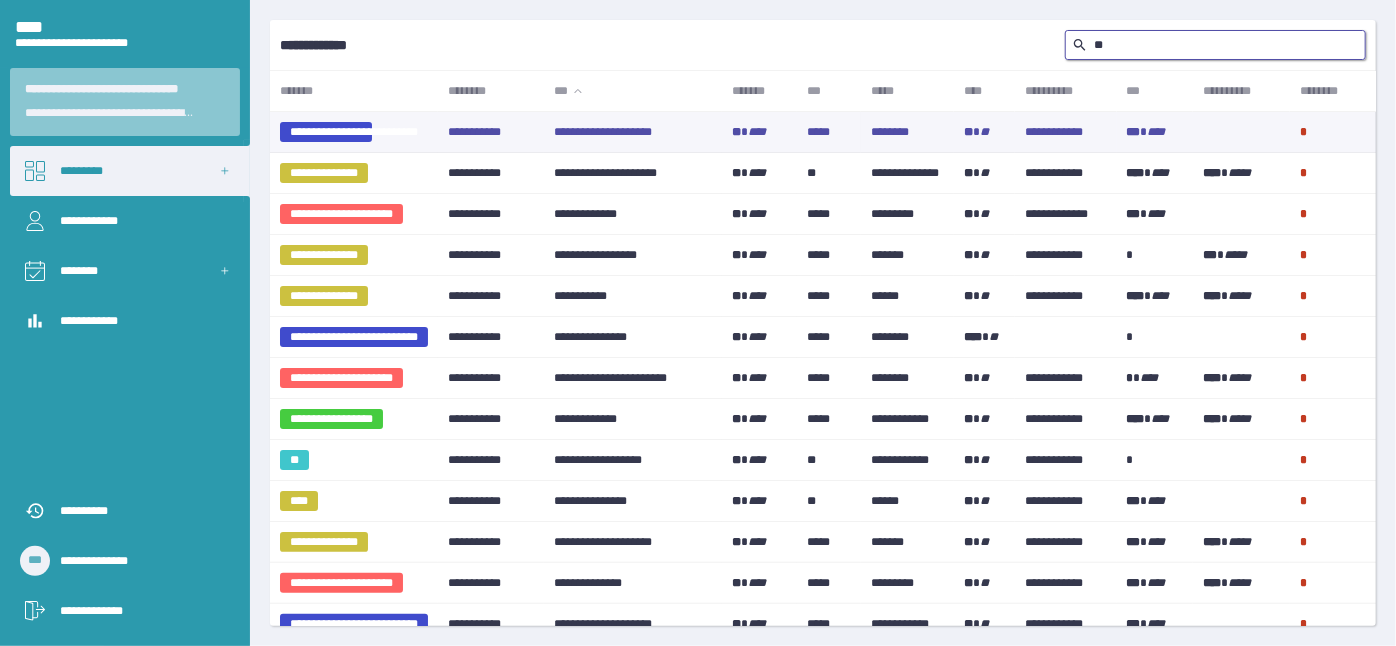 type on "*" 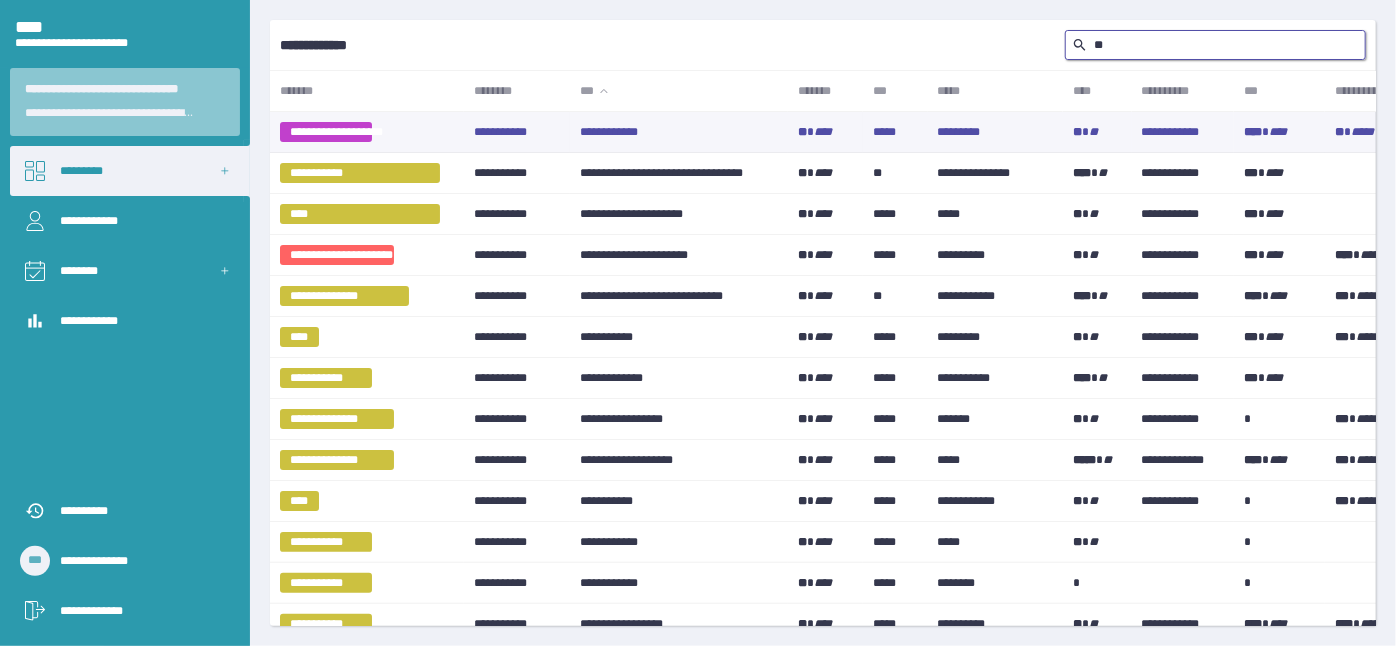 type on "*" 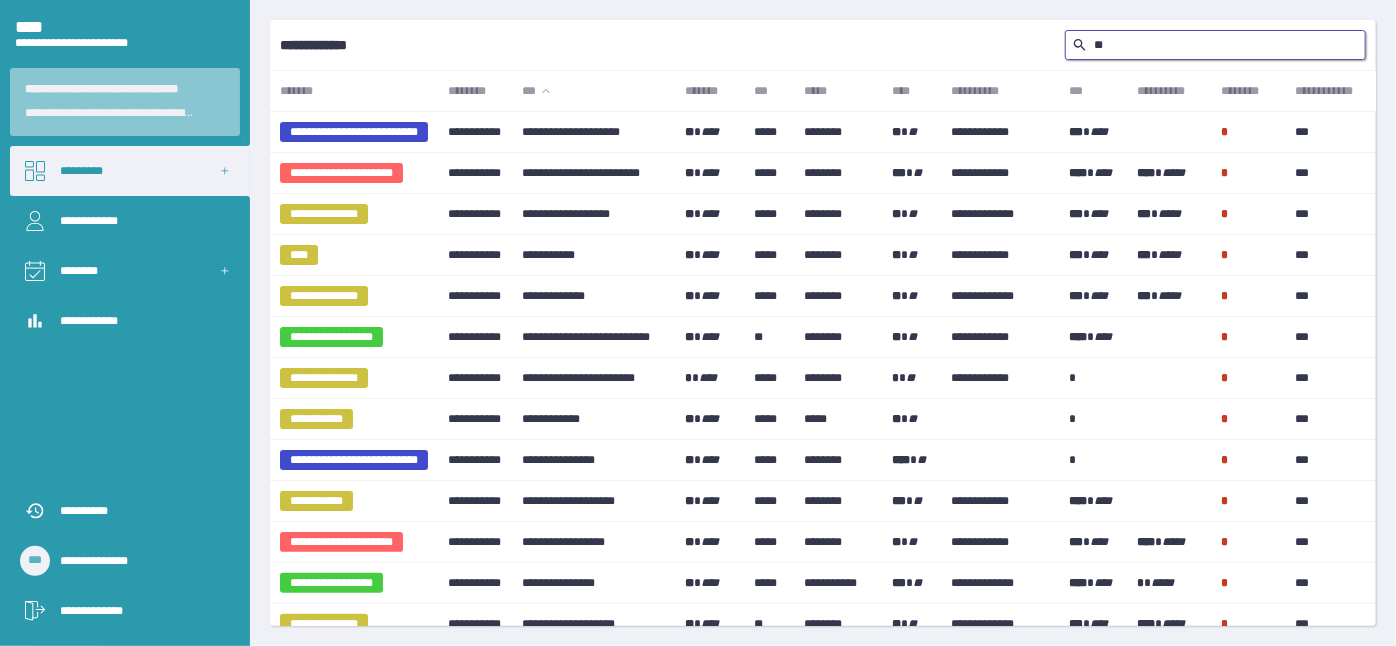 type on "*" 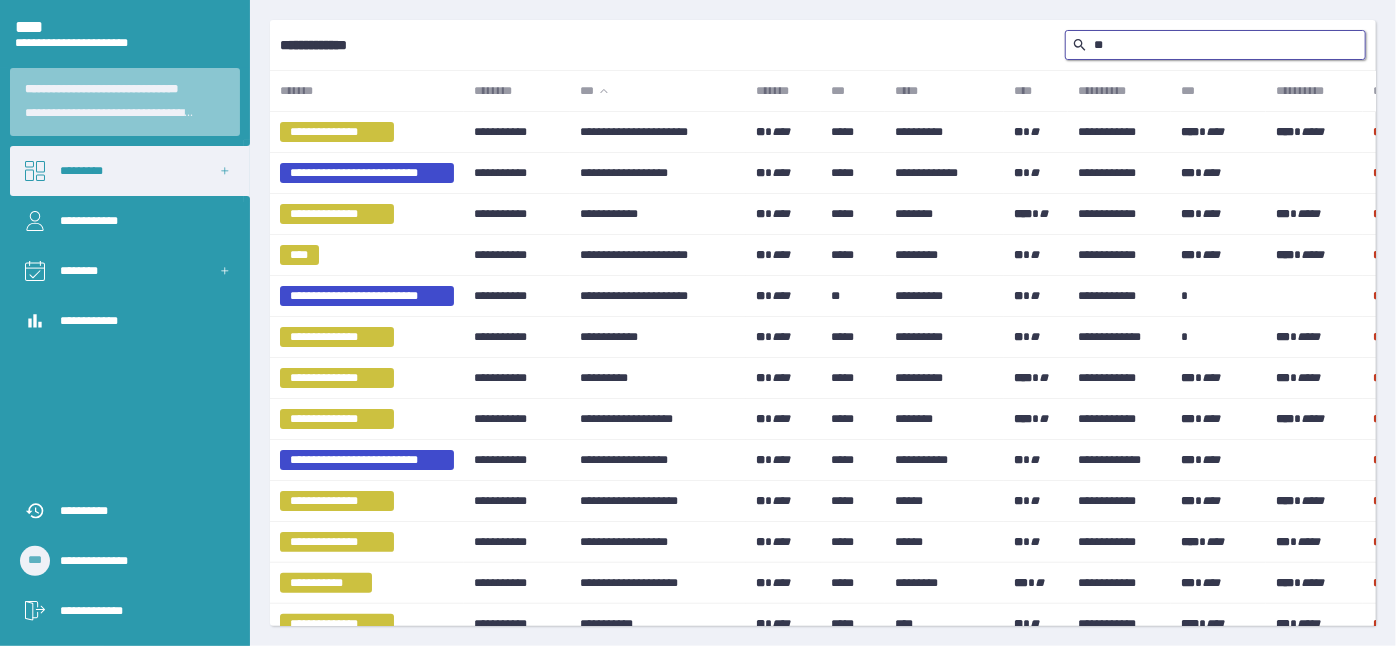 type on "*" 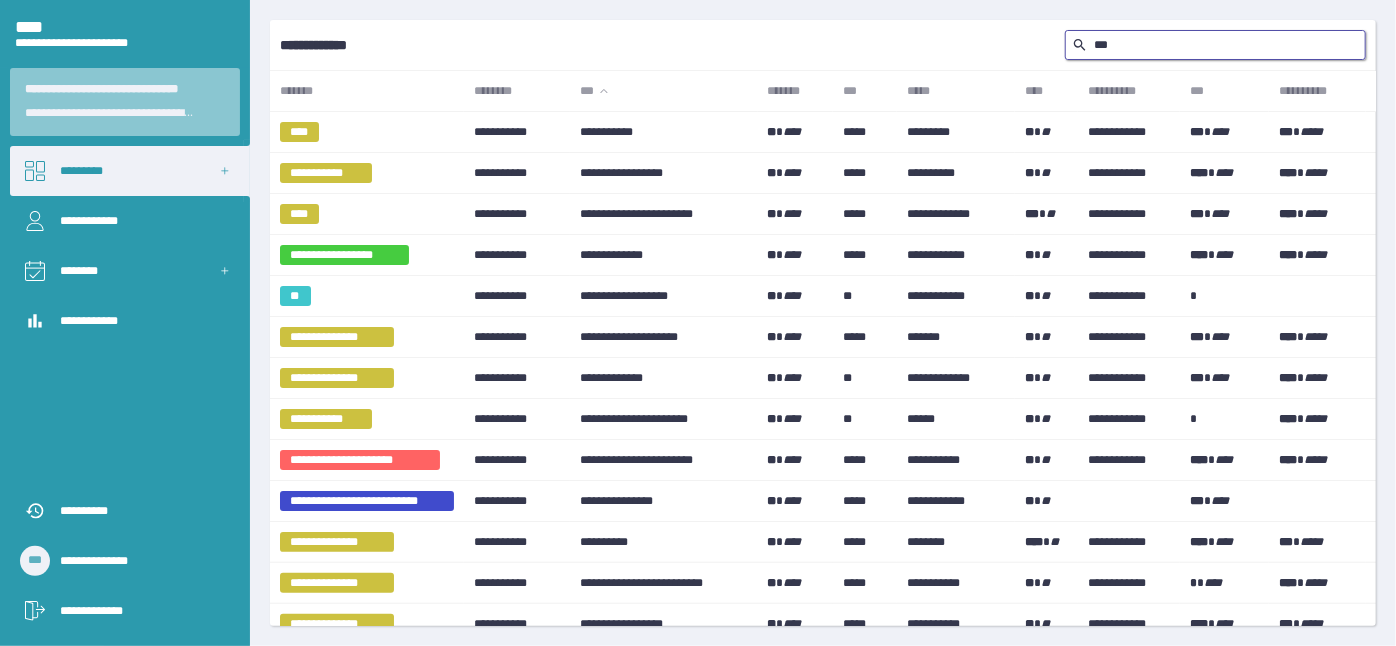 type on "**" 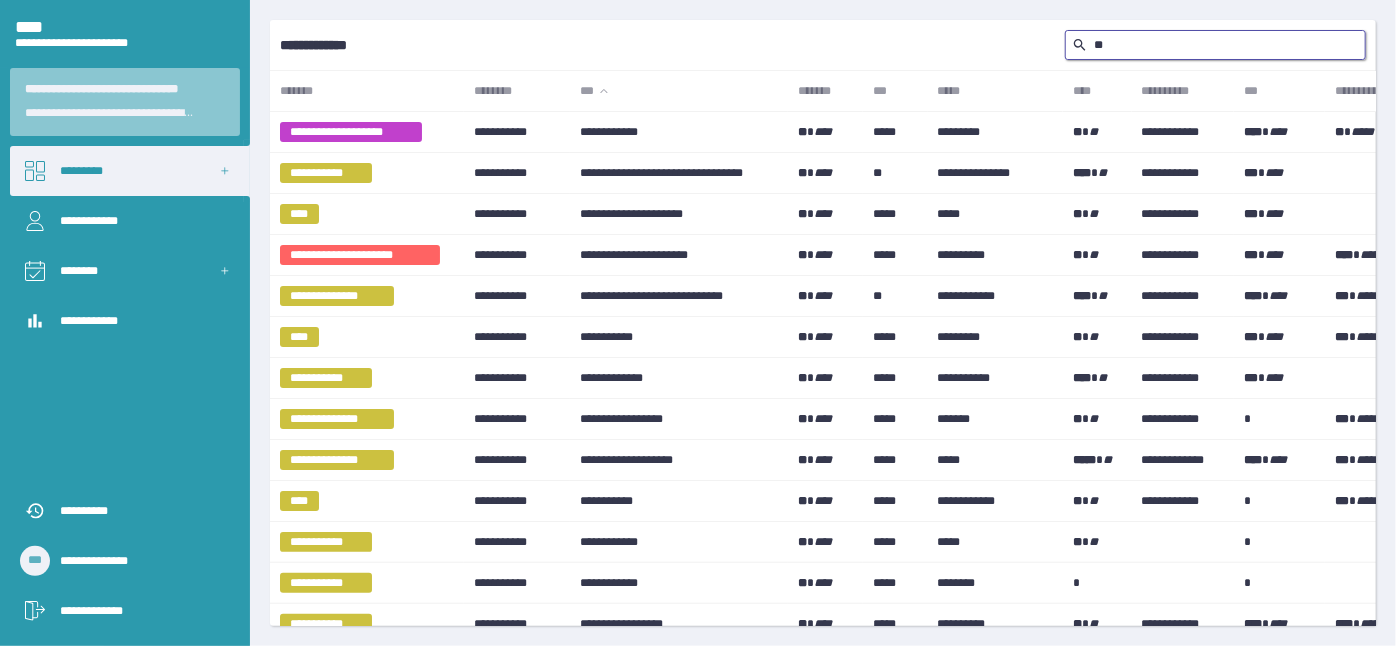 type on "*" 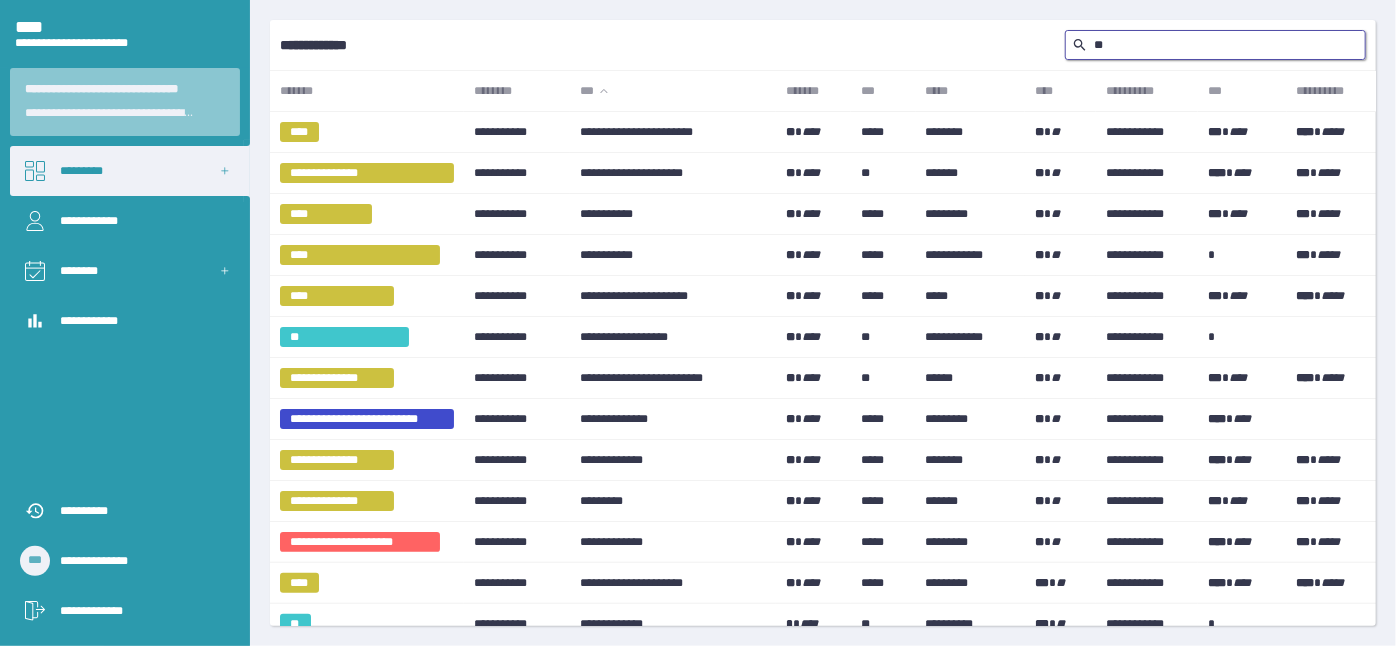 type on "*" 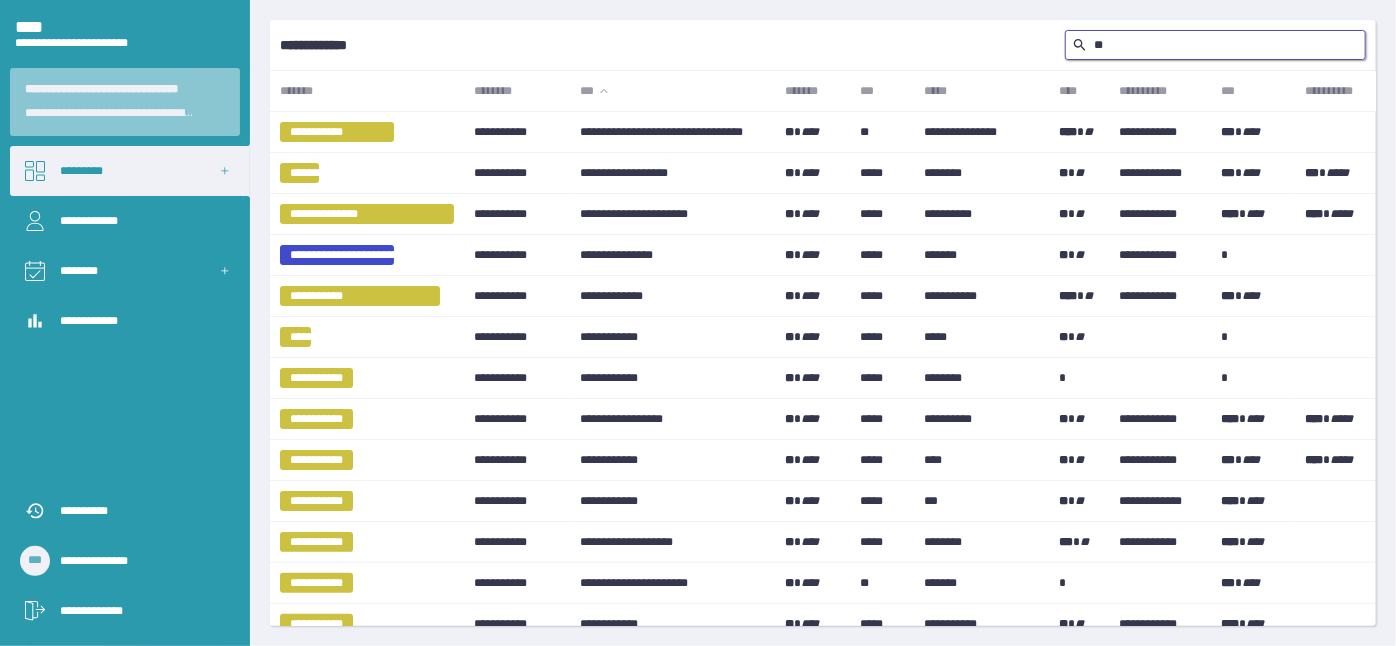 type on "*" 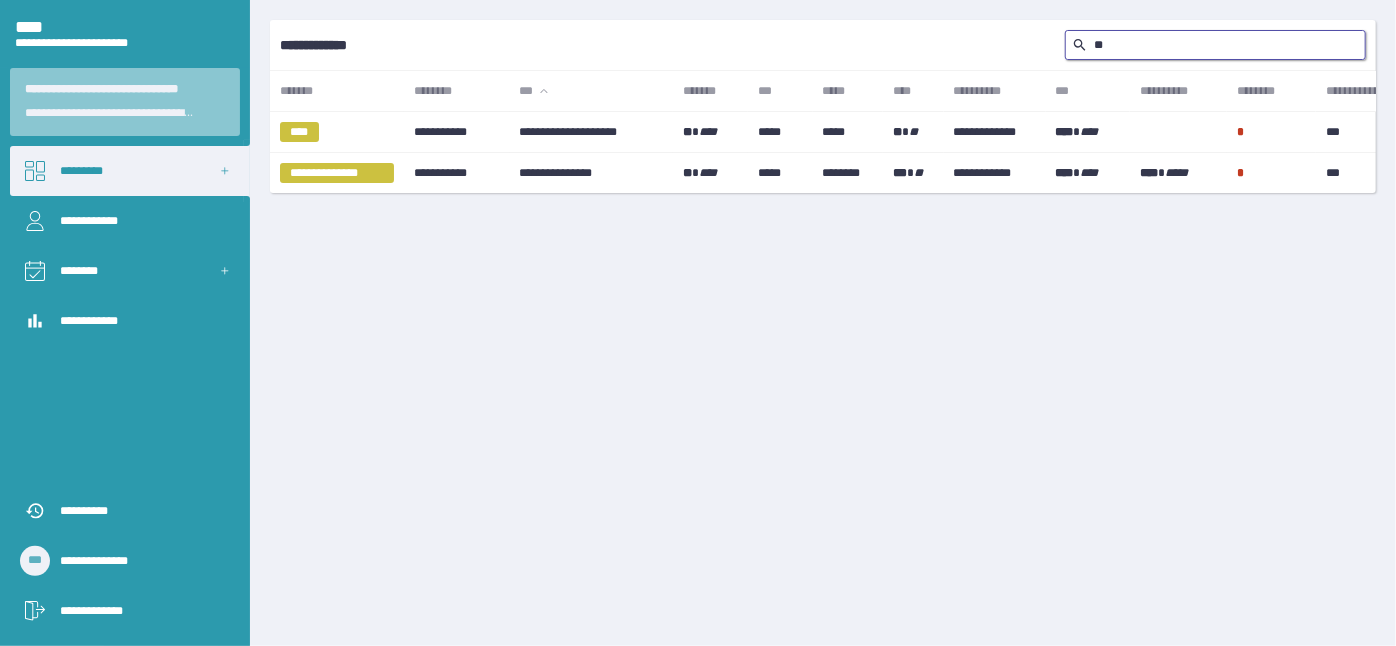type on "*" 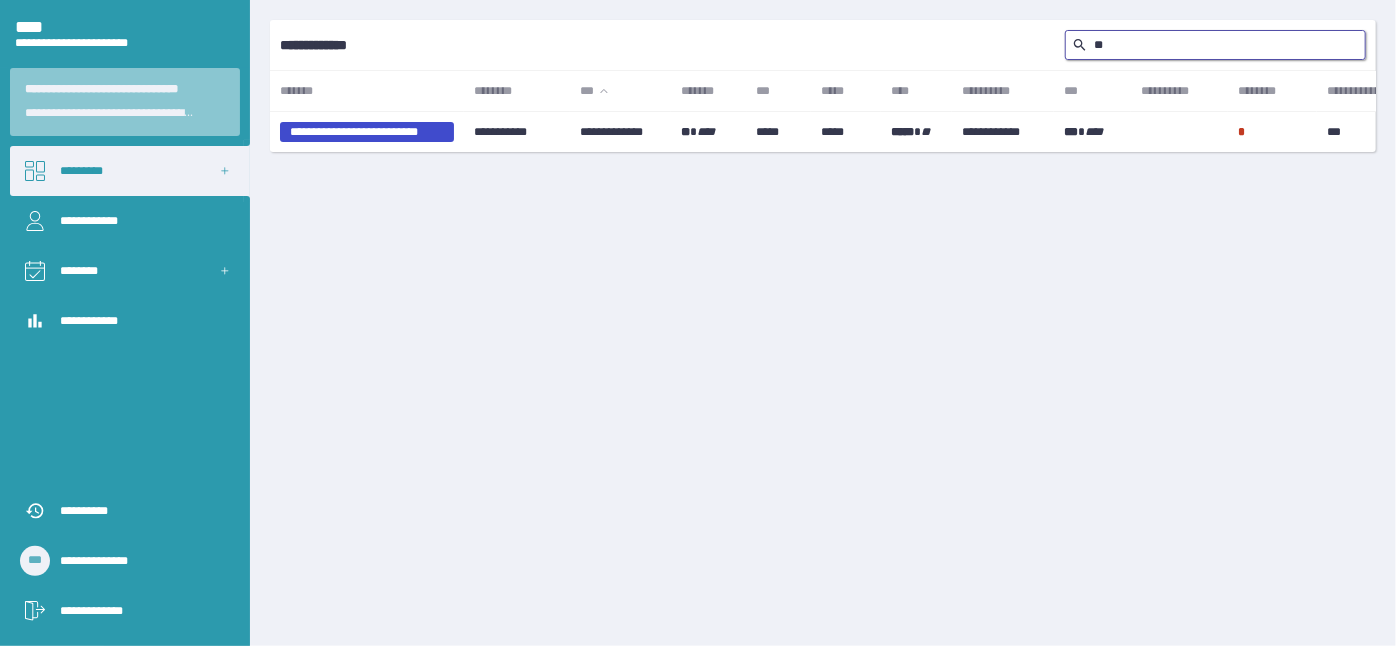 type on "*" 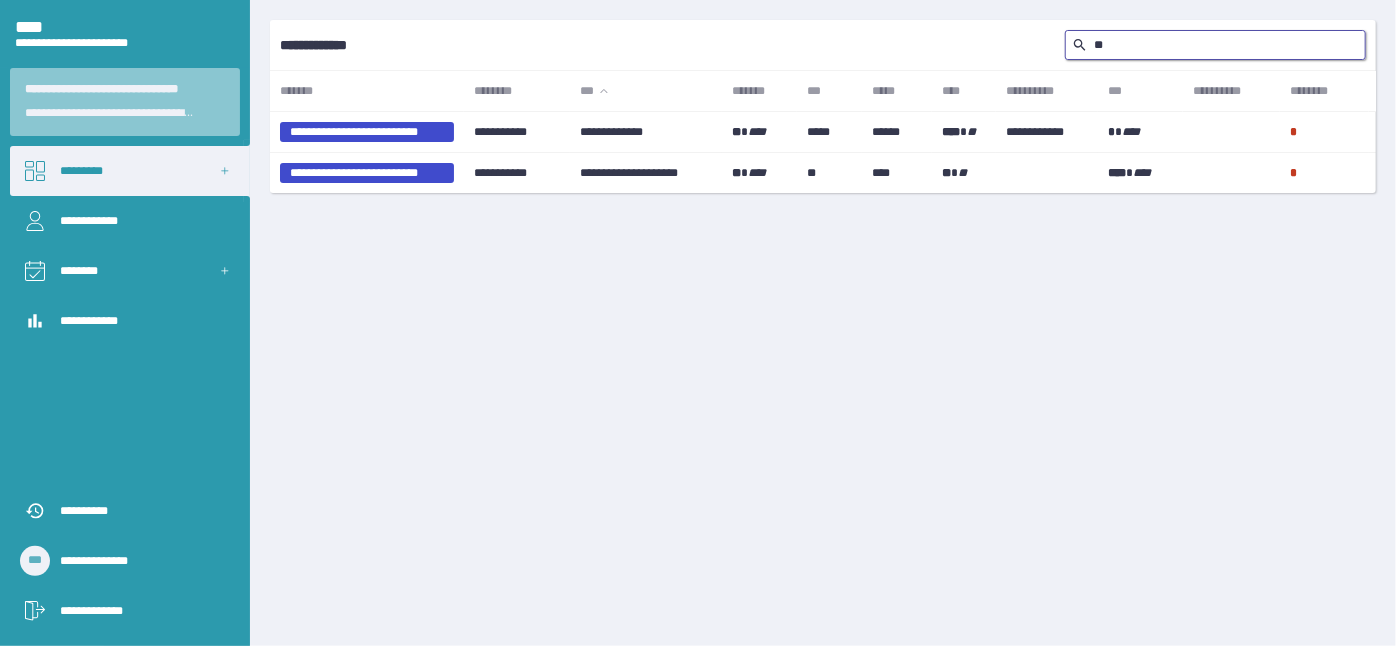 type on "*" 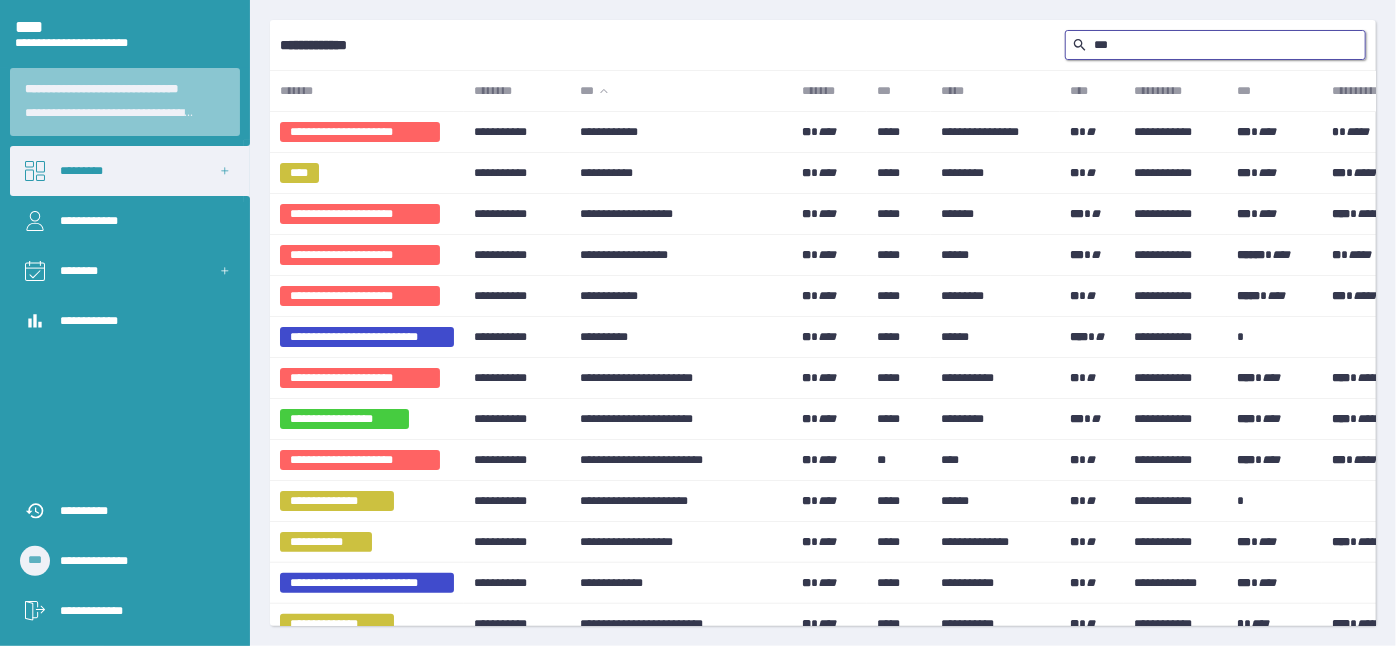 type on "**" 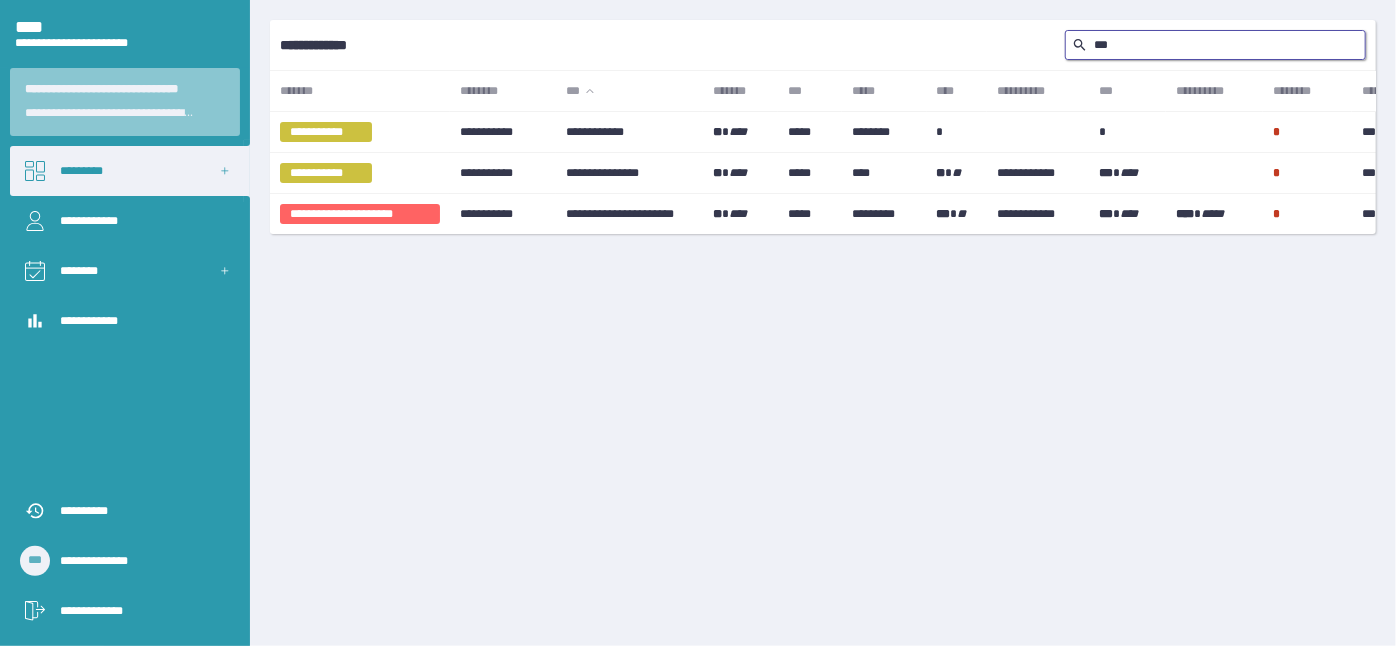 type on "**" 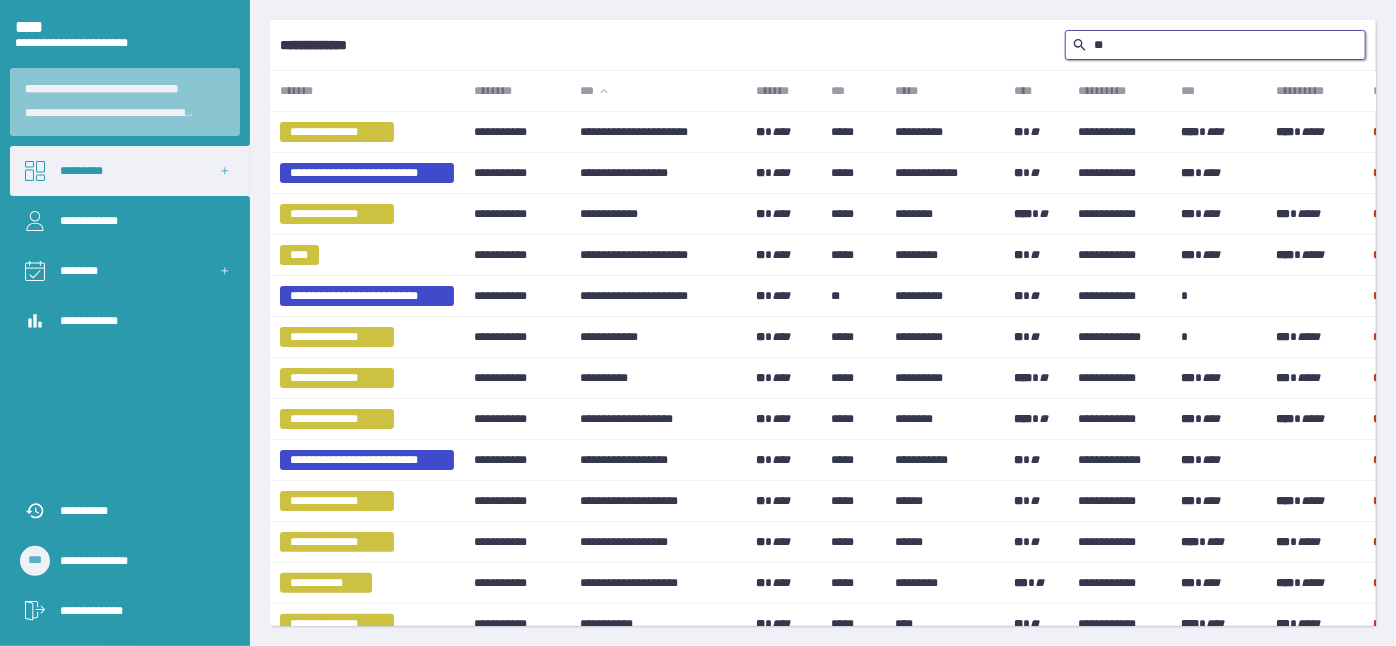 type on "*" 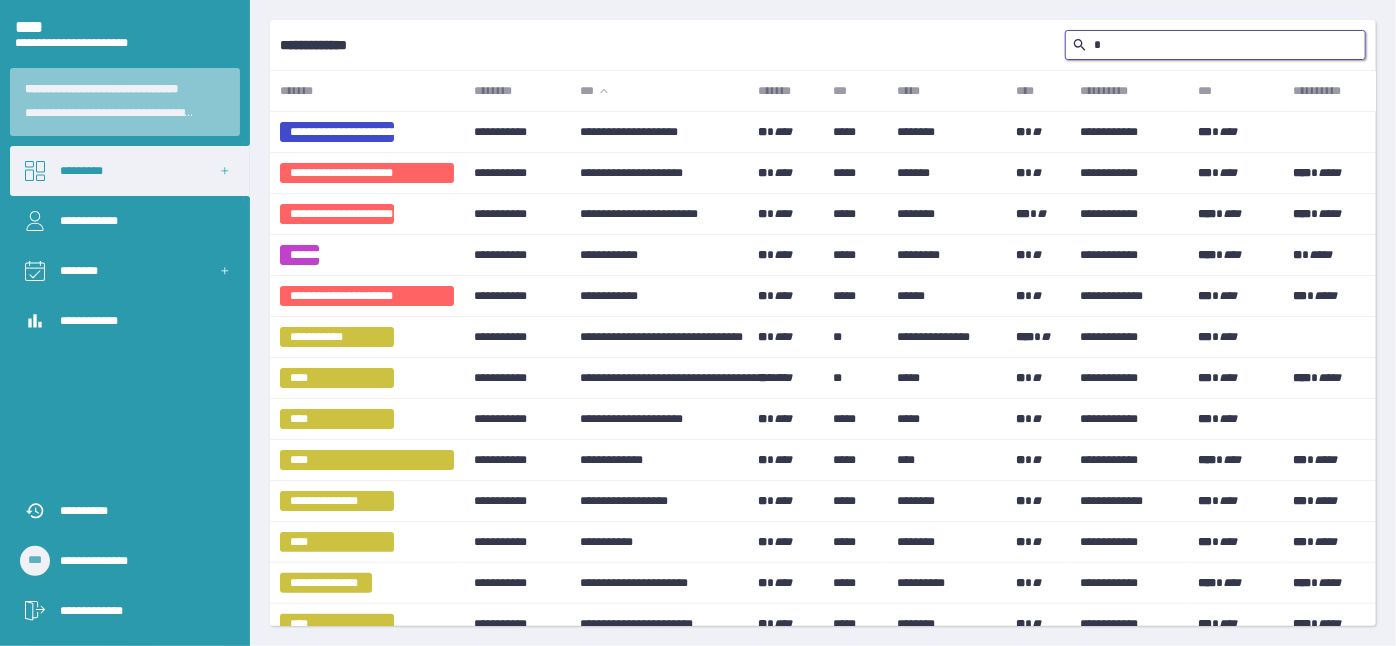 type 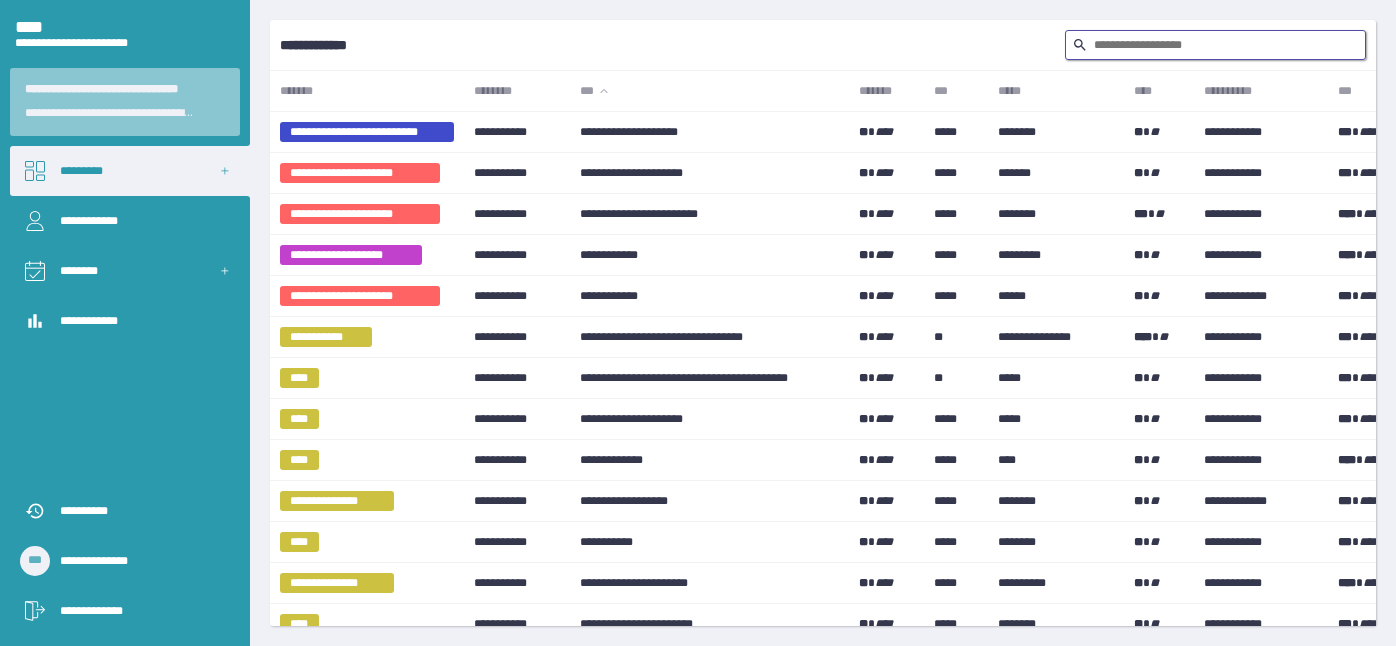 scroll, scrollTop: 0, scrollLeft: 0, axis: both 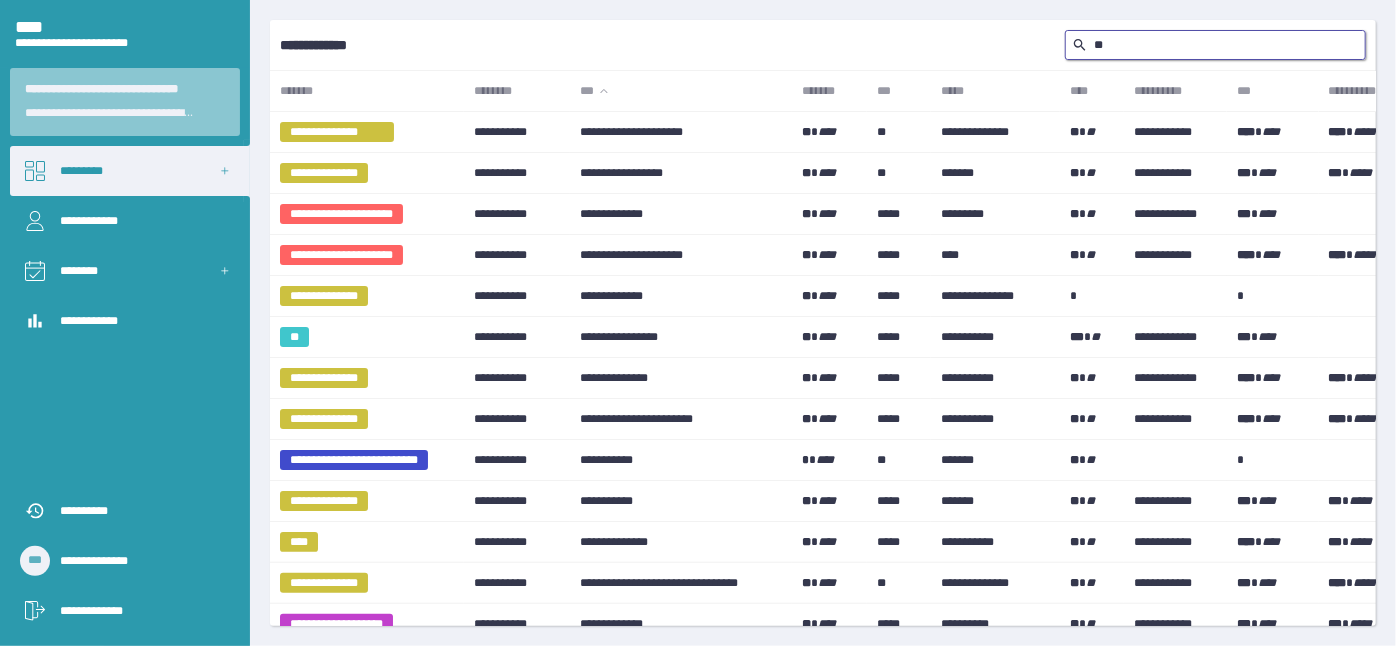 type on "*" 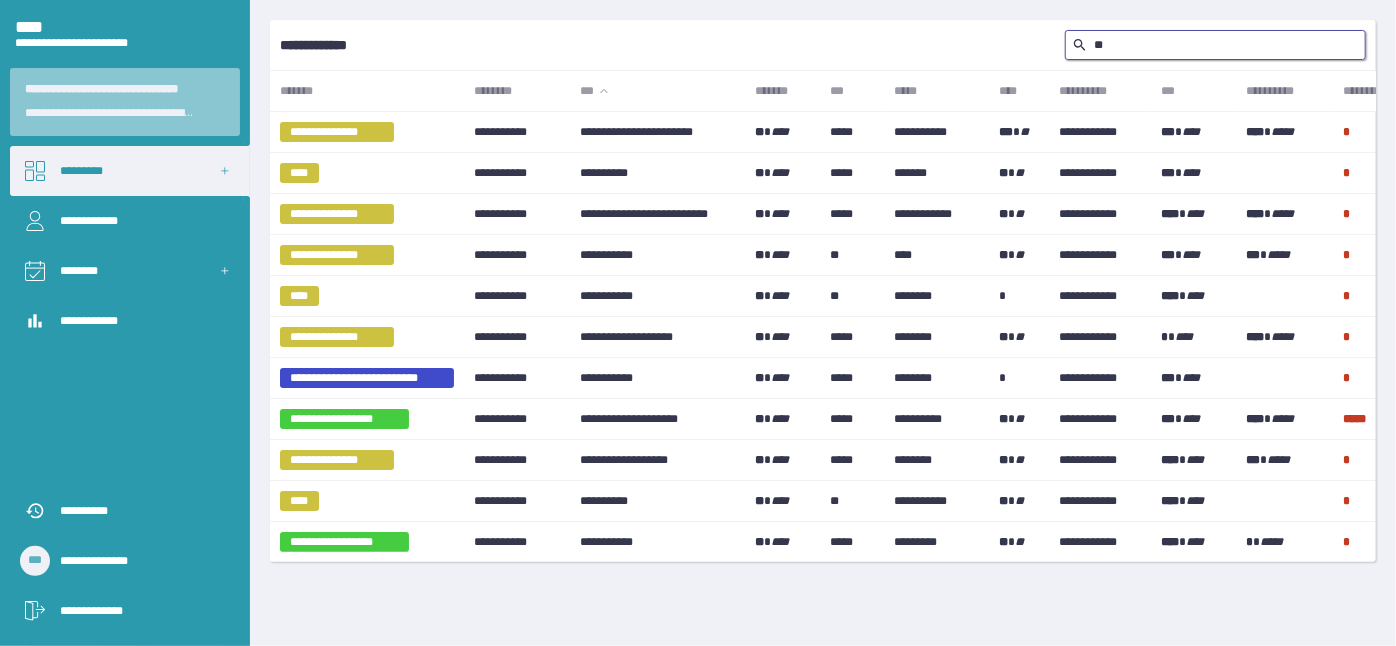 type on "*" 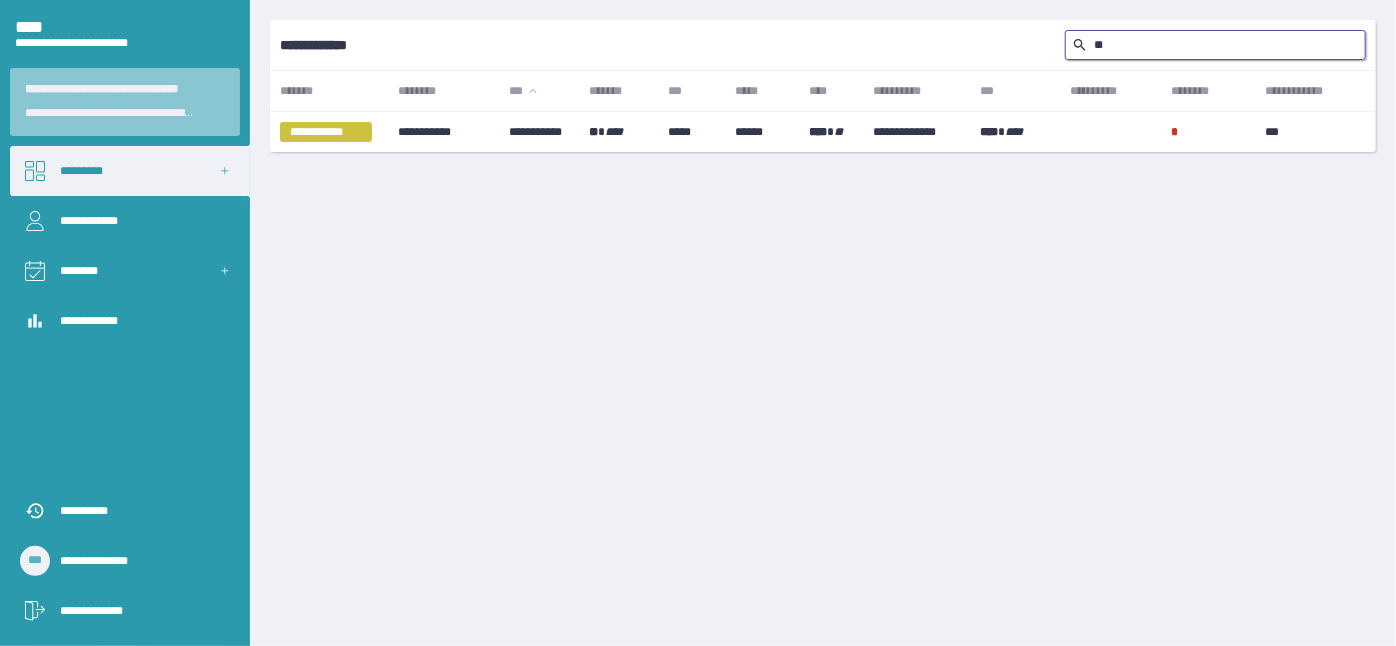 type on "*" 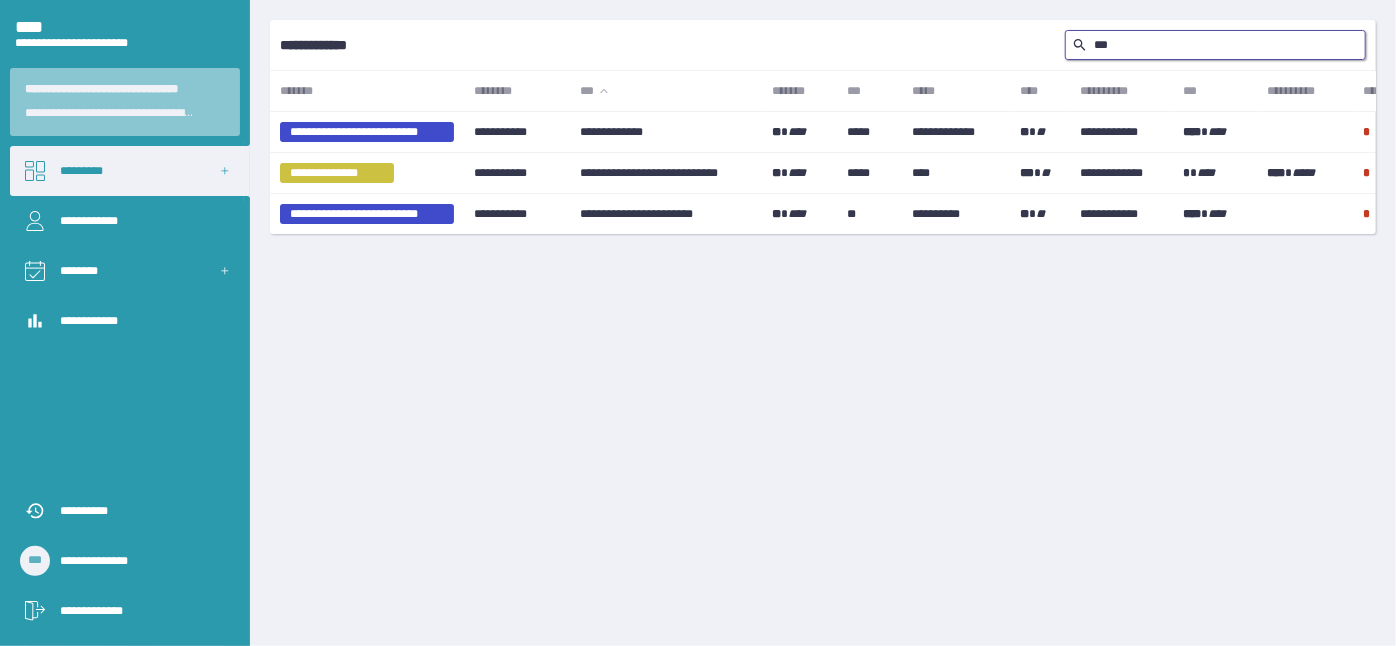 type on "**" 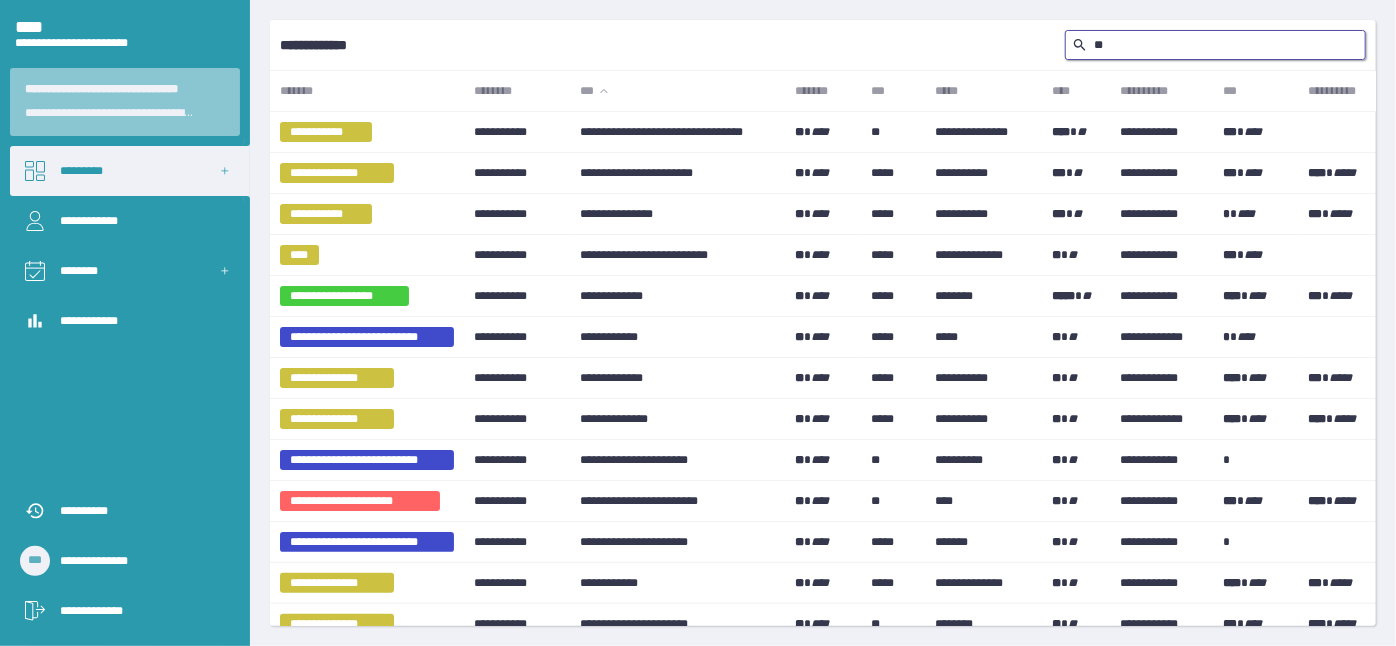 type on "*" 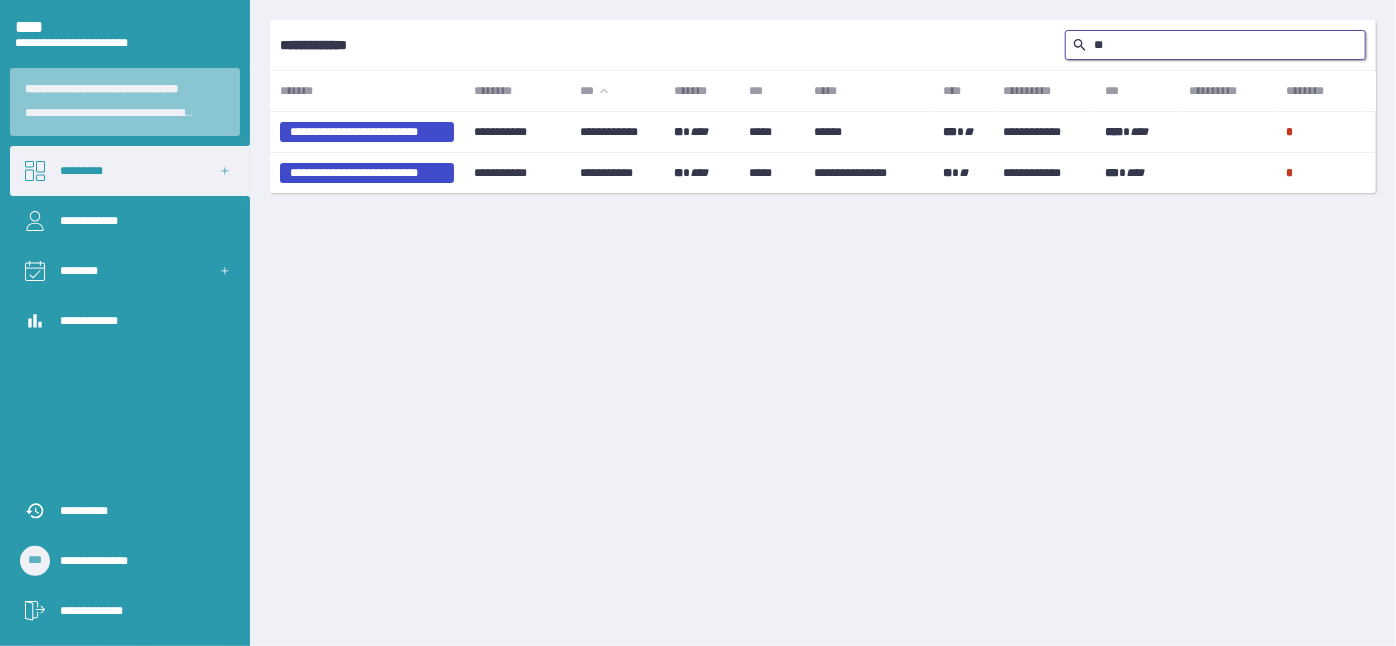 type on "*" 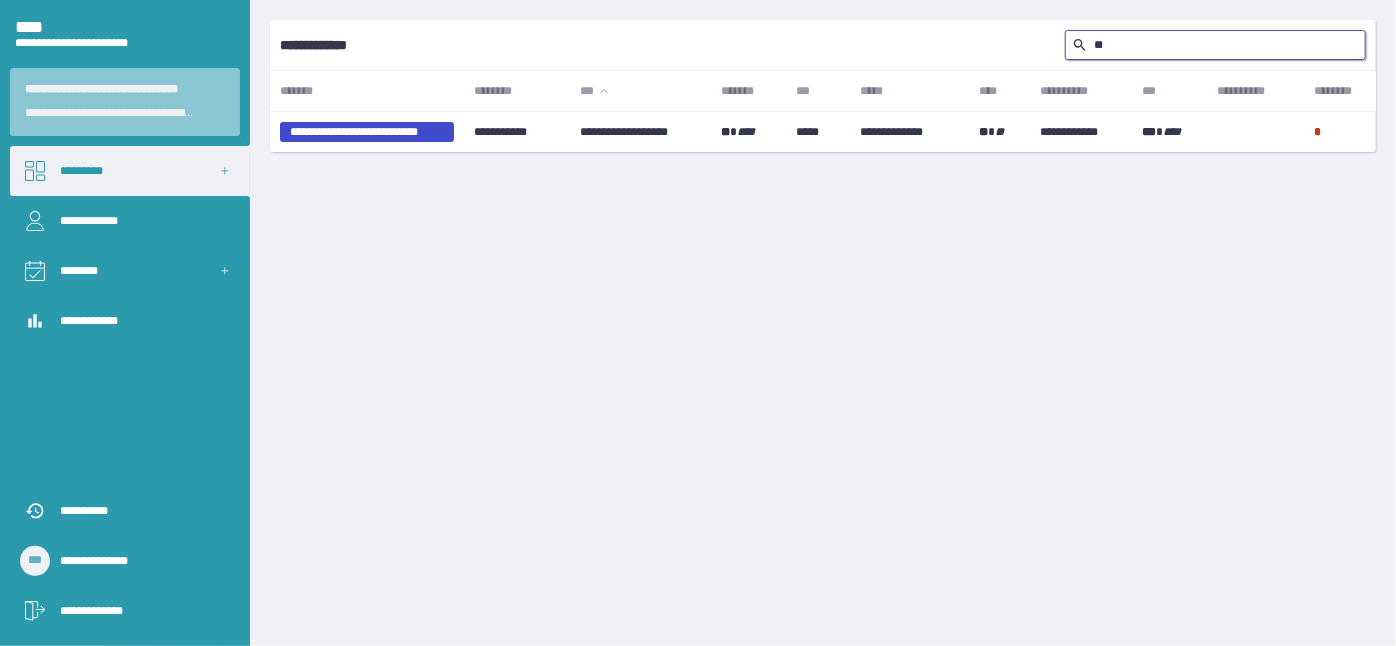 type on "*" 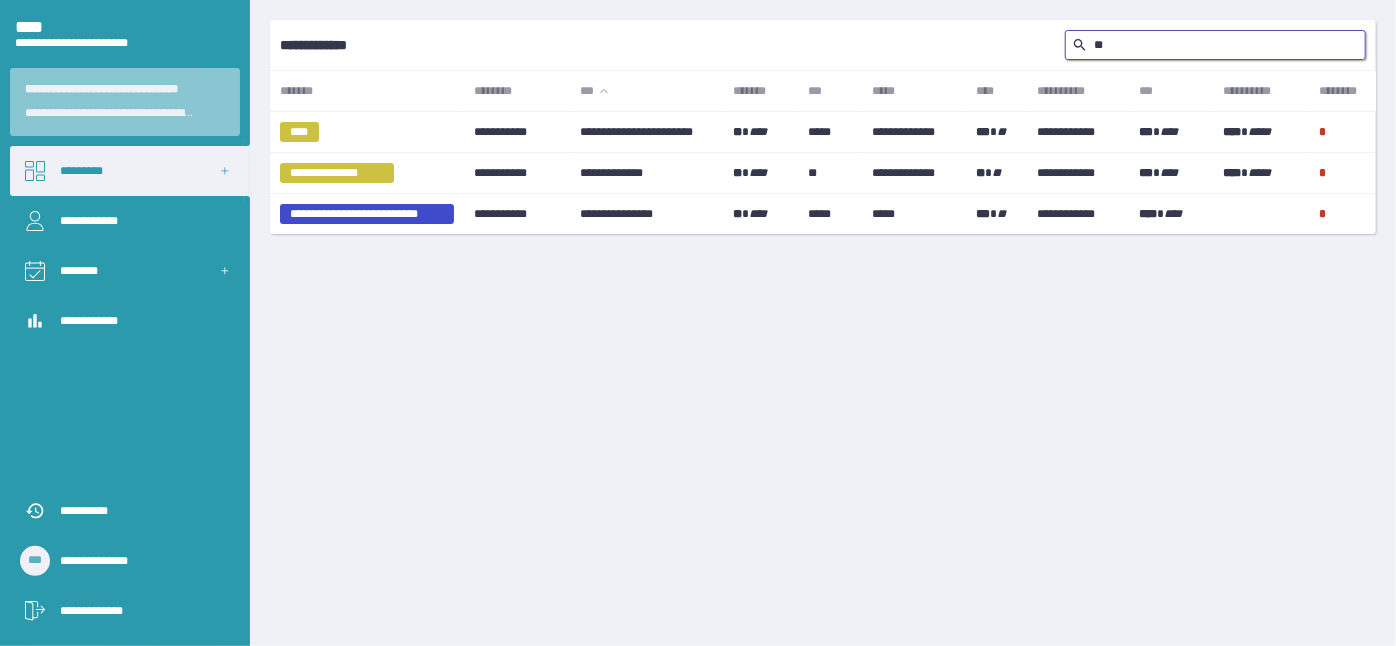 type on "*" 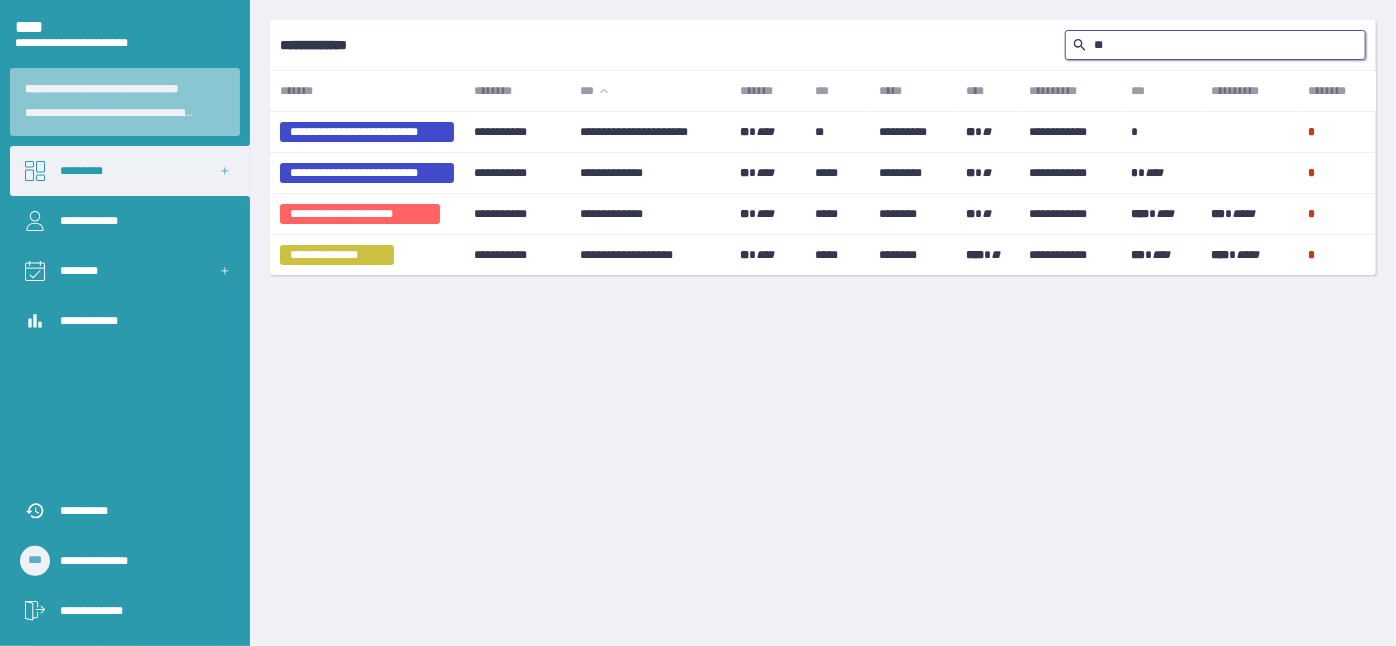 type on "*" 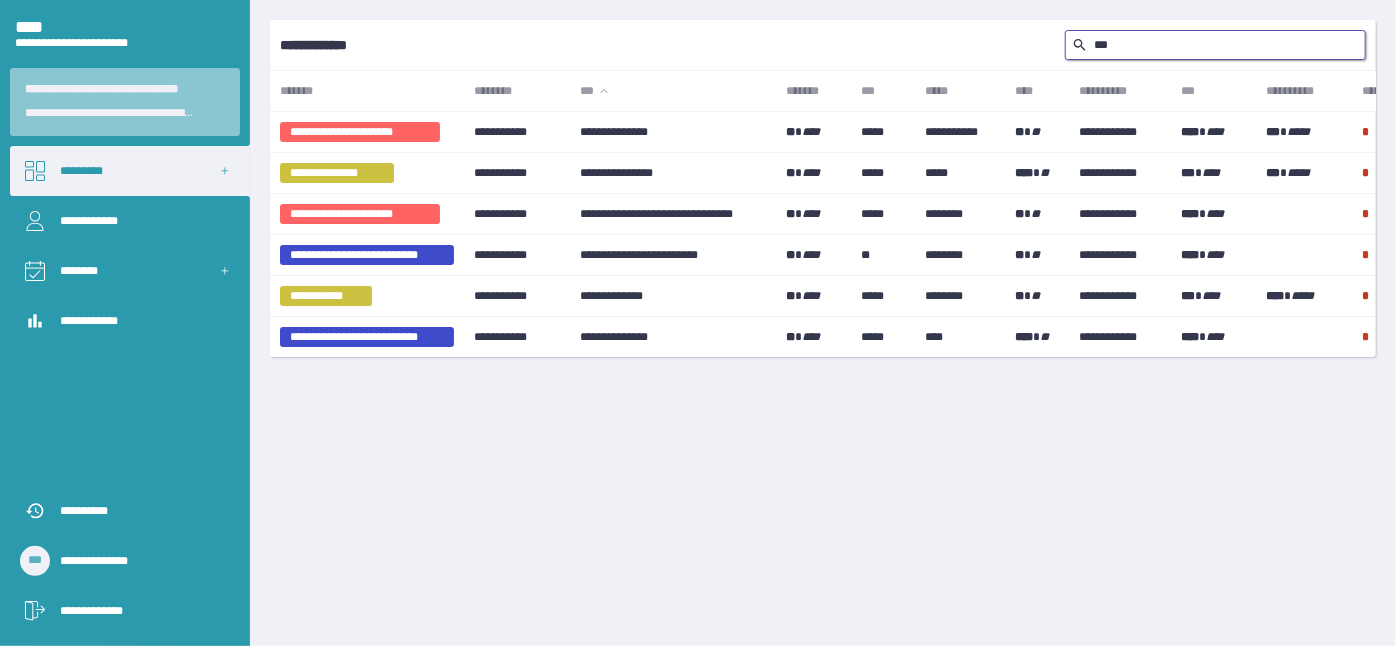 type on "**" 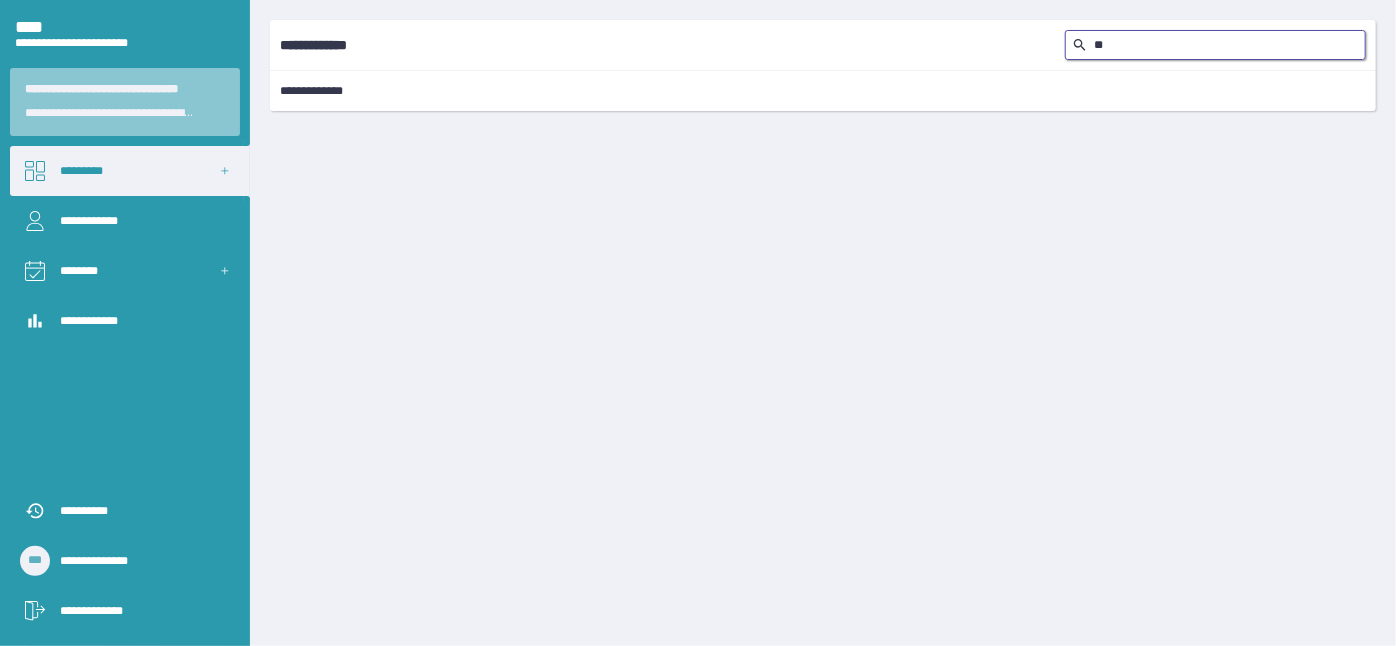 type on "*" 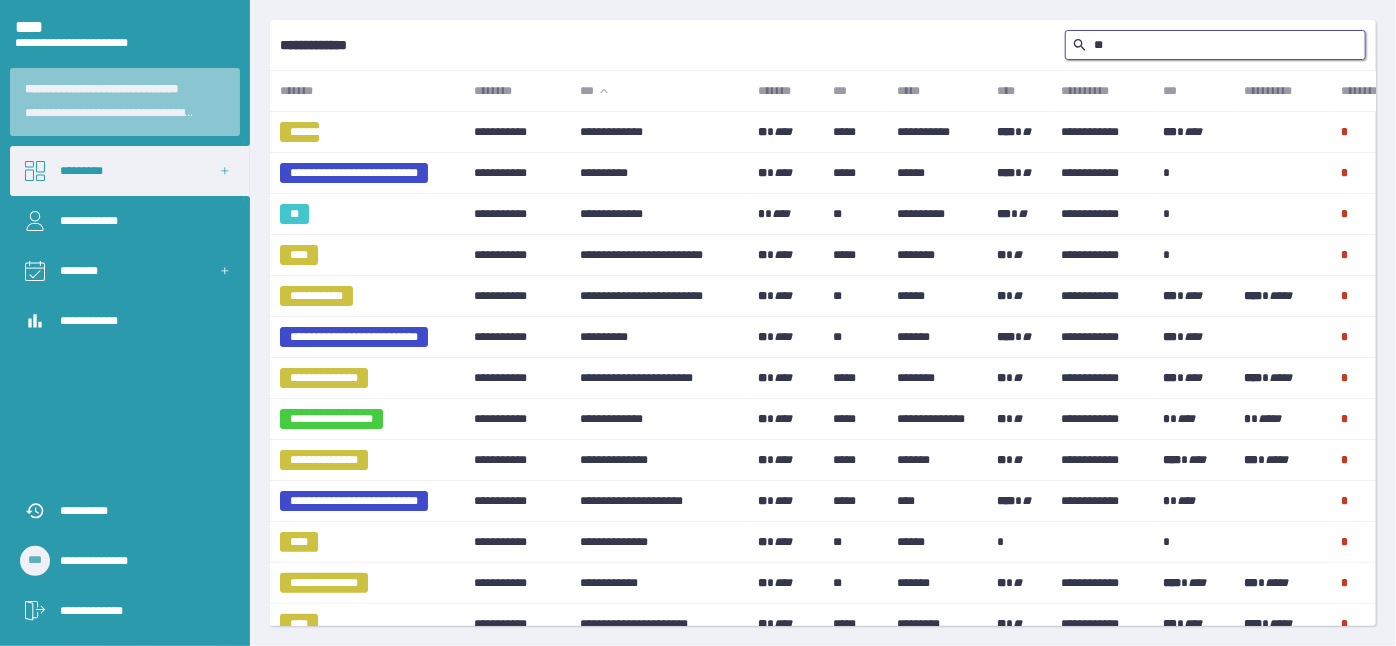 type on "*" 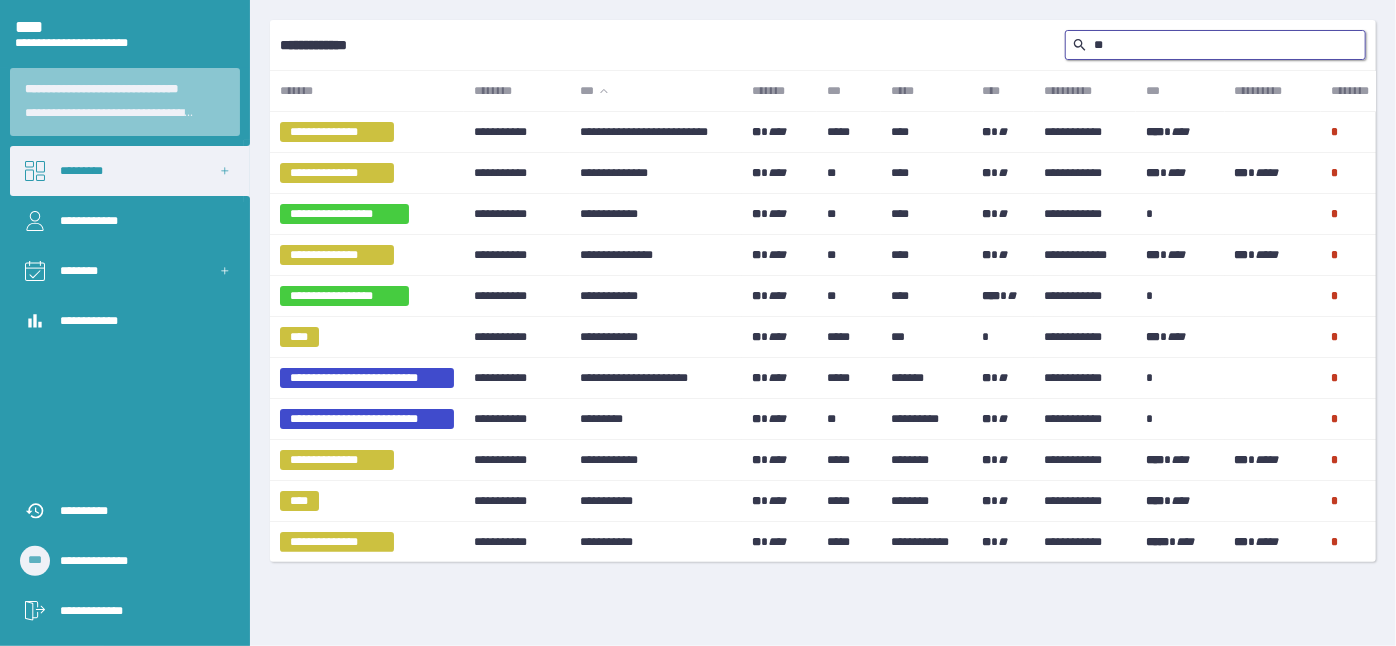 type on "*" 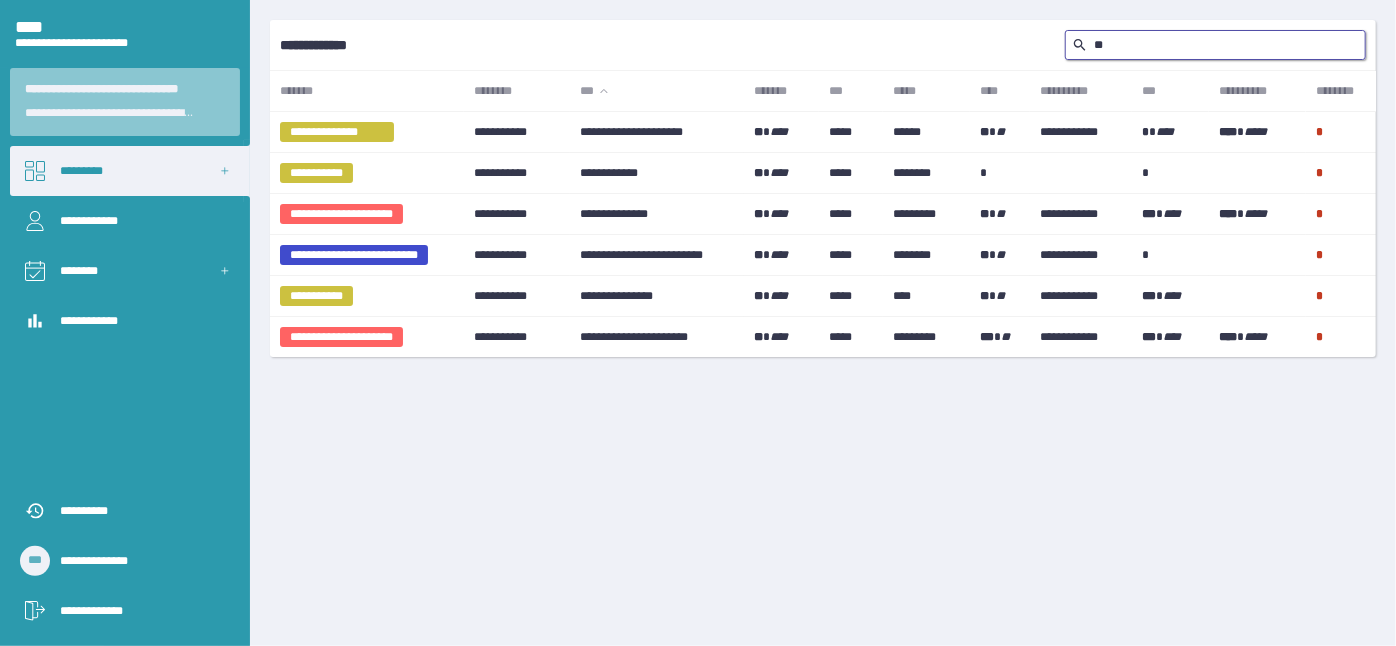 type on "*" 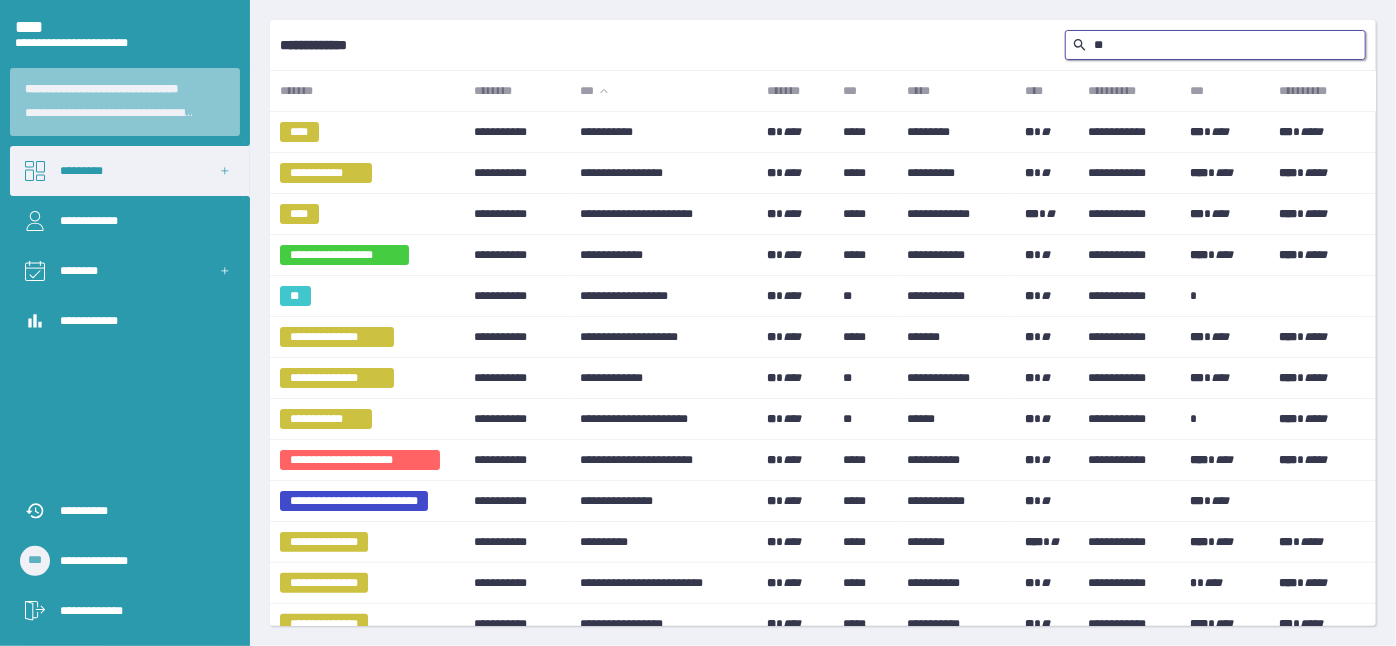type on "*" 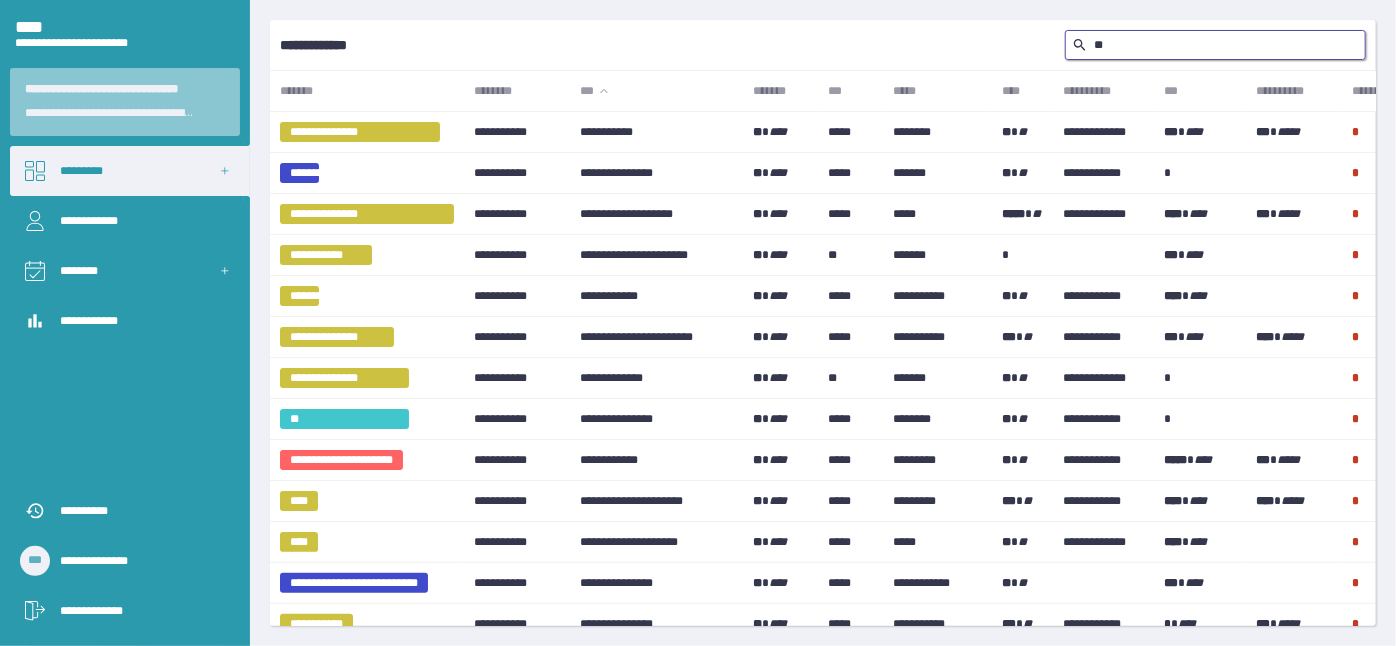 type on "*" 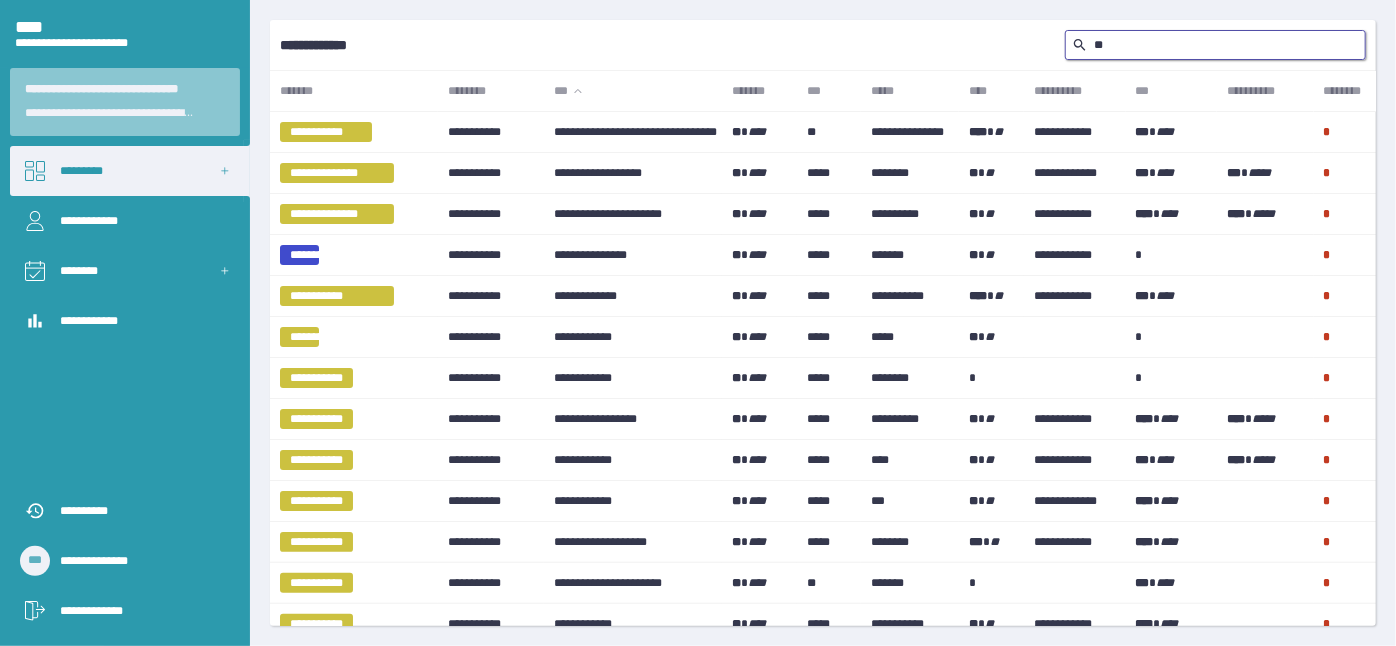 type on "*" 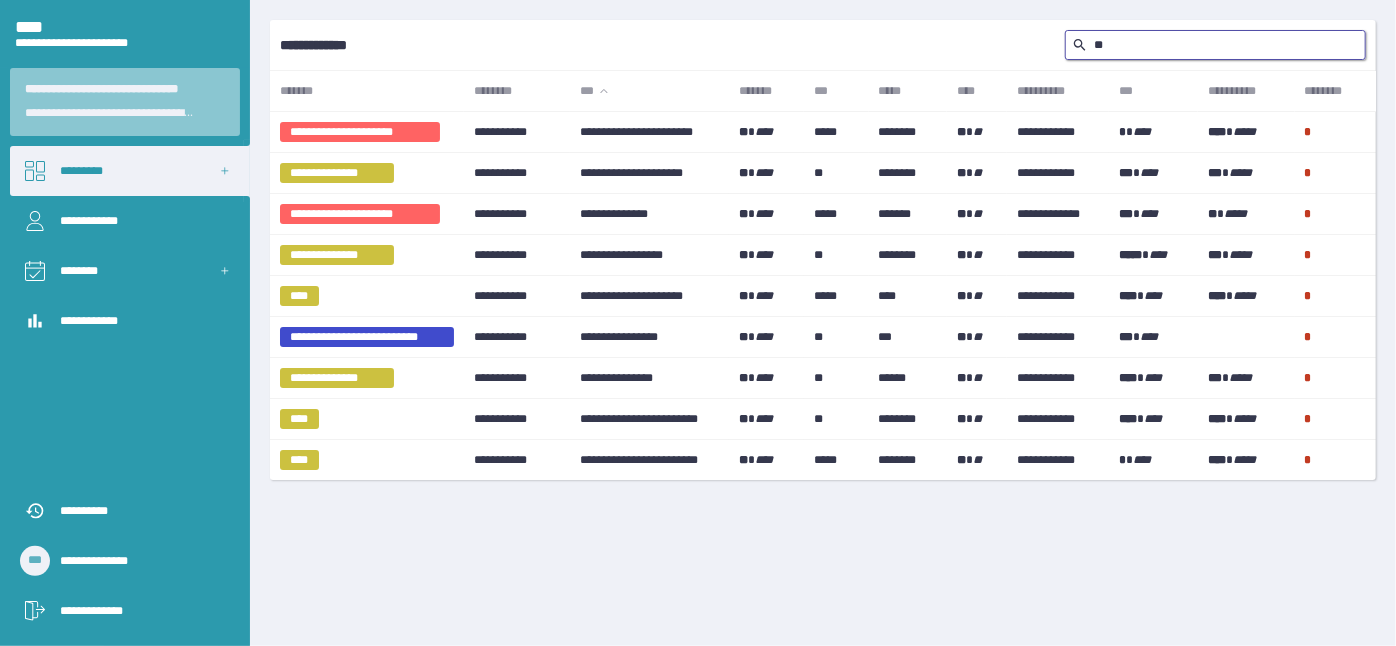 type on "*" 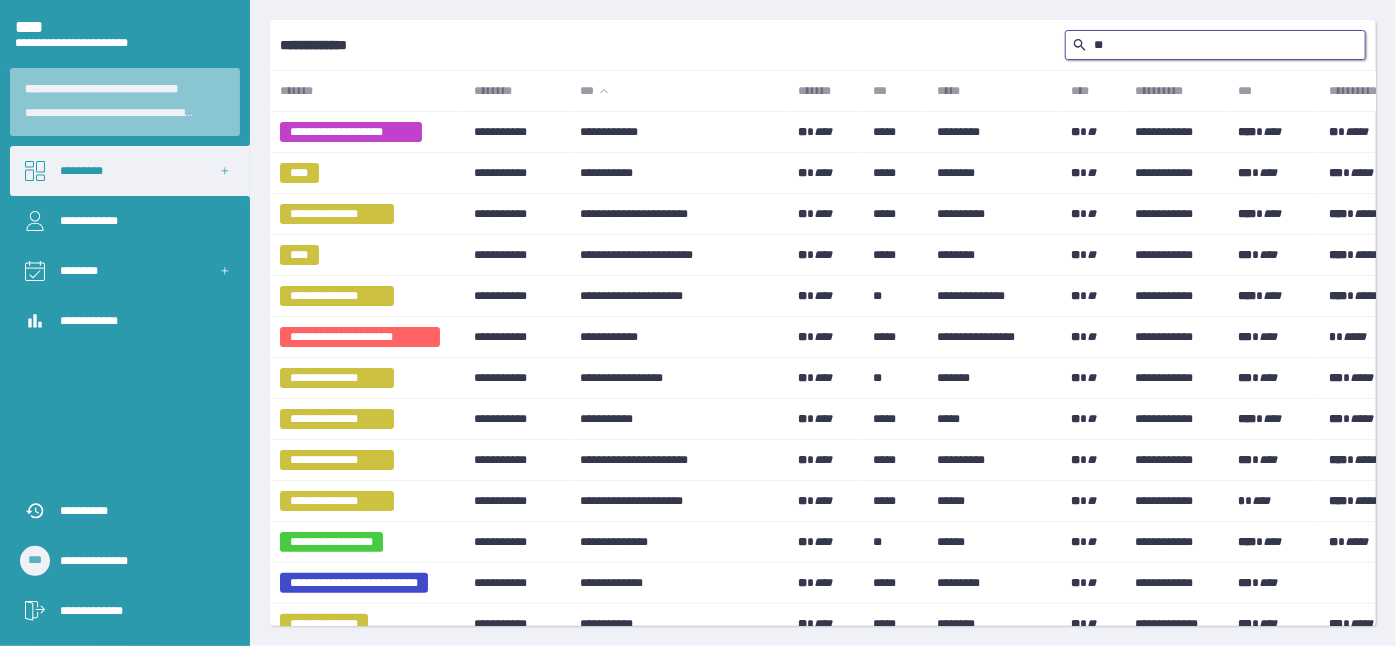 type on "*" 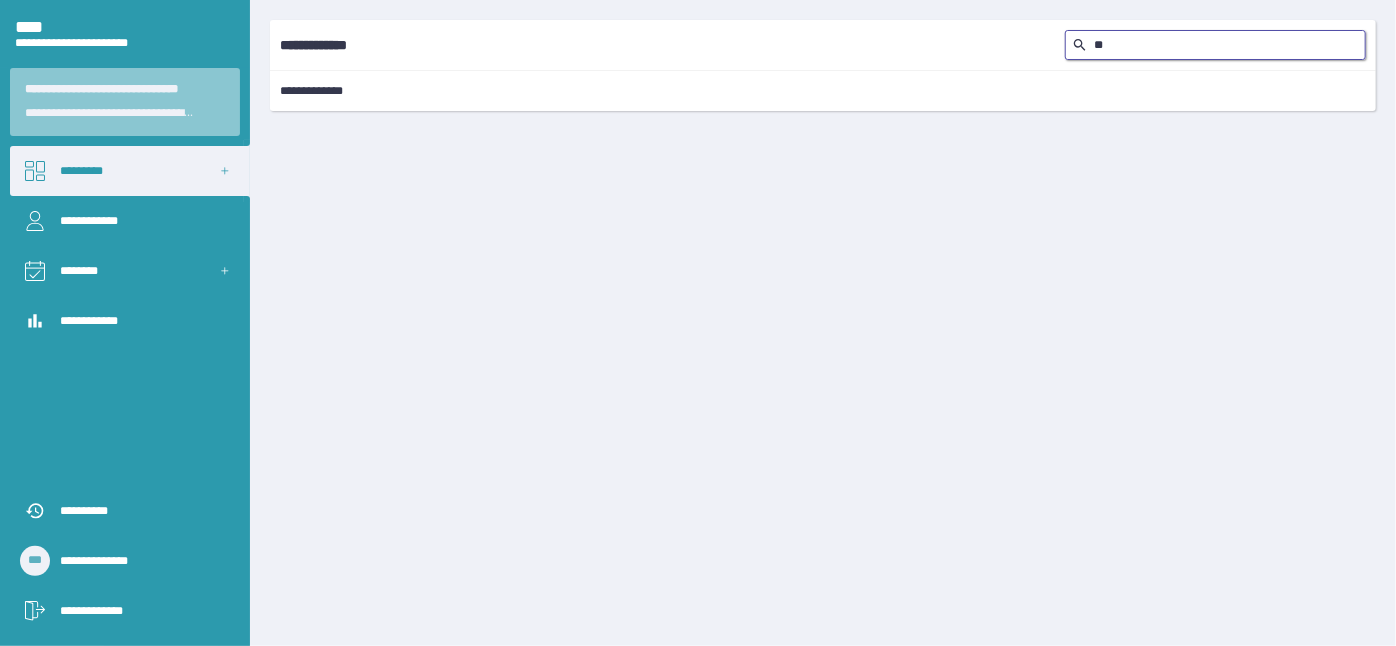 type on "*" 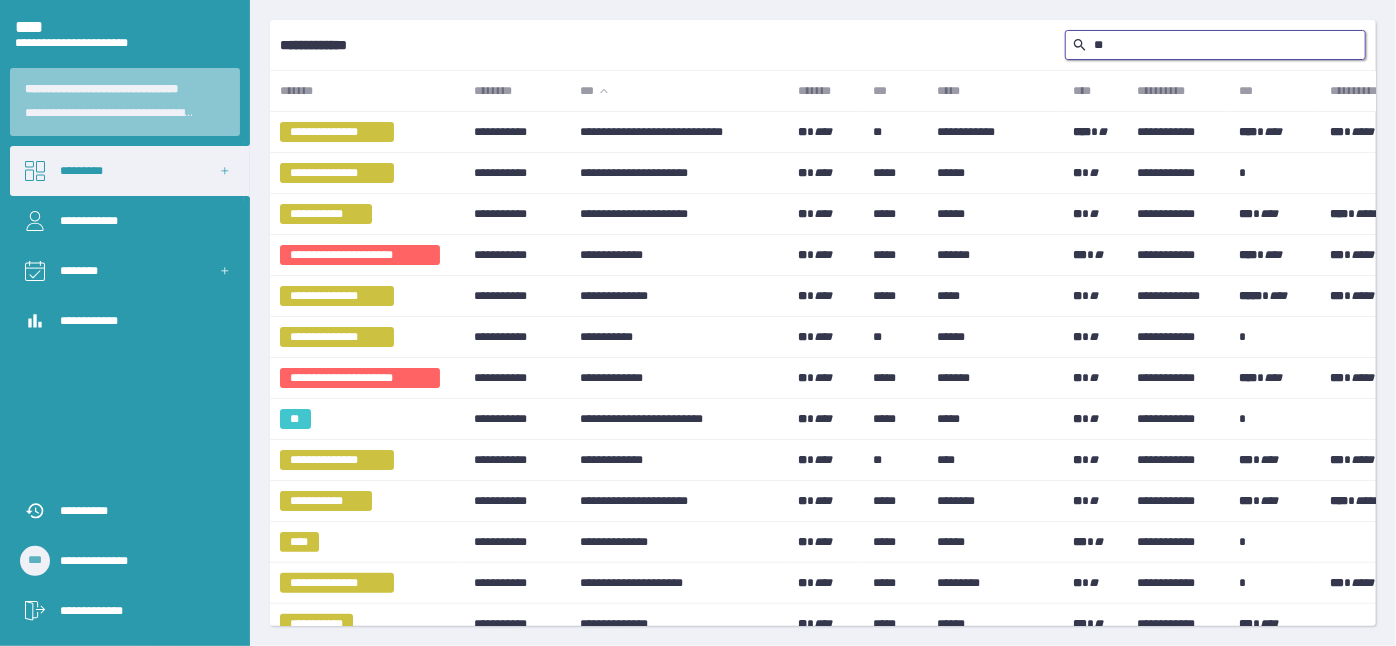 type on "*" 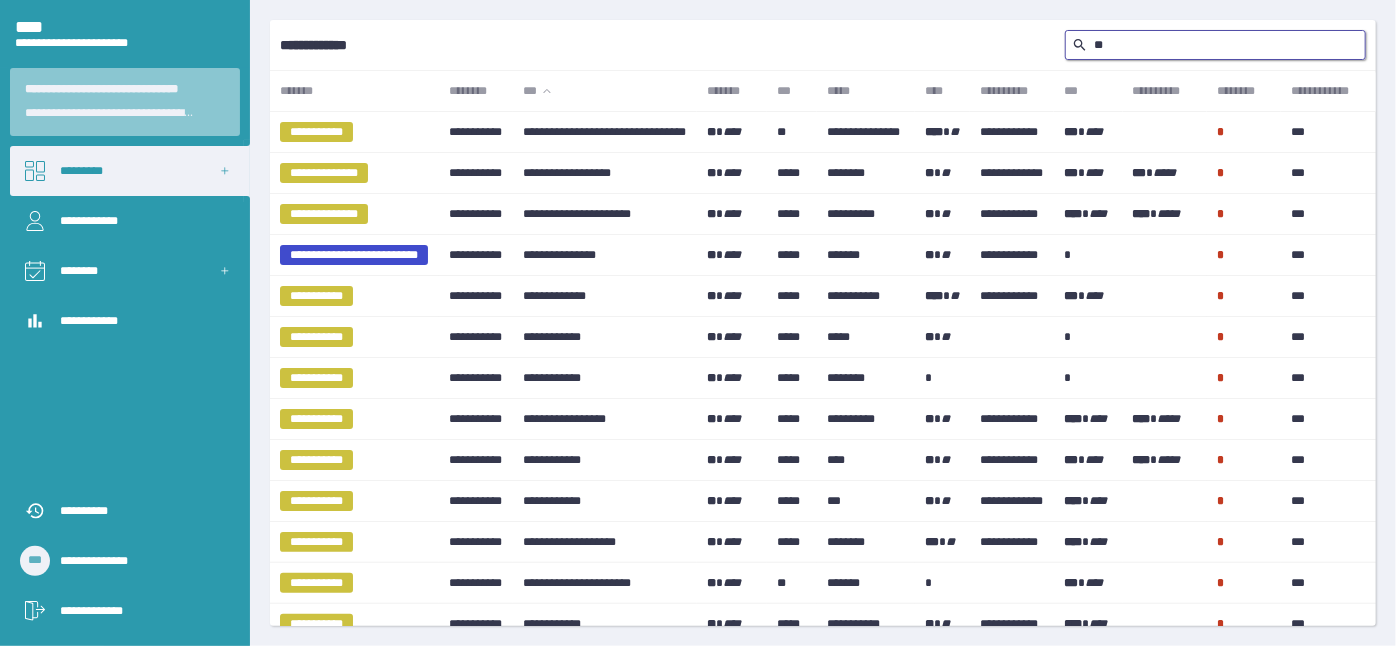 type on "*" 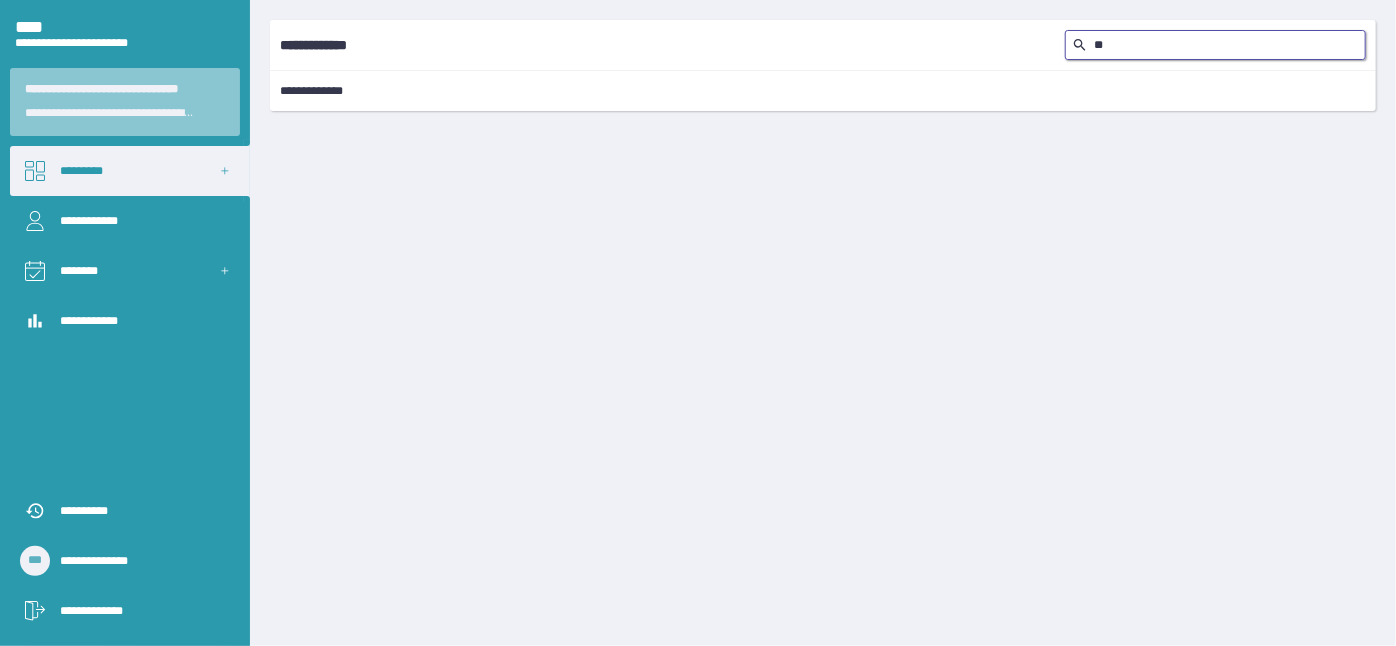 type on "*" 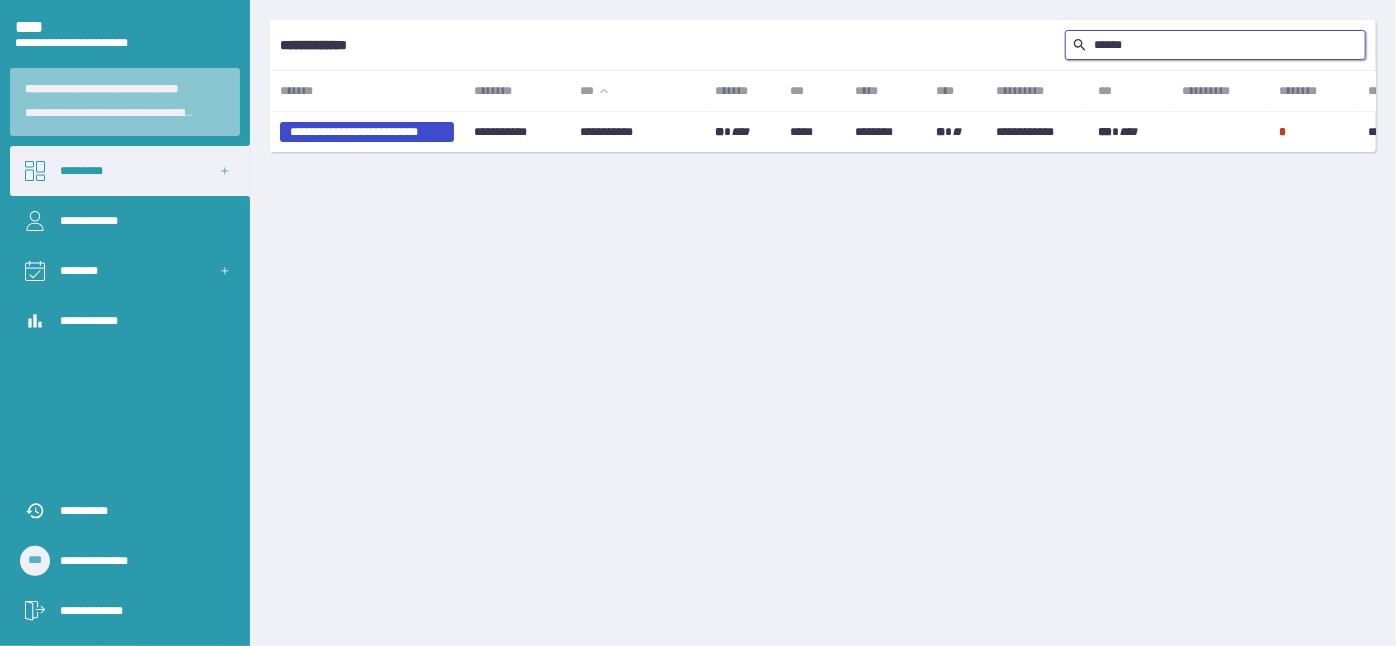 type on "*******" 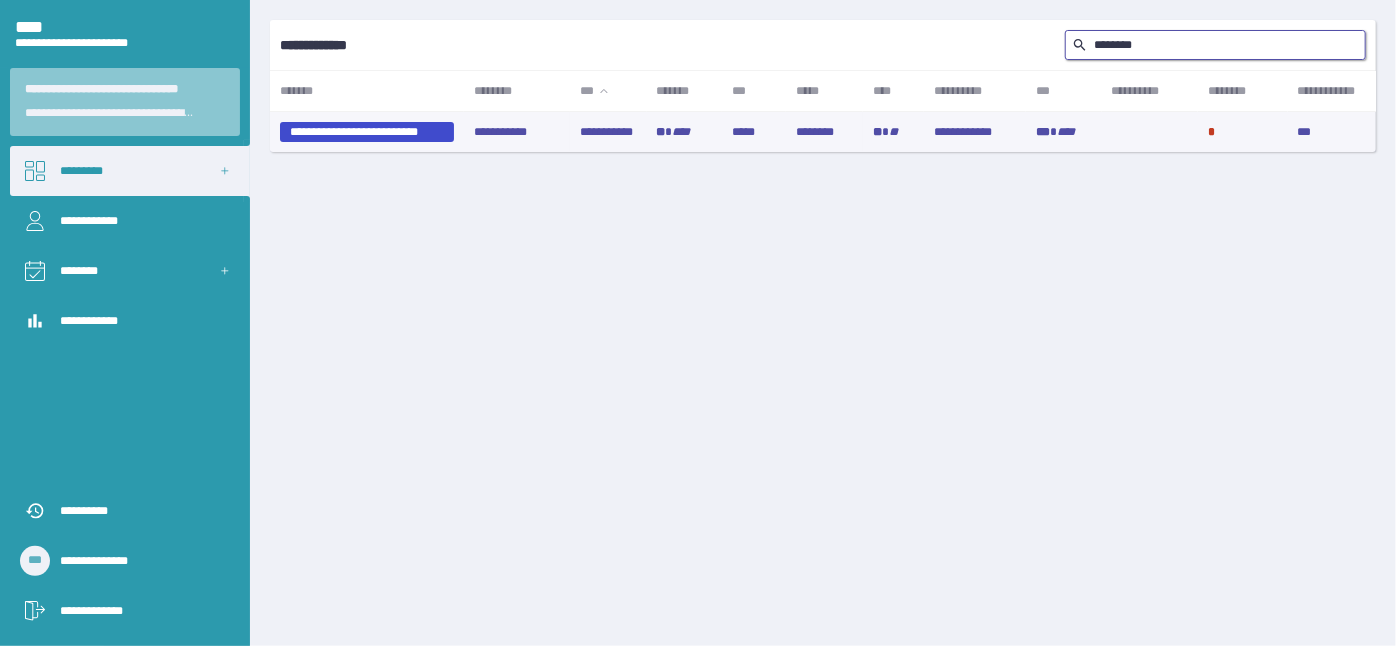click on "**********" at bounding box center (608, 132) 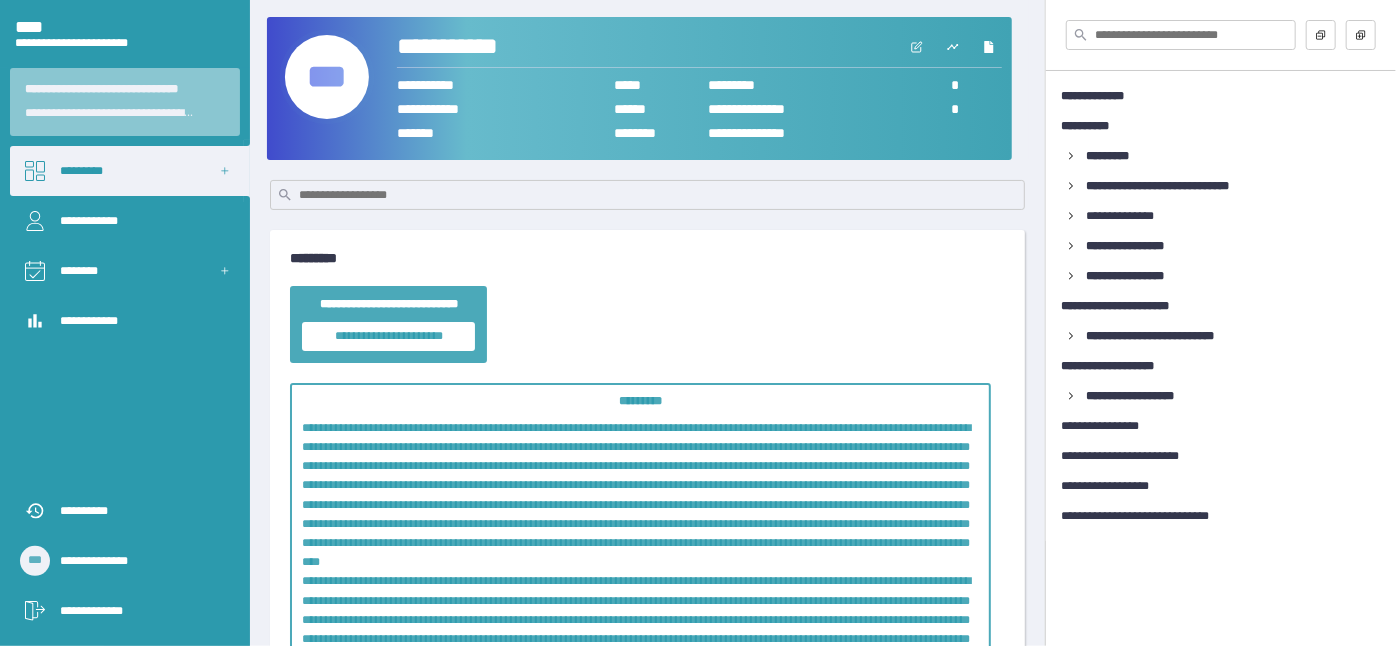 click on "***" at bounding box center [327, 77] 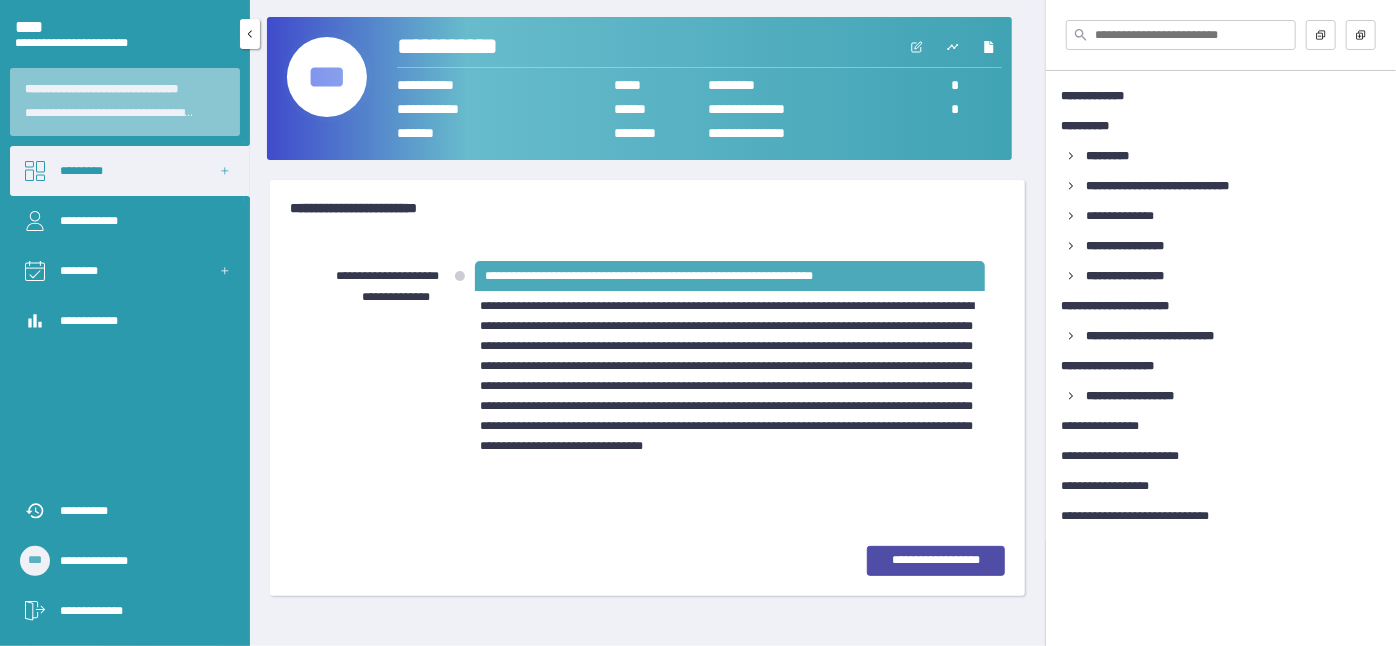 click on "*********" at bounding box center (130, 171) 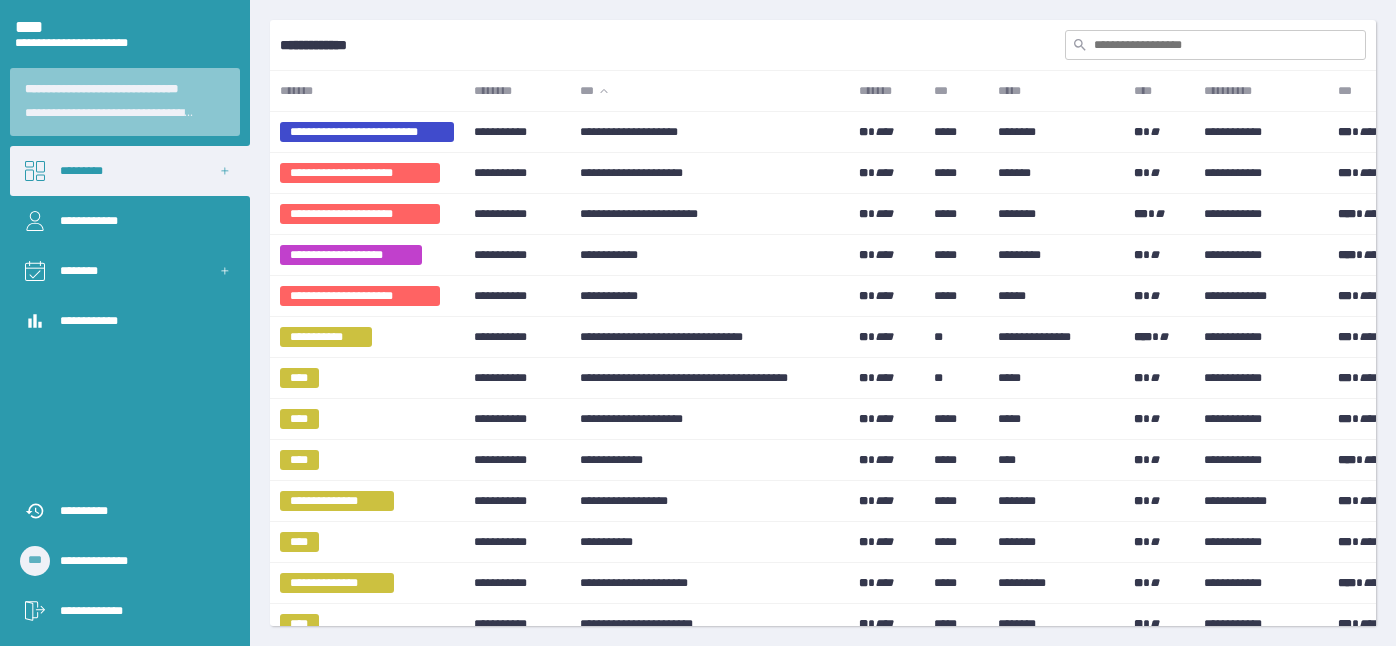 scroll, scrollTop: 0, scrollLeft: 0, axis: both 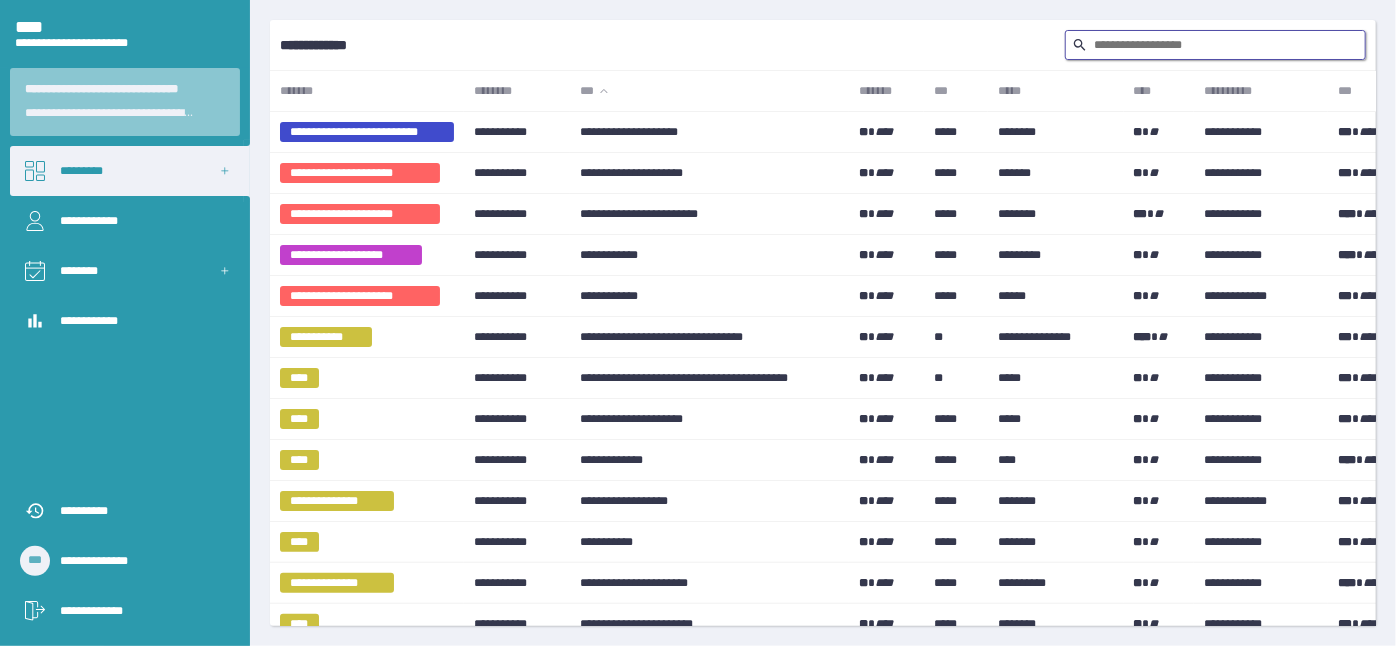 click at bounding box center [1215, 45] 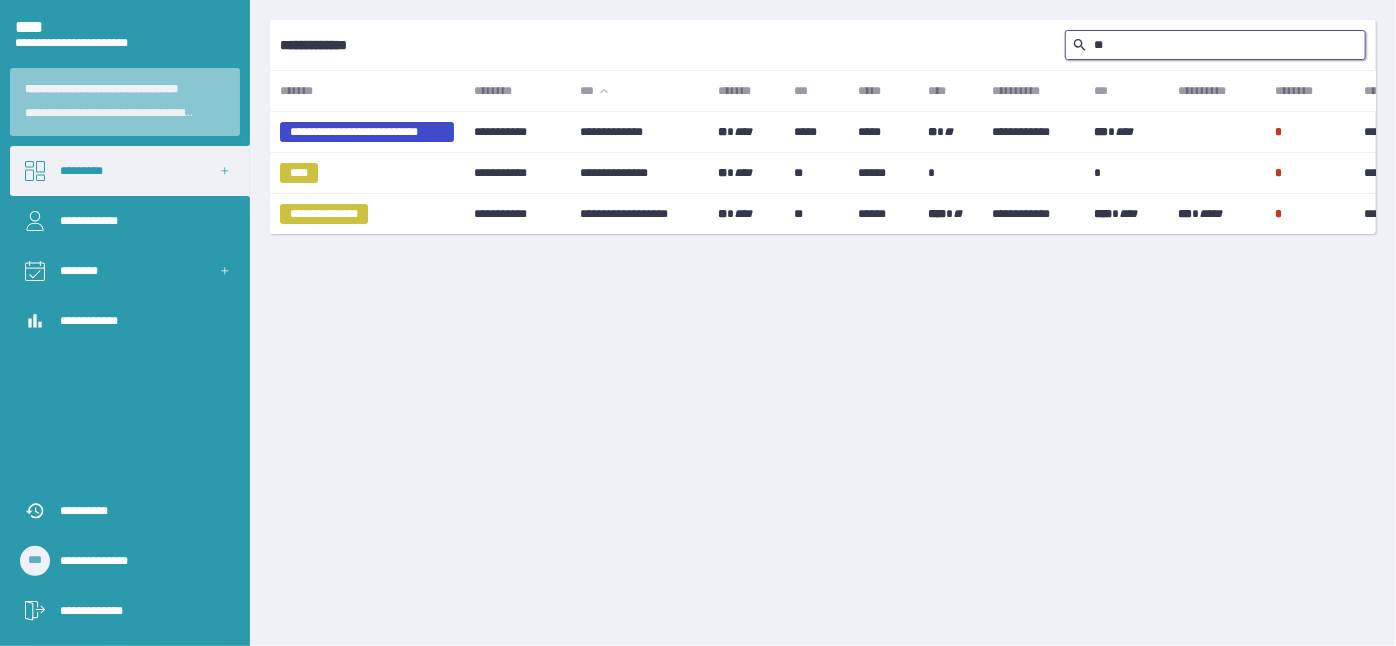 type on "*" 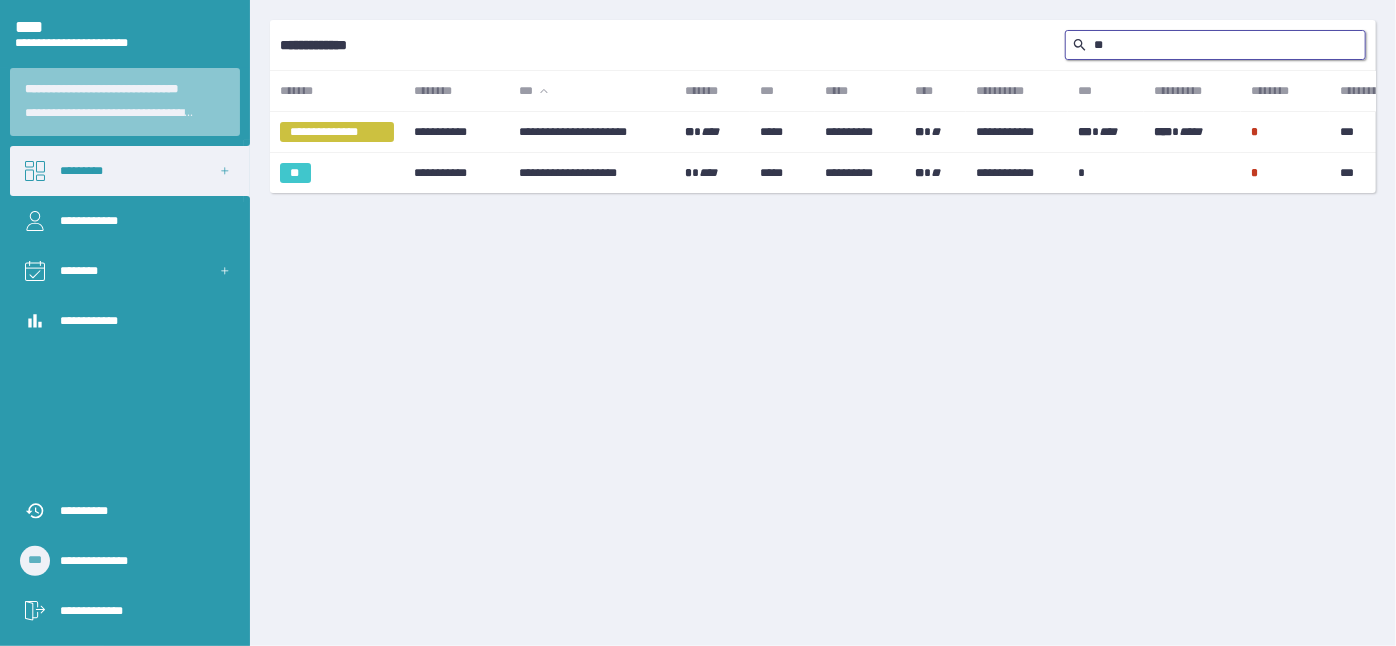 type on "*" 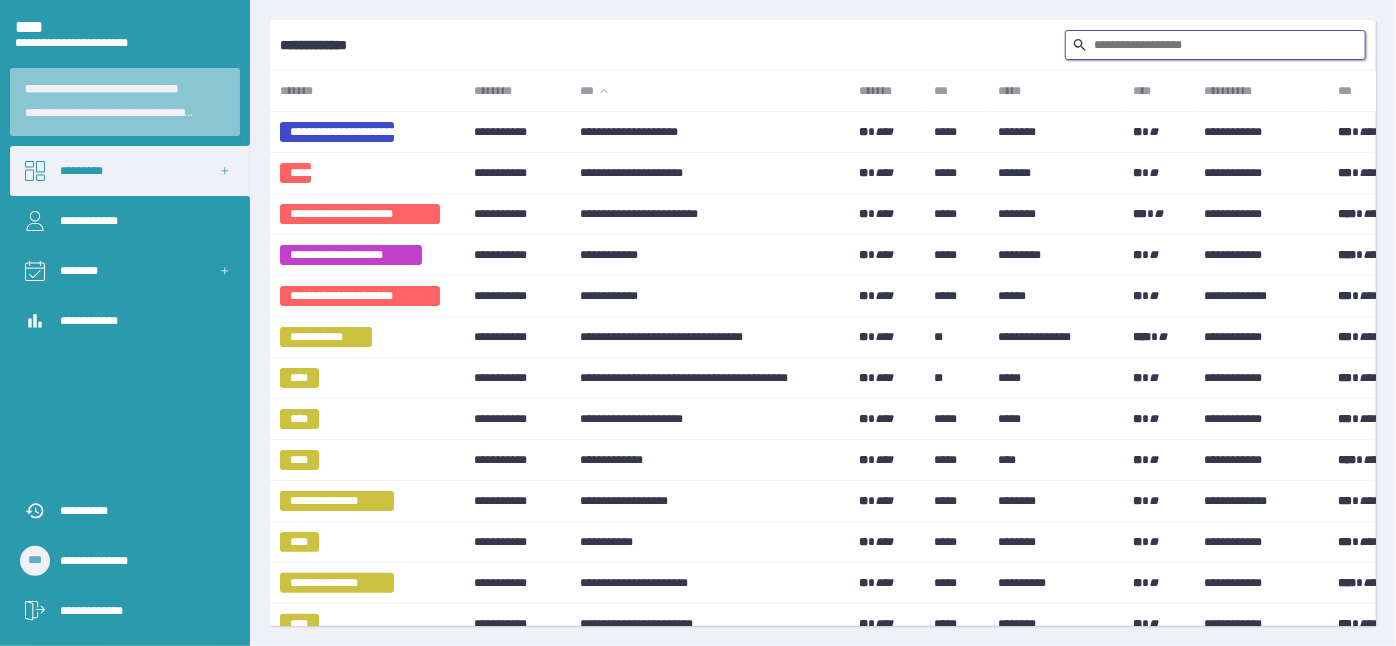 click at bounding box center [1215, 45] 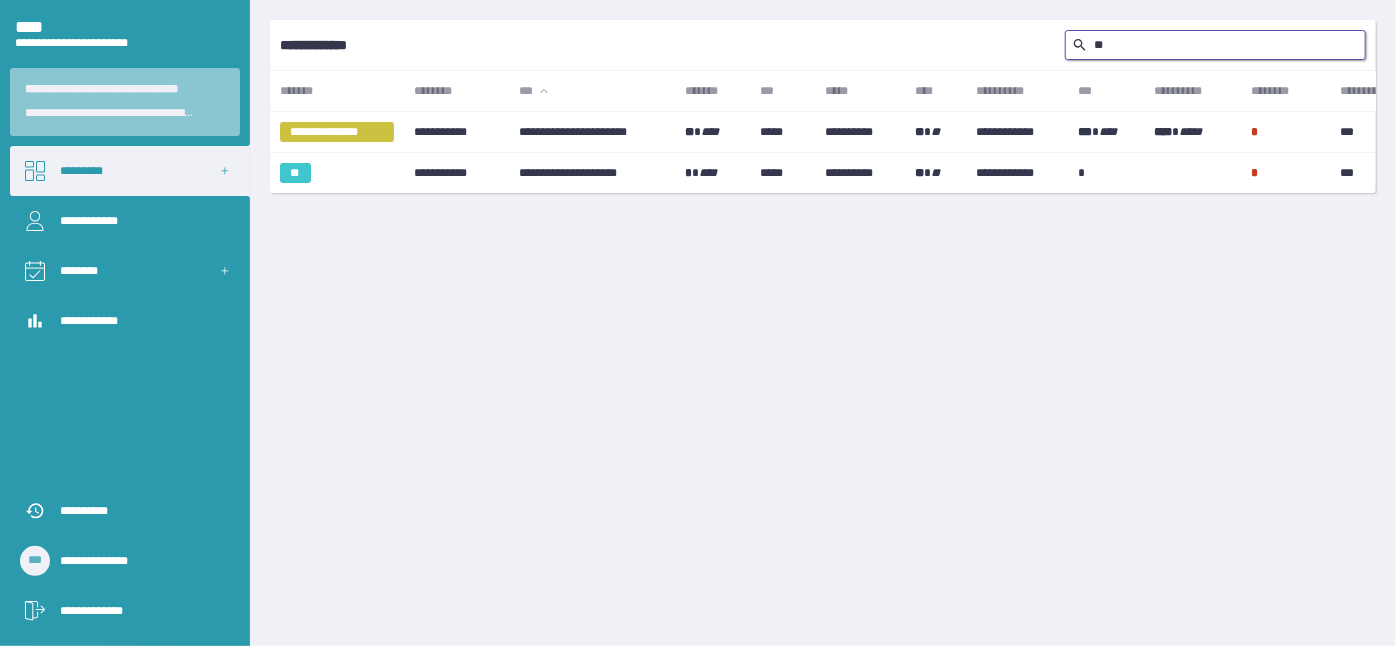 type on "*" 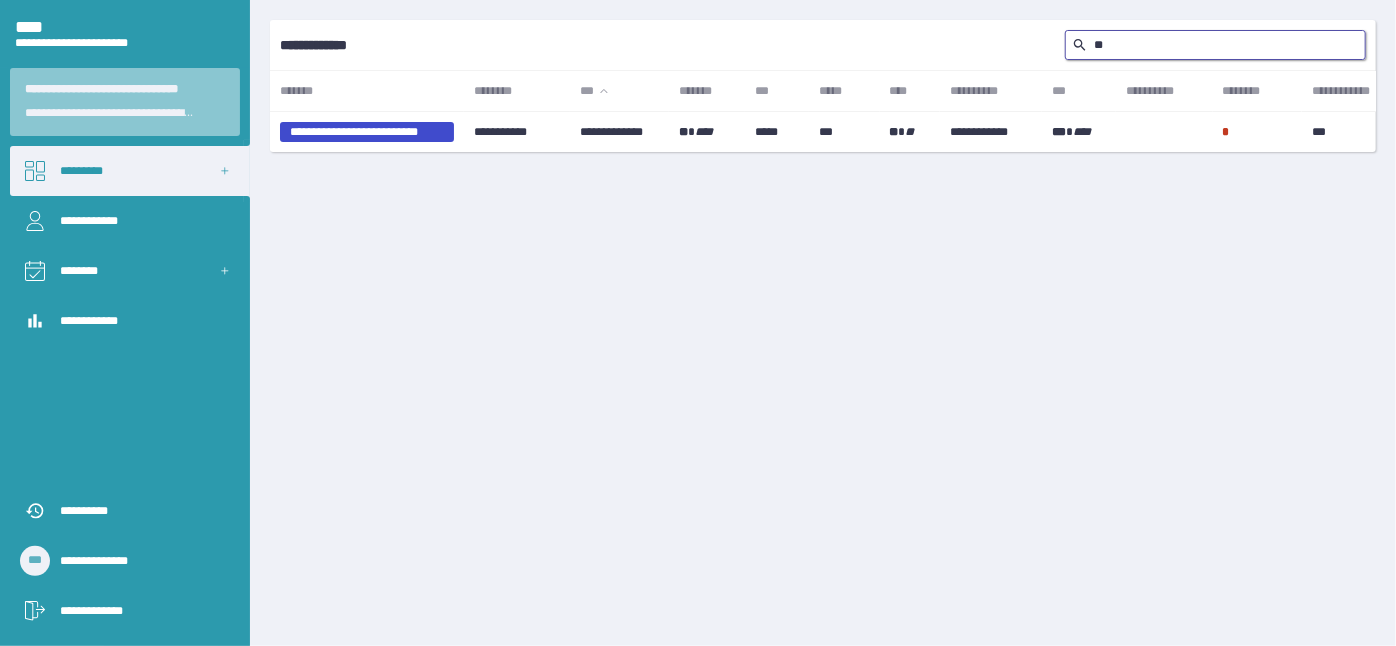 type on "*" 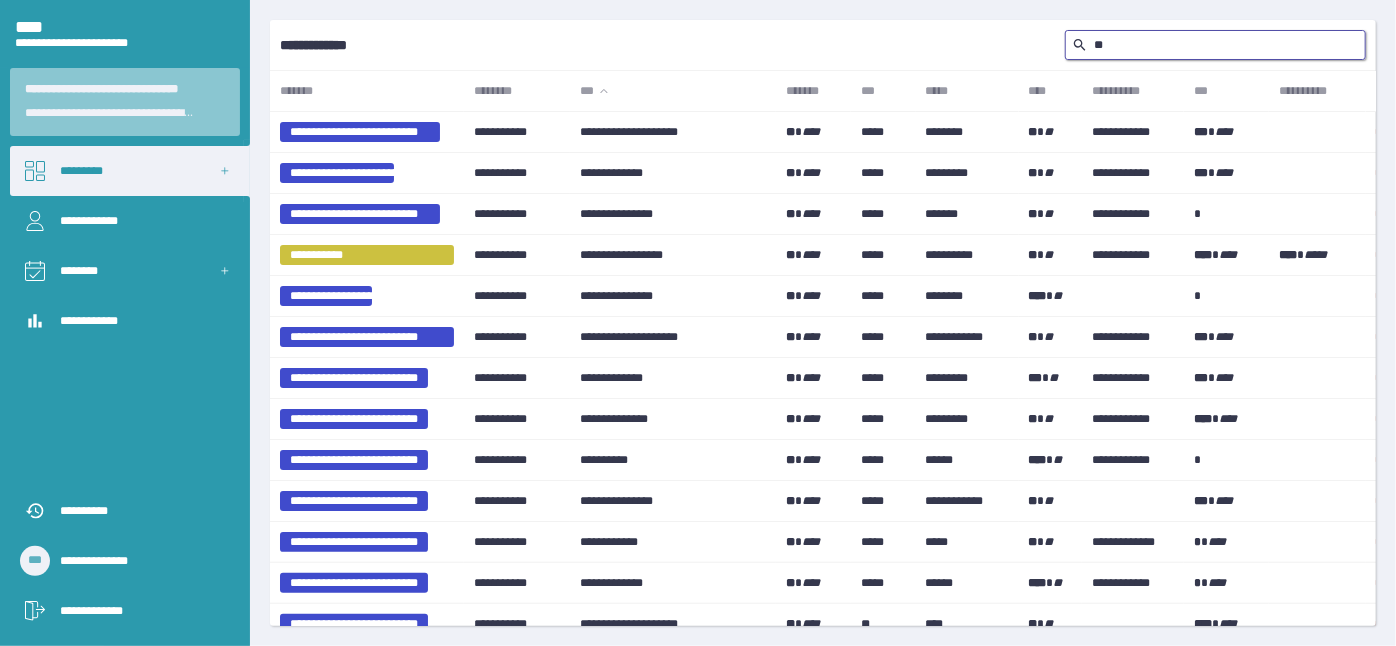 type on "*" 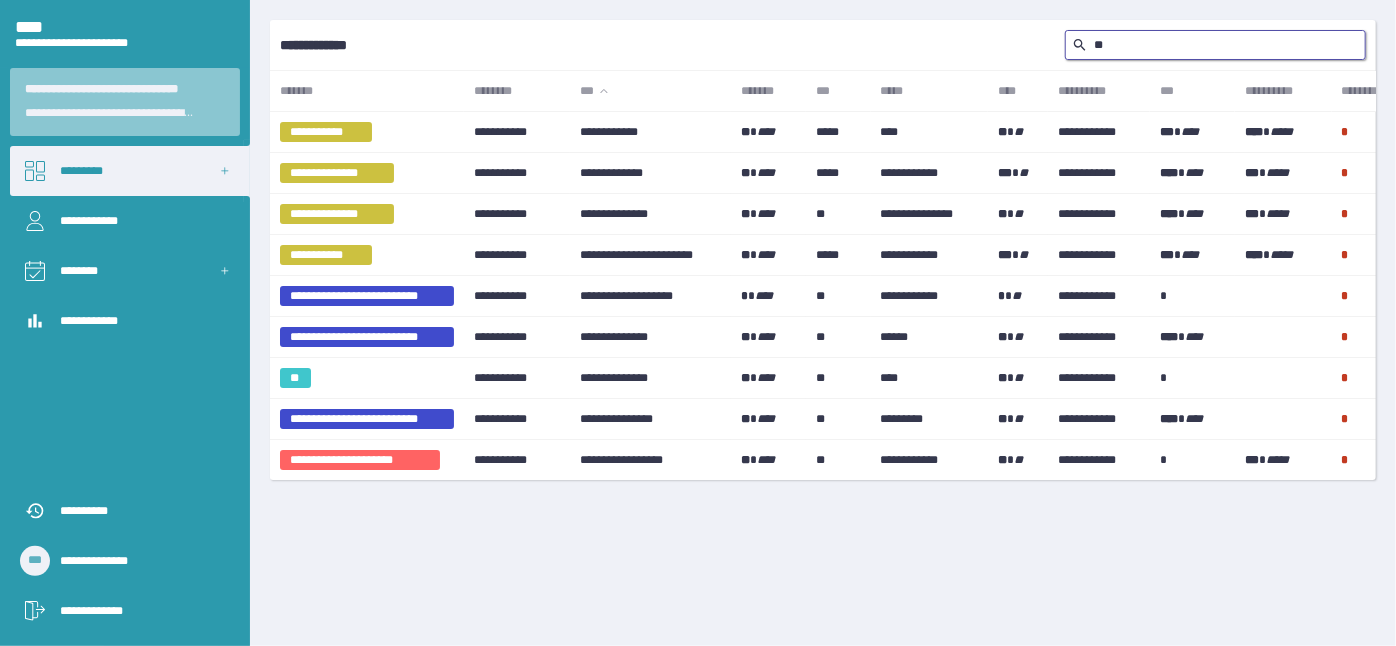 type on "*" 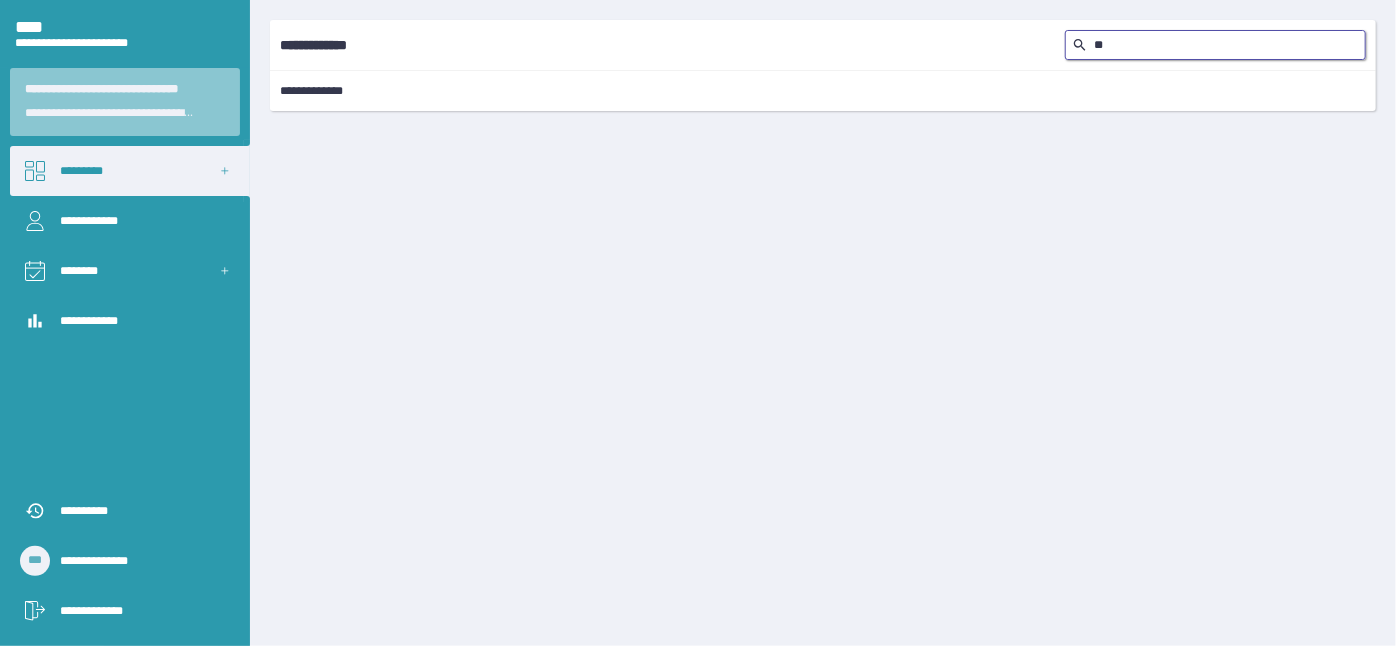 type on "*" 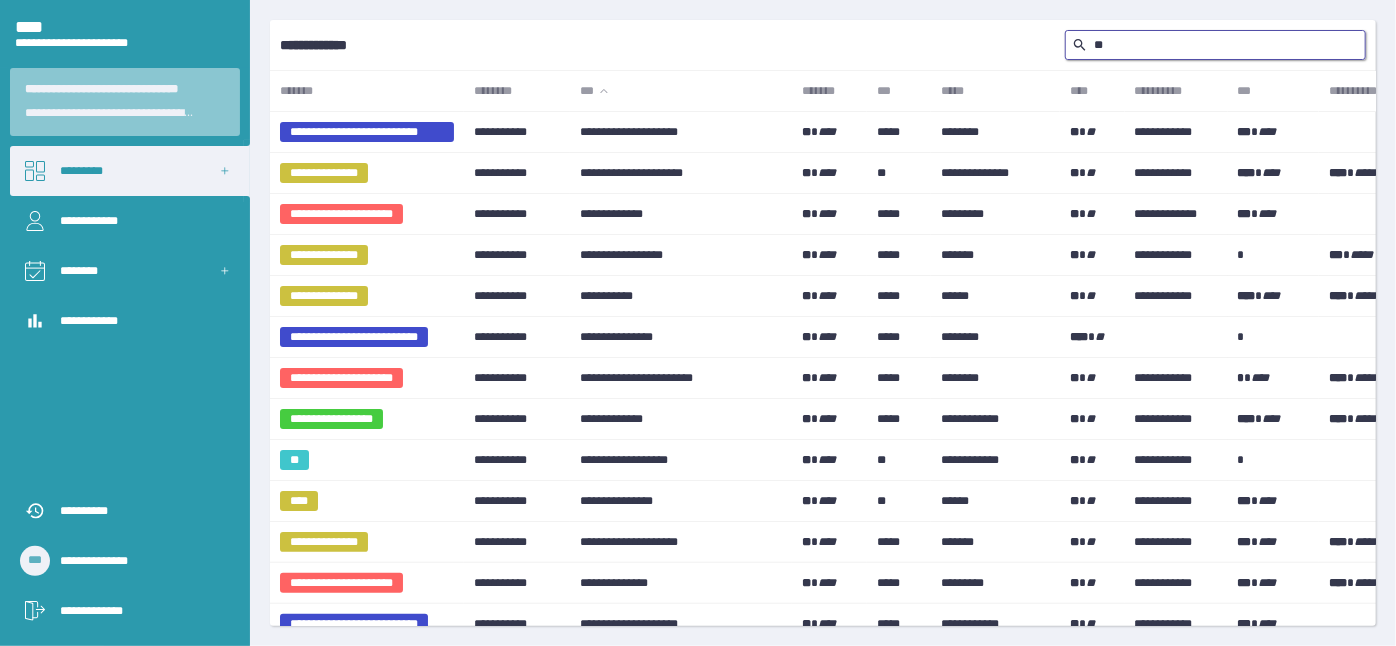 type on "*" 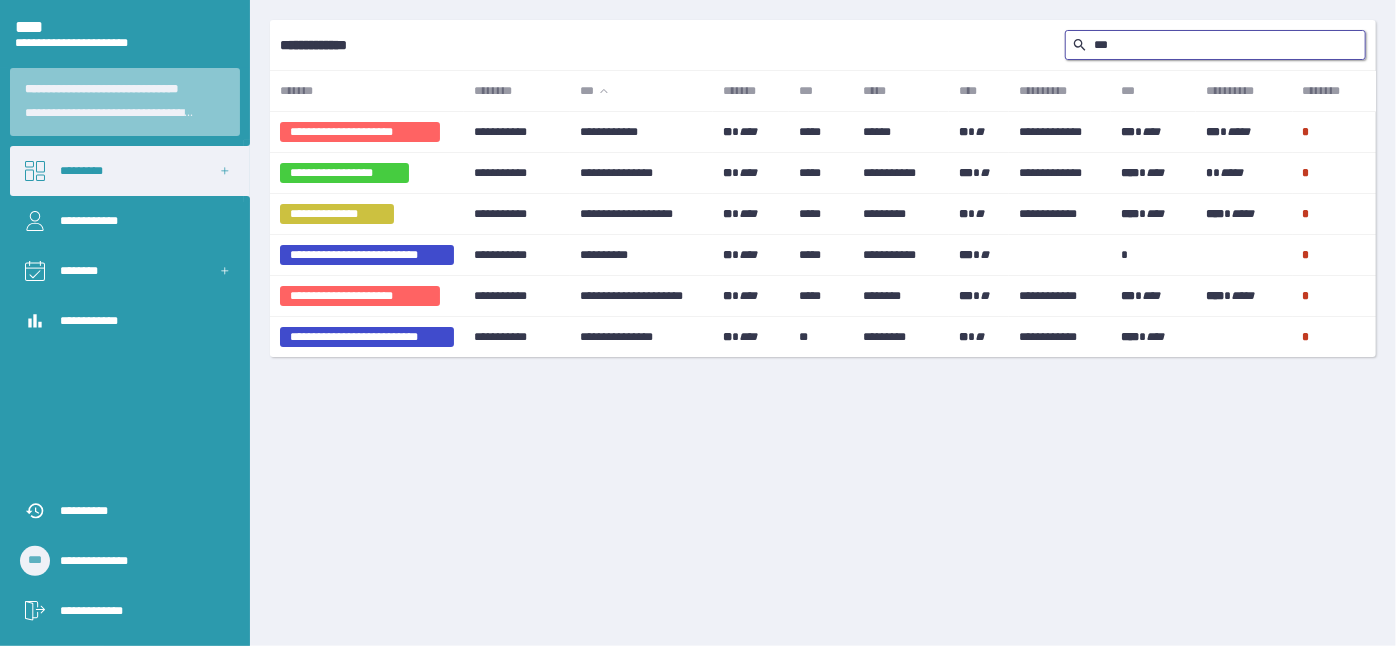 type on "**" 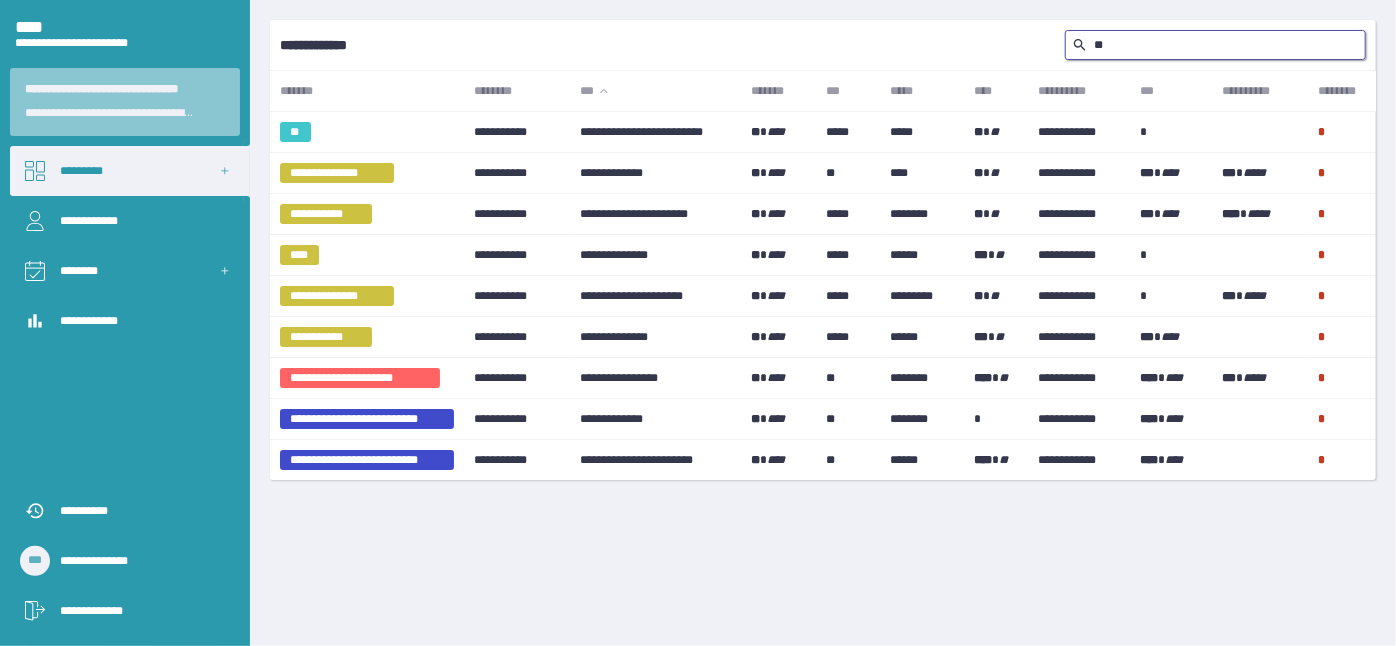 type on "*" 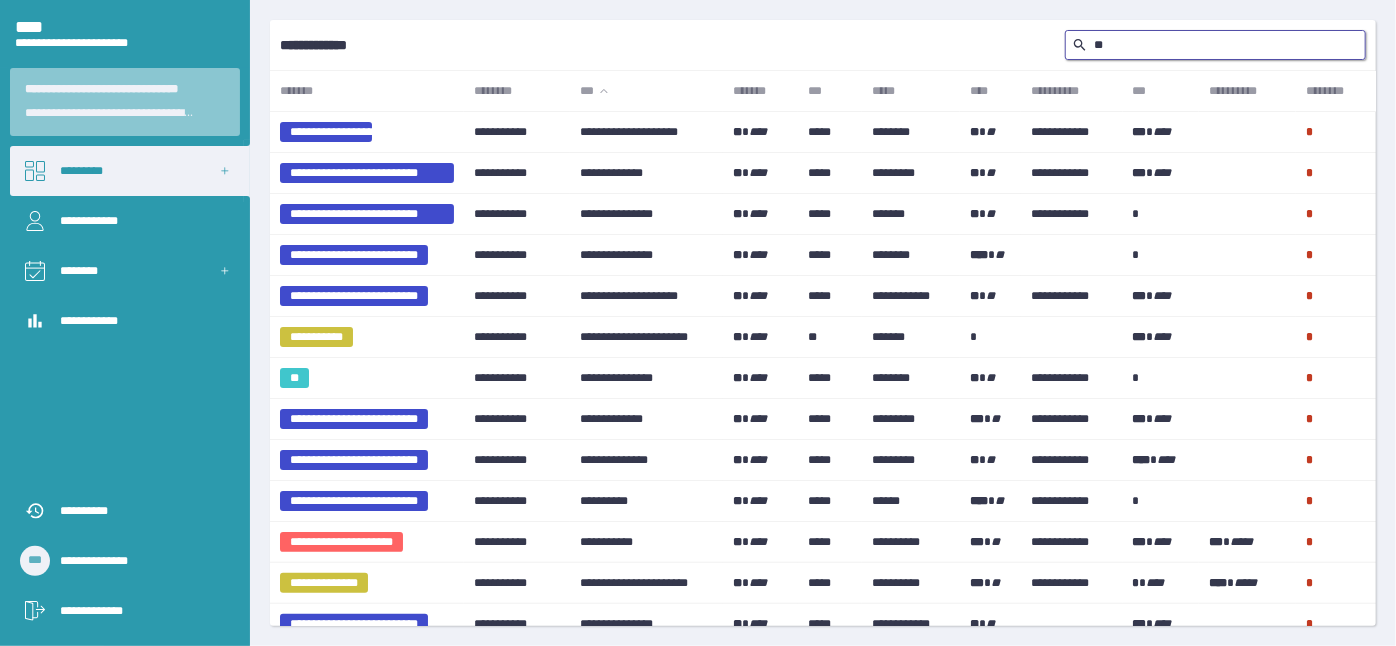 type on "[PHONE]" 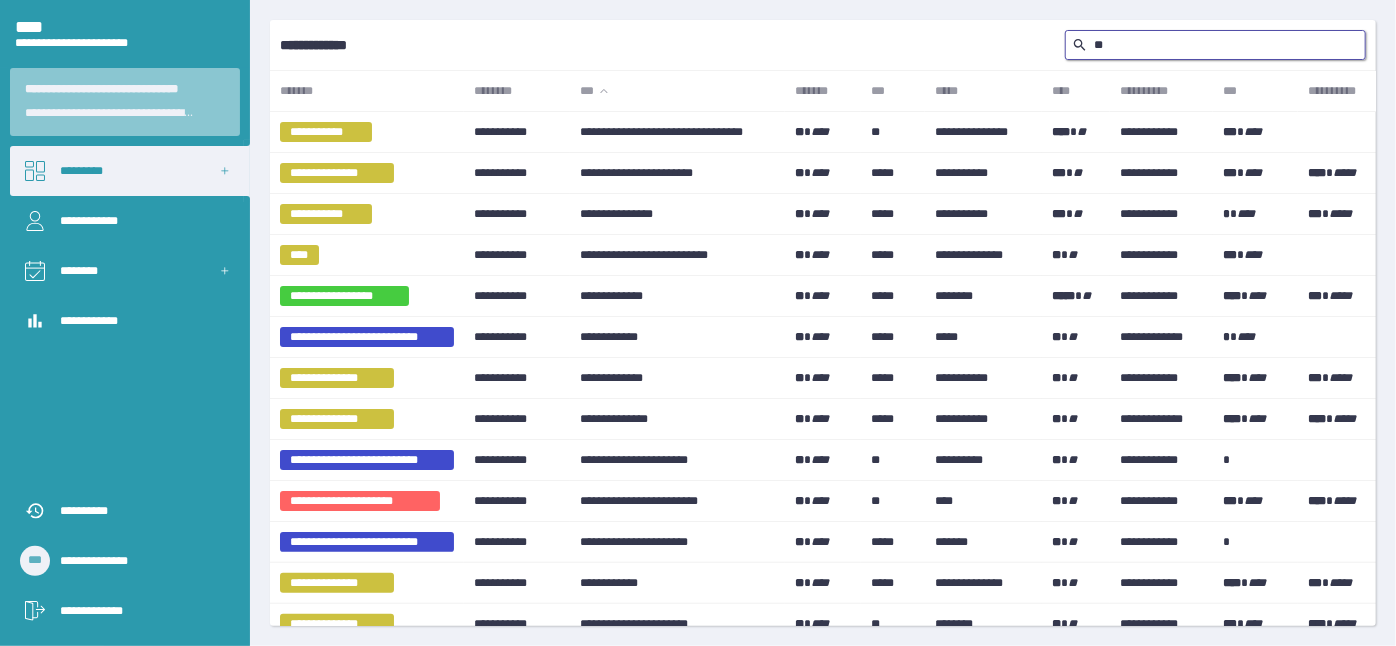 type on "[PHONE]" 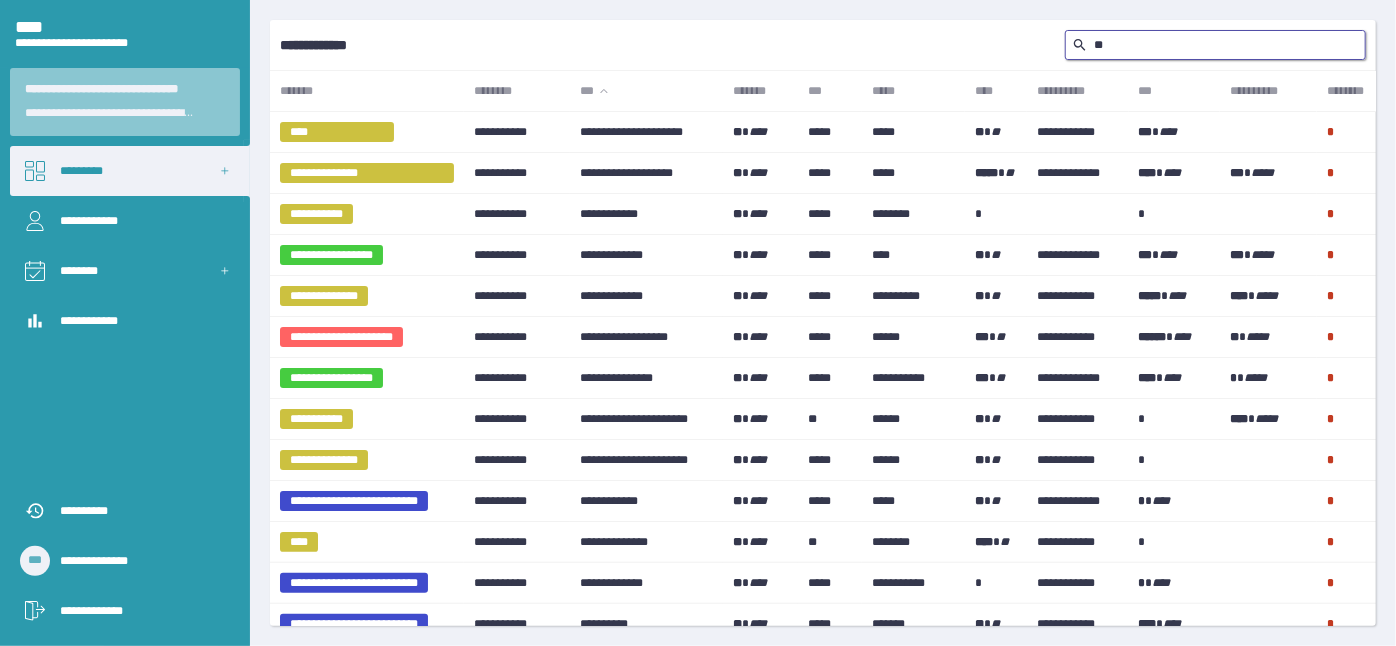 type on "[PHONE]" 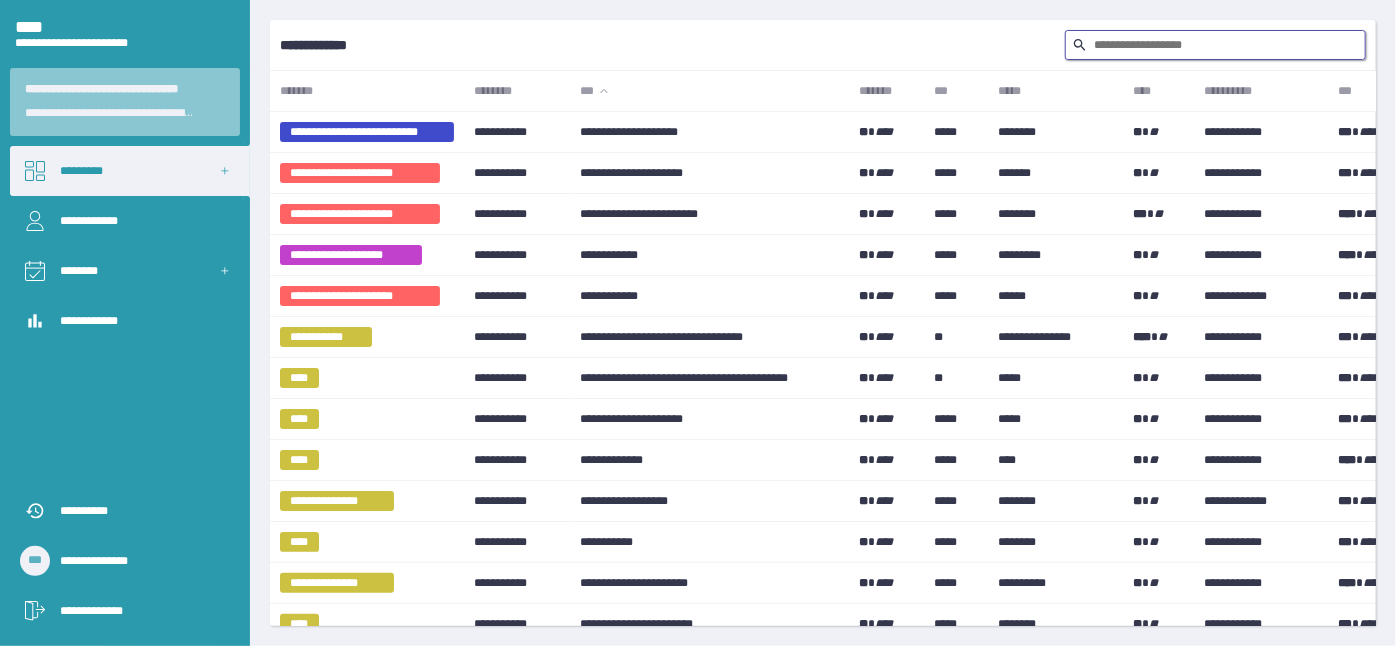 type on "*" 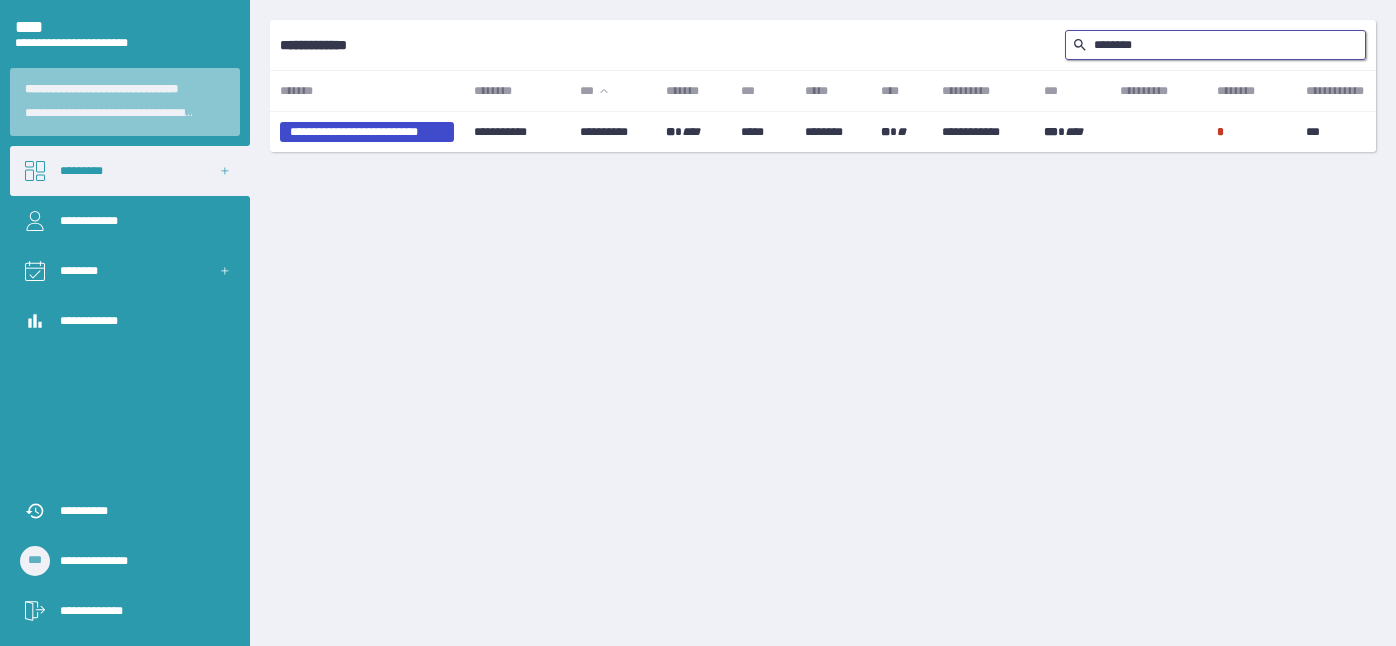scroll, scrollTop: 0, scrollLeft: 0, axis: both 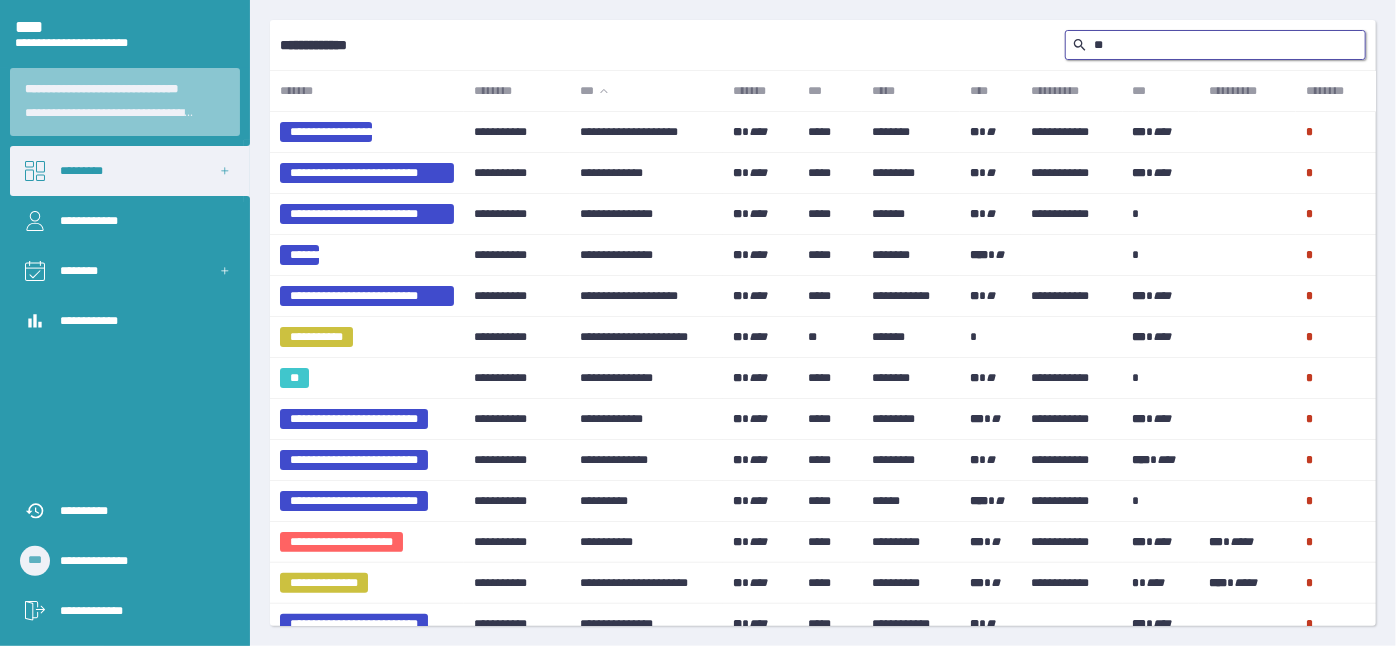 type on "*" 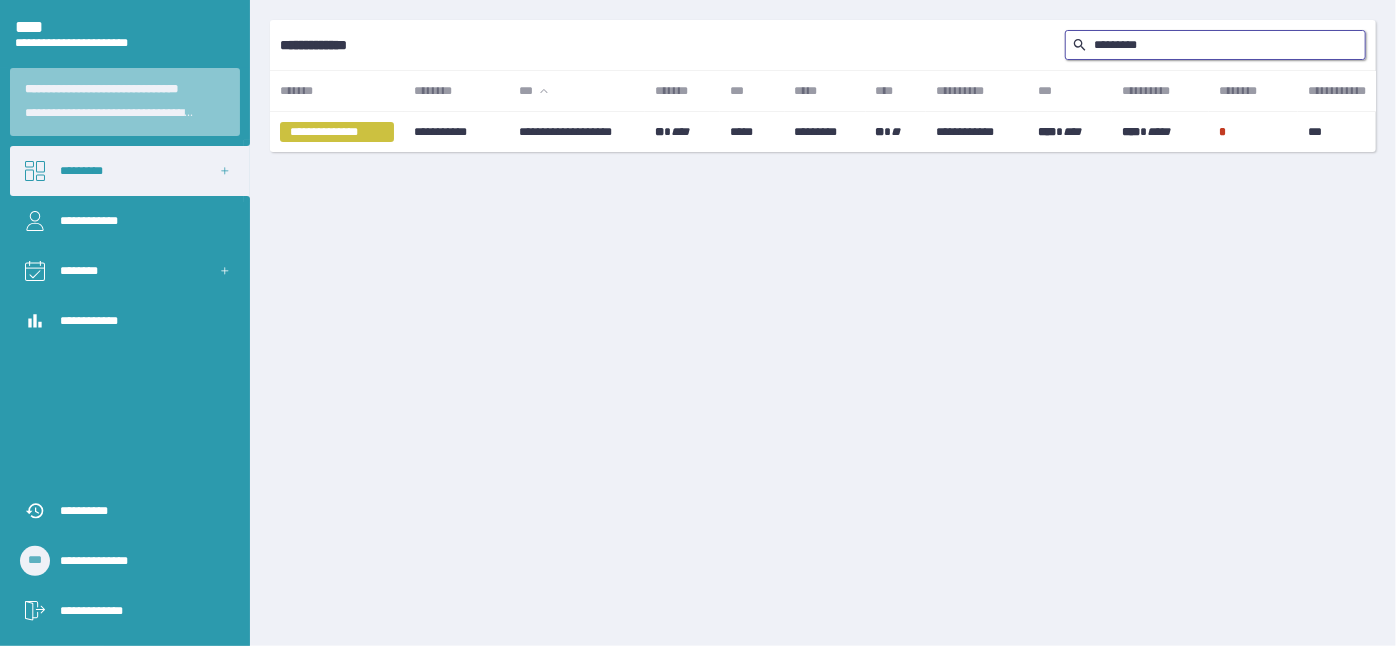 type on "**********" 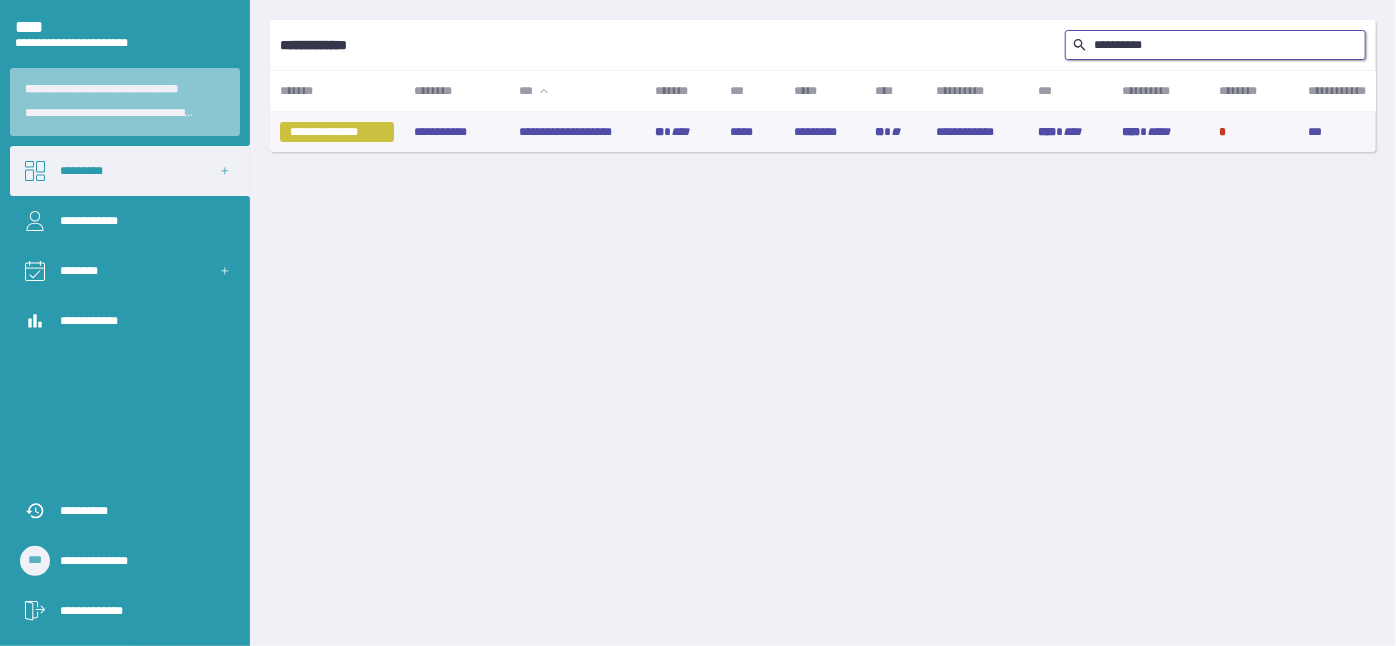 click on "**********" at bounding box center [578, 132] 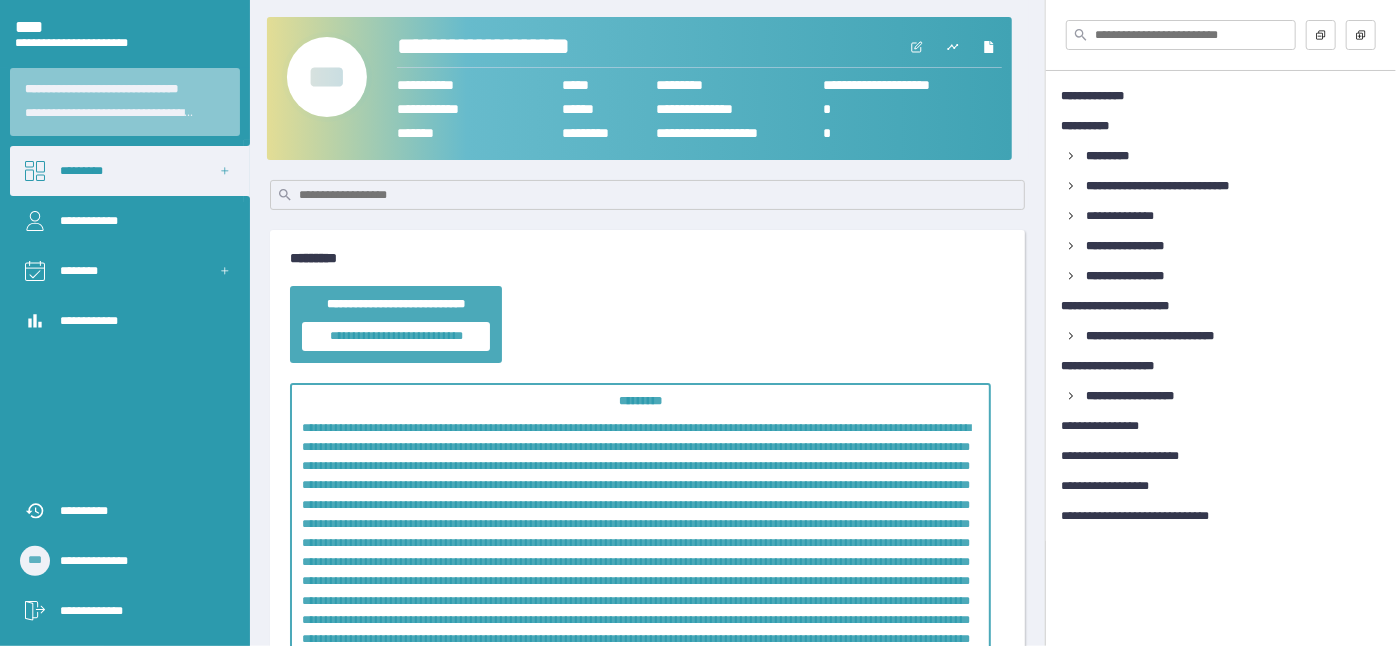 click on "***" at bounding box center [327, 77] 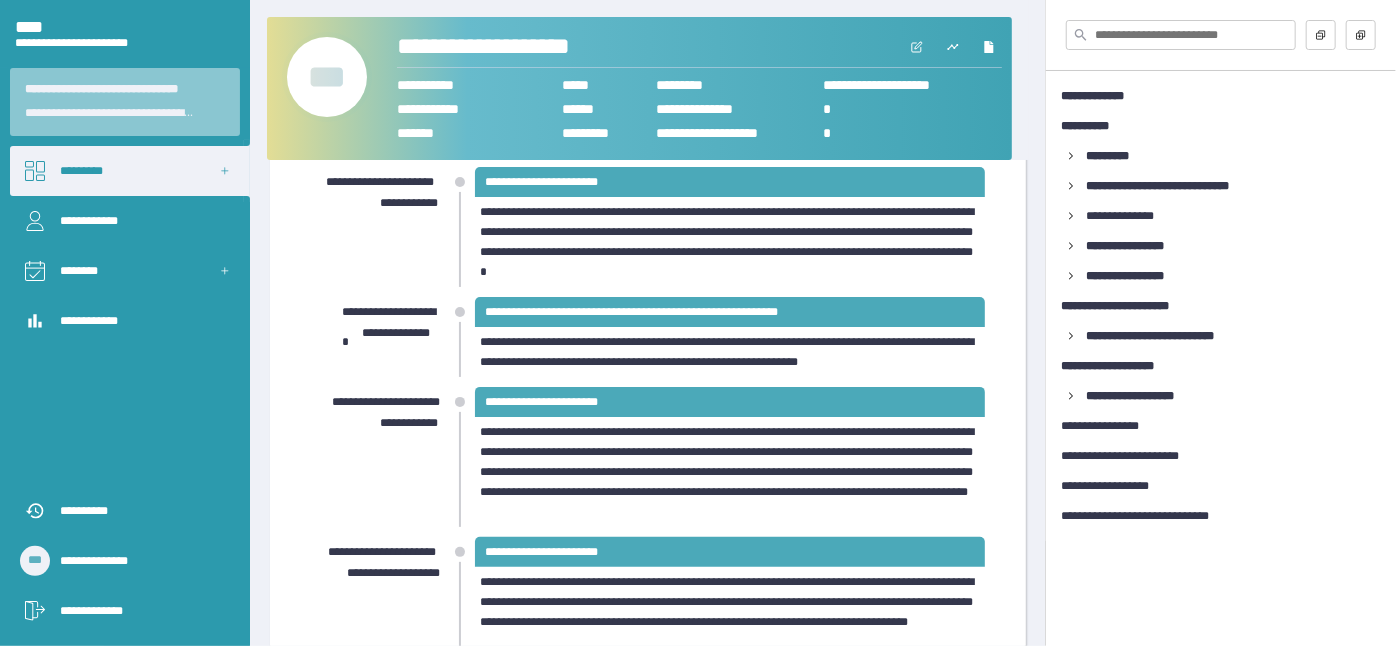 scroll, scrollTop: 727, scrollLeft: 0, axis: vertical 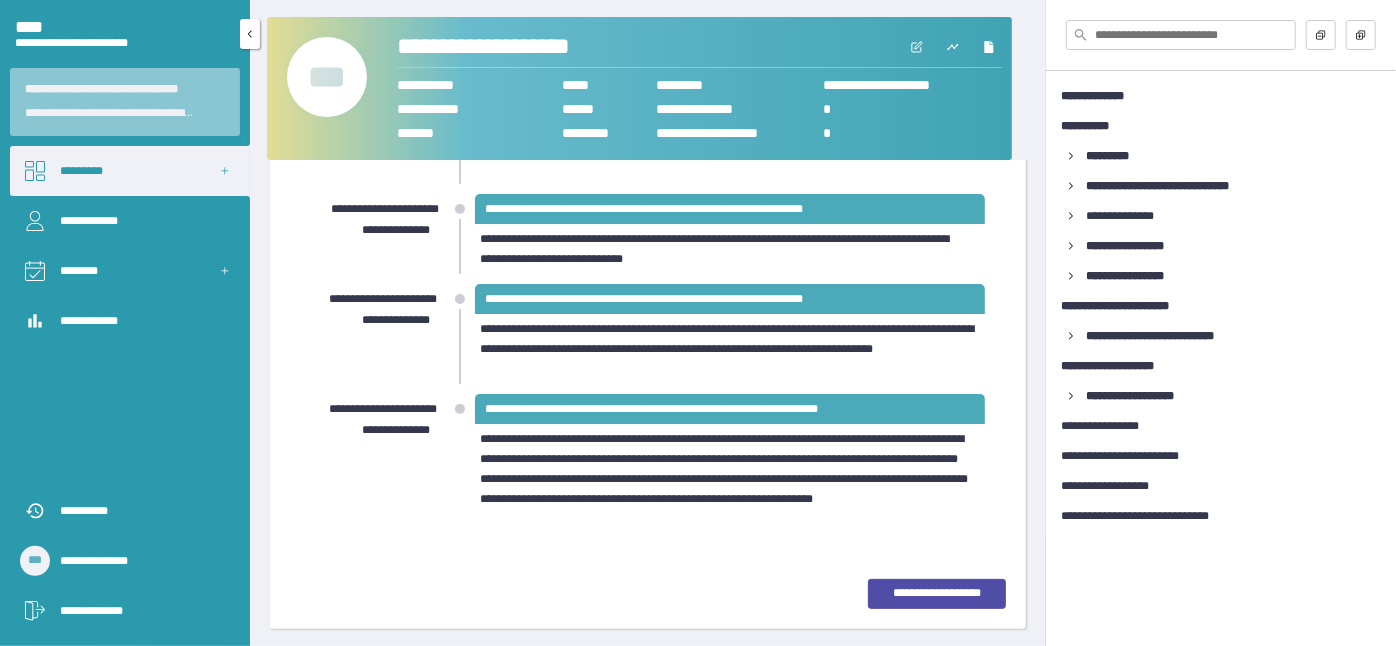 click on "[DRIVER_LICENSE]" at bounding box center [130, 171] 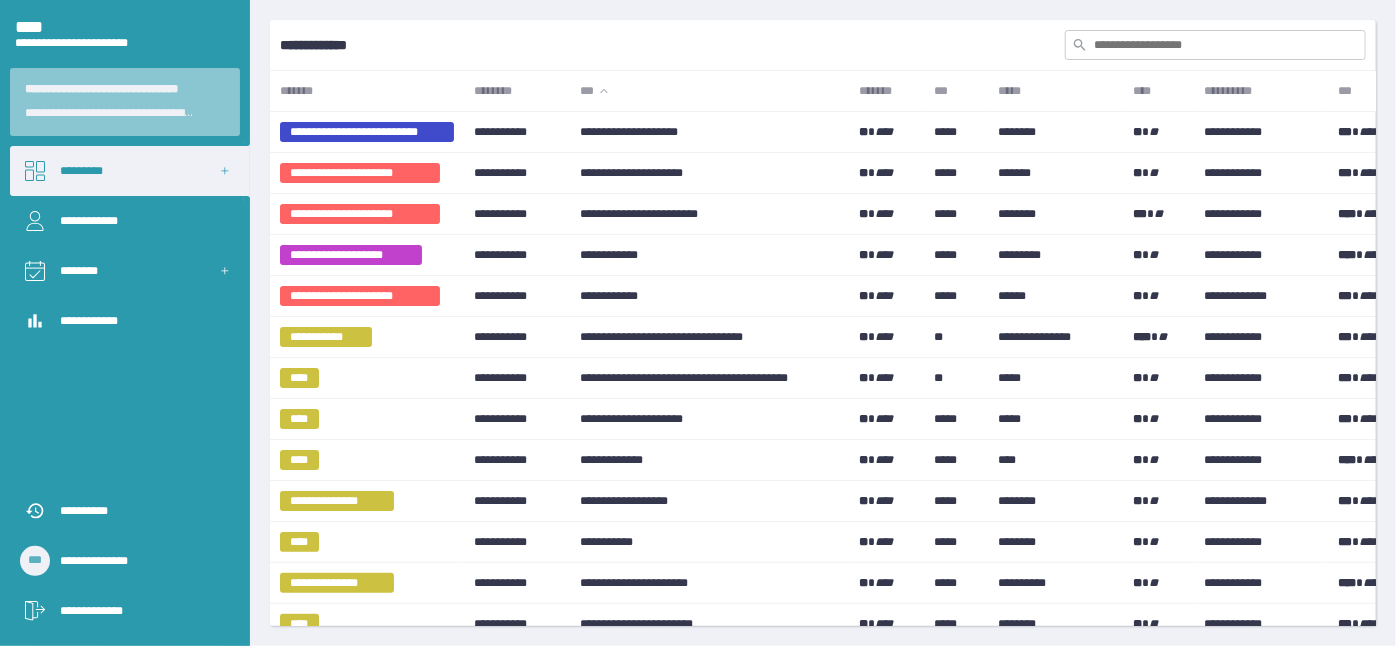 click at bounding box center (1215, 45) 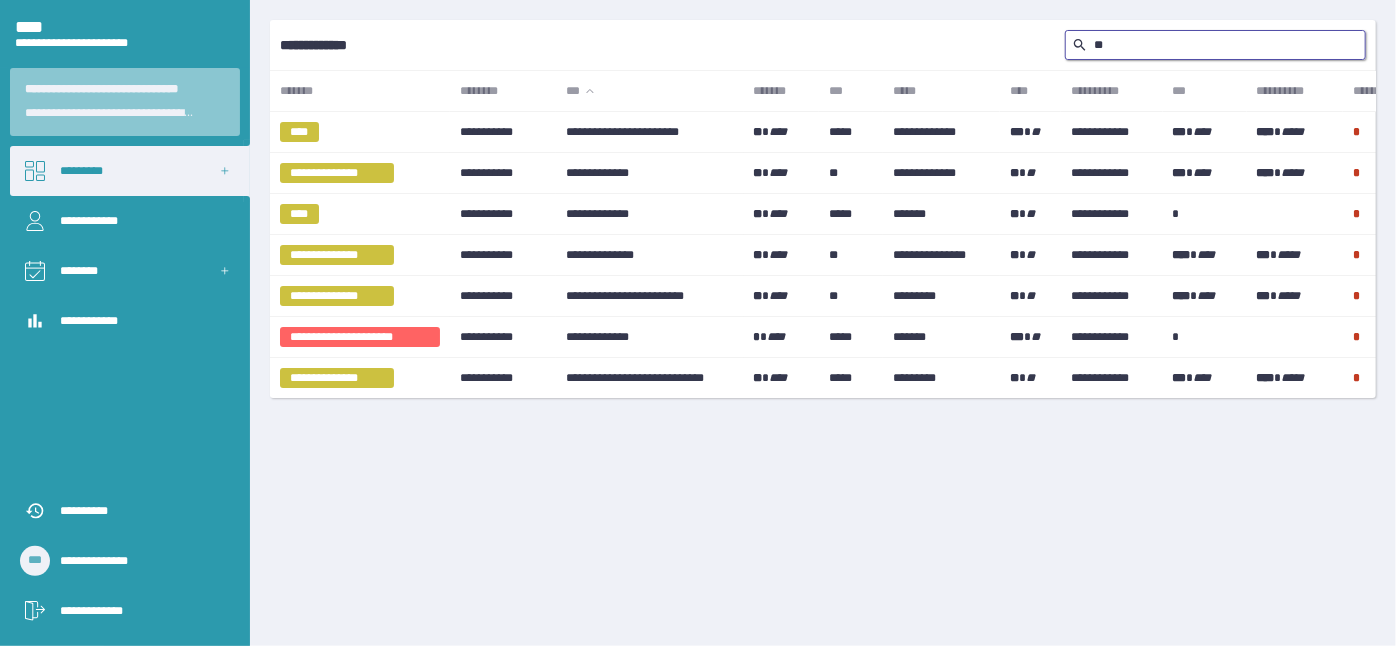 type on "*" 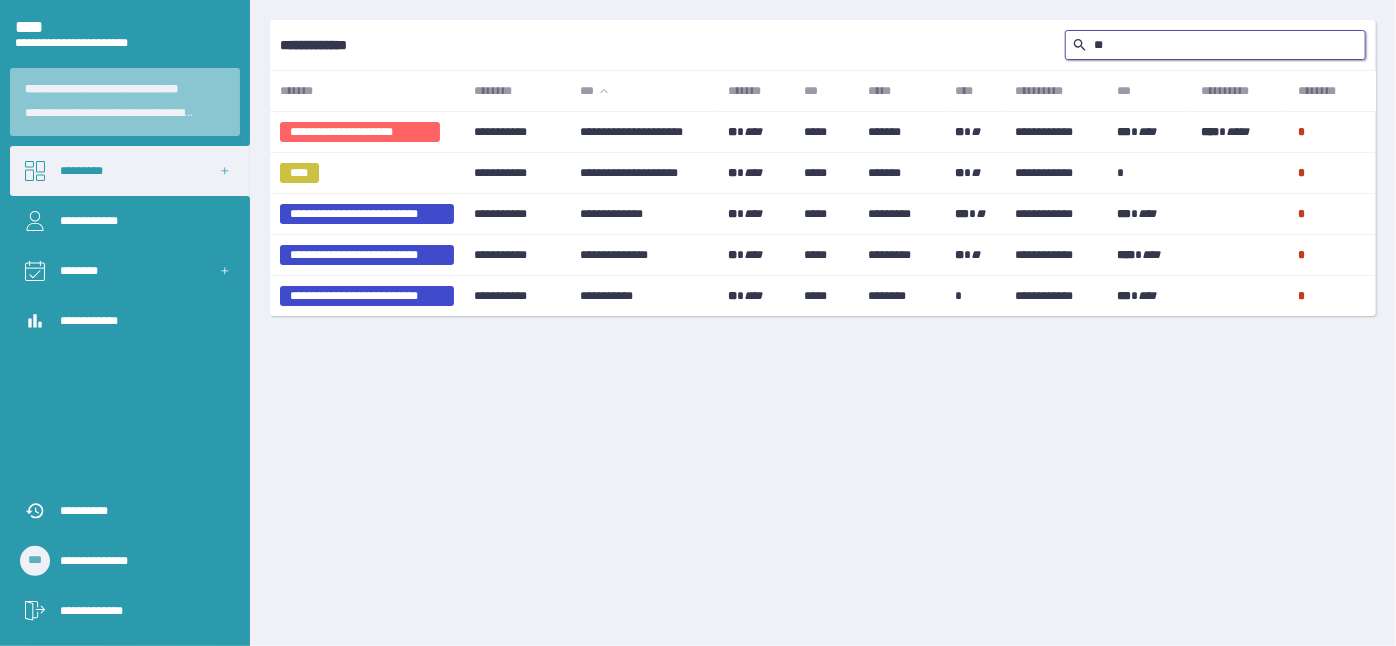 type on "*" 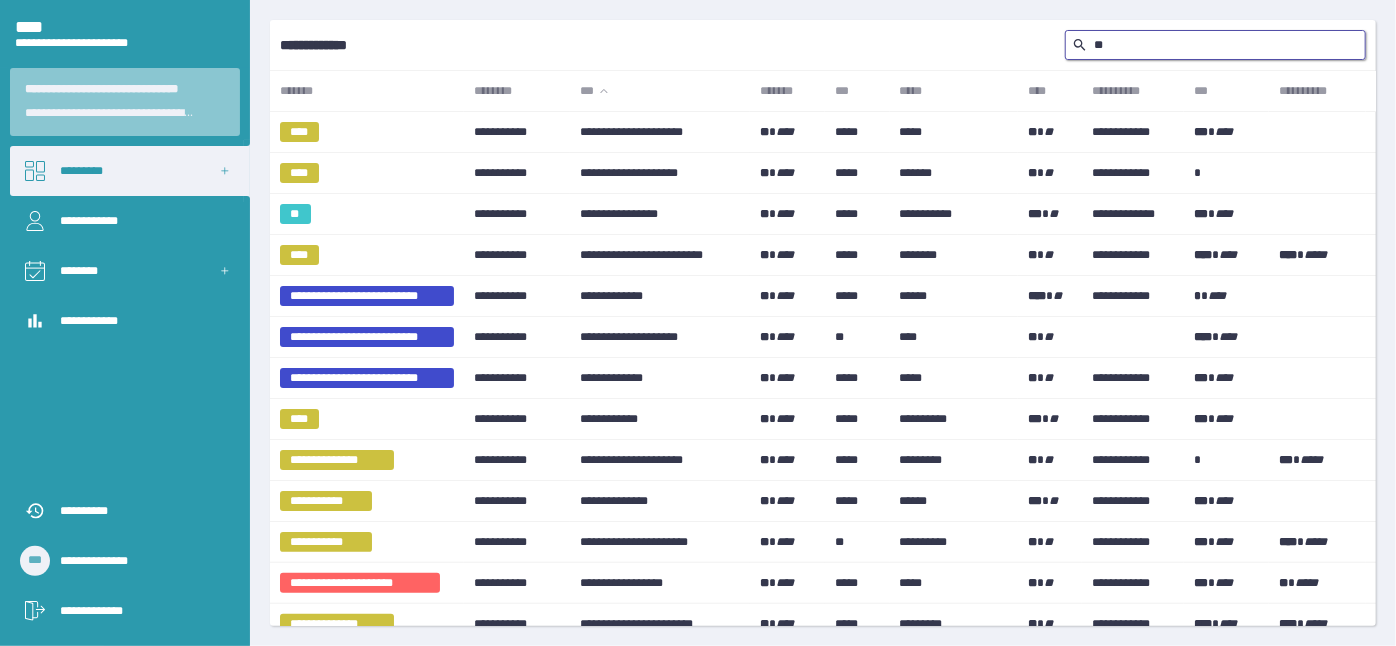 type on "*" 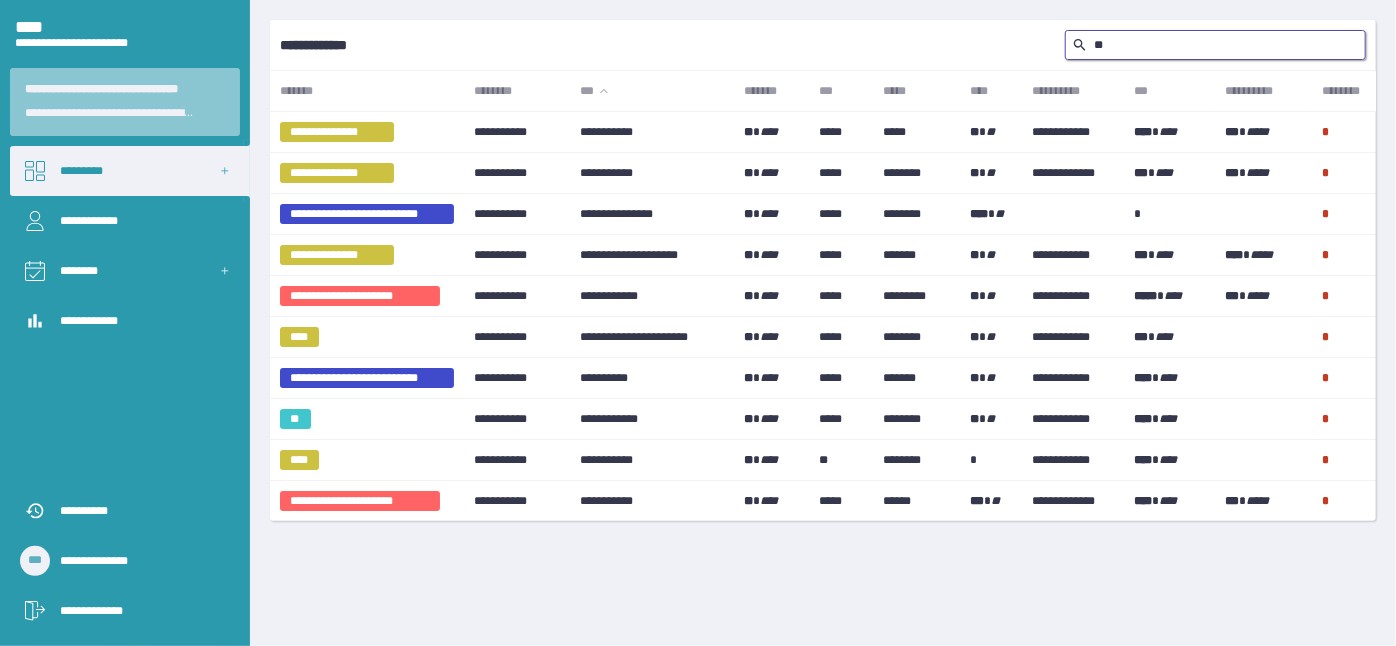 type on "*" 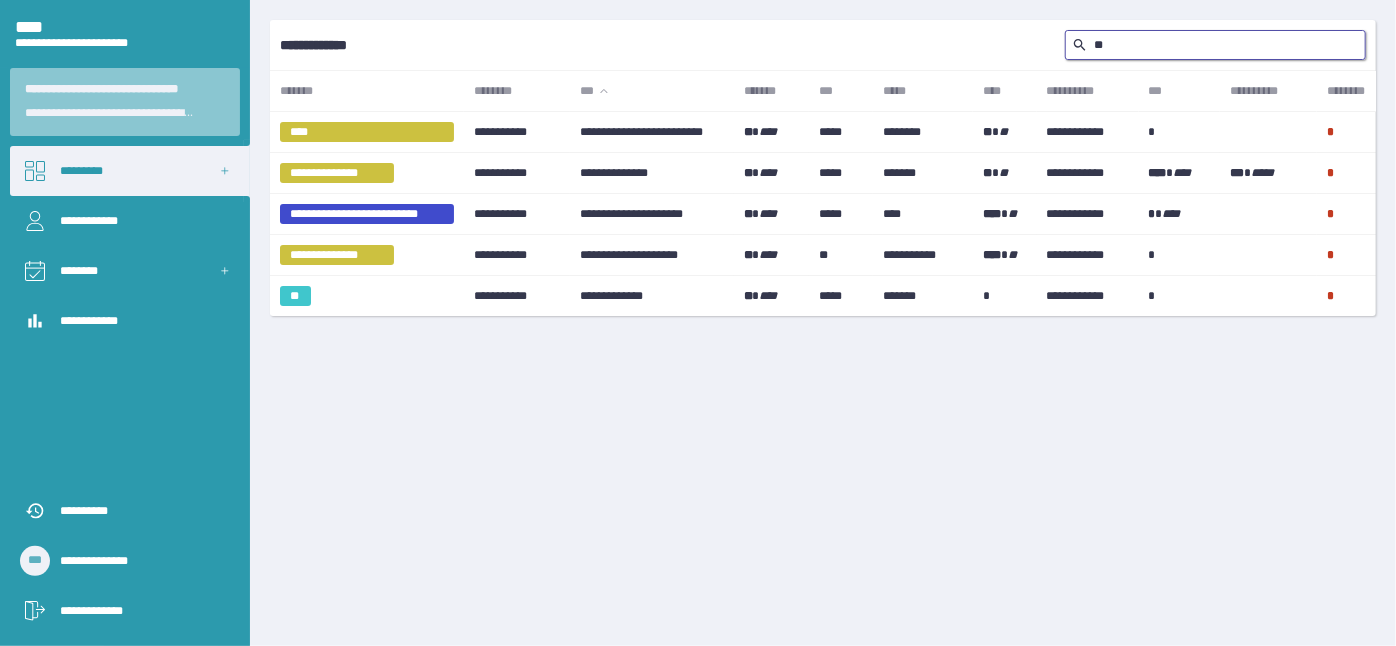 type on "*" 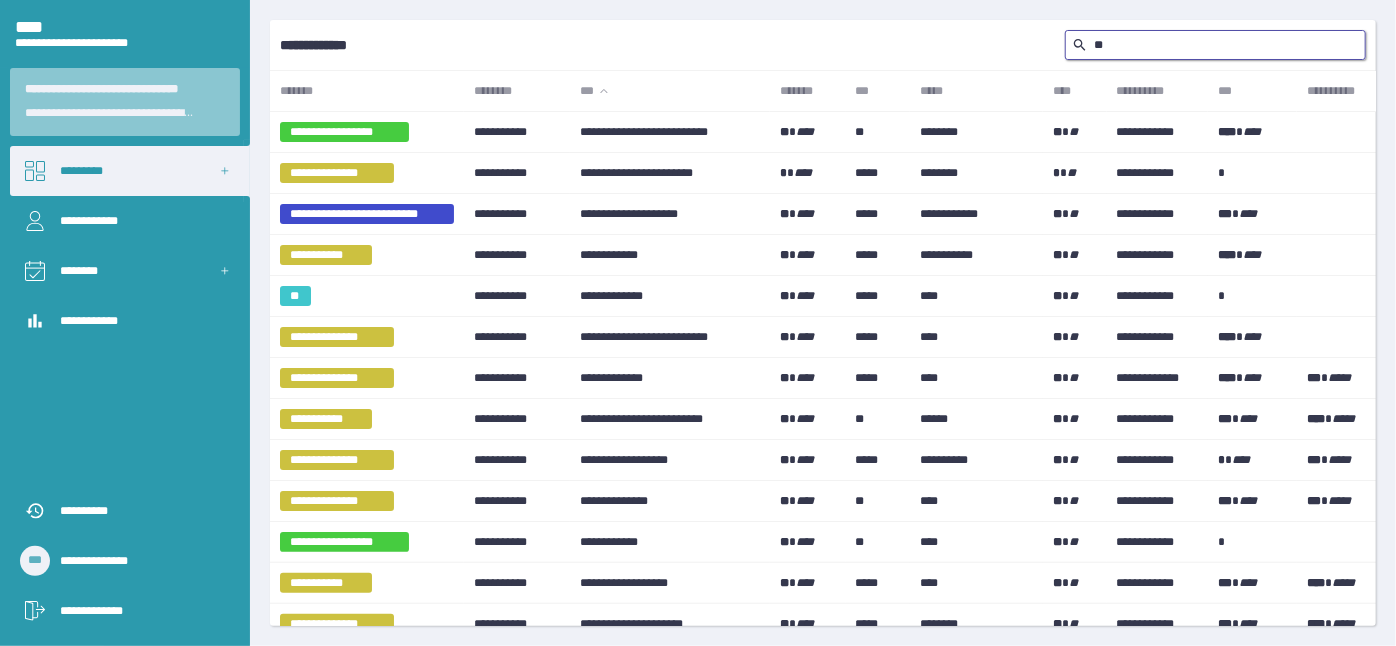 type on "*" 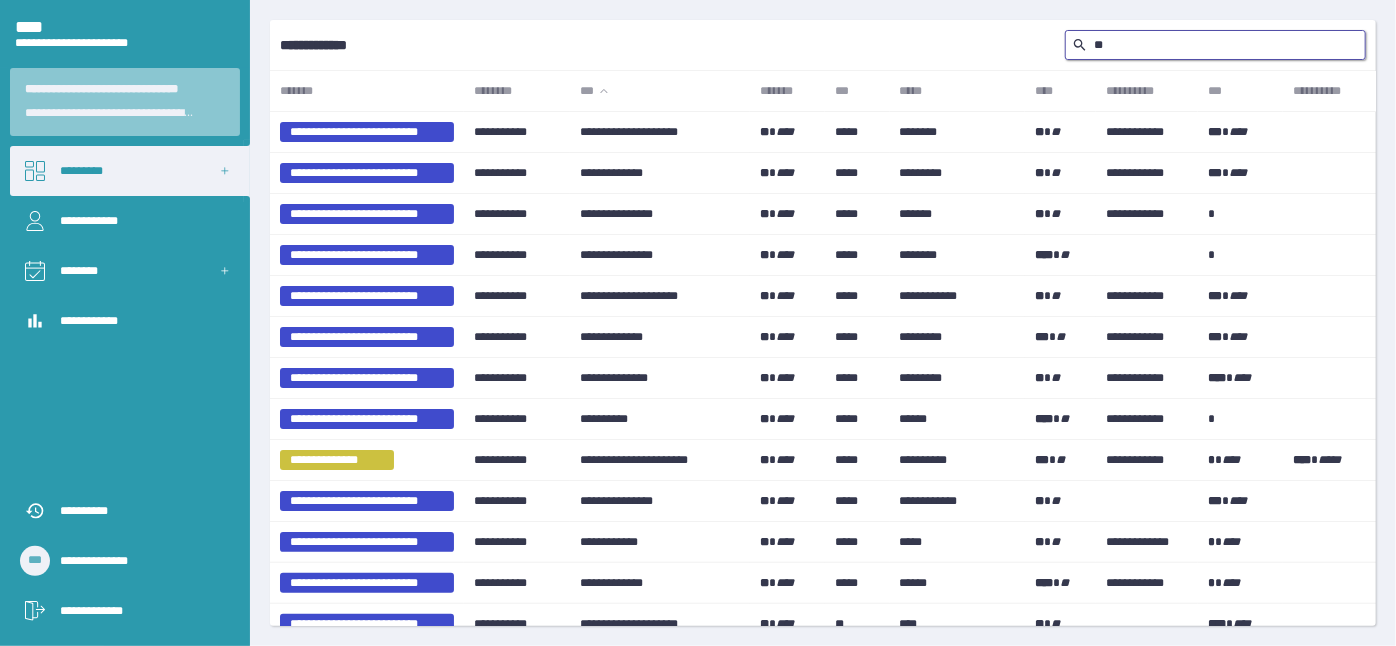 type on "*" 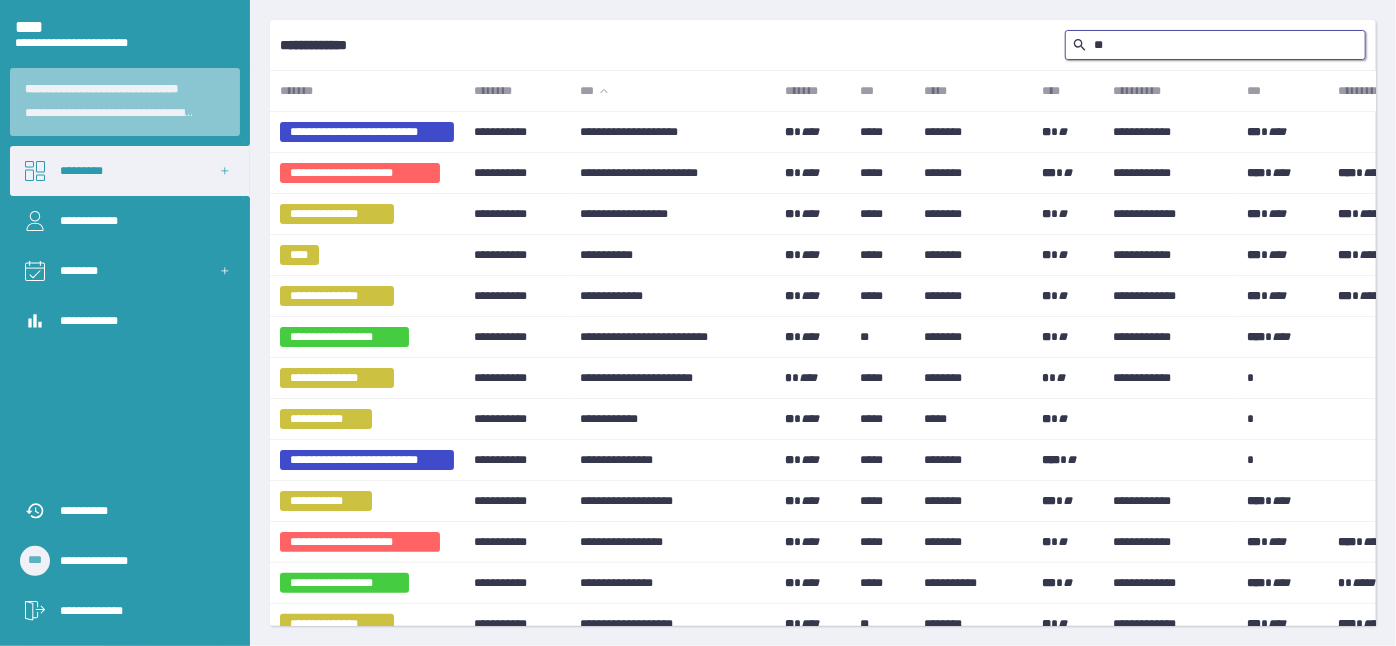type on "*" 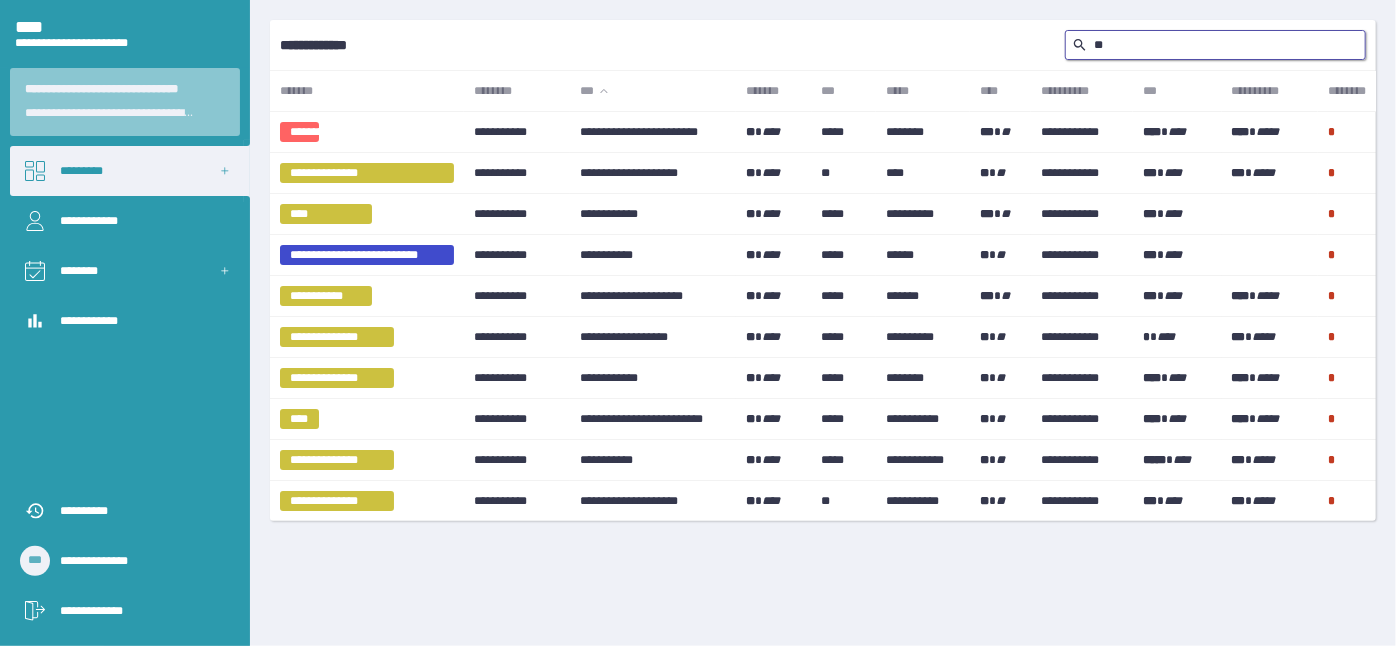 type on "*" 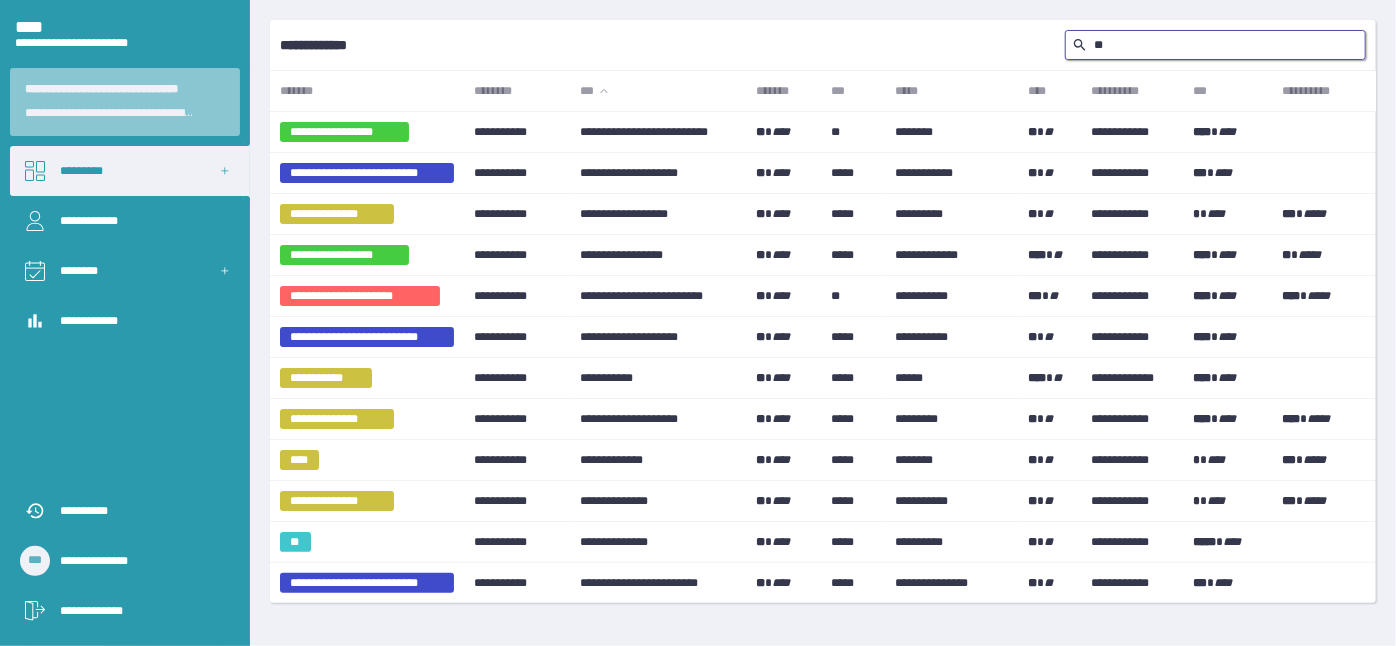 type on "*" 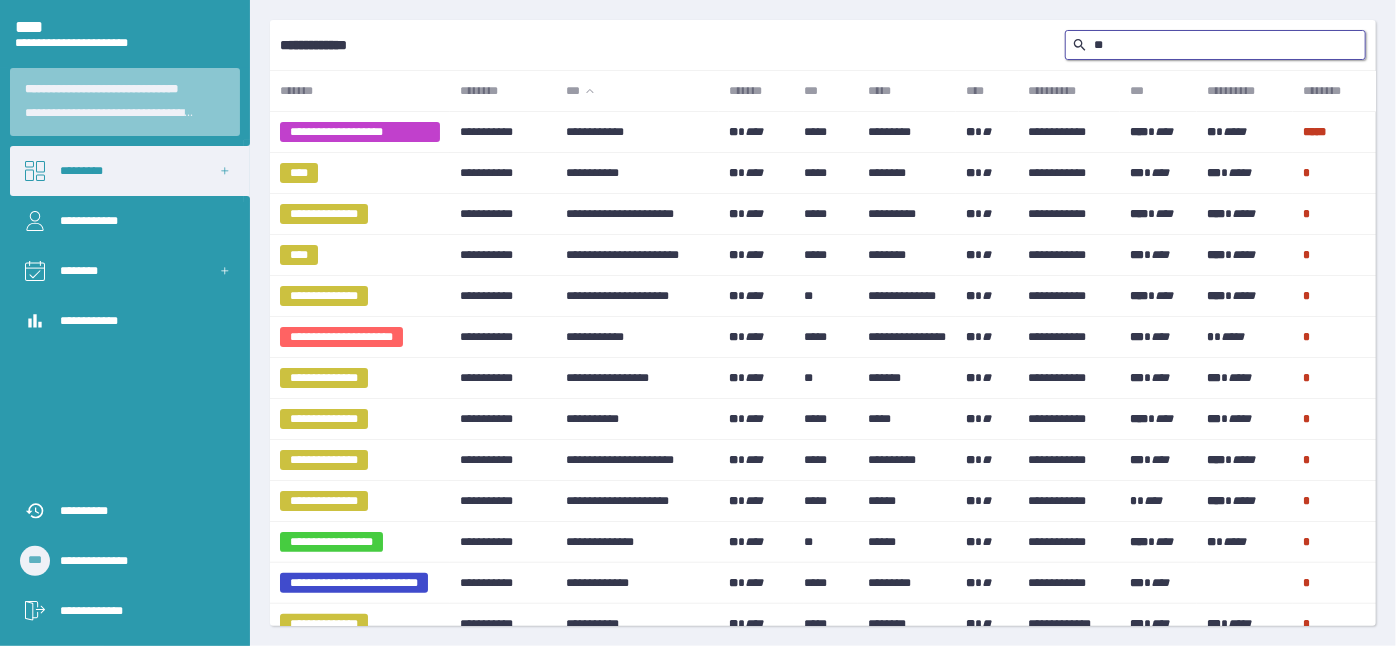 type on "*" 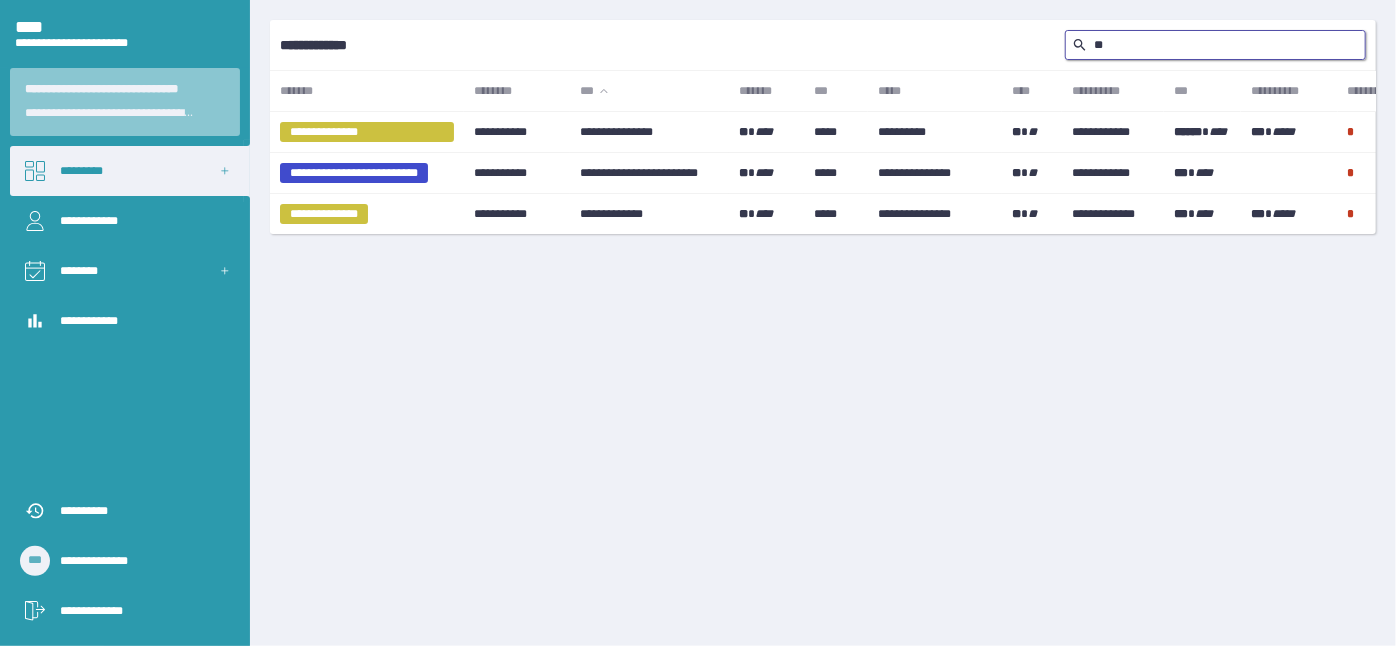 type on "*" 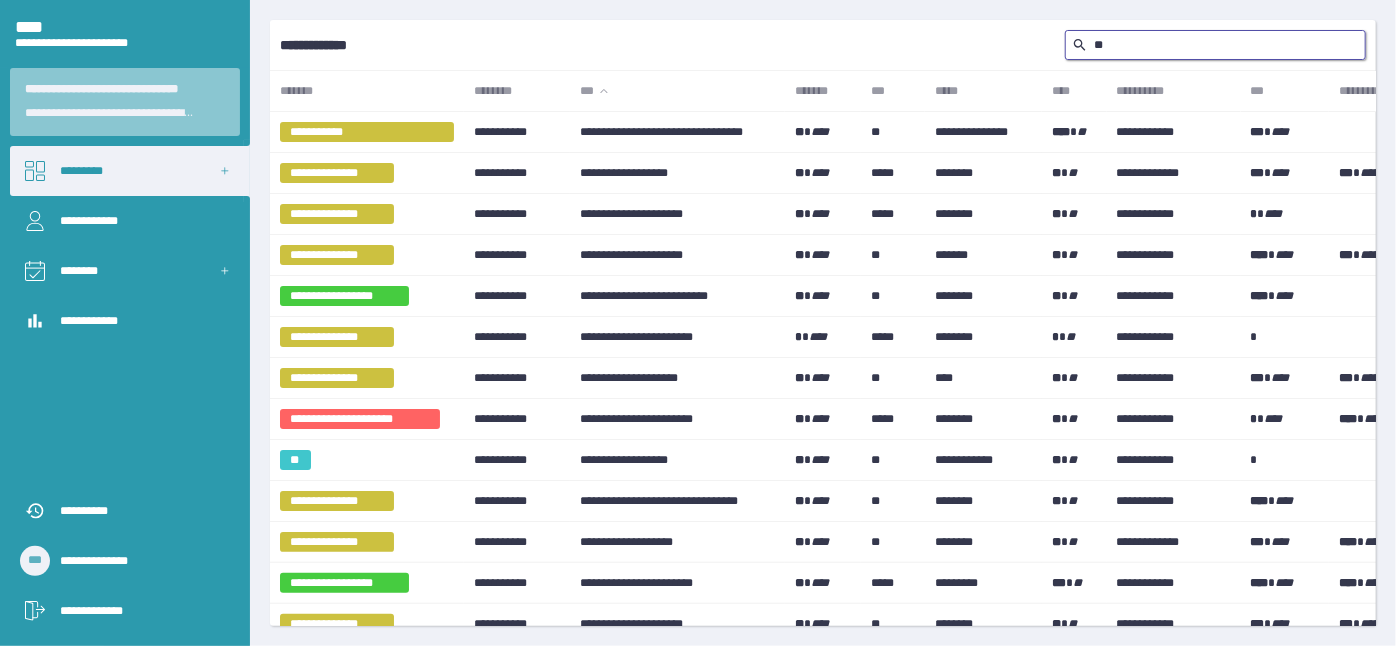 type on "*" 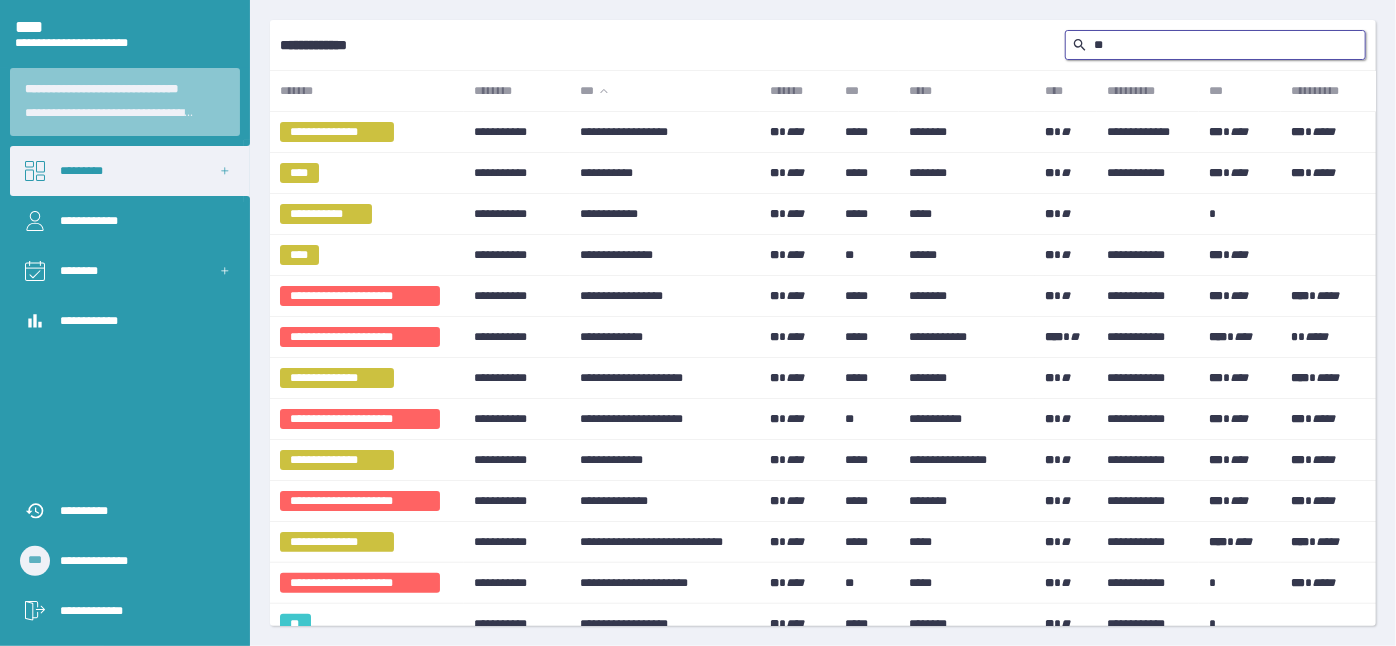 type on "*" 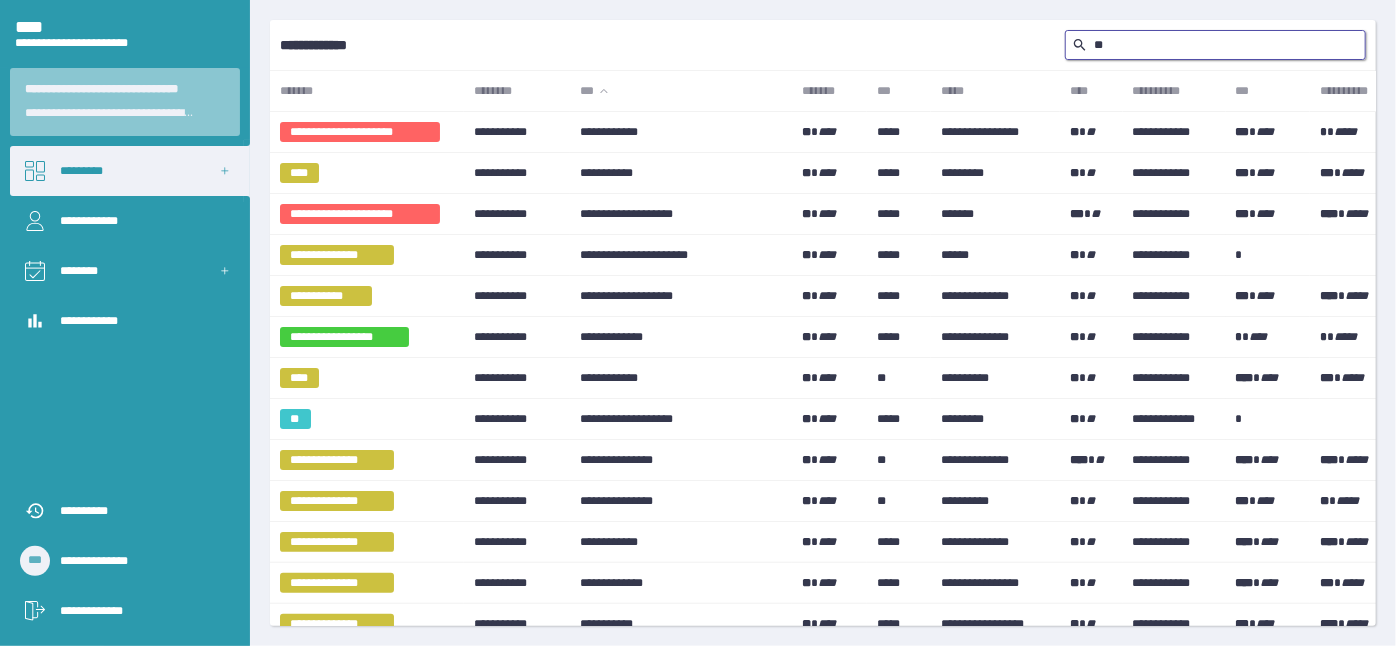 type on "*" 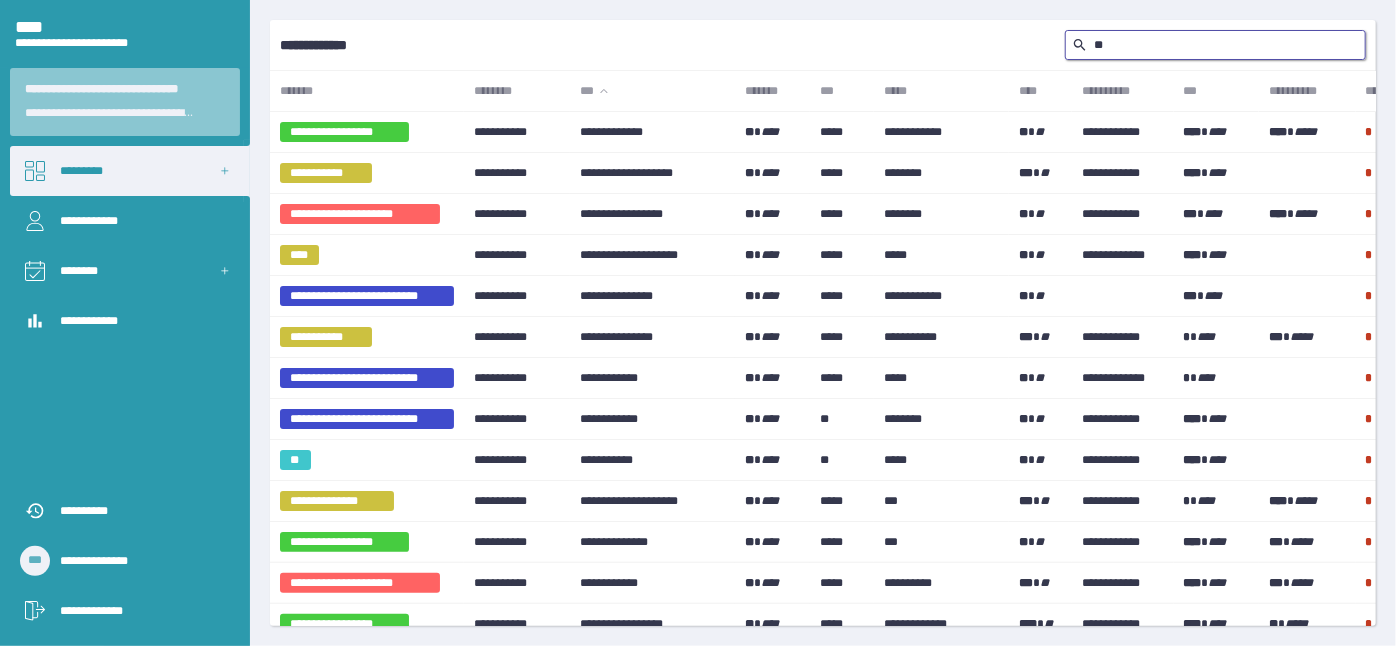 type on "*" 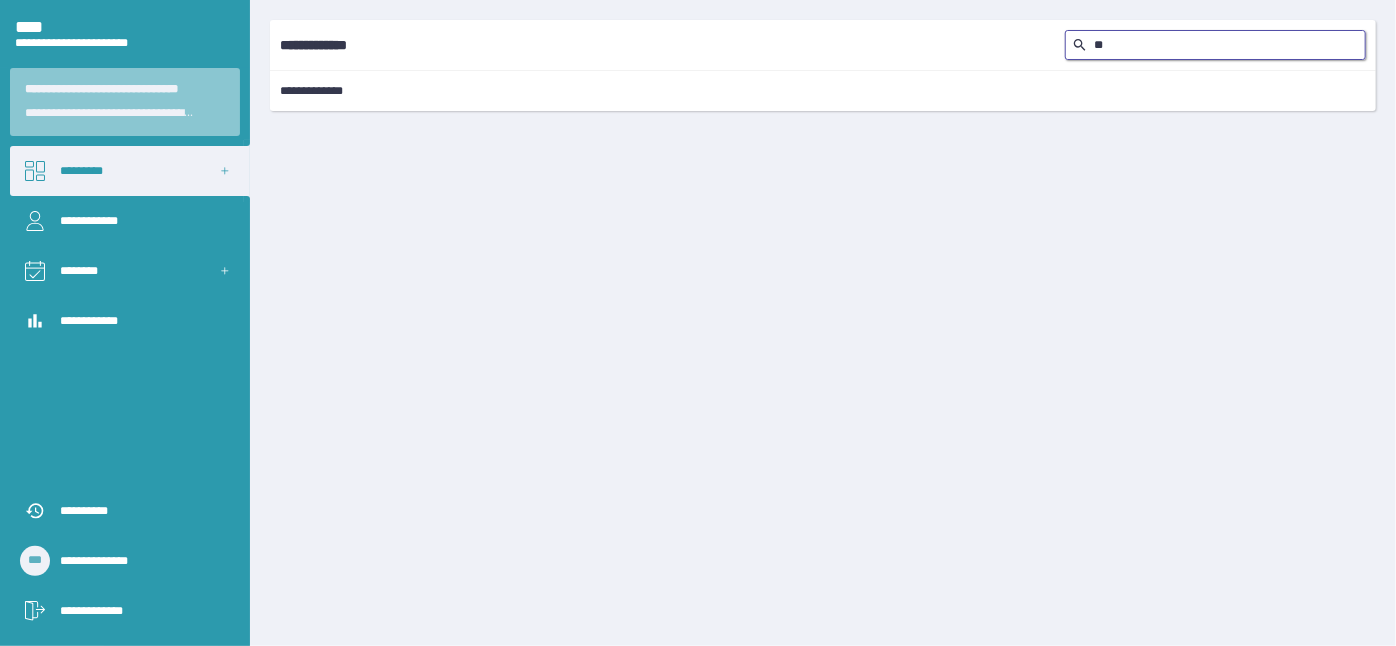 type on "*" 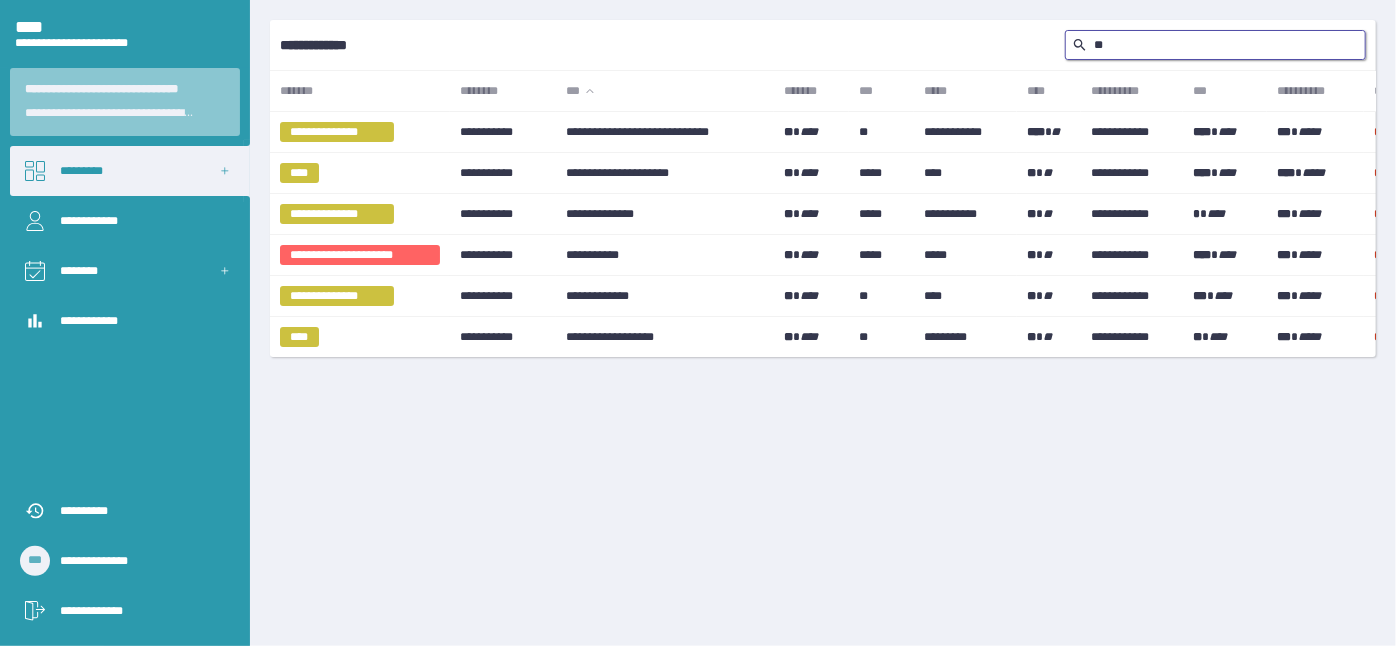 type on "*" 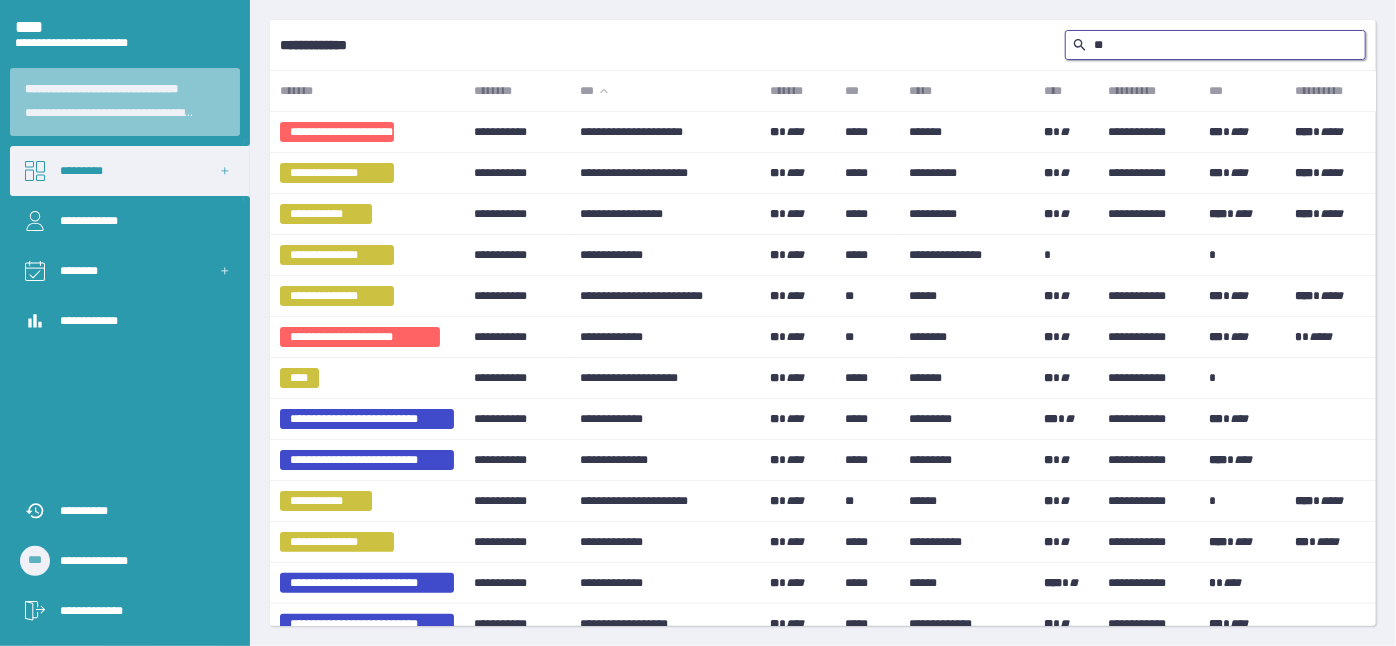 type on "*" 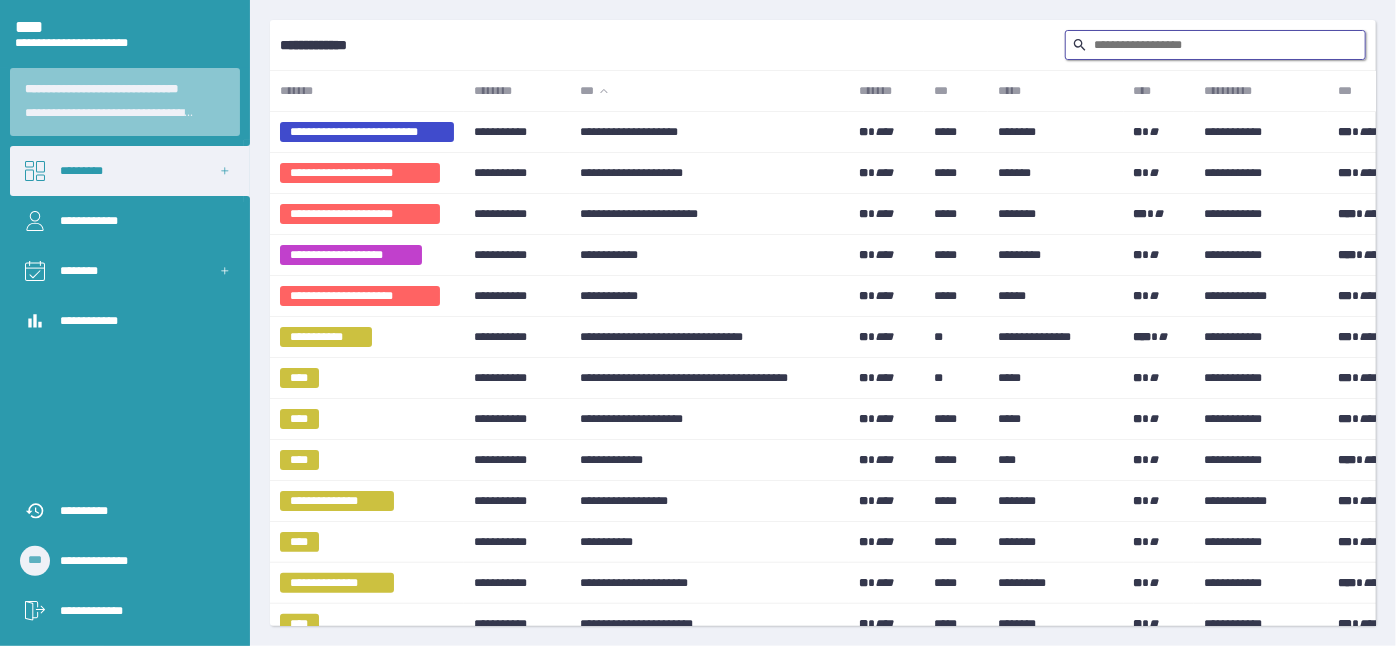 type 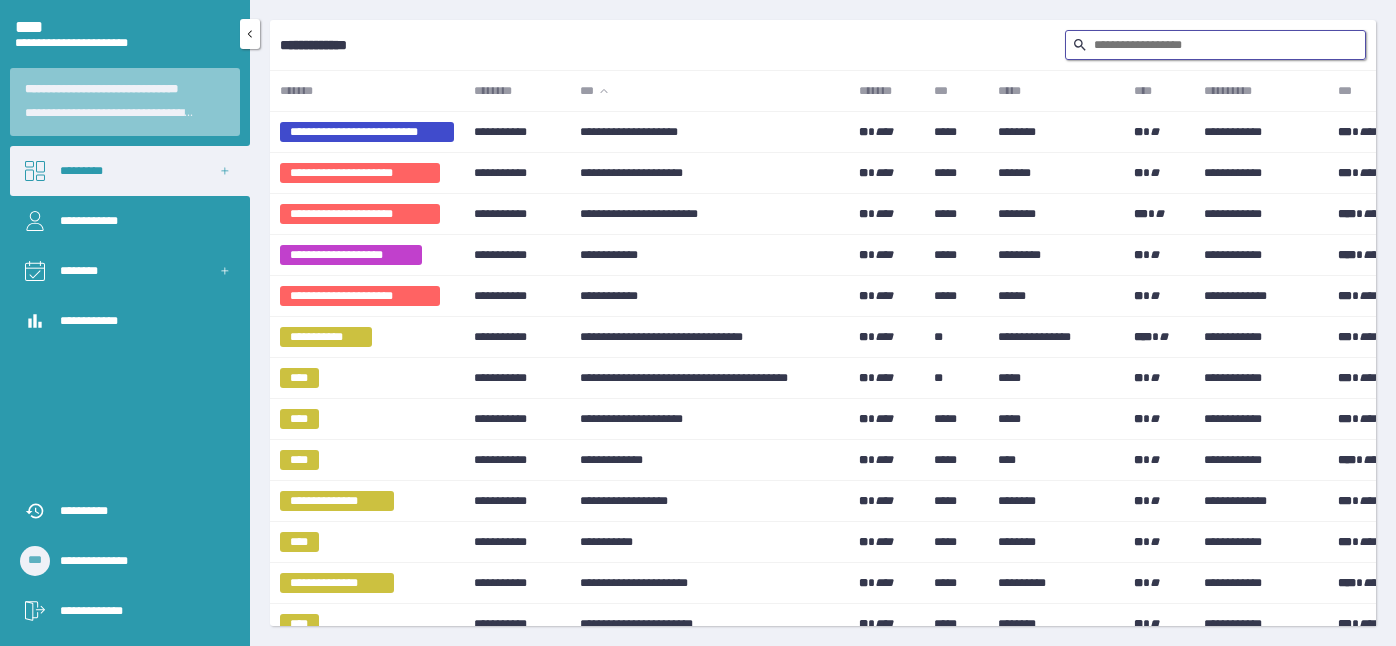 scroll, scrollTop: 0, scrollLeft: 0, axis: both 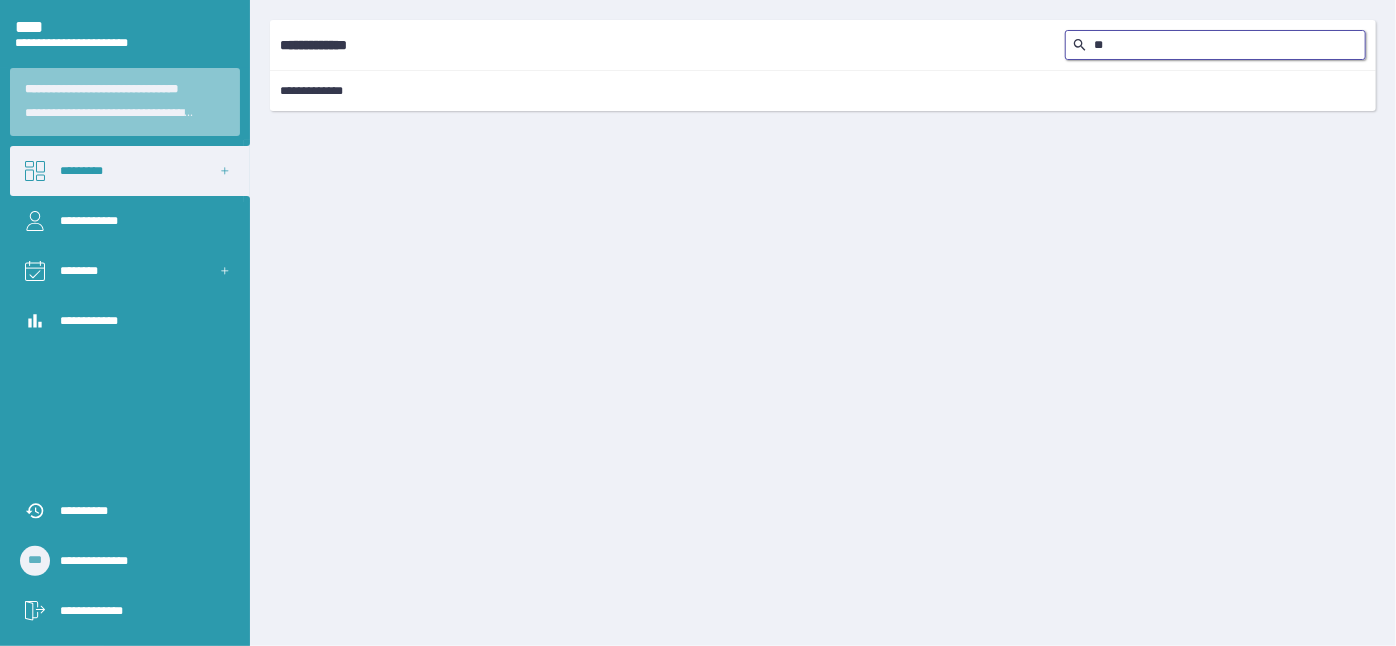 type on "*" 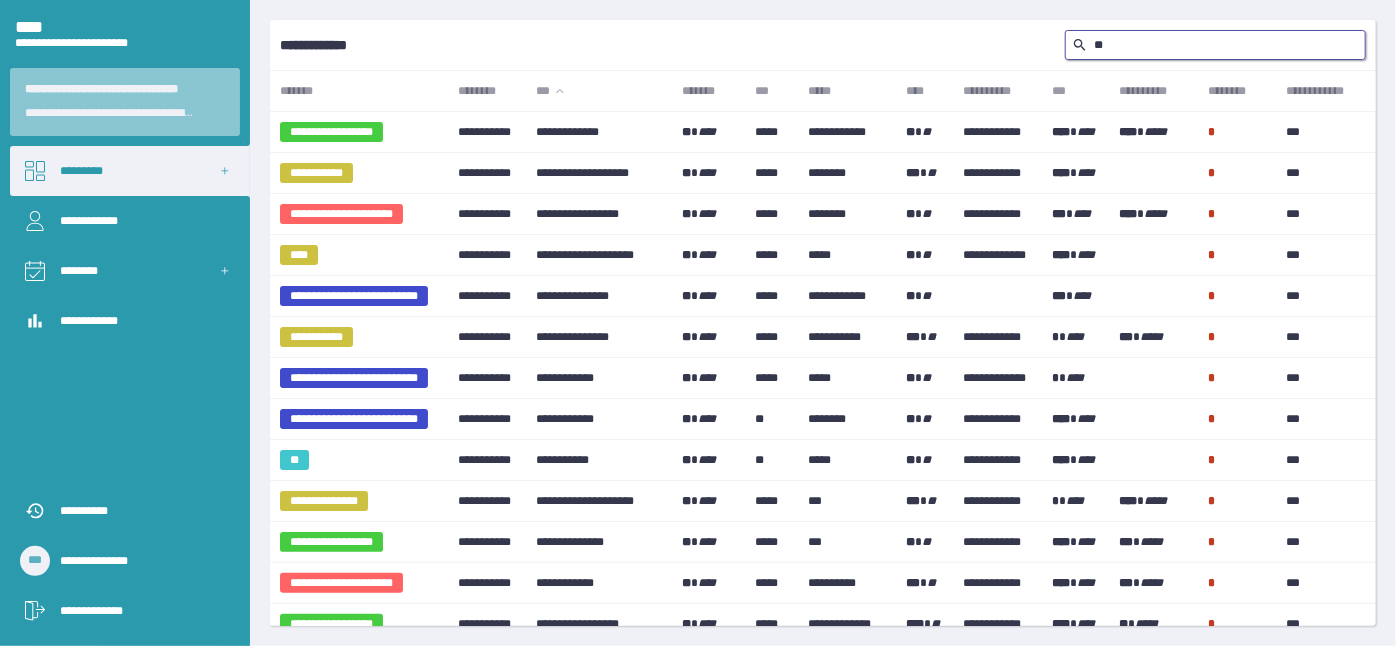 type on "*" 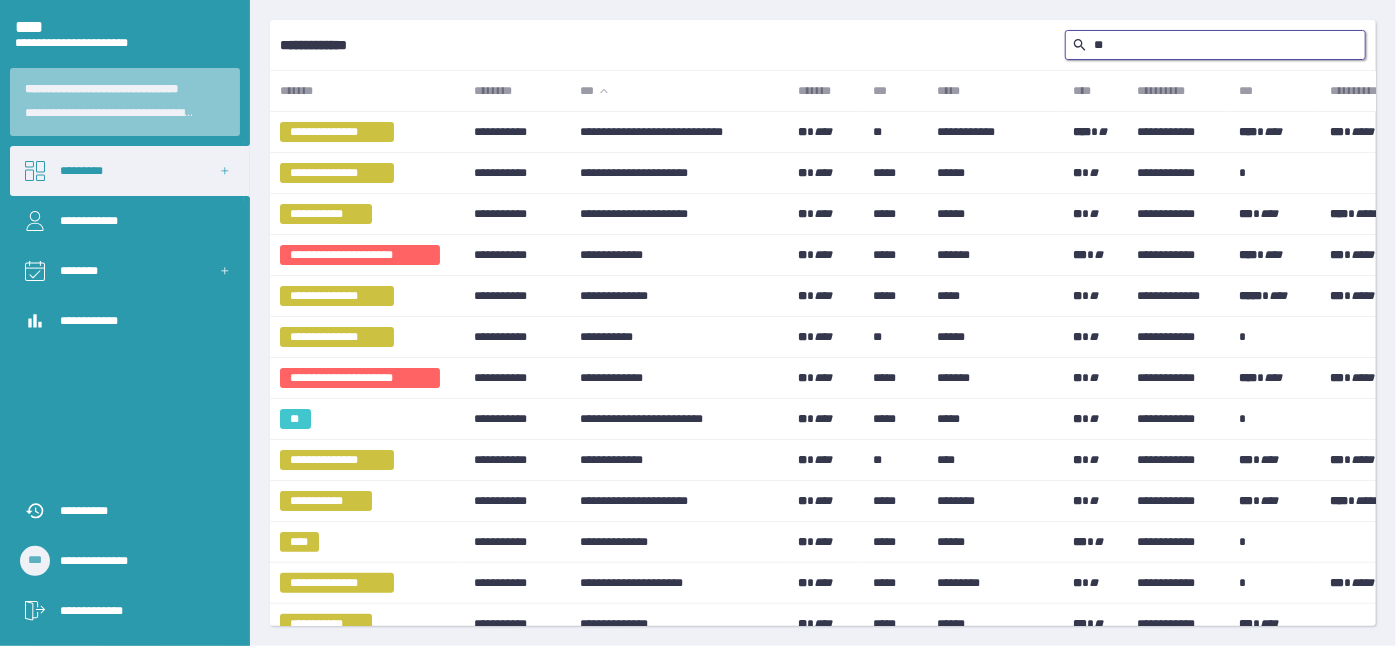 type on "*" 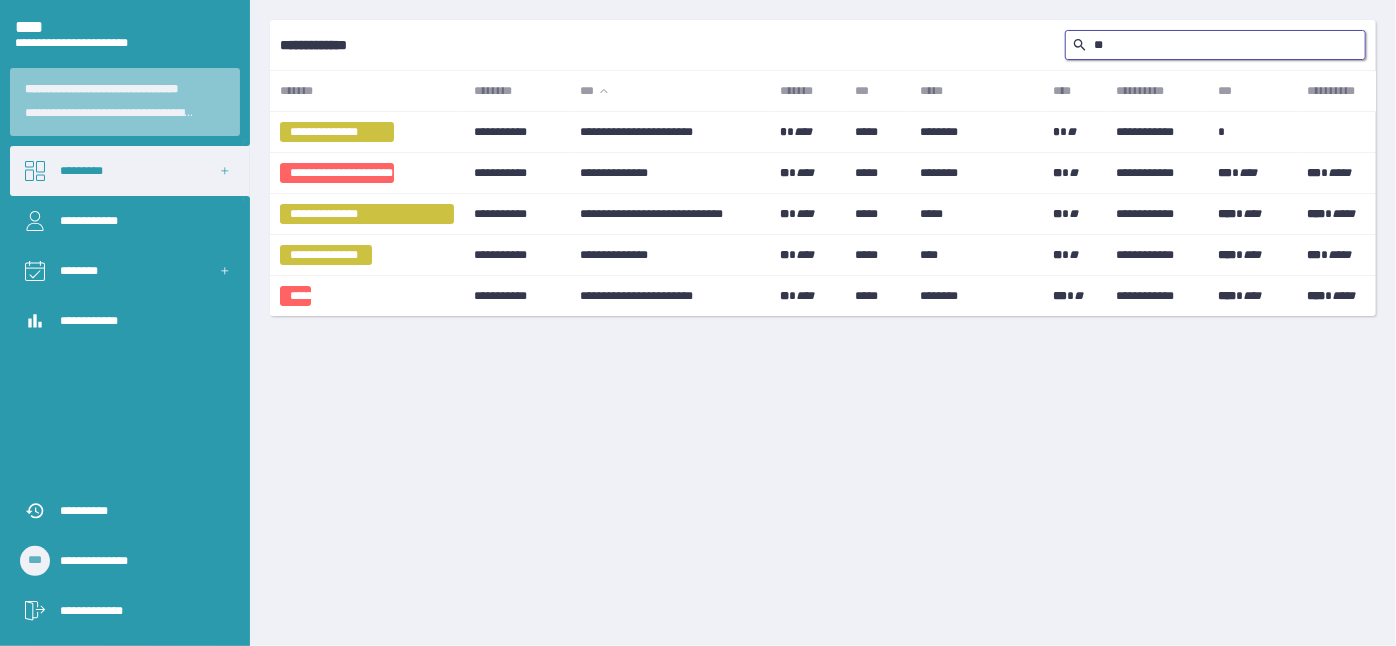 type on "*" 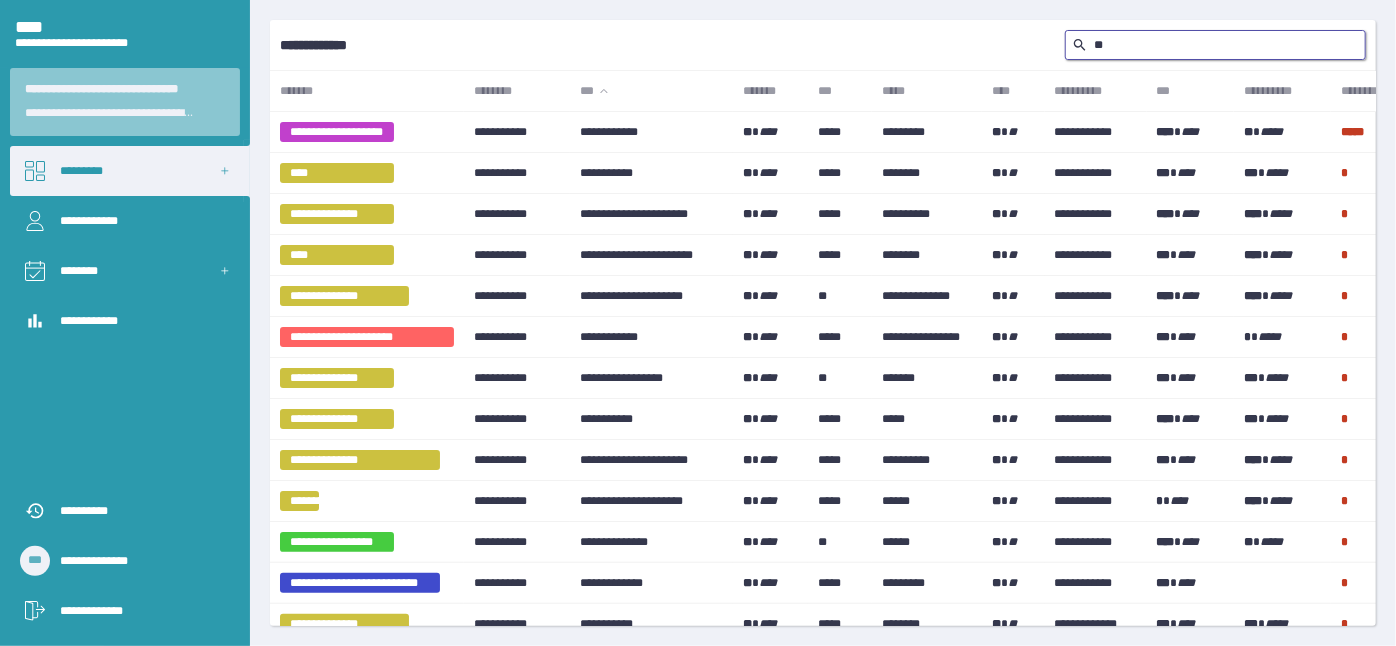 type on "*" 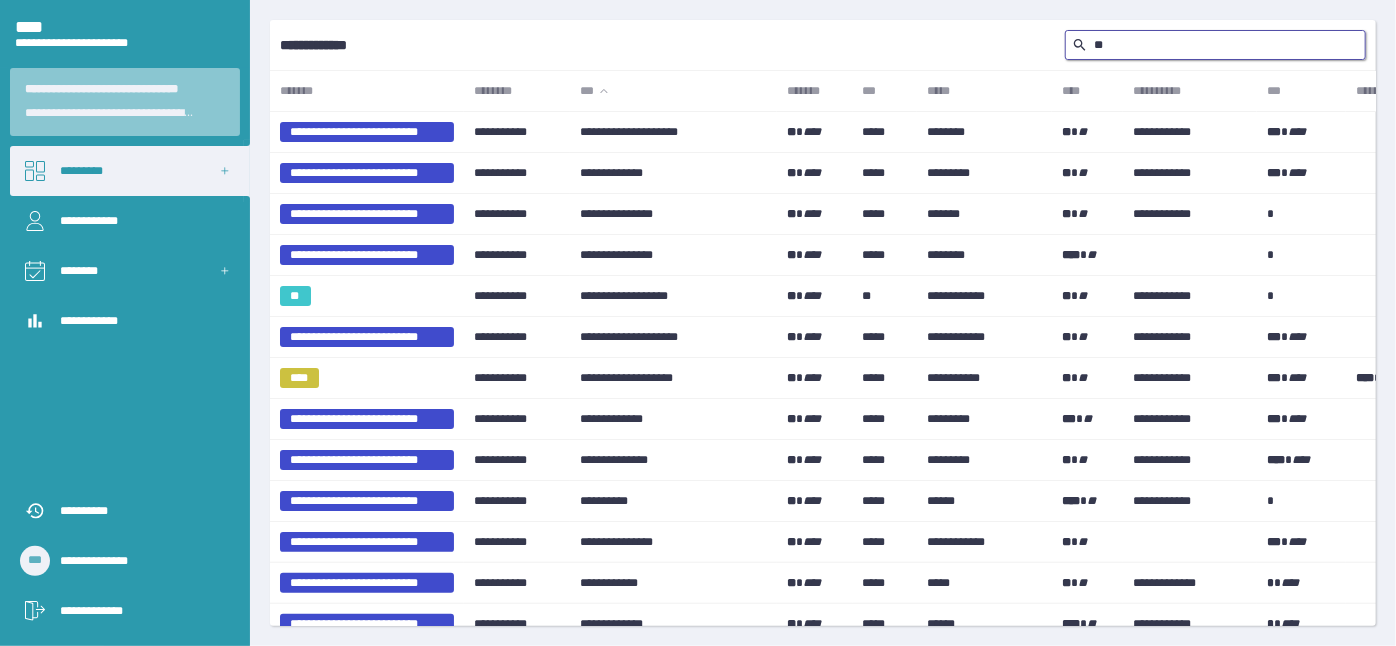 type on "*" 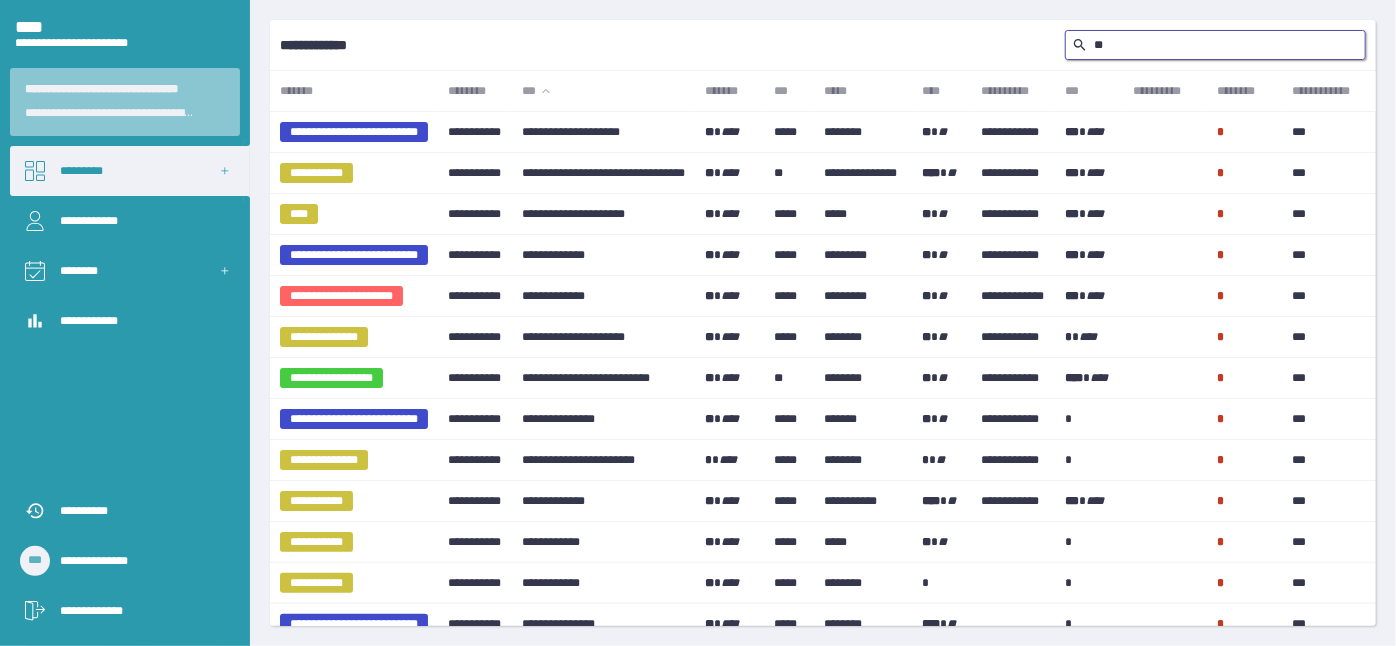 type on "*" 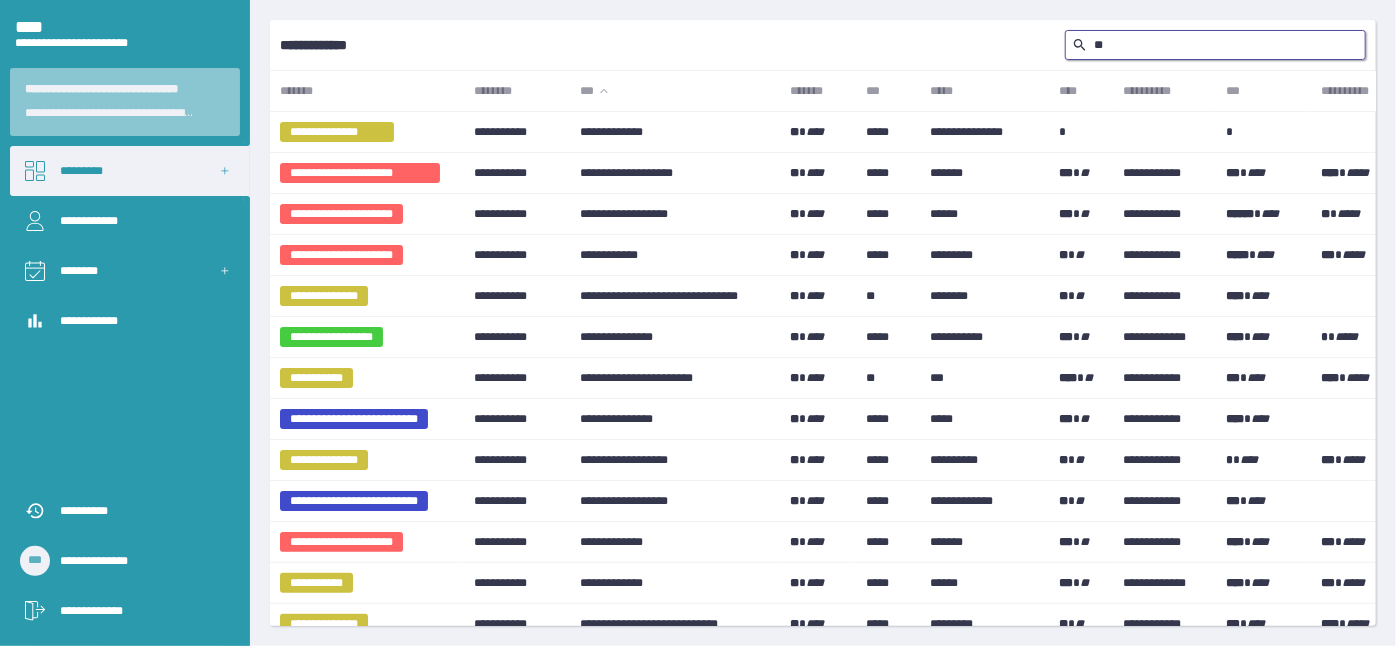 type on "*" 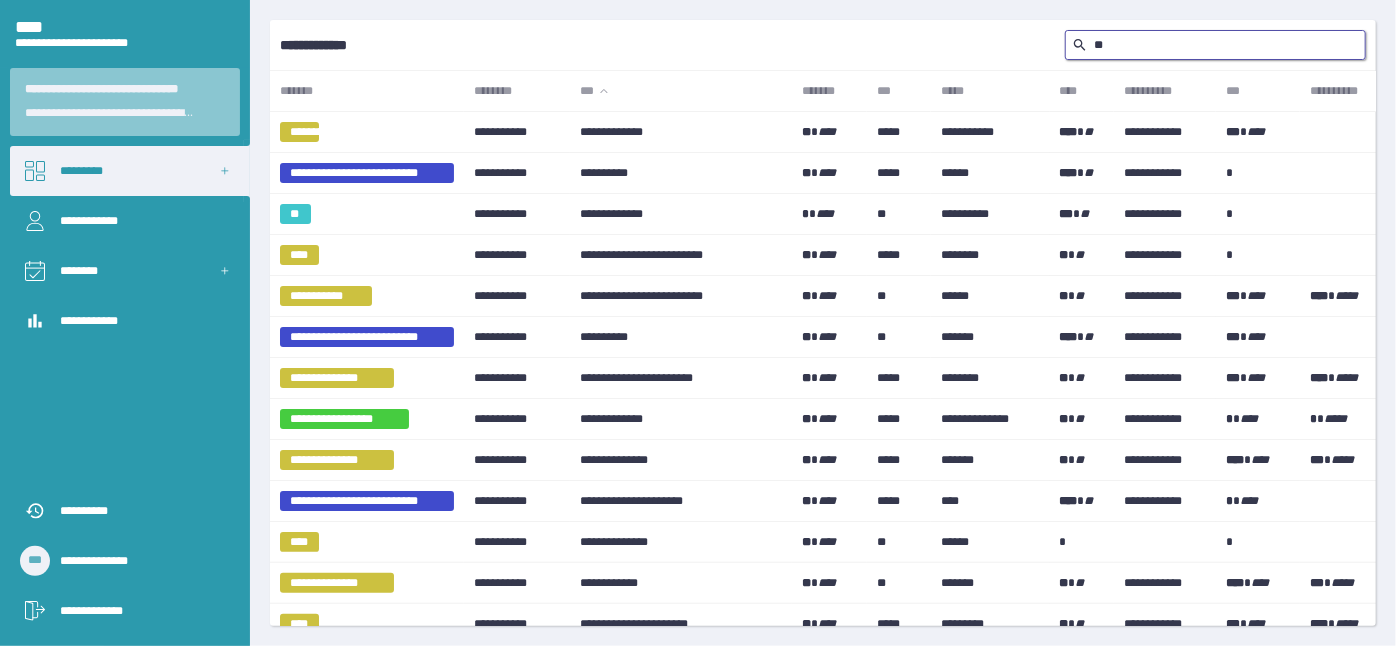type on "*" 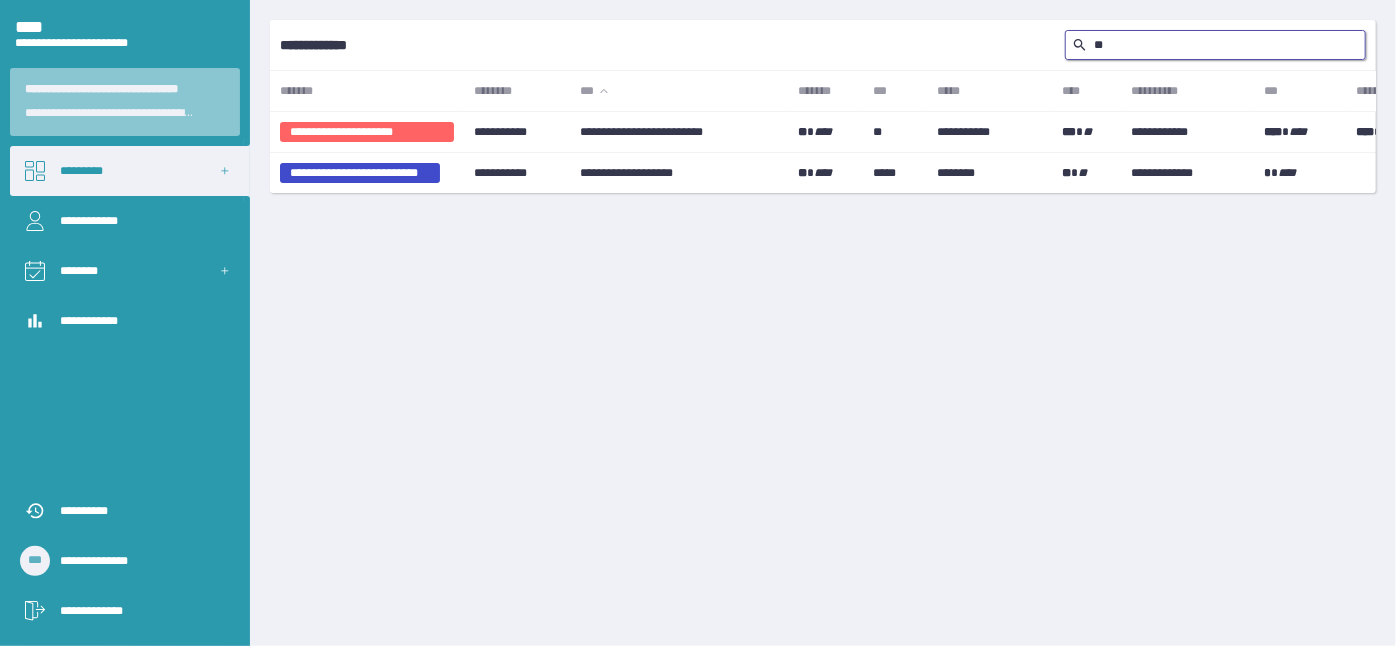 type on "*" 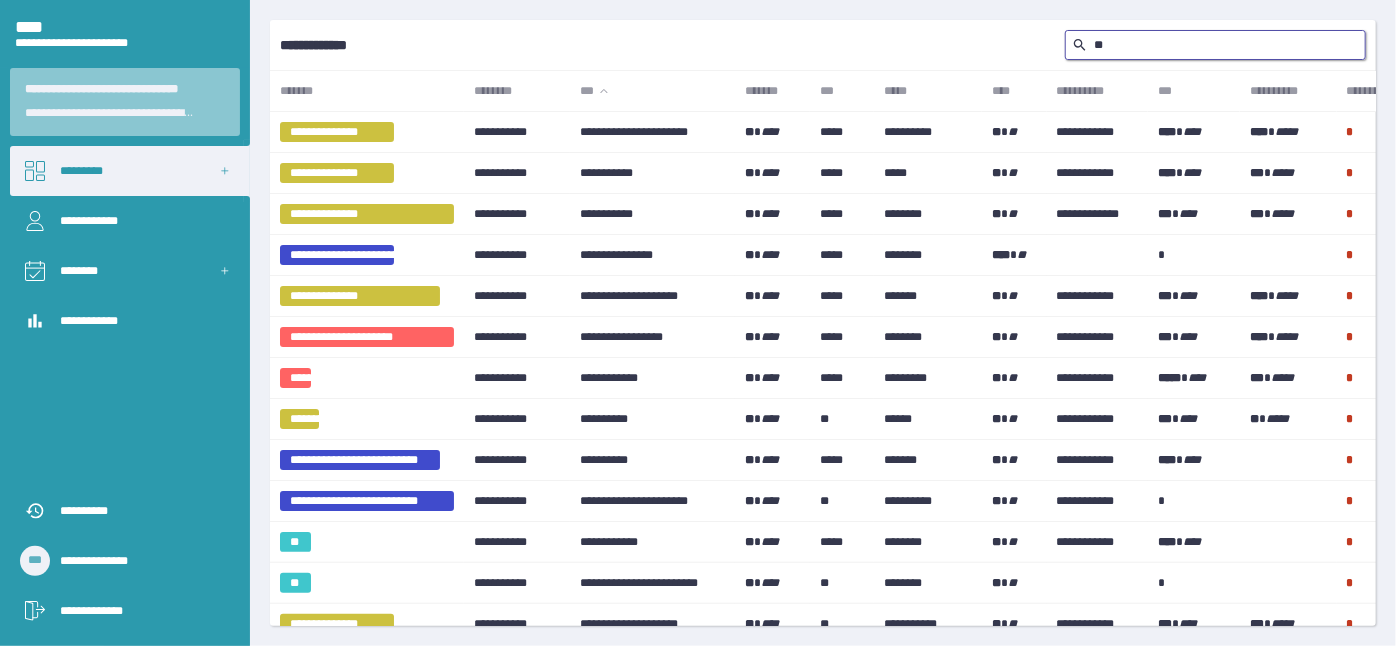 type on "*" 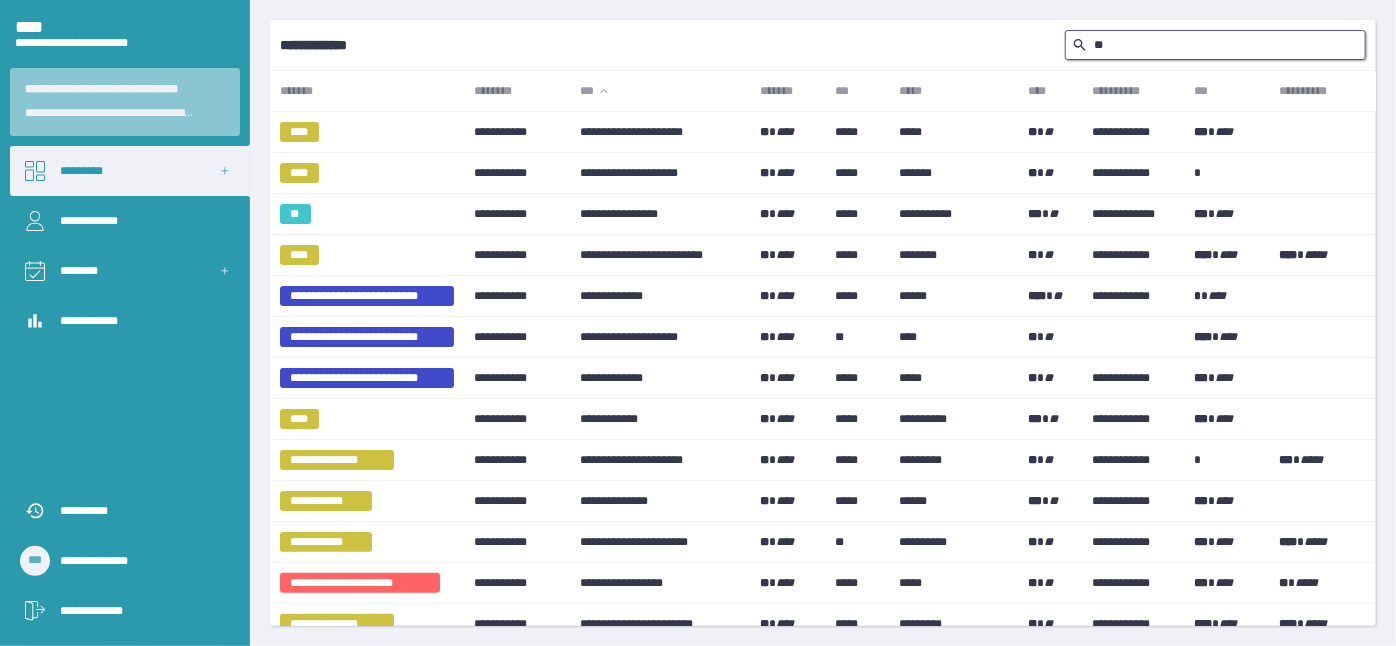 type on "*" 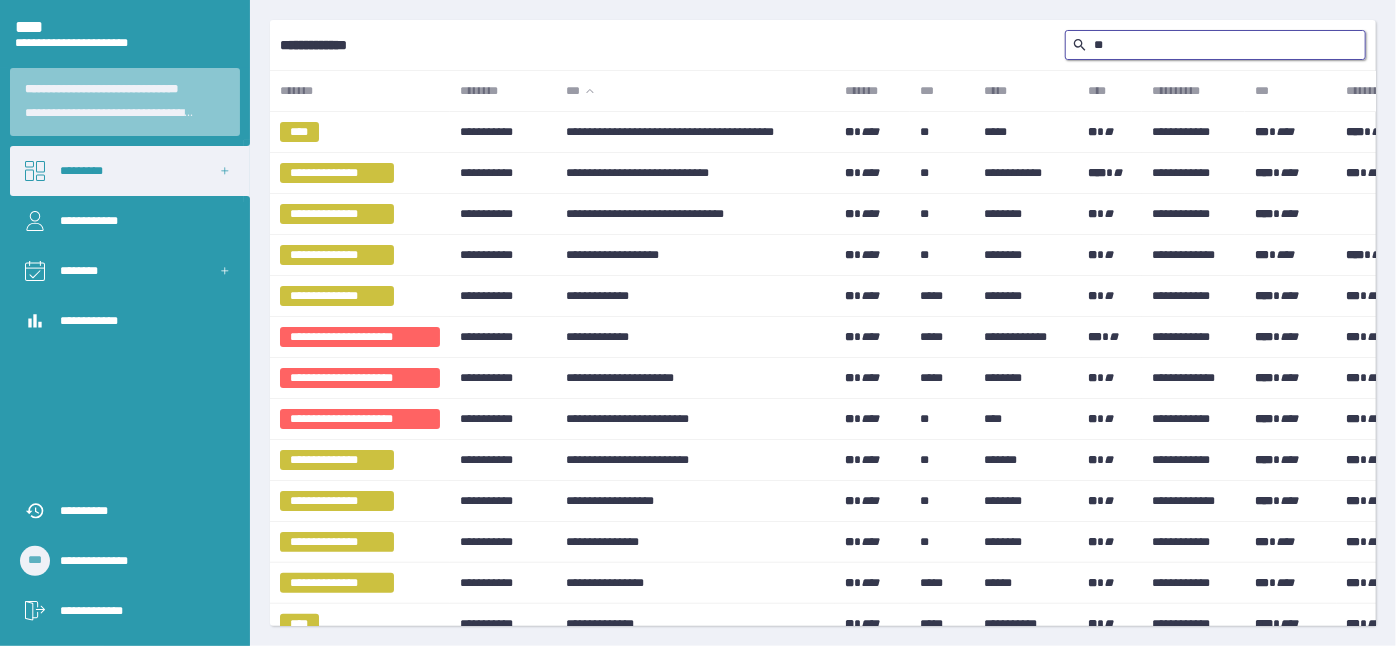 type on "*" 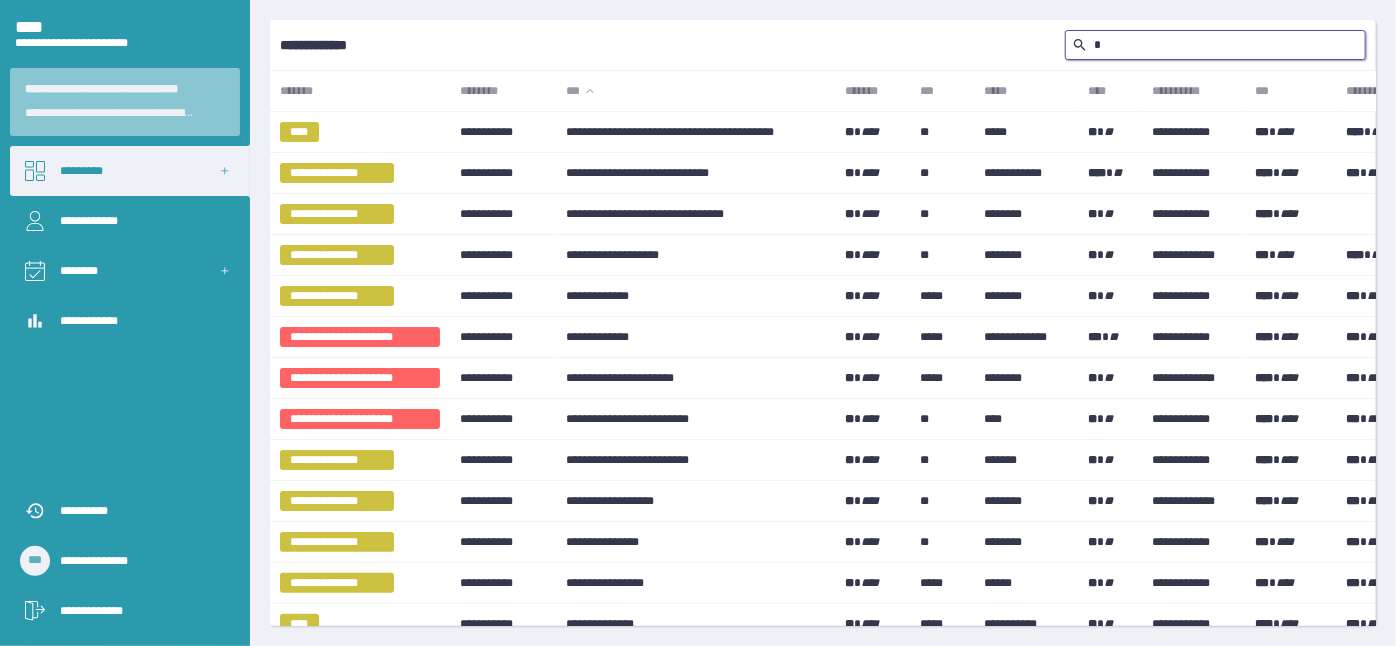 type 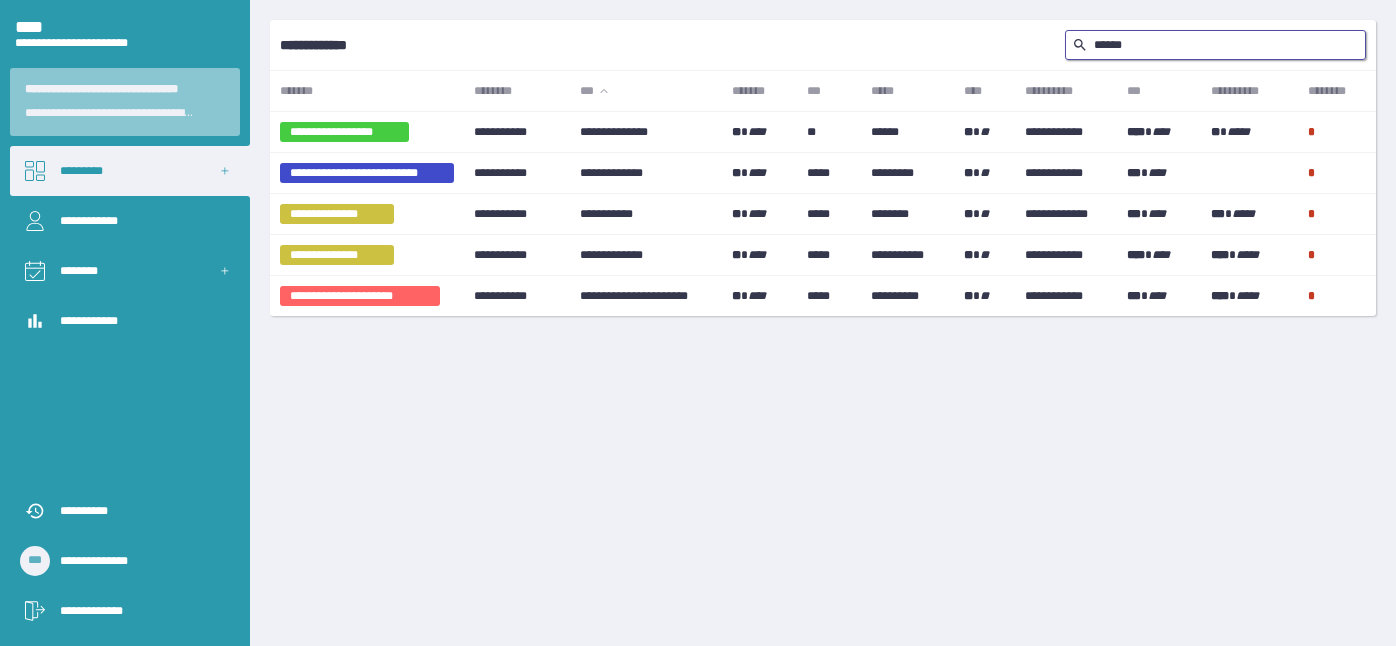 scroll, scrollTop: 0, scrollLeft: 0, axis: both 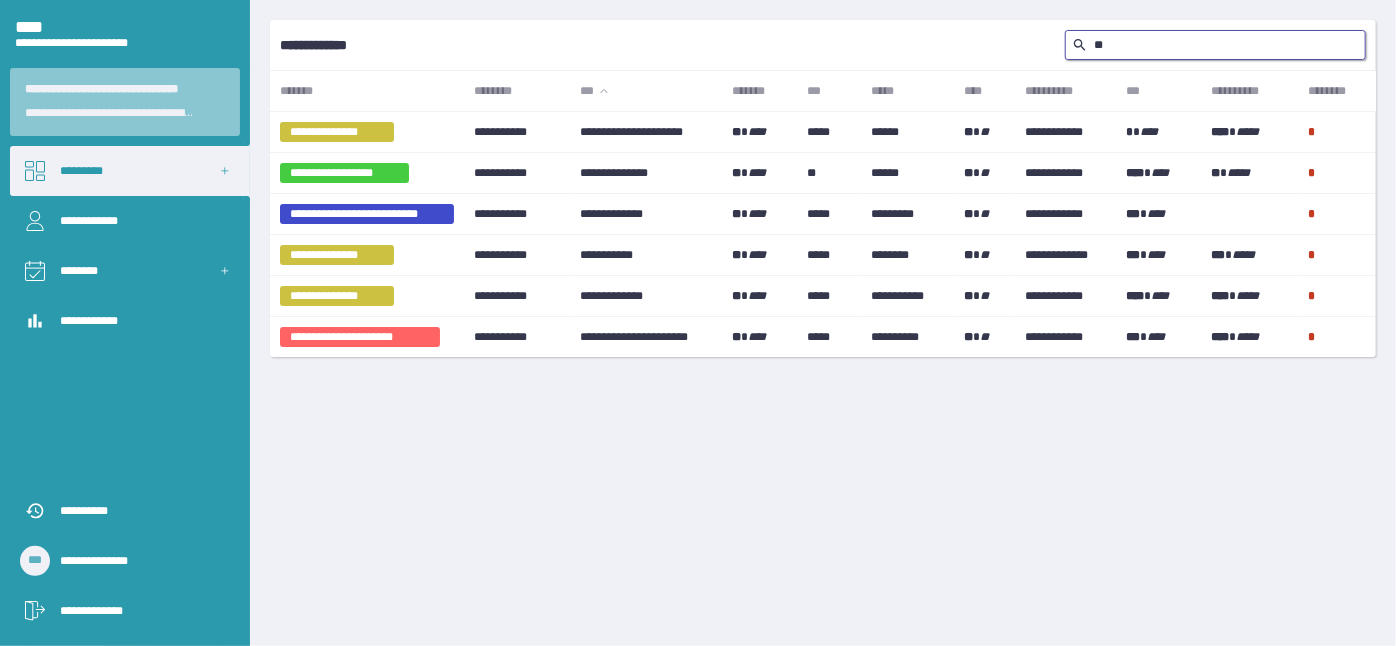 type on "*" 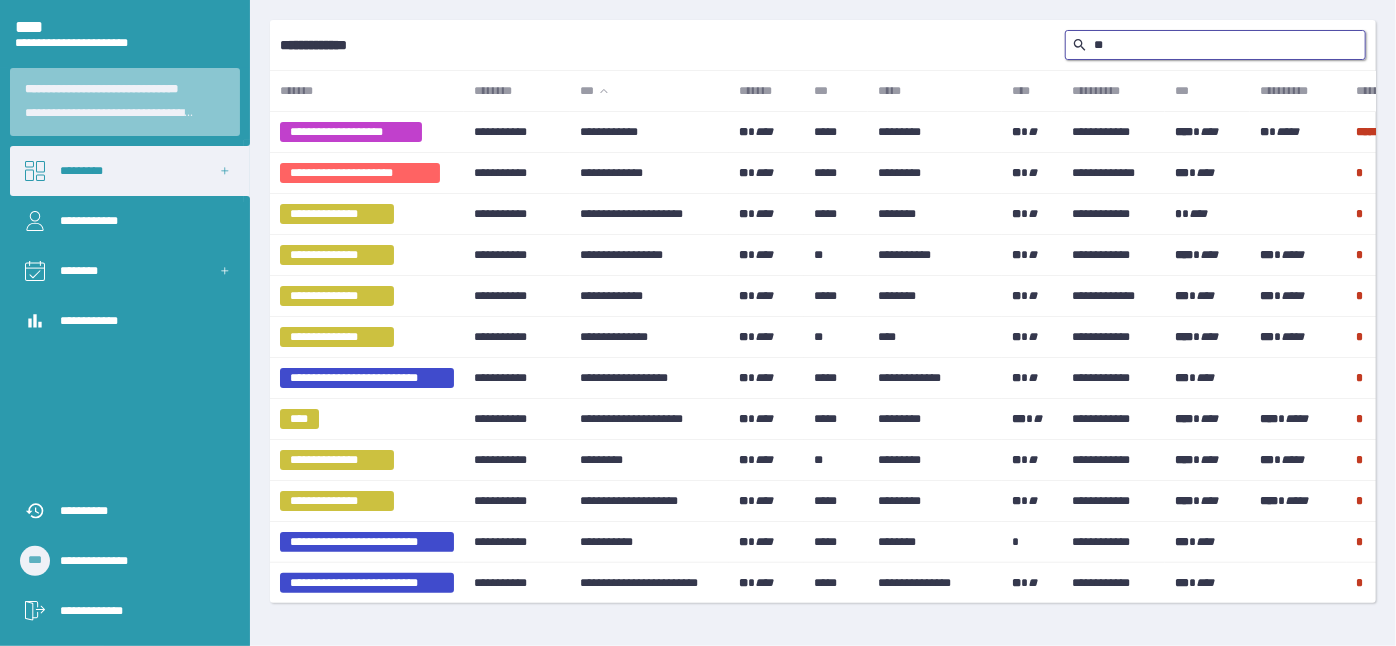 type on "[PHONE]" 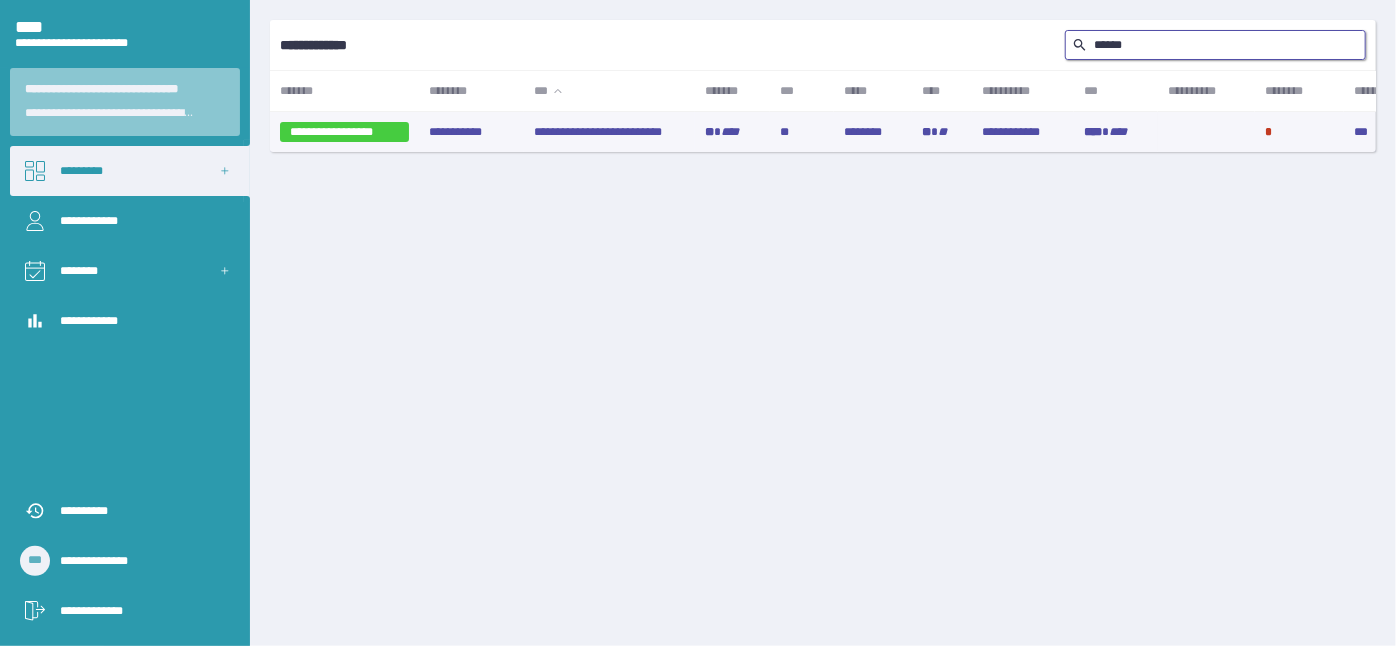 type on "[EMAIL]" 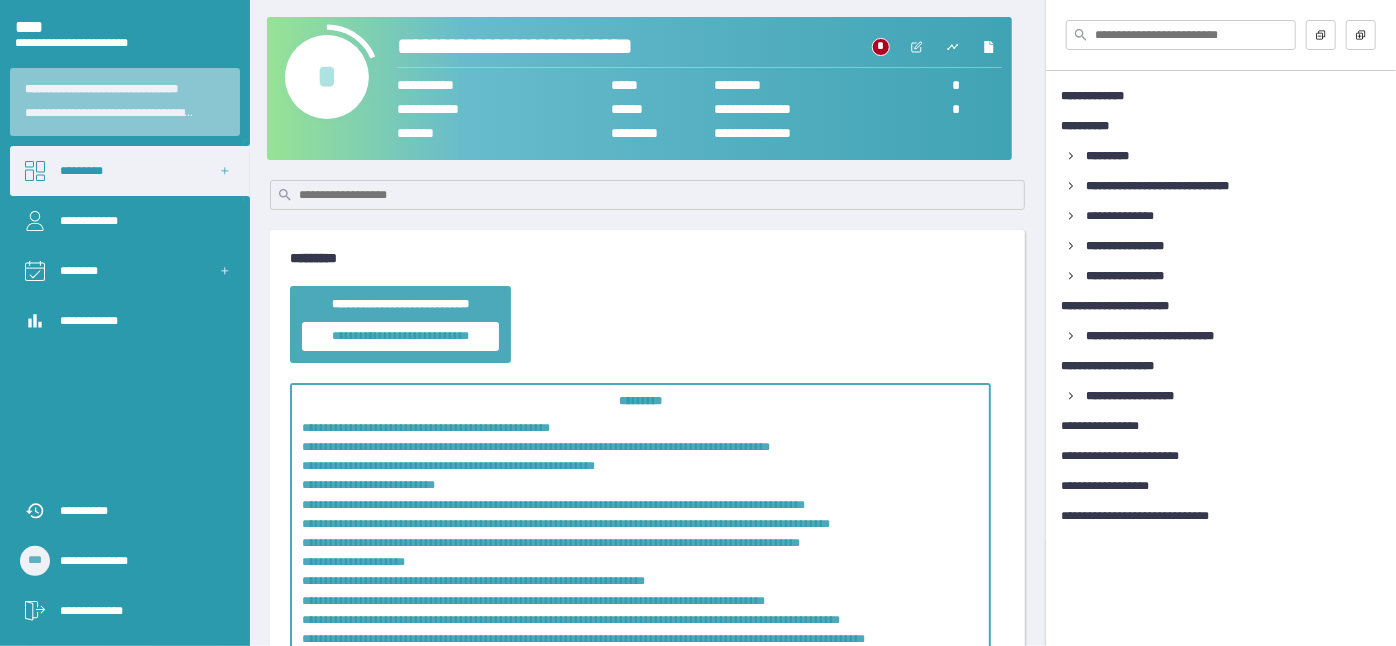 click on "*" at bounding box center (327, 77) 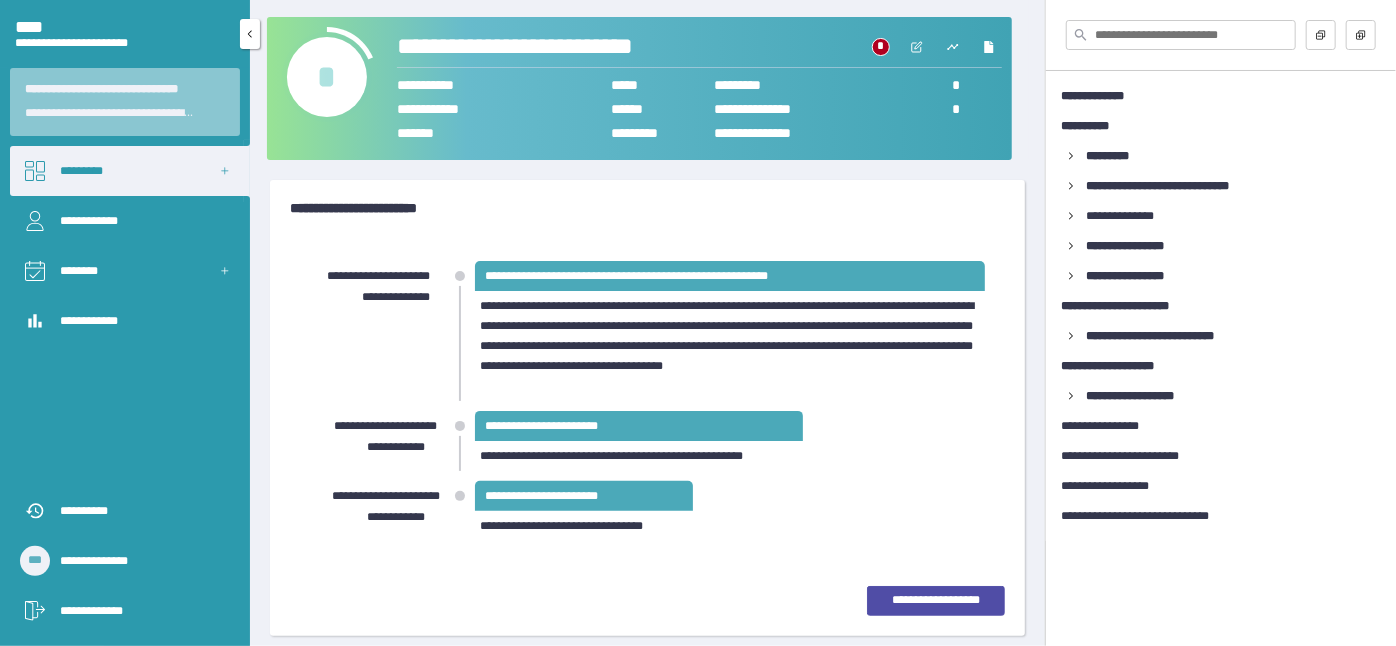 click on "*********" at bounding box center [130, 171] 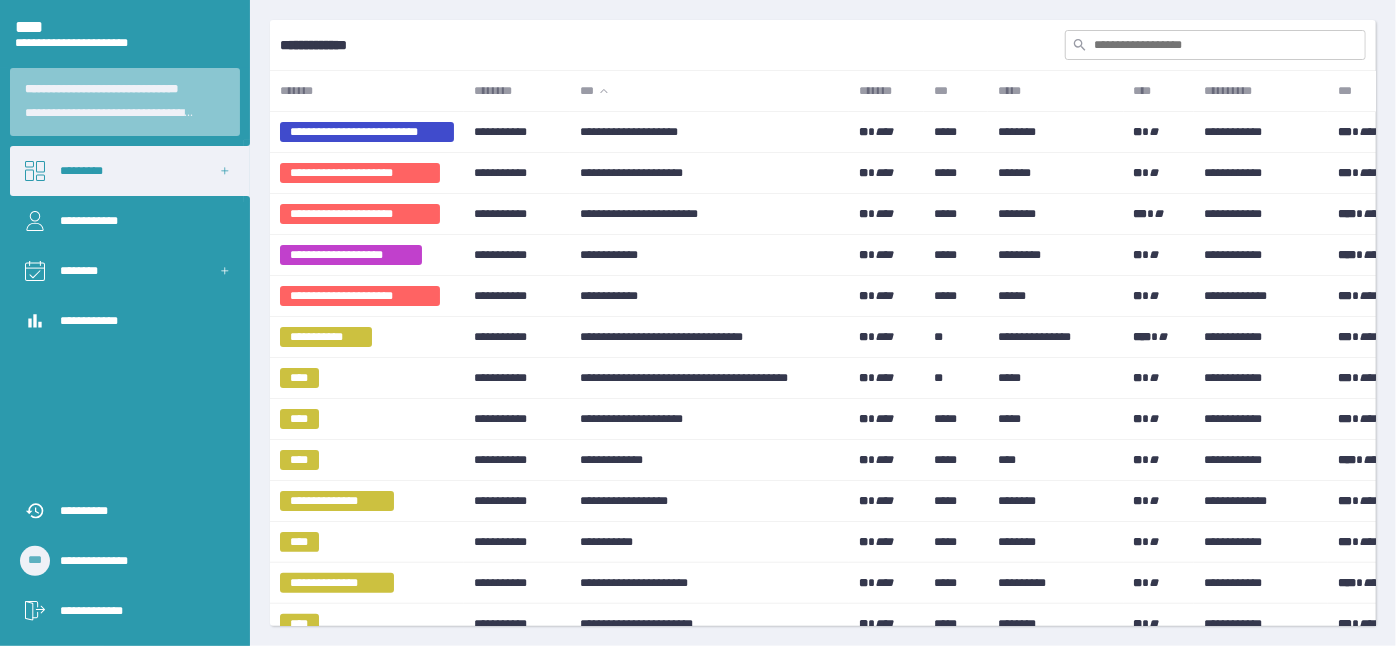 click at bounding box center [1215, 45] 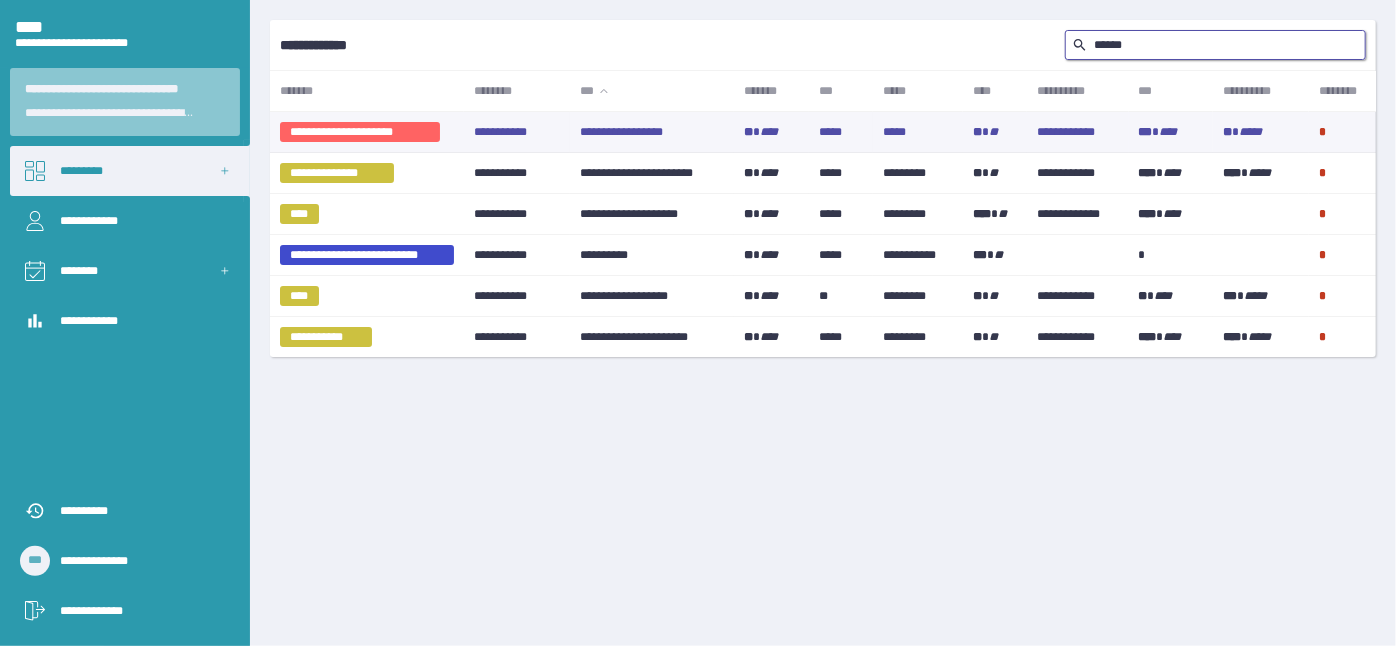 type on "******" 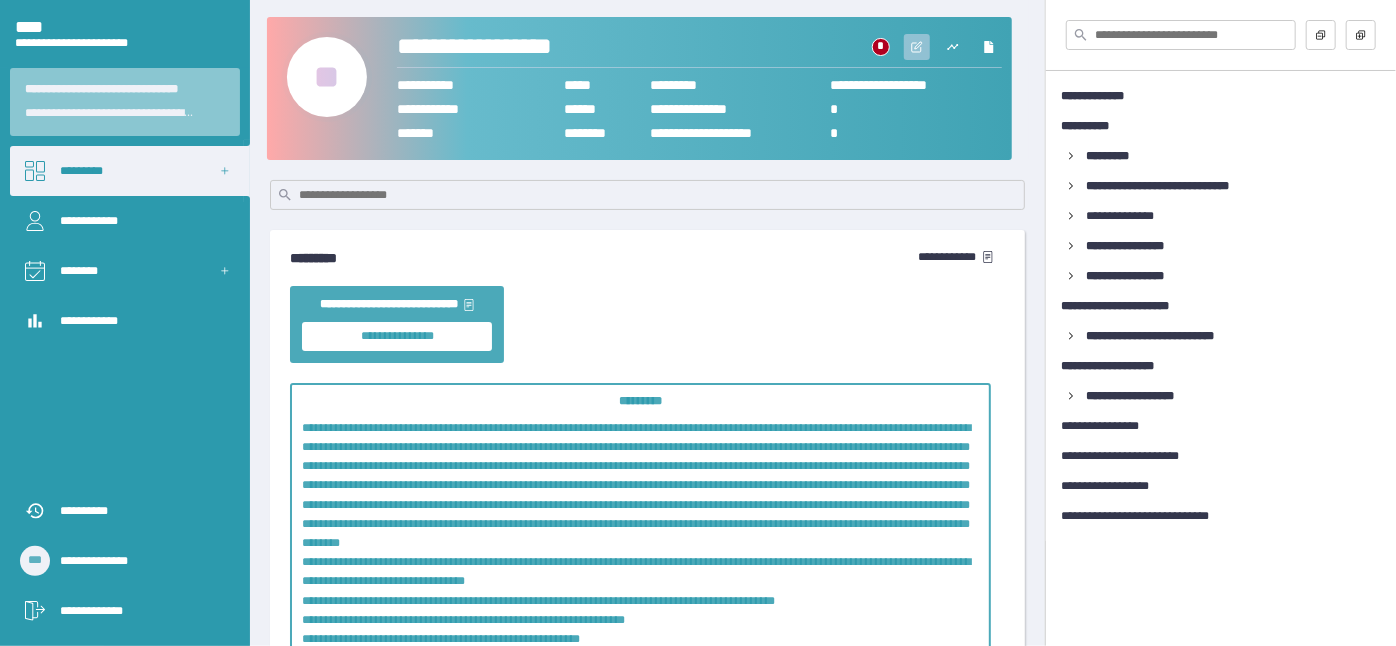 click at bounding box center [917, 47] 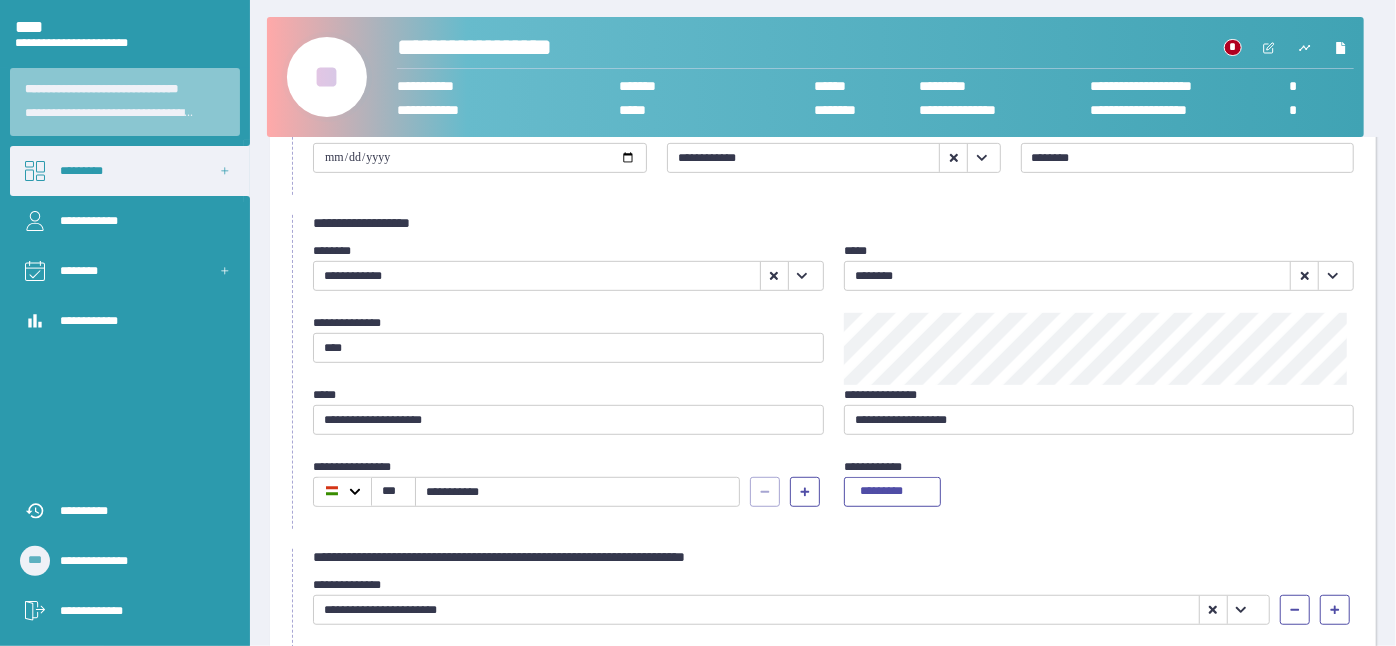 scroll, scrollTop: 363, scrollLeft: 0, axis: vertical 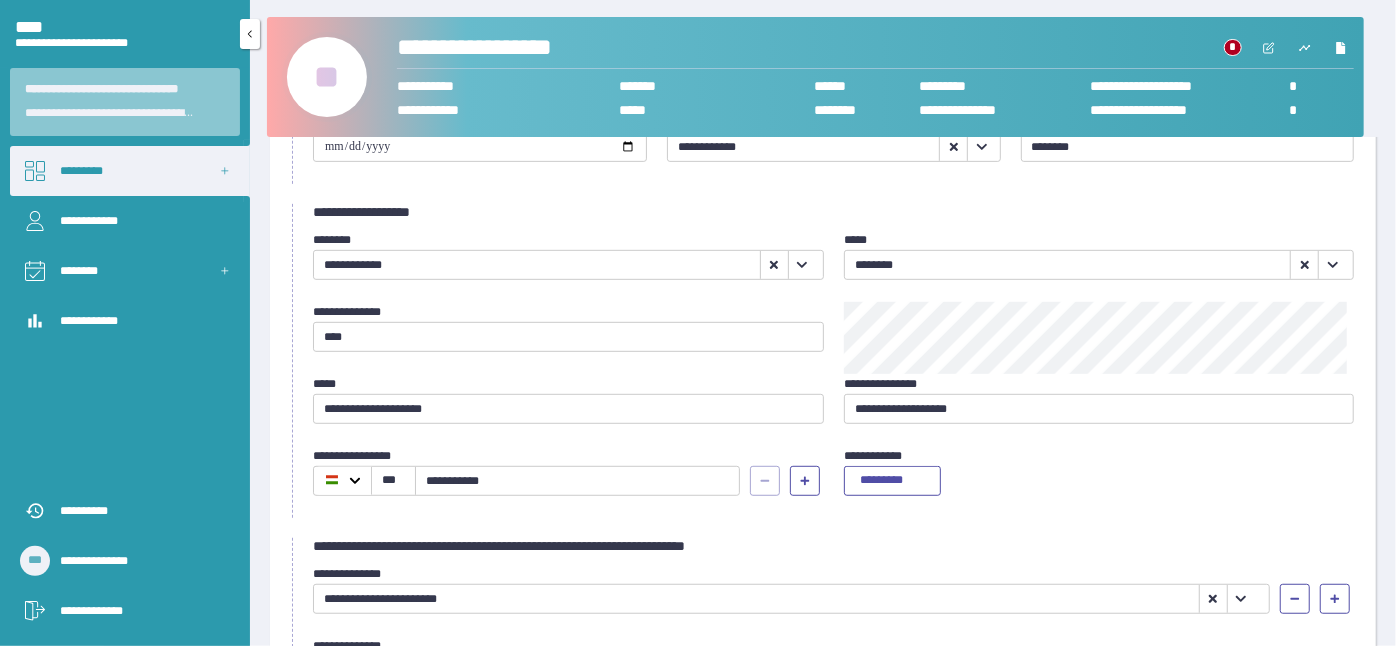 click on "*********" at bounding box center [130, 171] 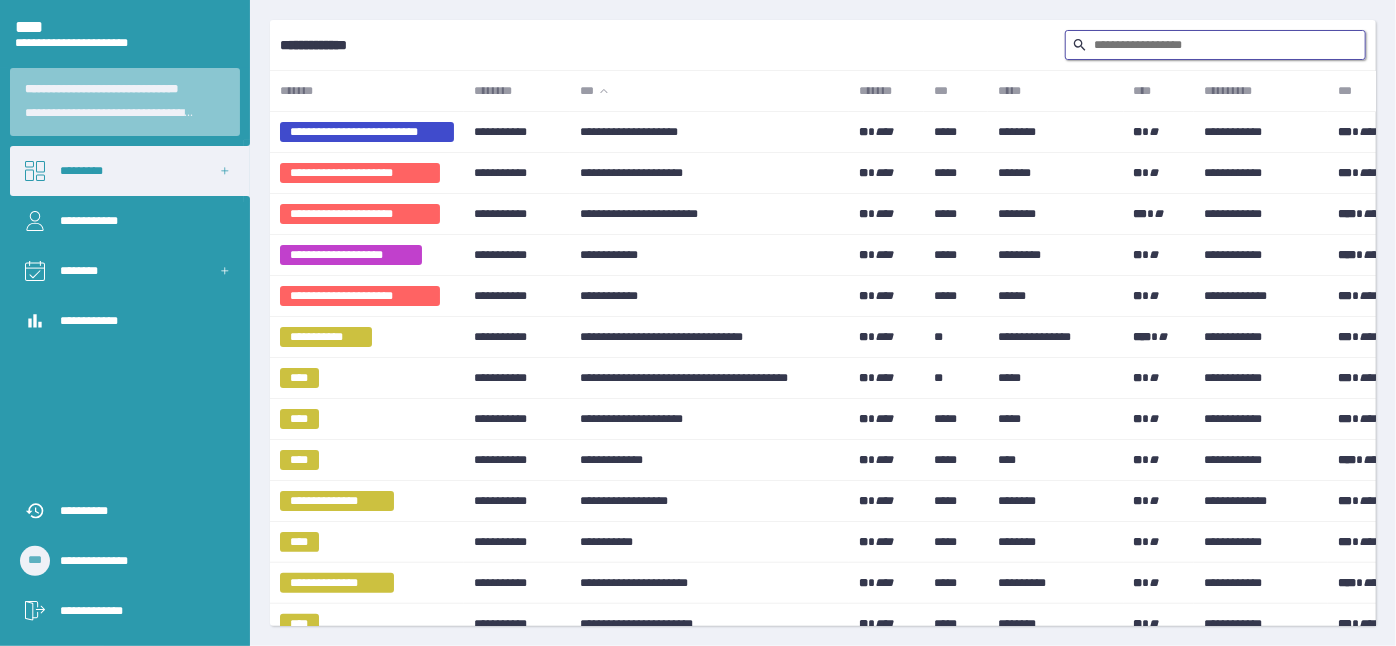 click at bounding box center [1215, 45] 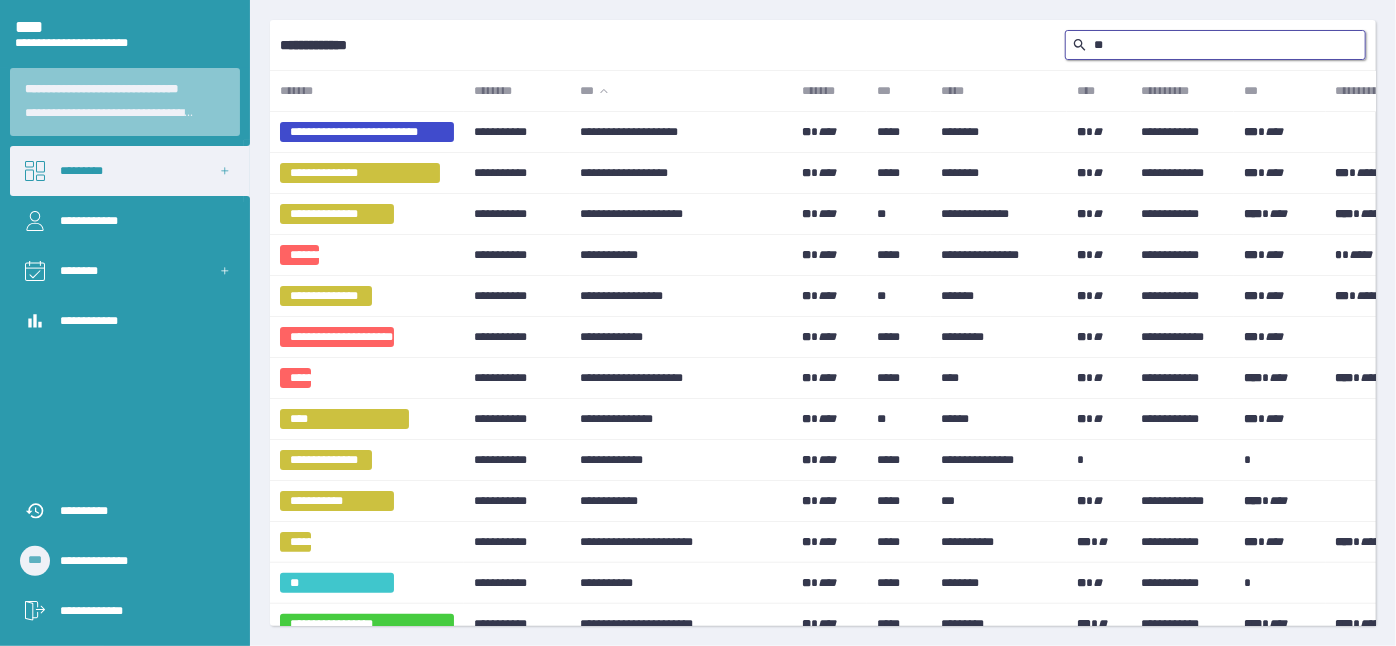 type on "*" 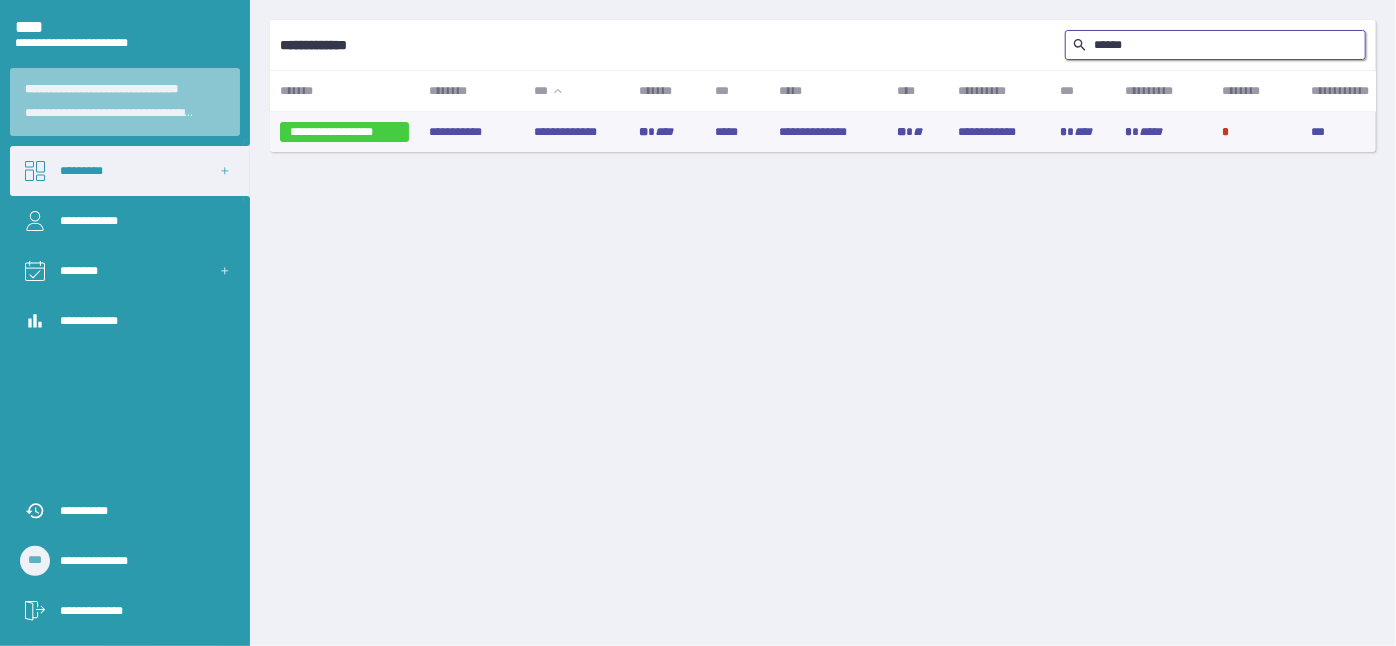 type on "******" 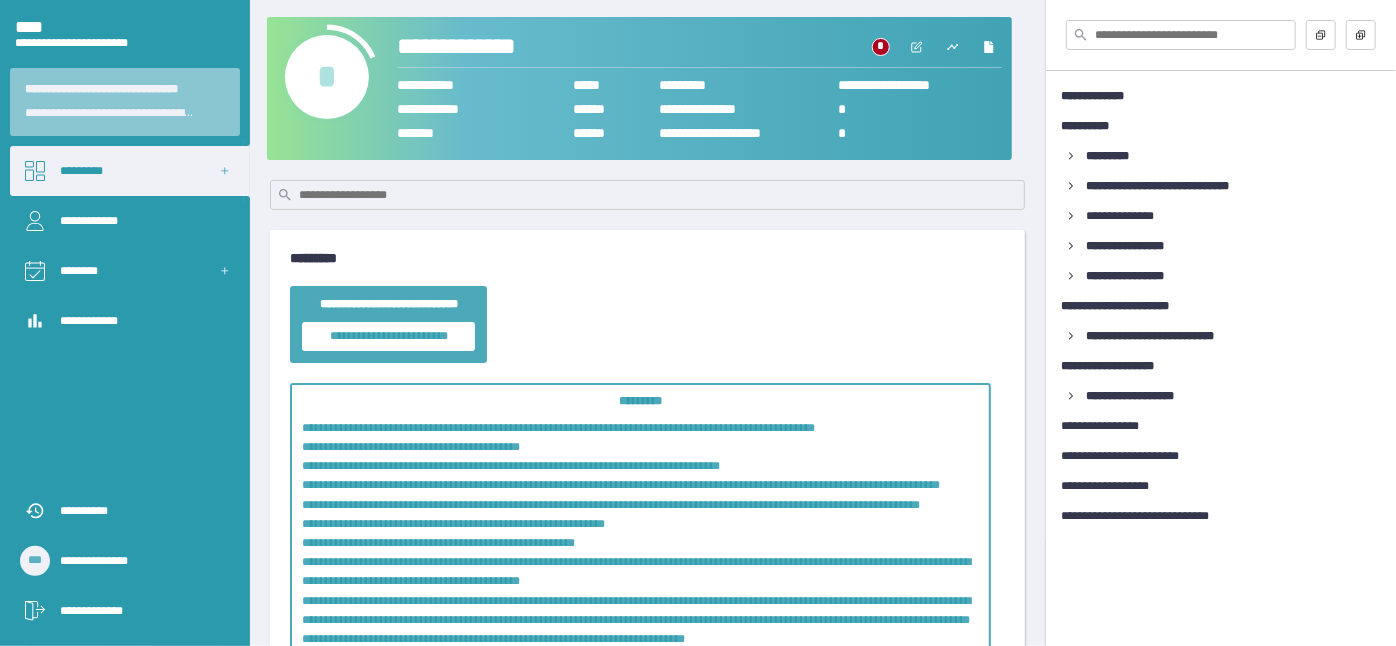 click on "*" at bounding box center [327, 77] 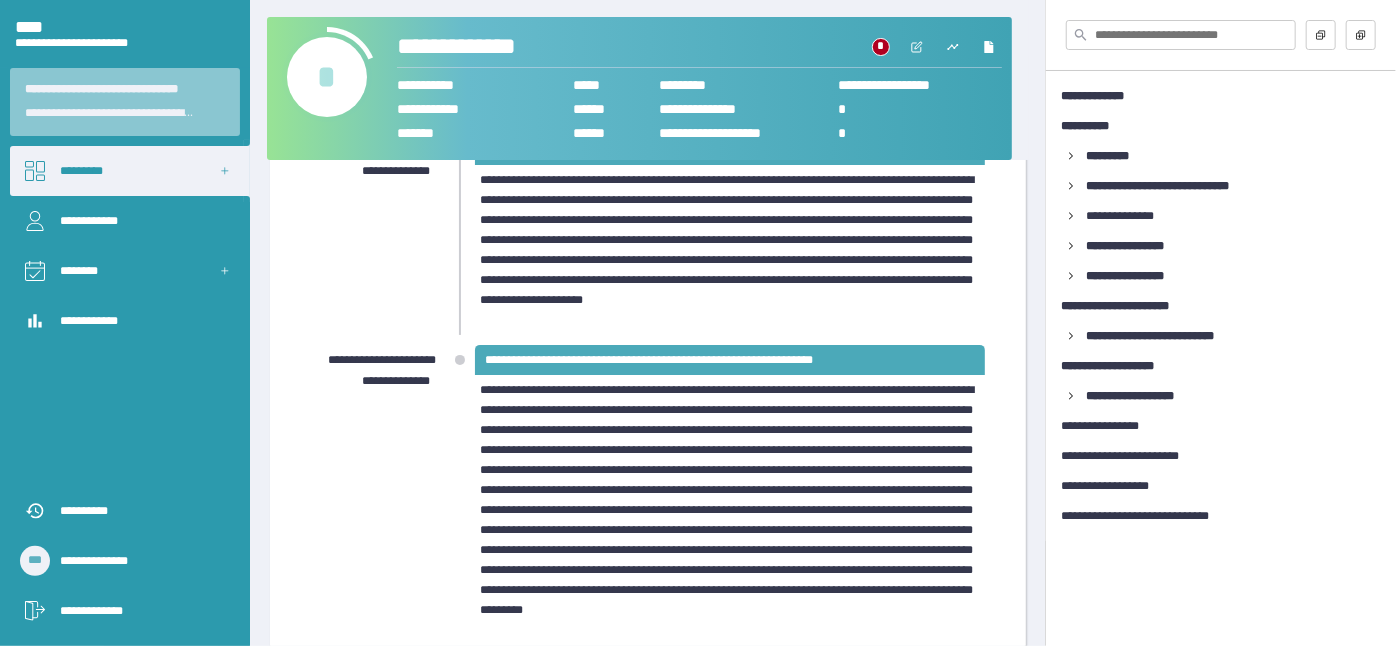 scroll, scrollTop: 0, scrollLeft: 0, axis: both 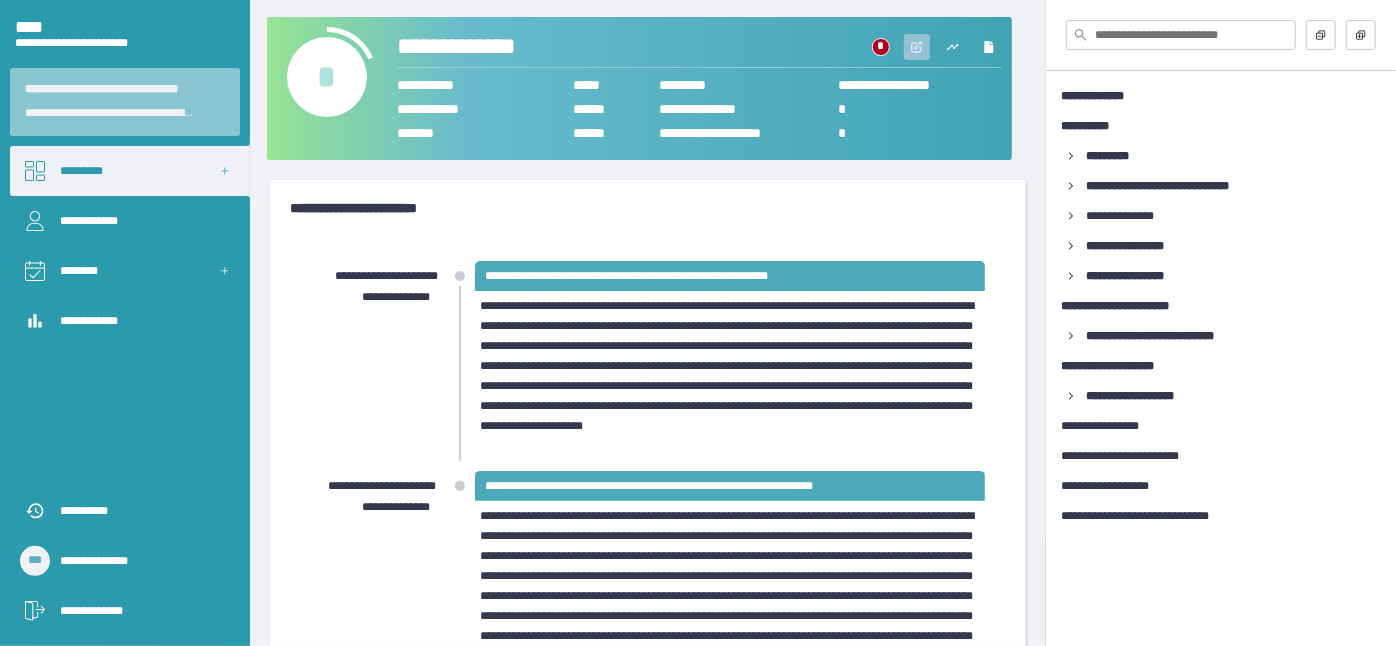 click at bounding box center [917, 47] 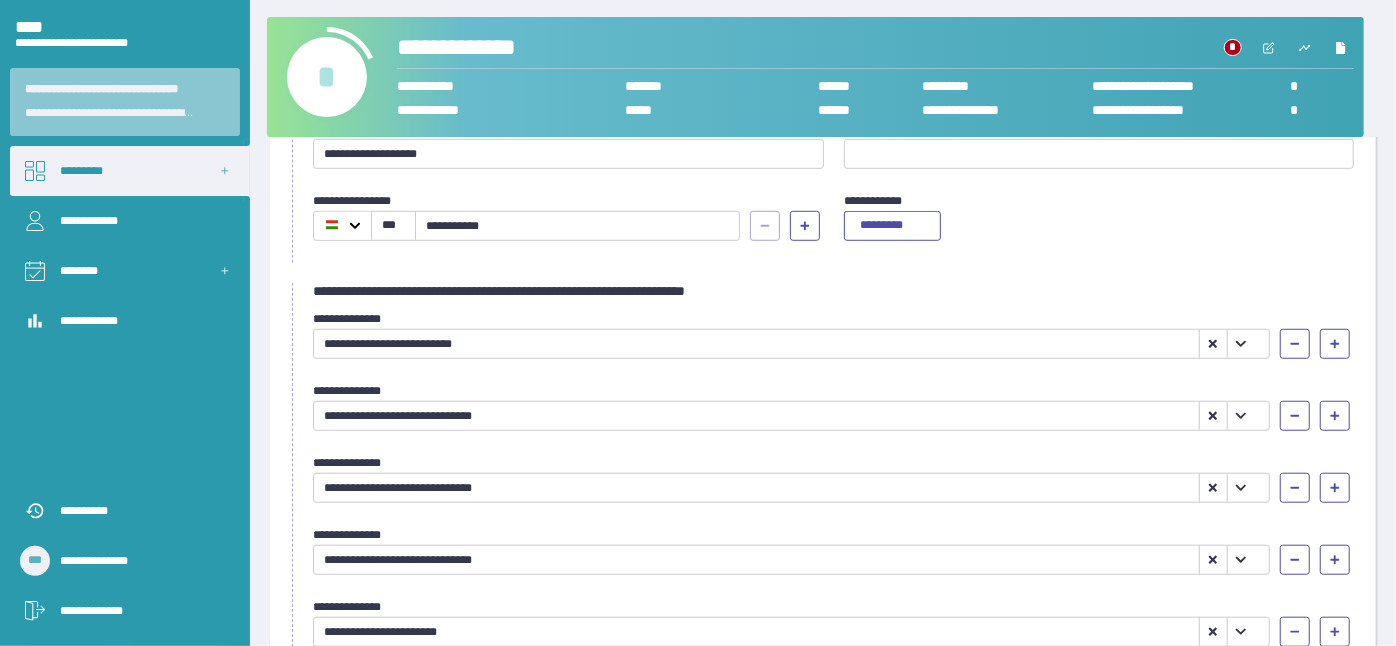 scroll, scrollTop: 545, scrollLeft: 0, axis: vertical 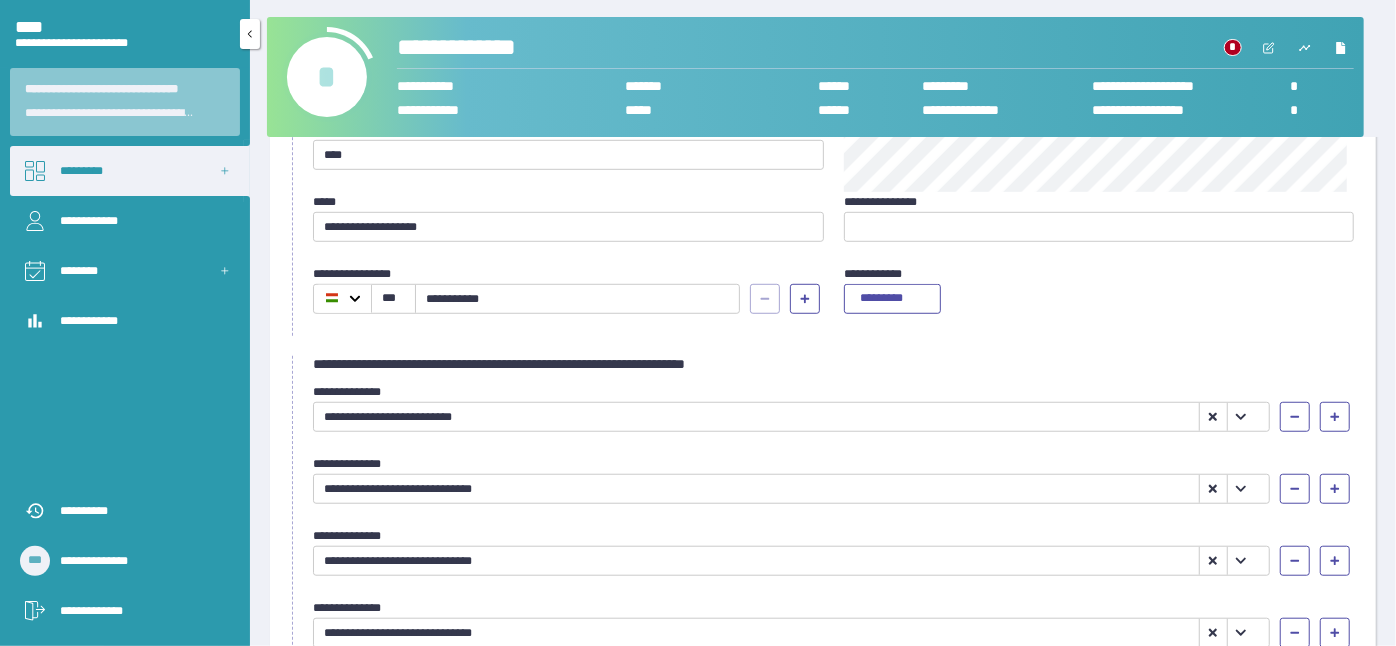 click on "*********" at bounding box center [130, 171] 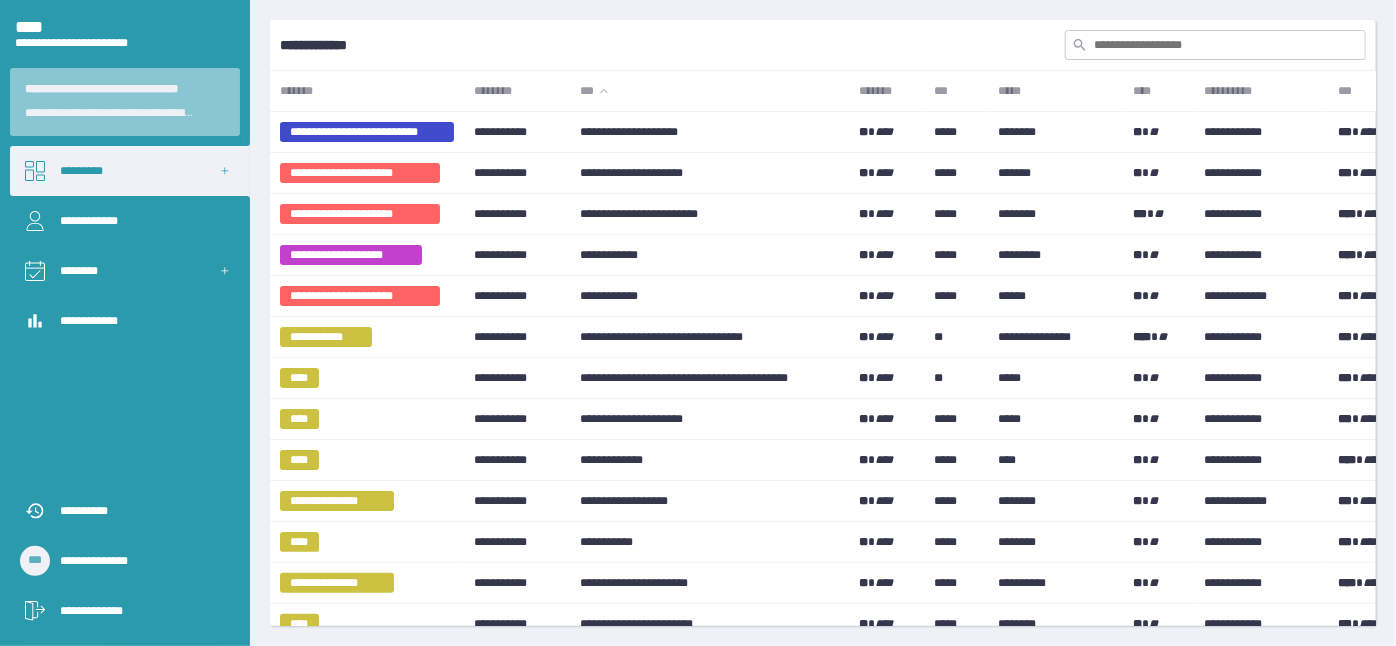 click at bounding box center [1215, 45] 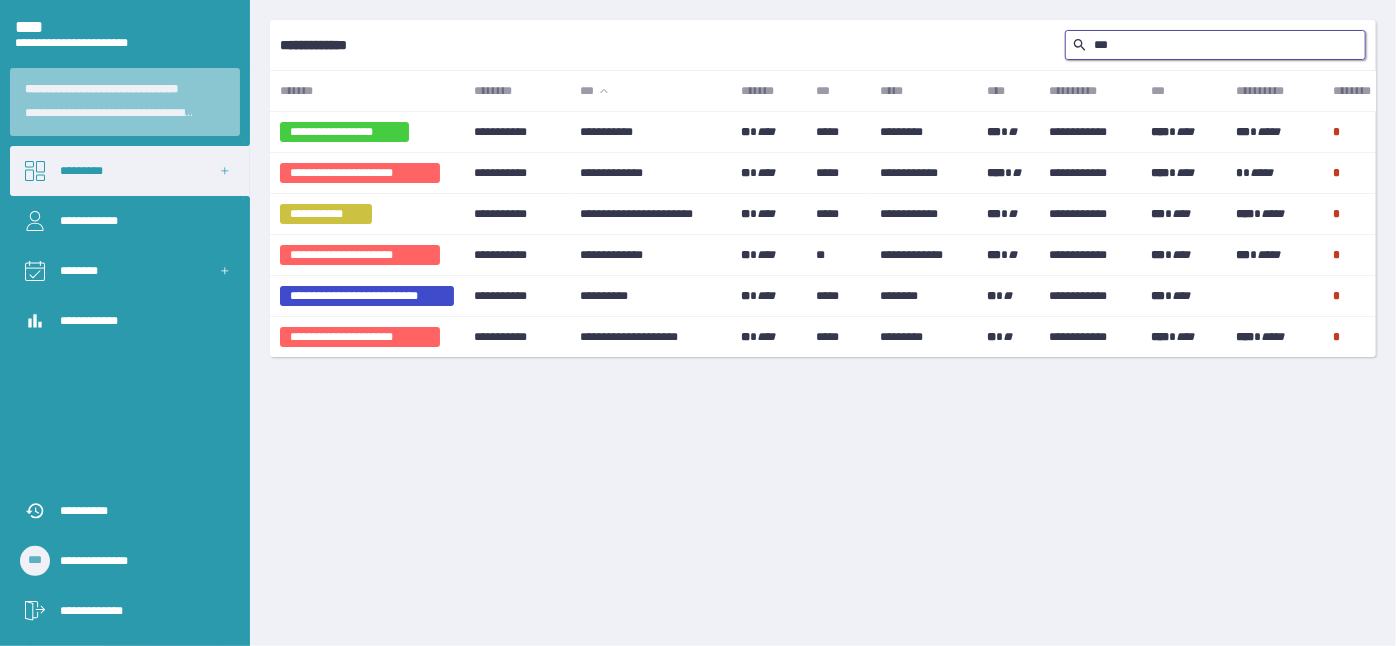 type on "**" 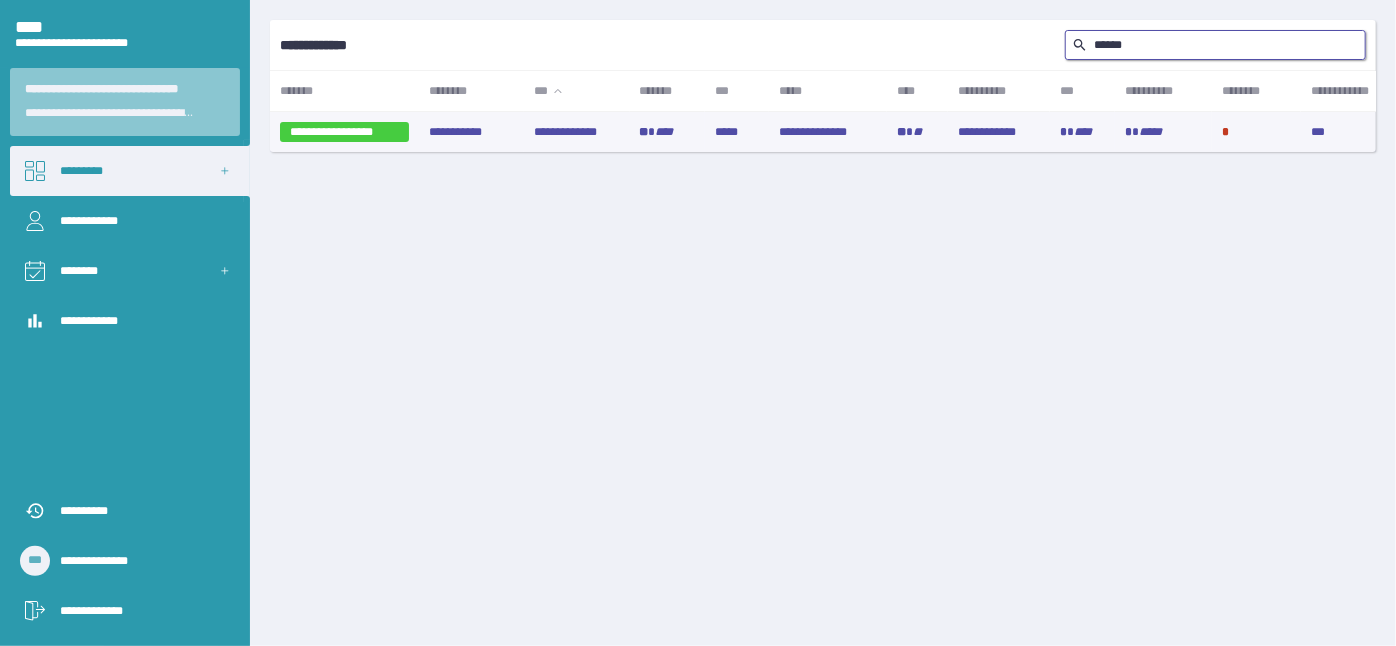 type on "******" 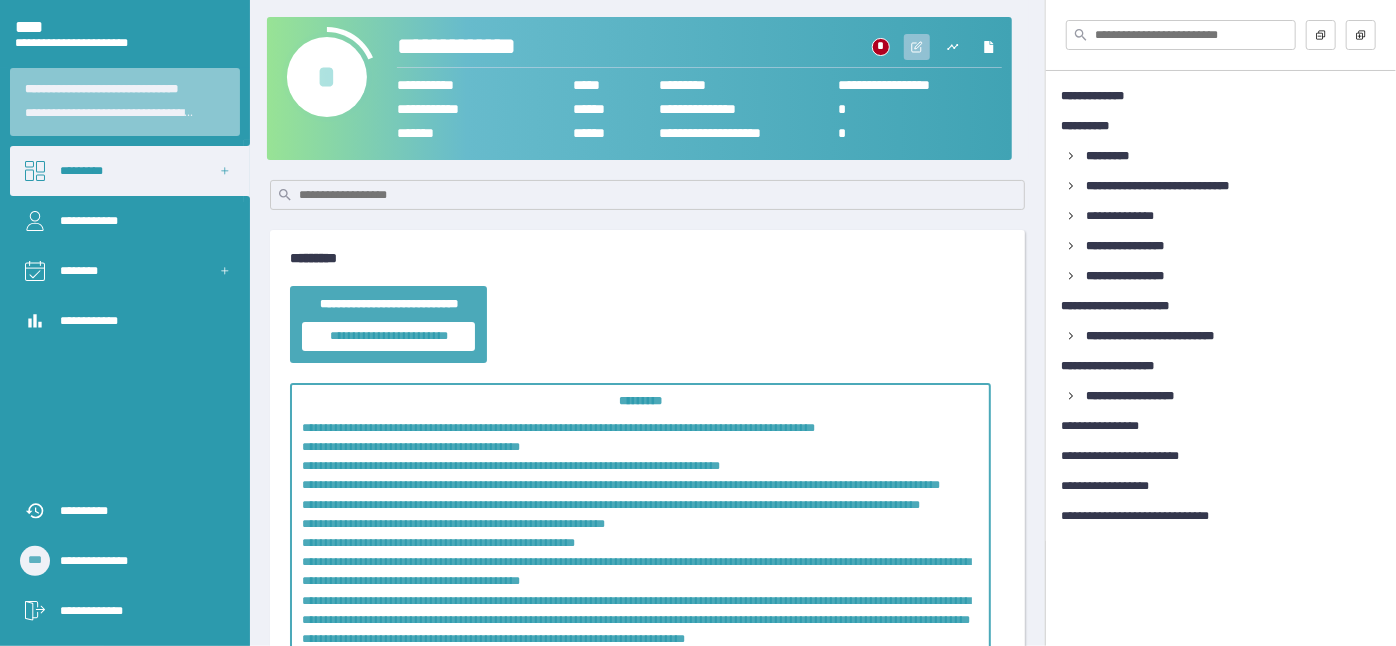 click at bounding box center [917, 47] 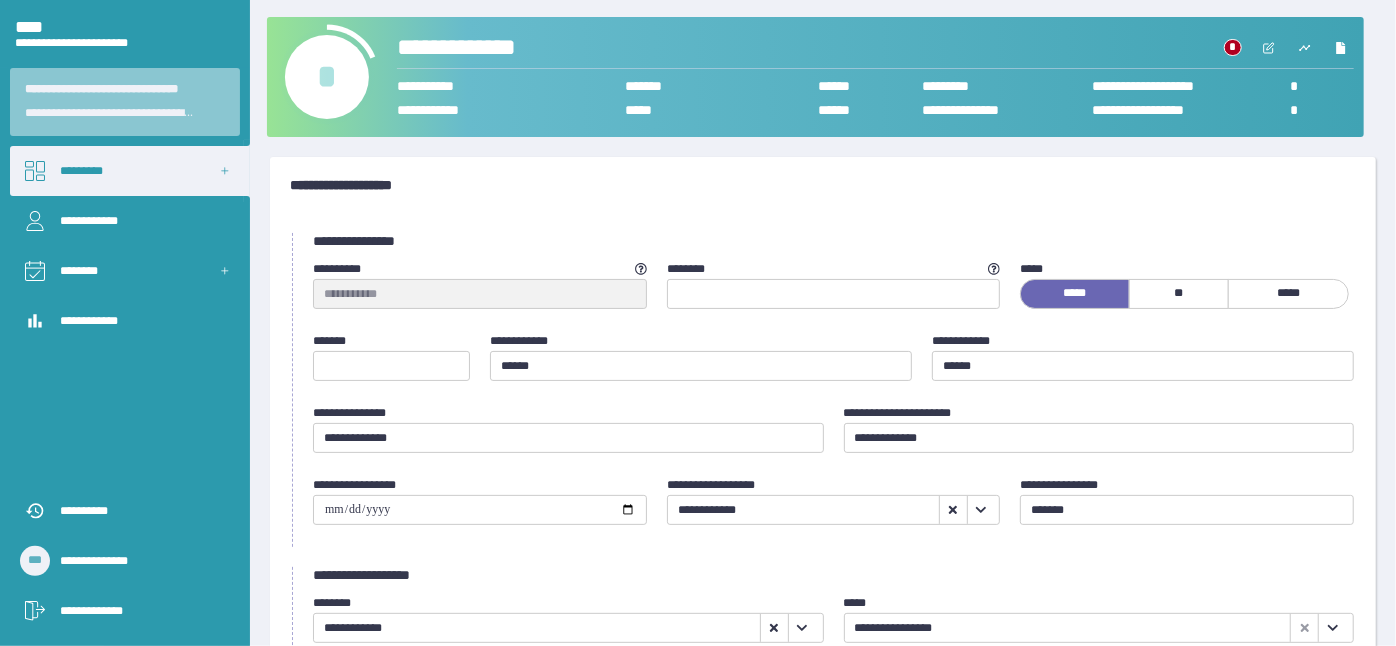 click on "*" at bounding box center (327, 77) 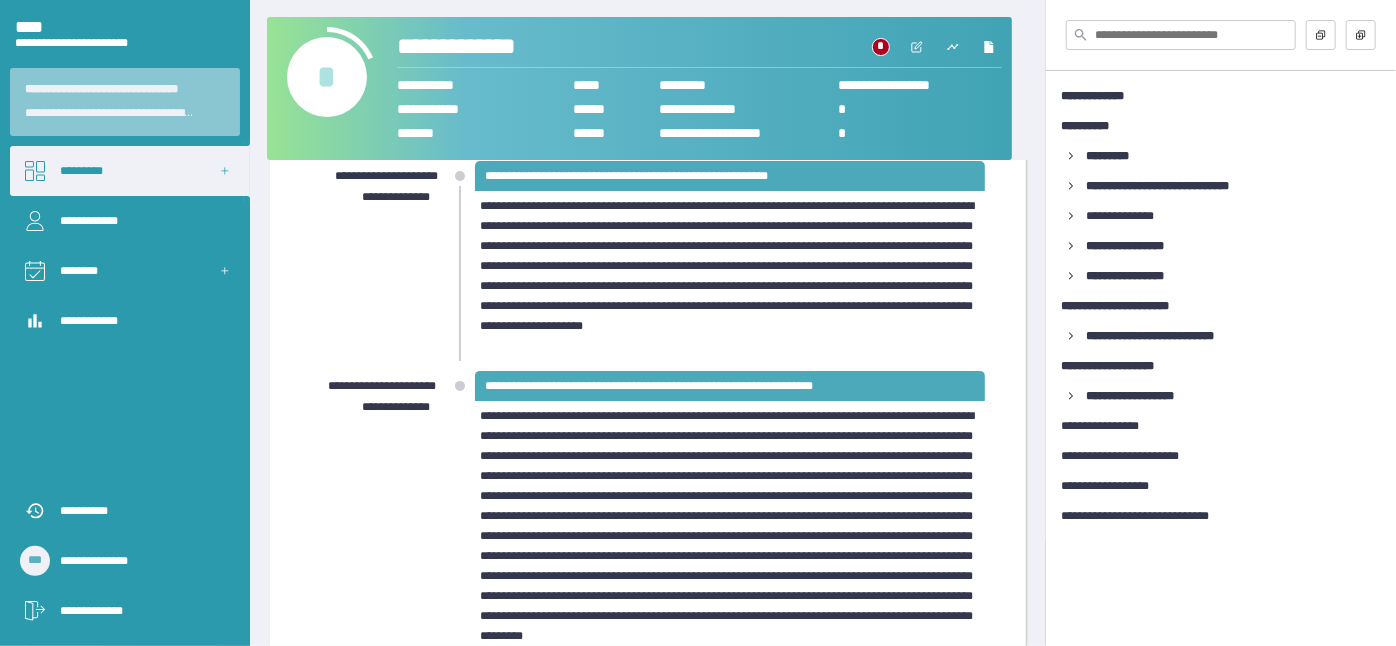 scroll, scrollTop: 80, scrollLeft: 0, axis: vertical 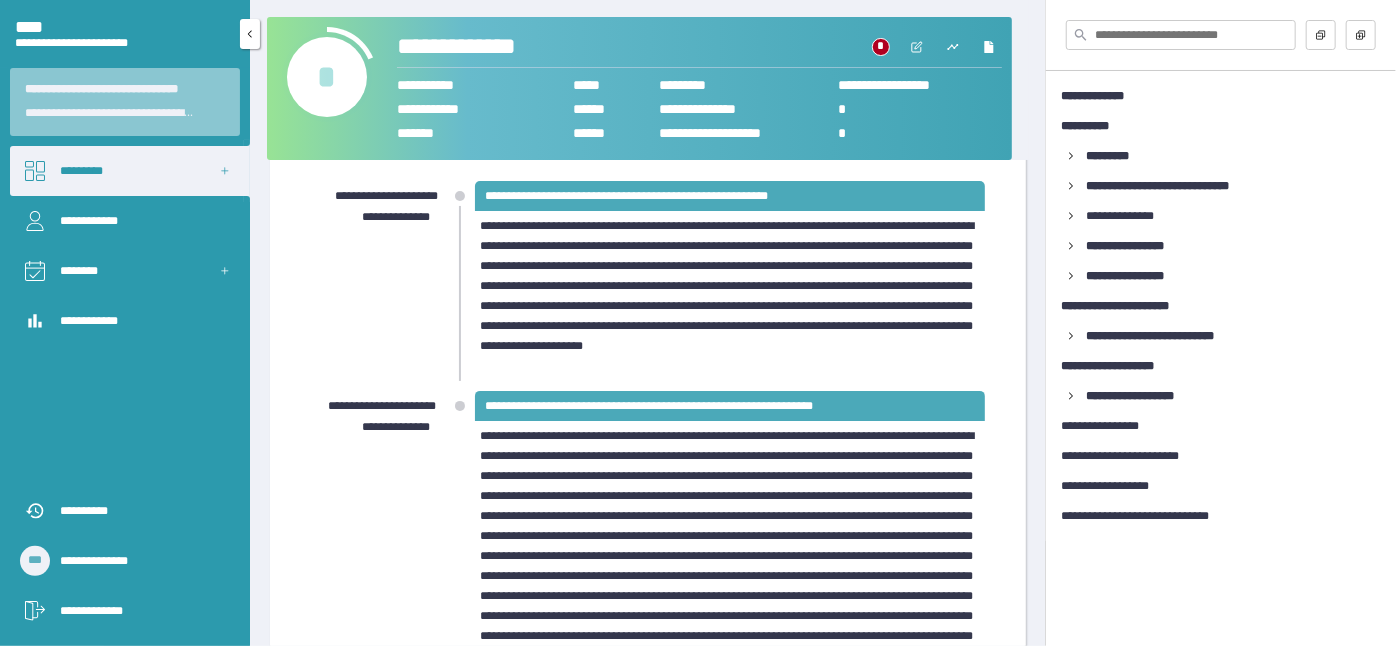 click on "*********" at bounding box center (130, 171) 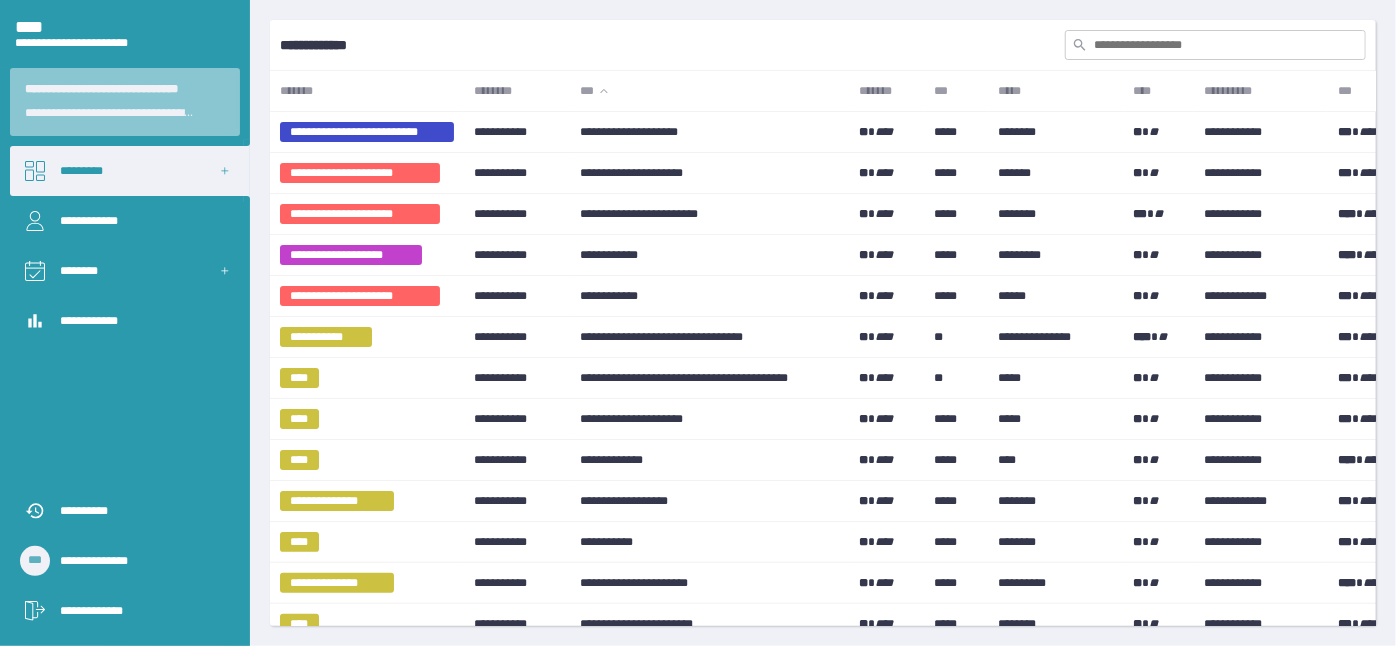 click at bounding box center (1215, 45) 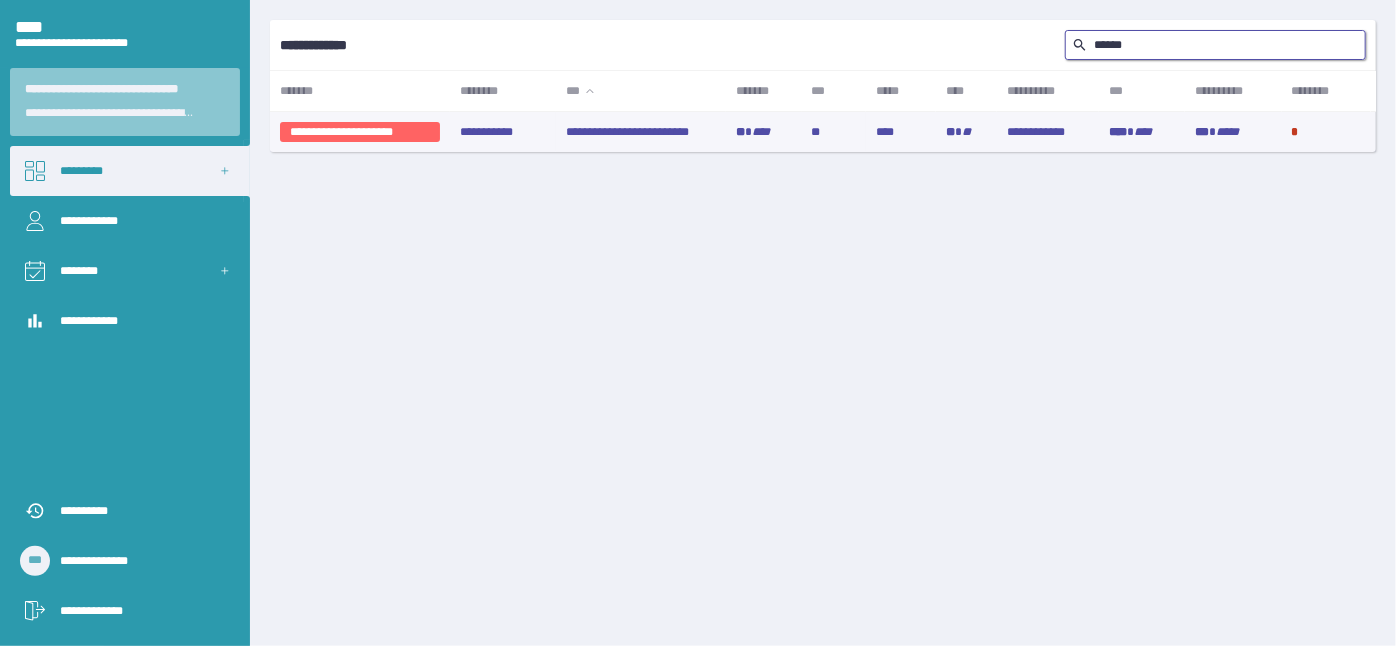 type on "******" 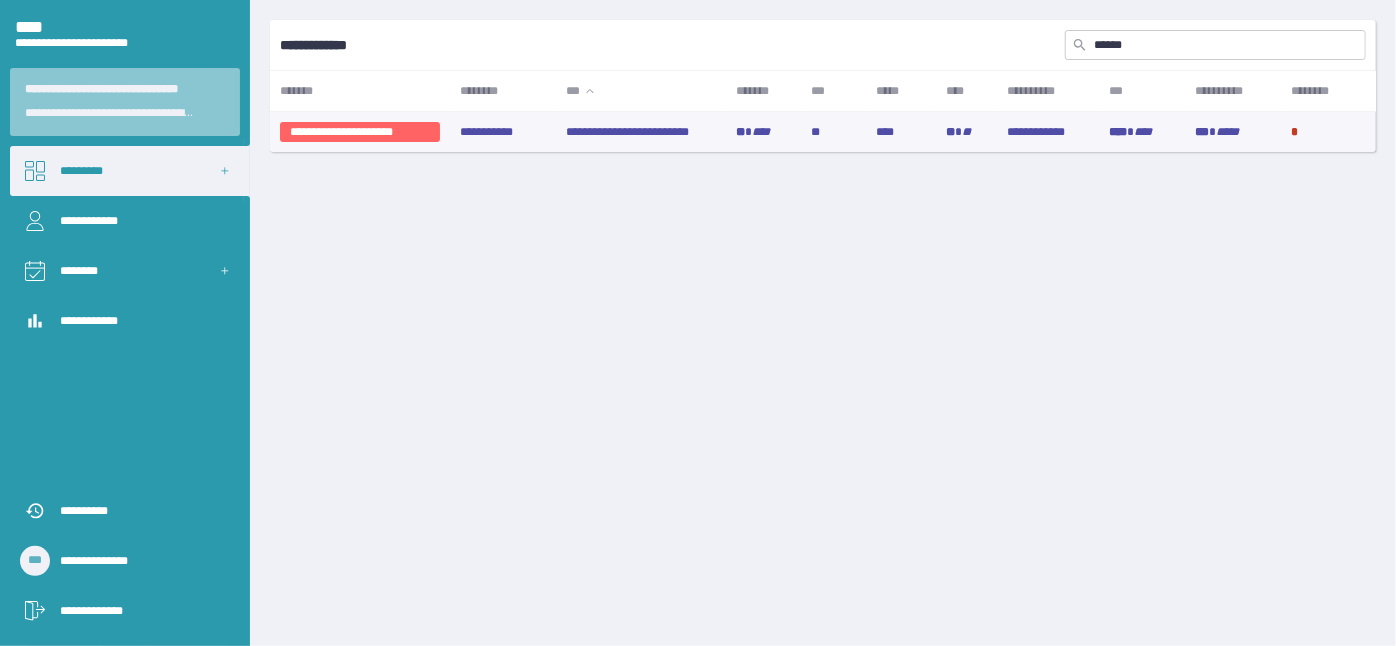 click on "**********" at bounding box center [641, 132] 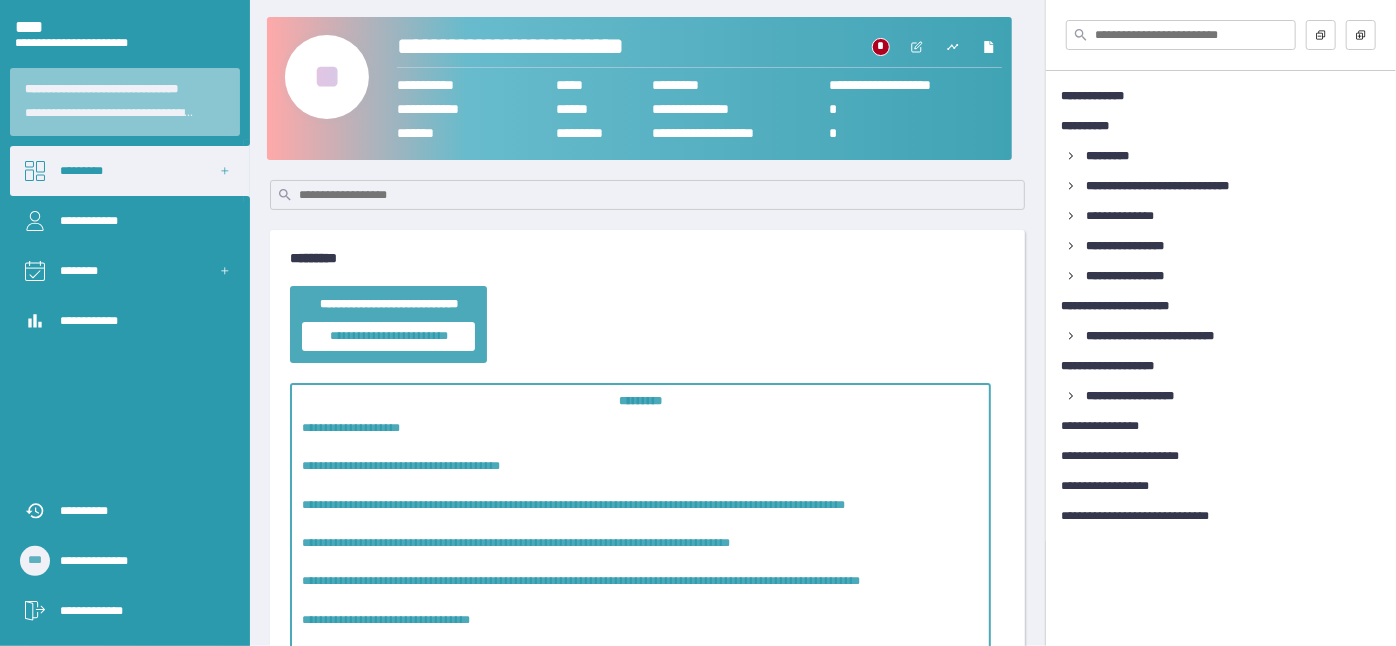 click on "**" at bounding box center (327, 77) 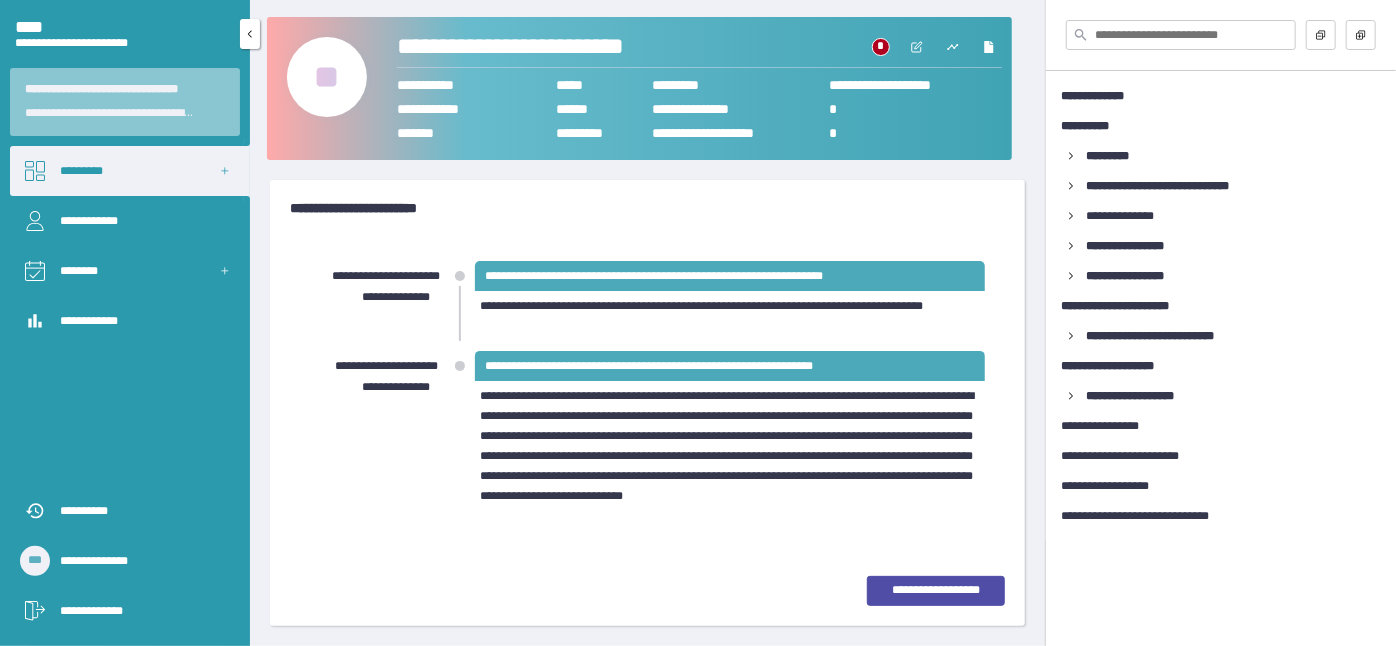 click on "*********" at bounding box center (130, 171) 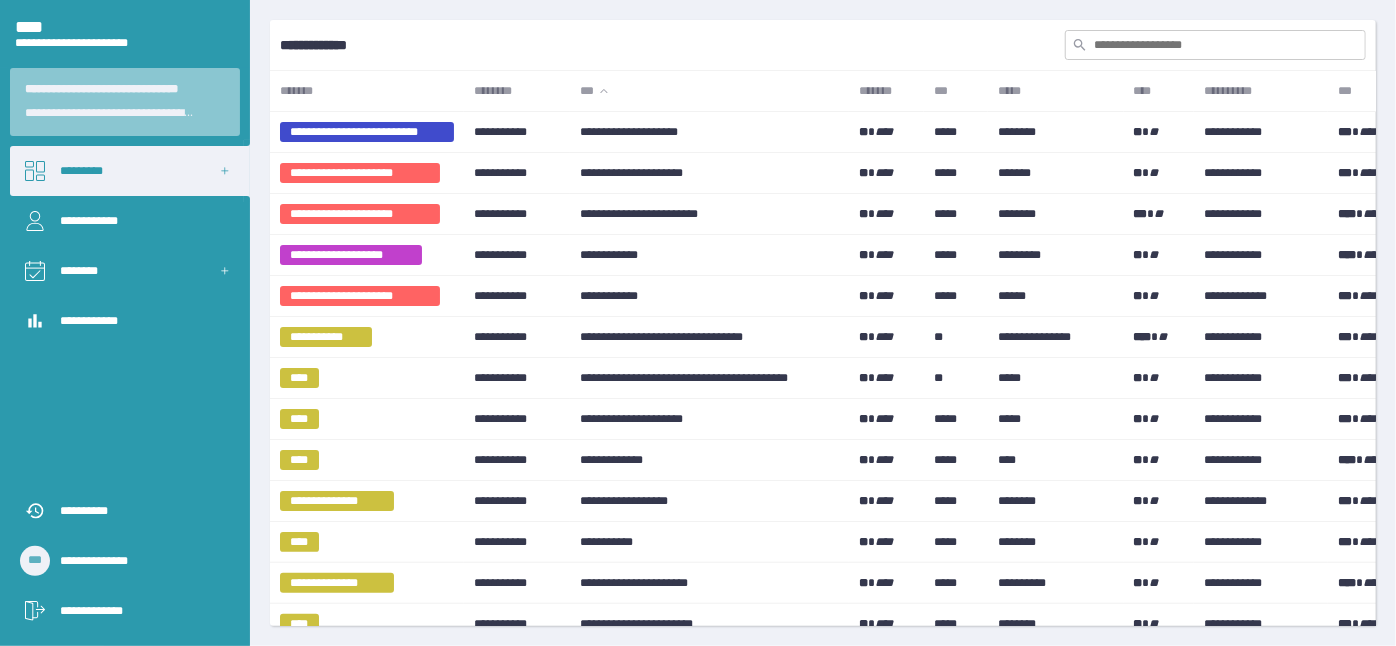 click at bounding box center [1215, 45] 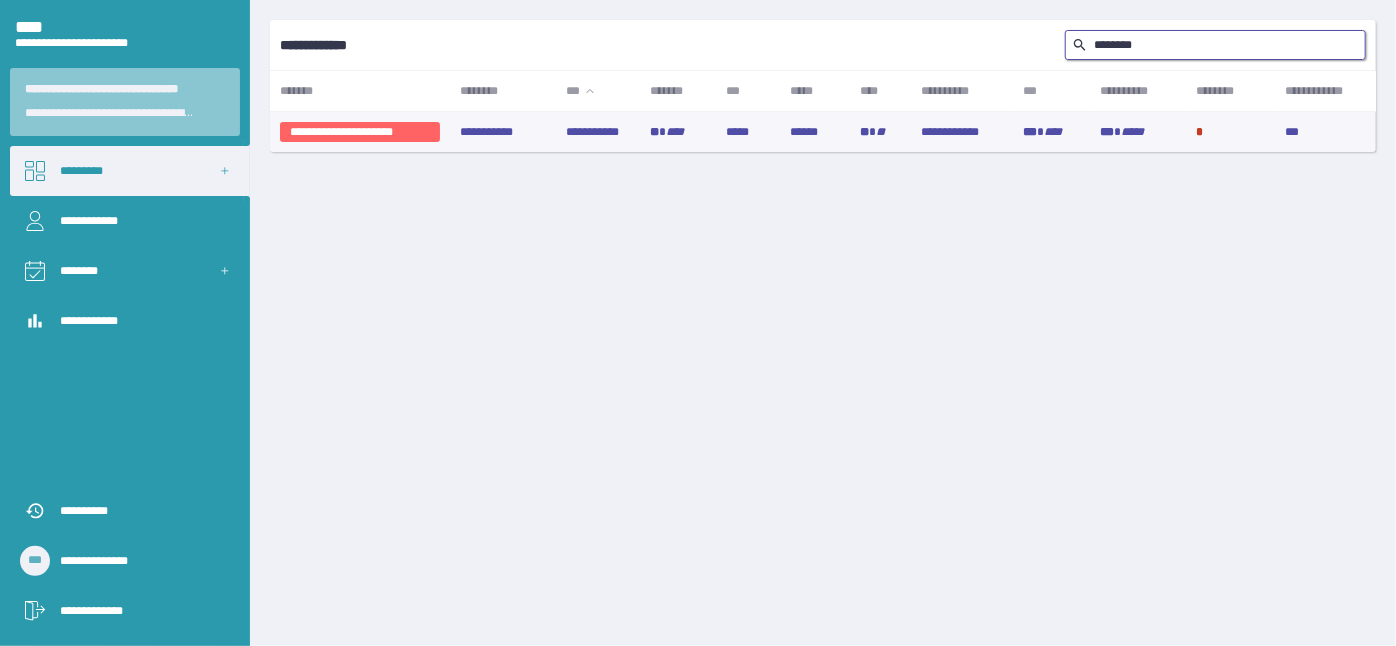 type on "********" 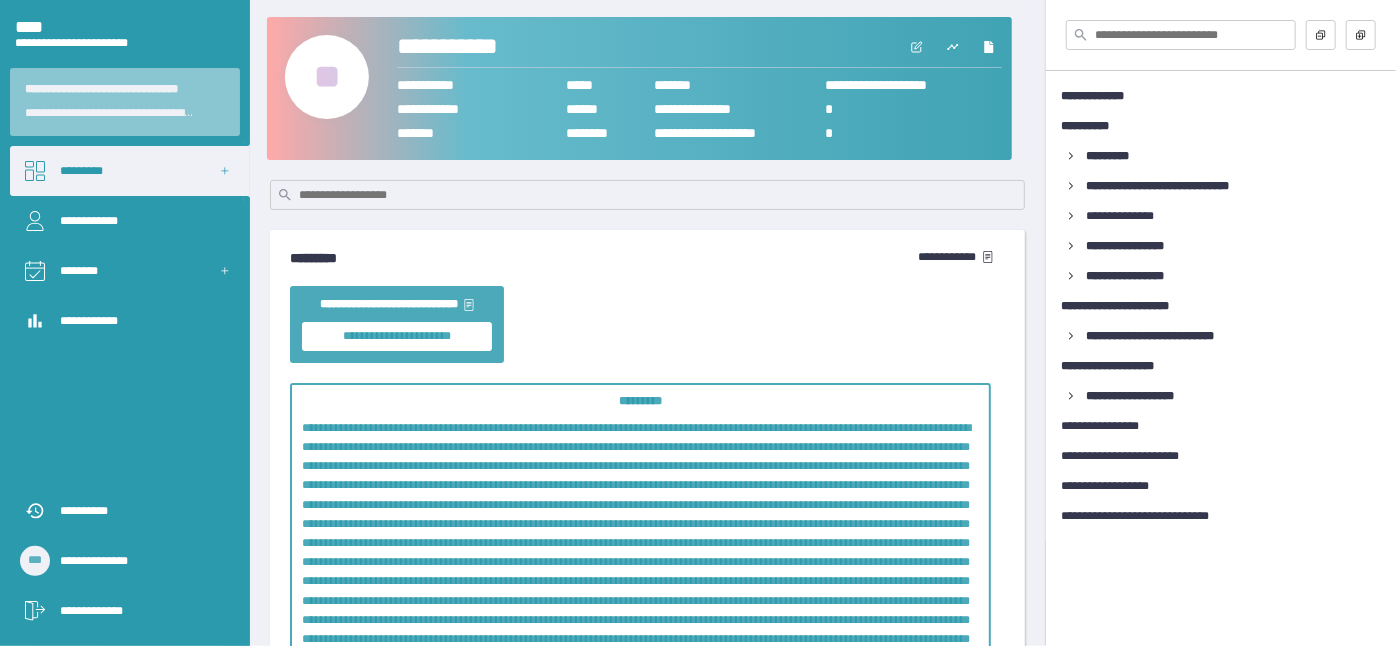 click on "**" at bounding box center [327, 77] 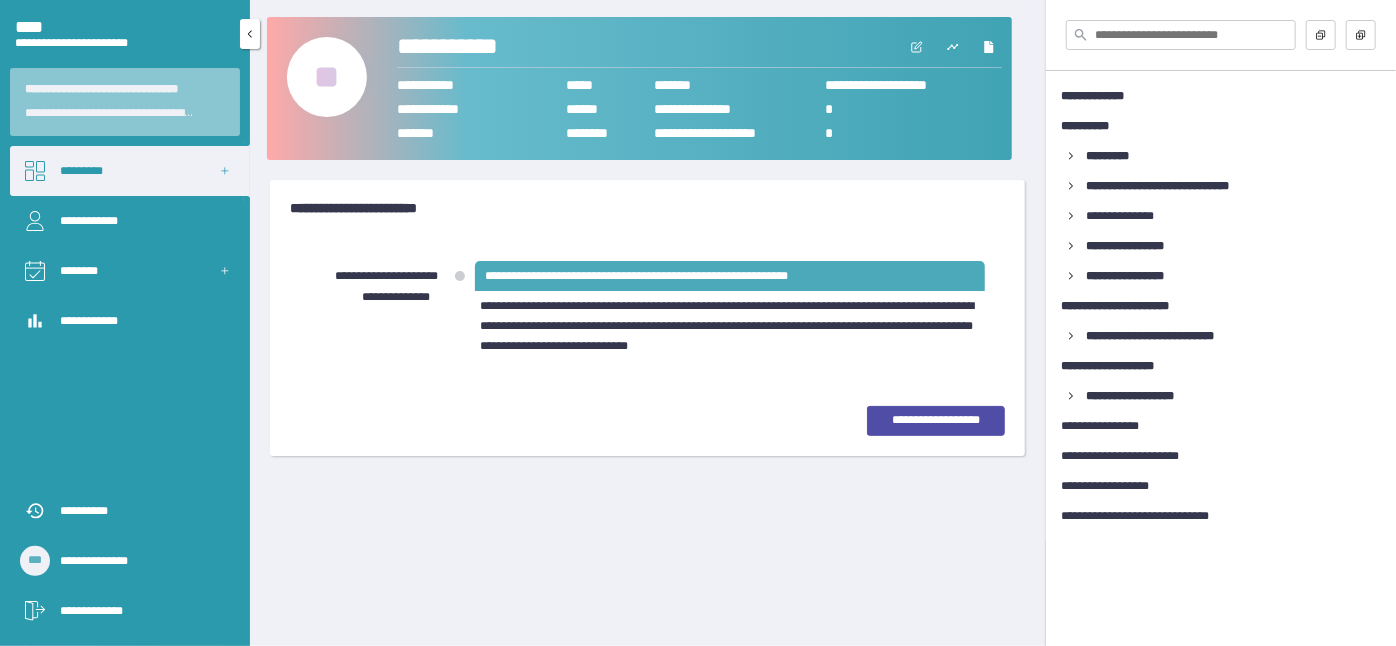 click on "*********" at bounding box center (130, 171) 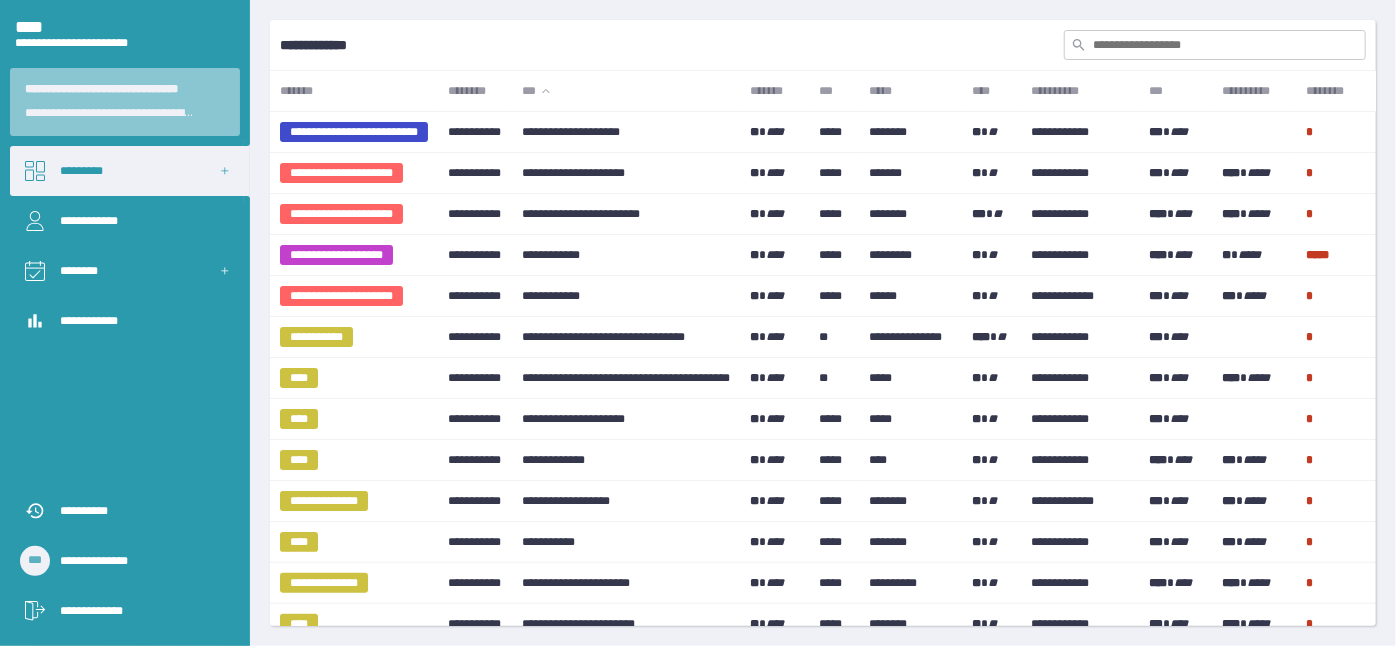 click at bounding box center [1215, 45] 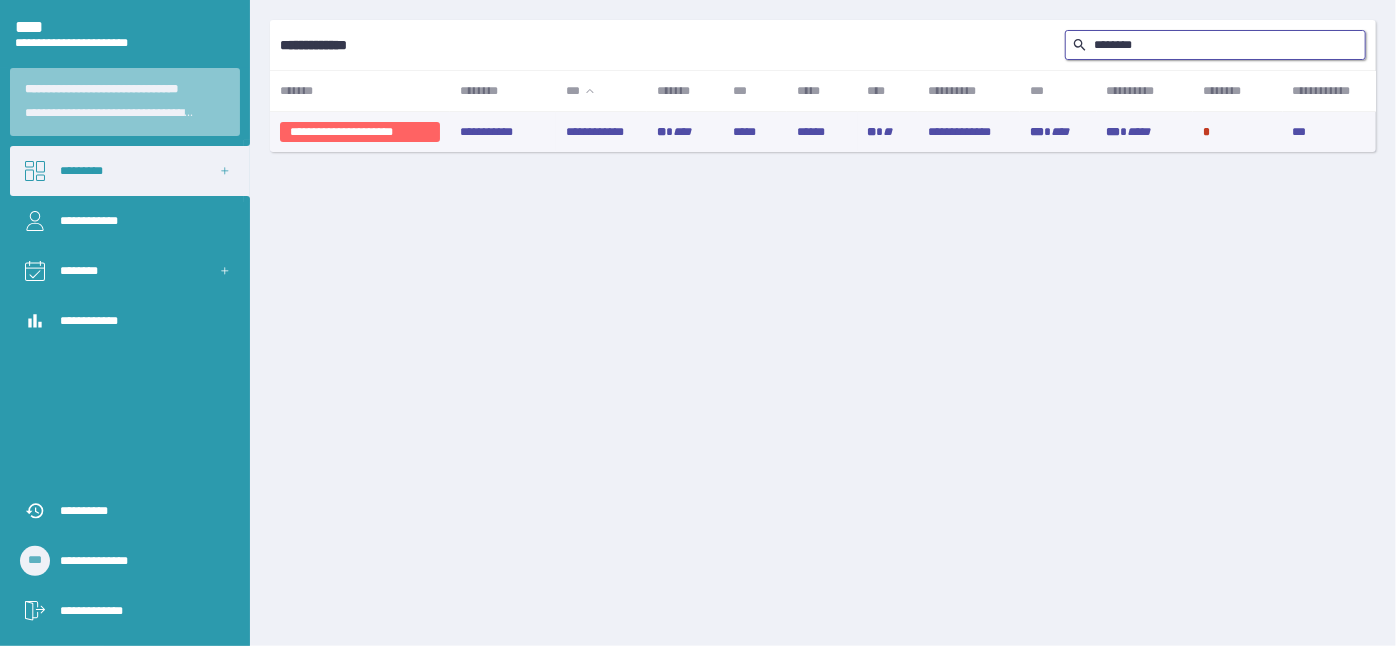 type on "********" 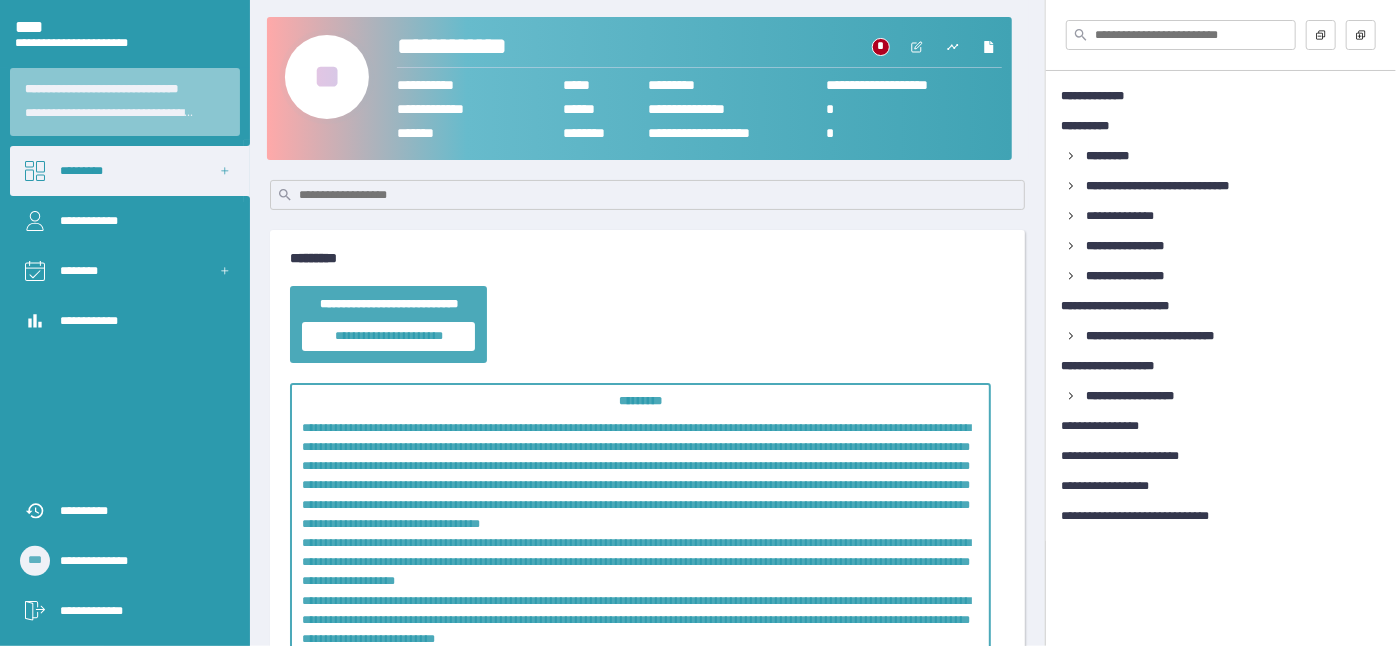 click on "**" at bounding box center (327, 77) 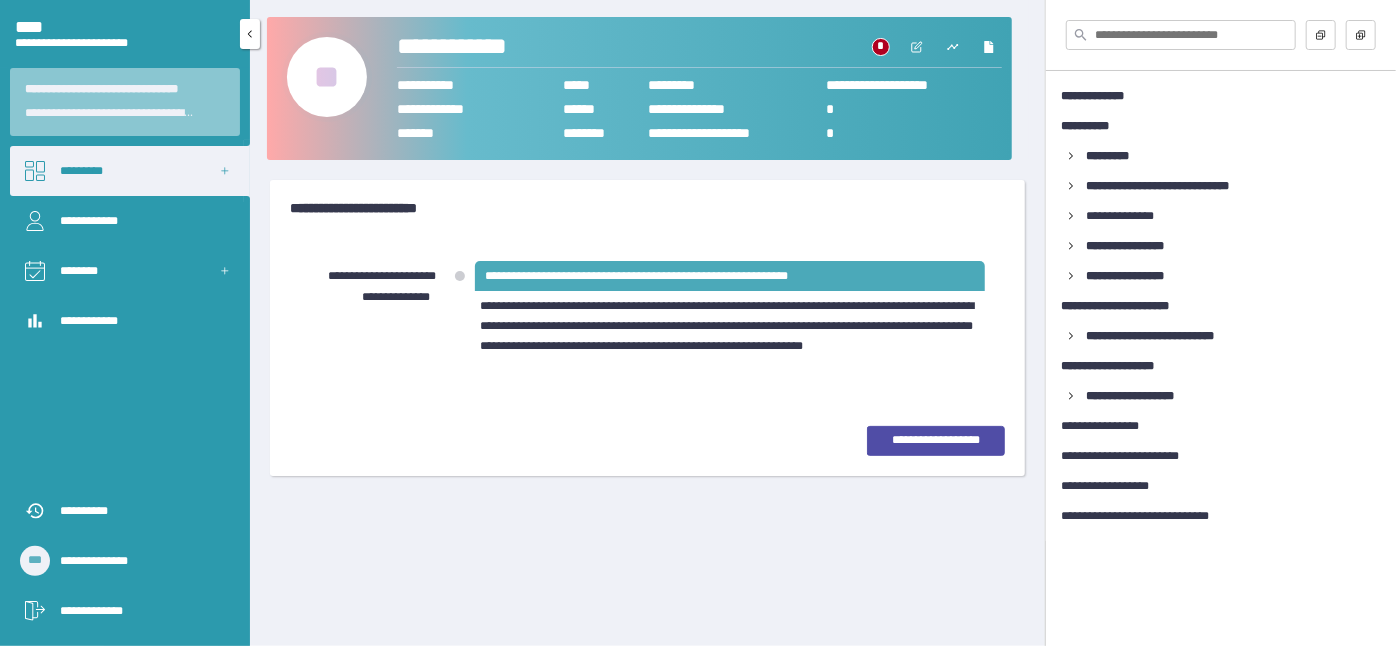 click on "*********" at bounding box center [130, 171] 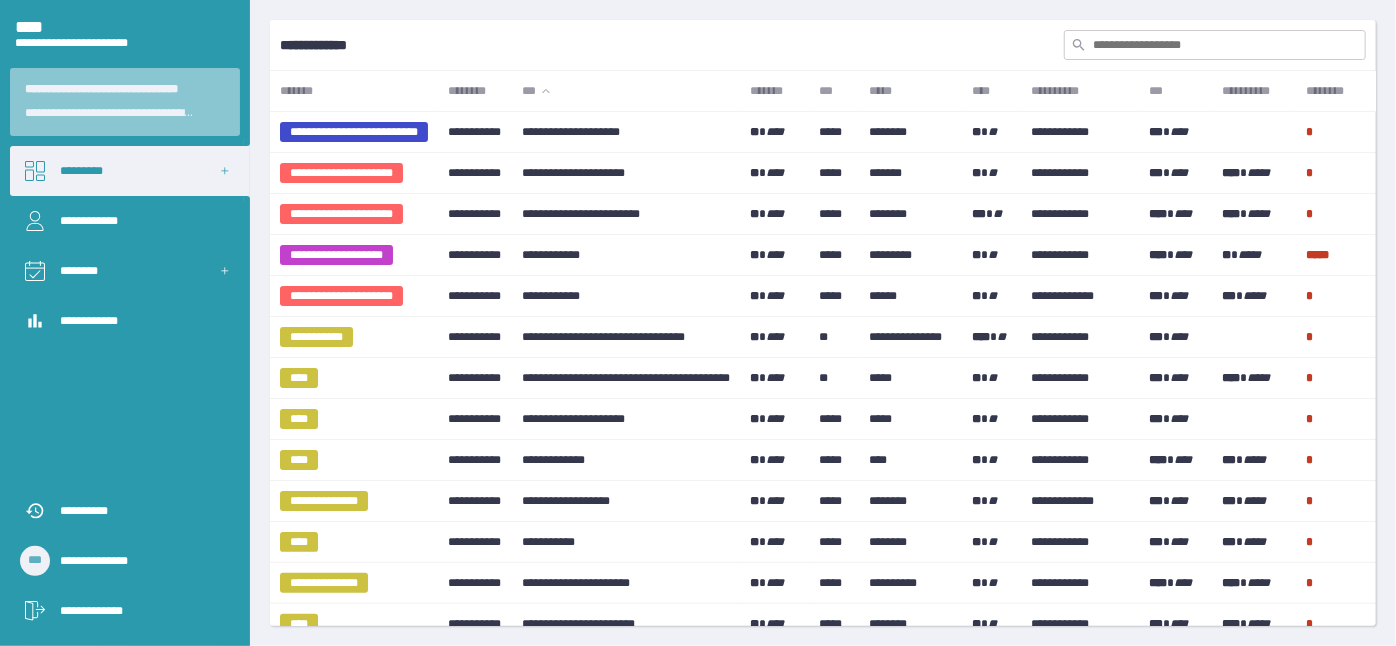 click at bounding box center (1215, 45) 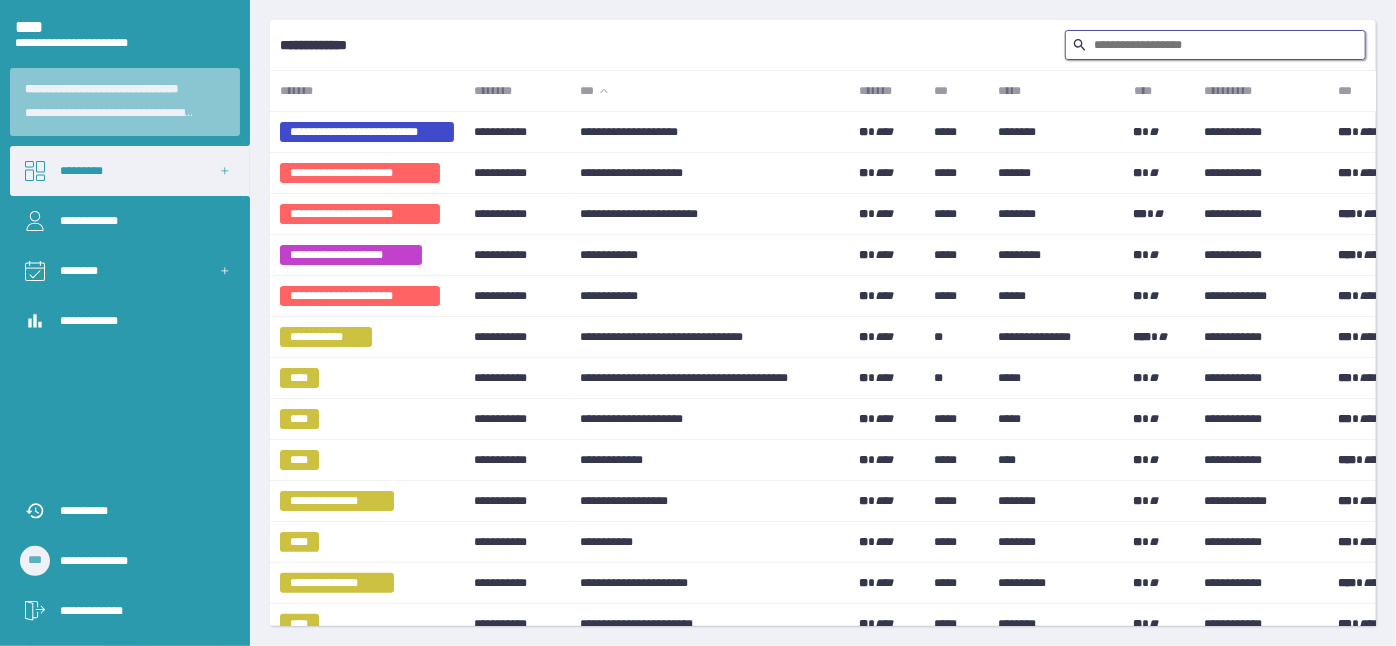 click at bounding box center (1215, 45) 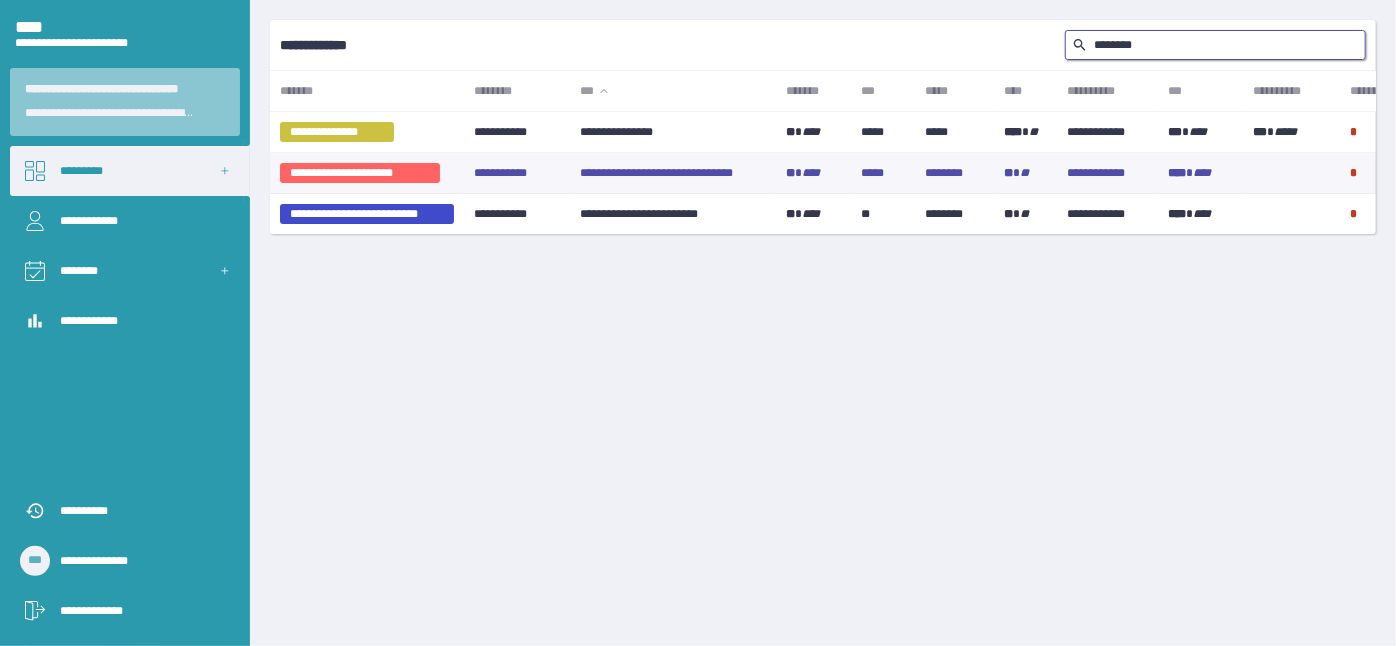 type on "********" 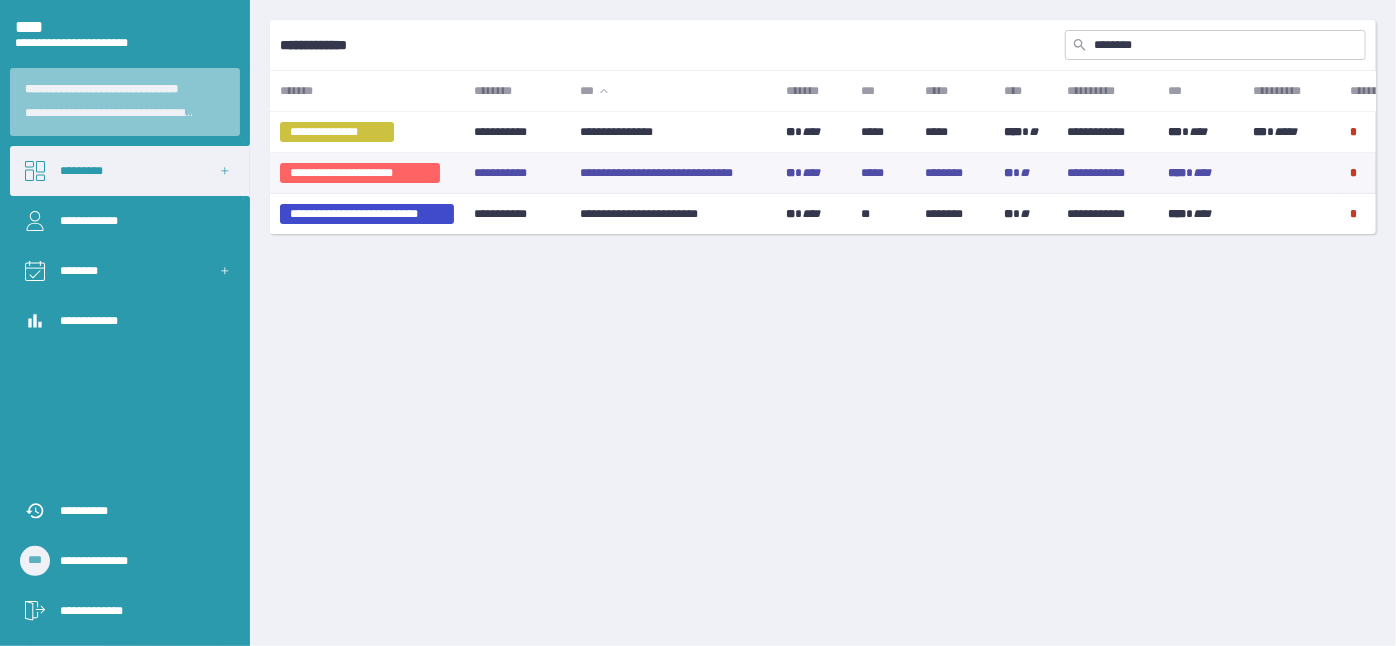 click on "**********" at bounding box center (673, 132) 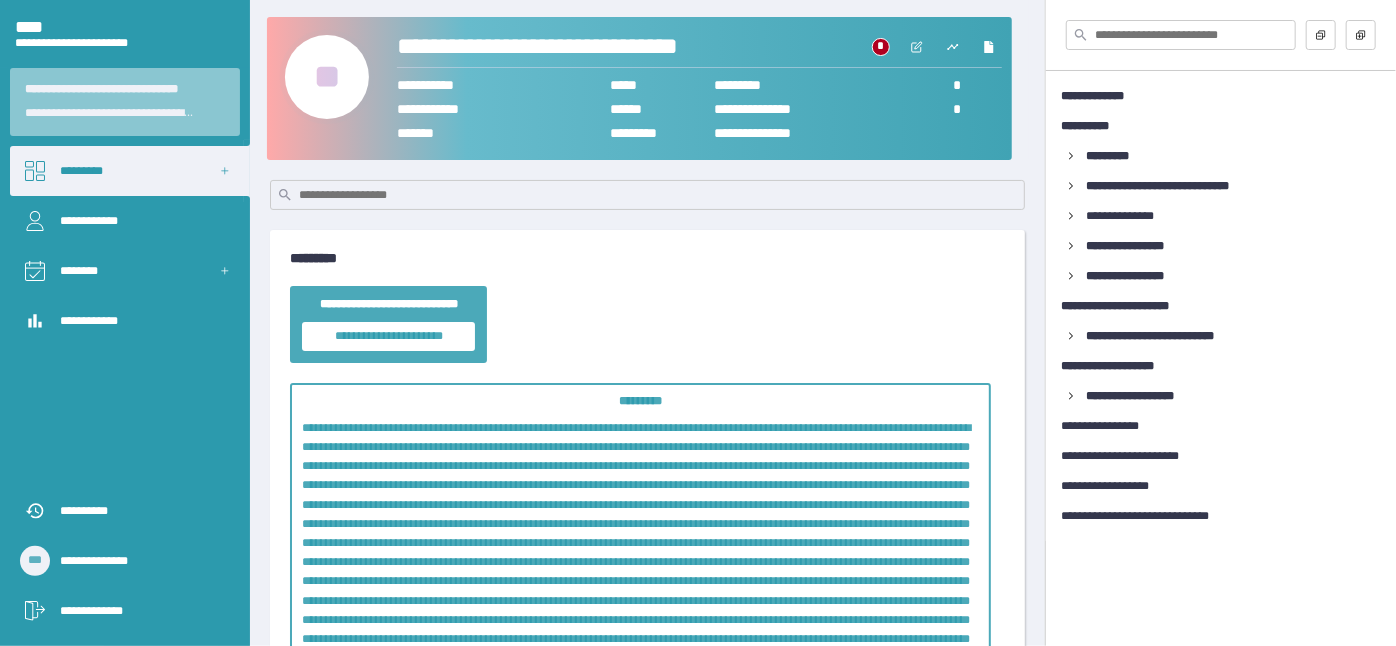 click on "**" at bounding box center [327, 77] 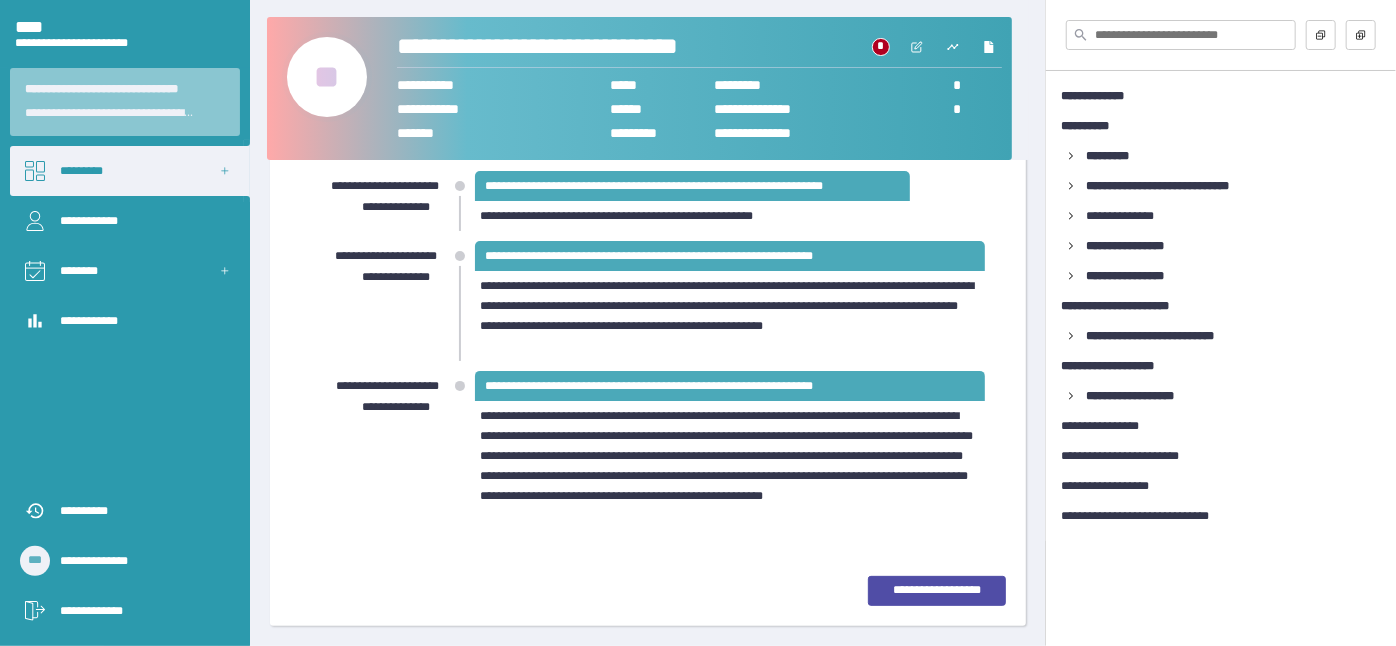 scroll, scrollTop: 0, scrollLeft: 0, axis: both 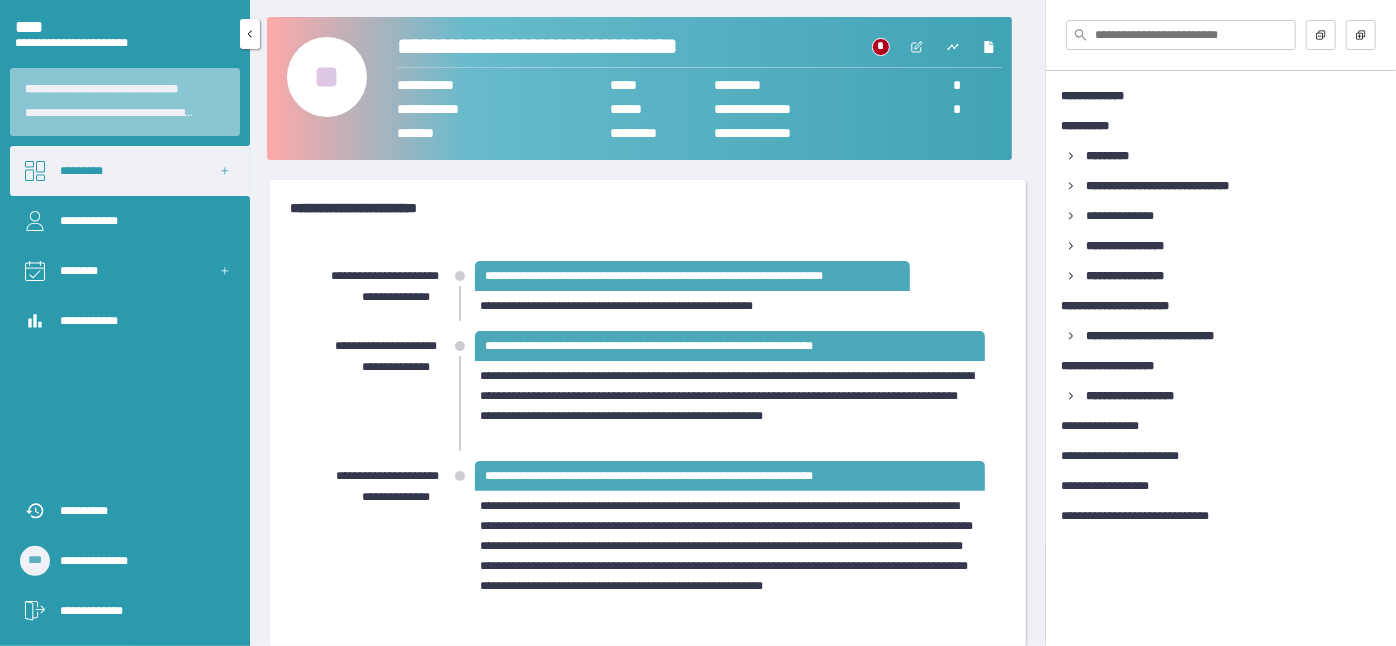 click on "*********" at bounding box center [130, 171] 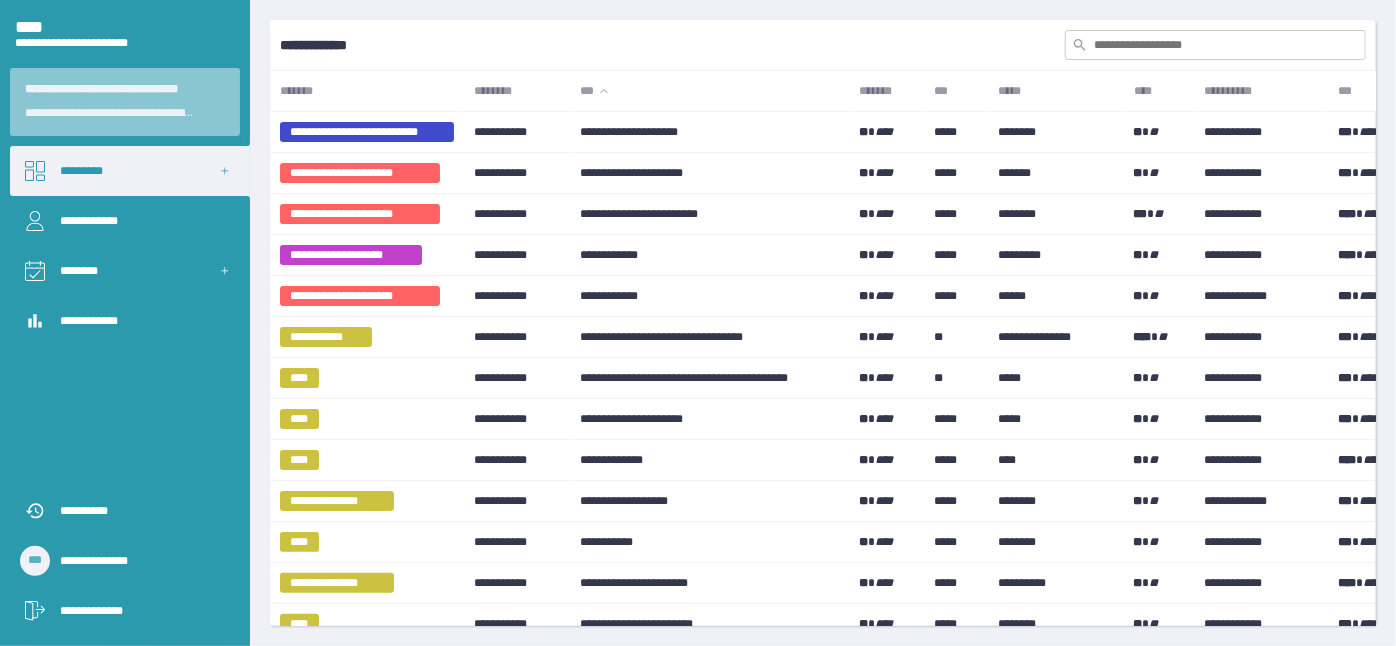 click at bounding box center [1215, 45] 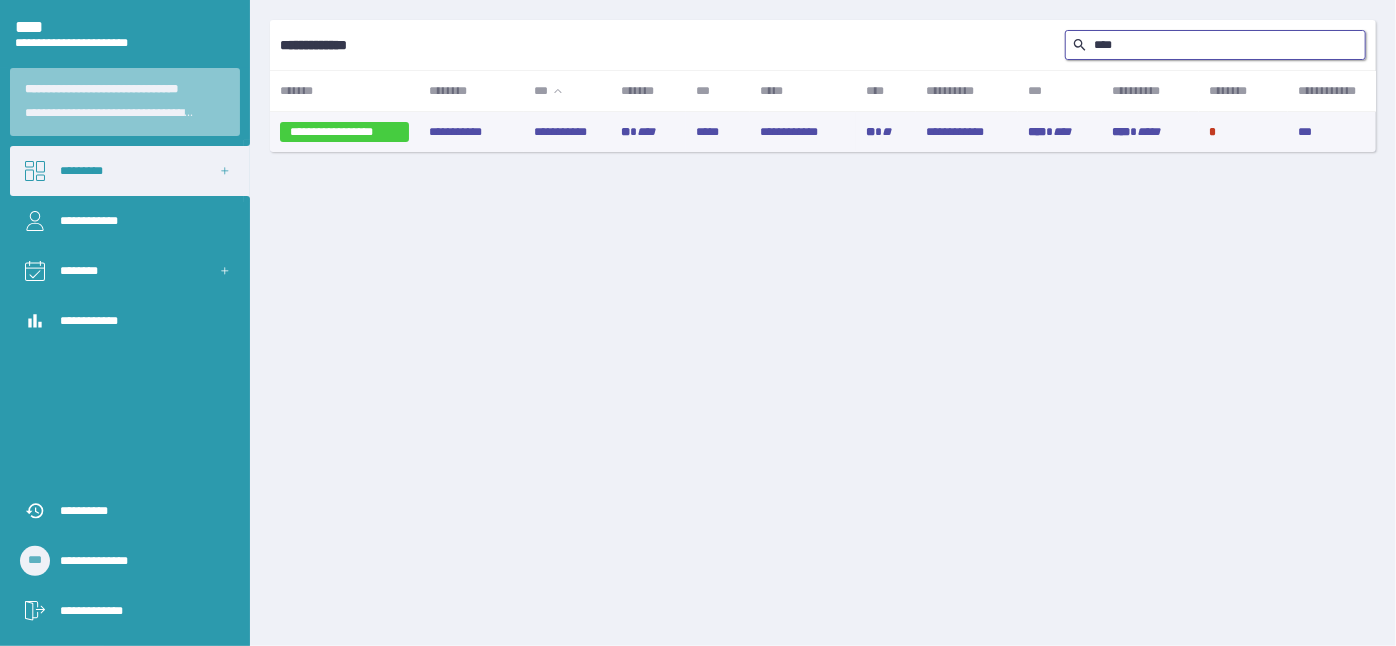 type on "****" 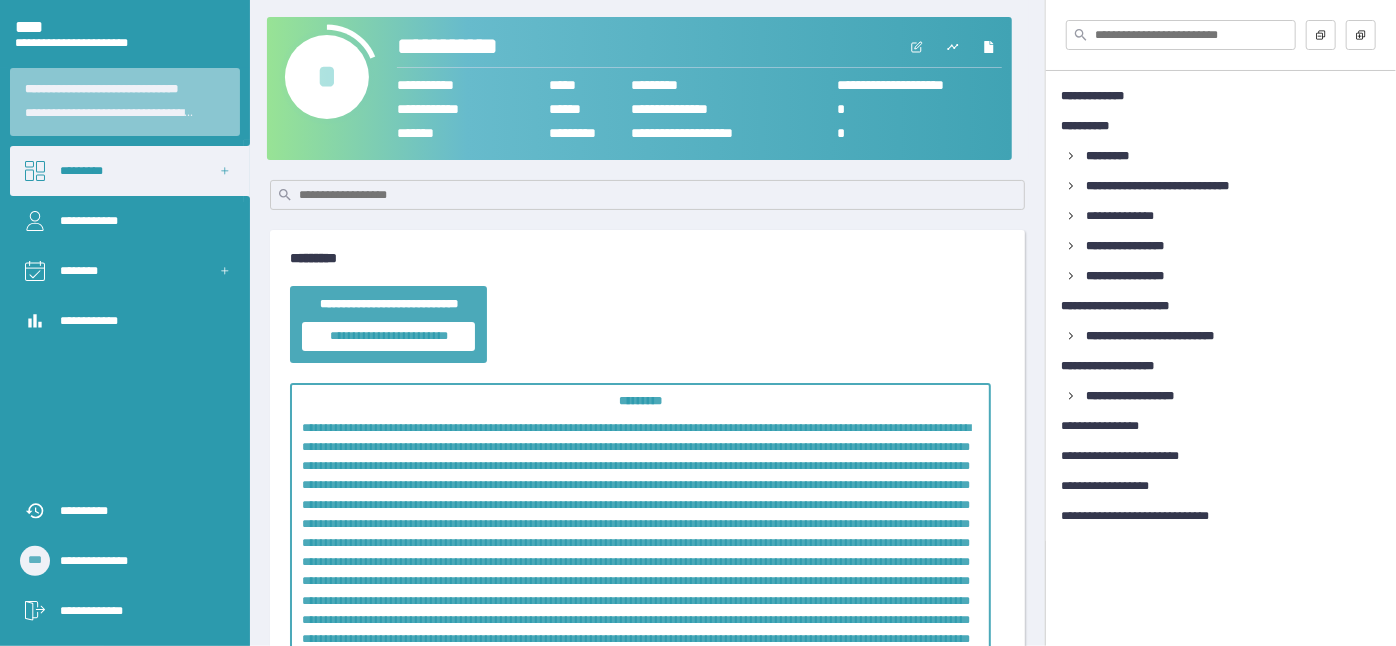 click on "*" at bounding box center (327, 77) 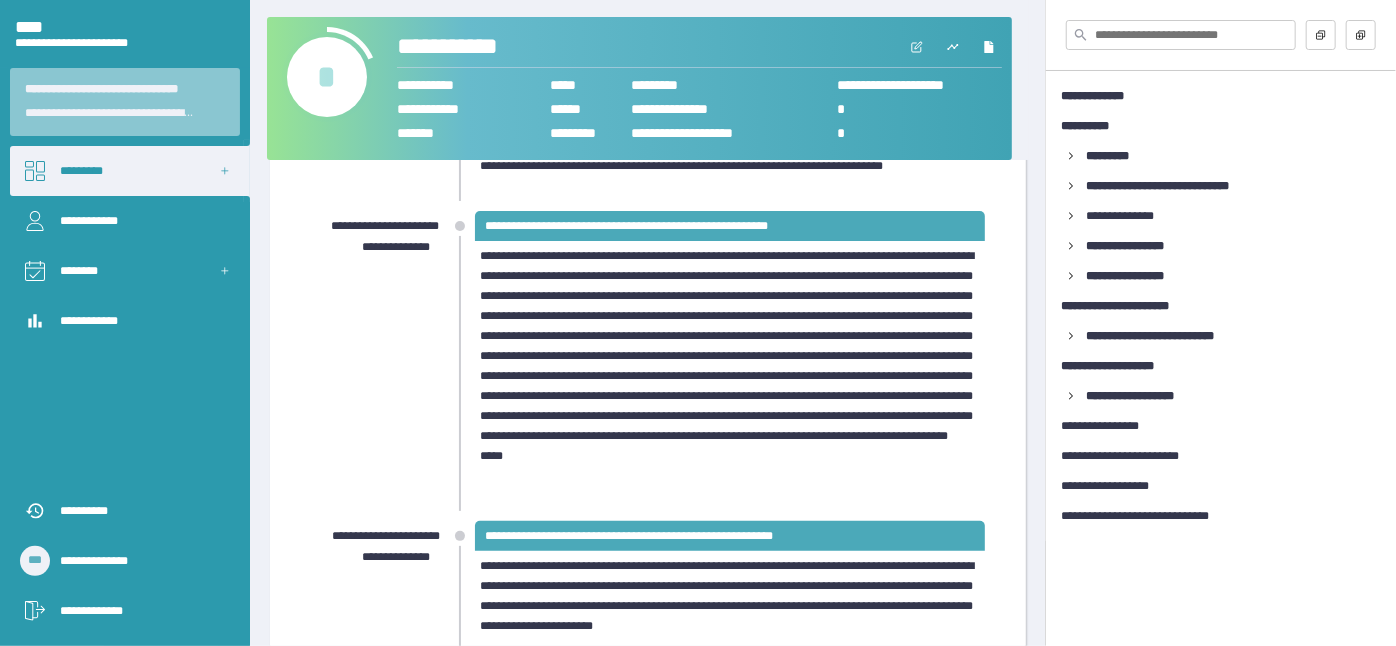 scroll, scrollTop: 580, scrollLeft: 0, axis: vertical 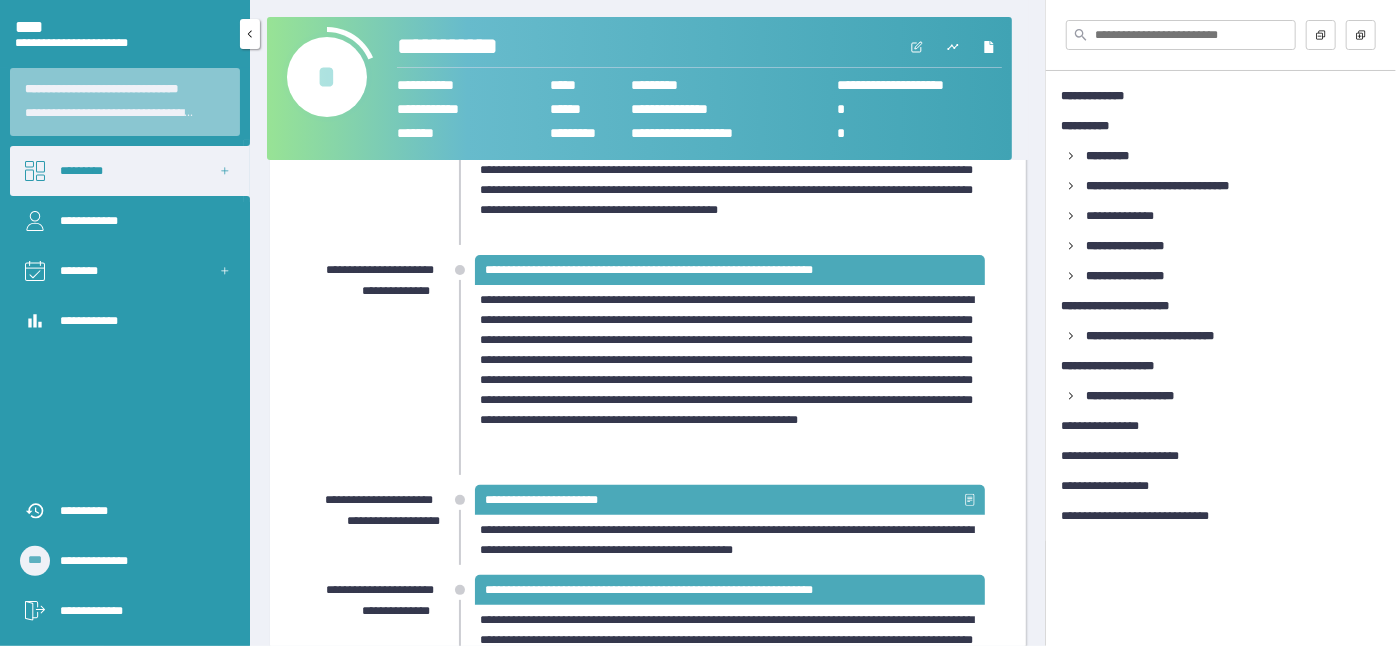 click on "*********" at bounding box center (130, 171) 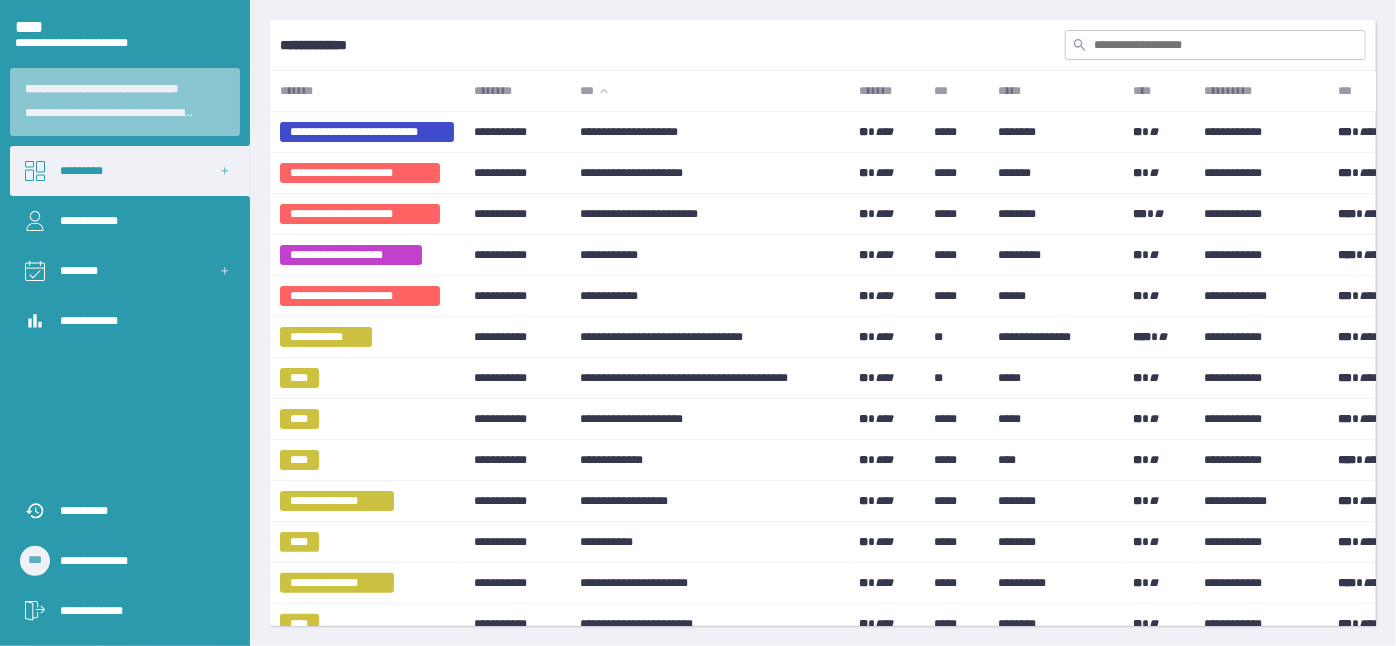 click at bounding box center [1215, 45] 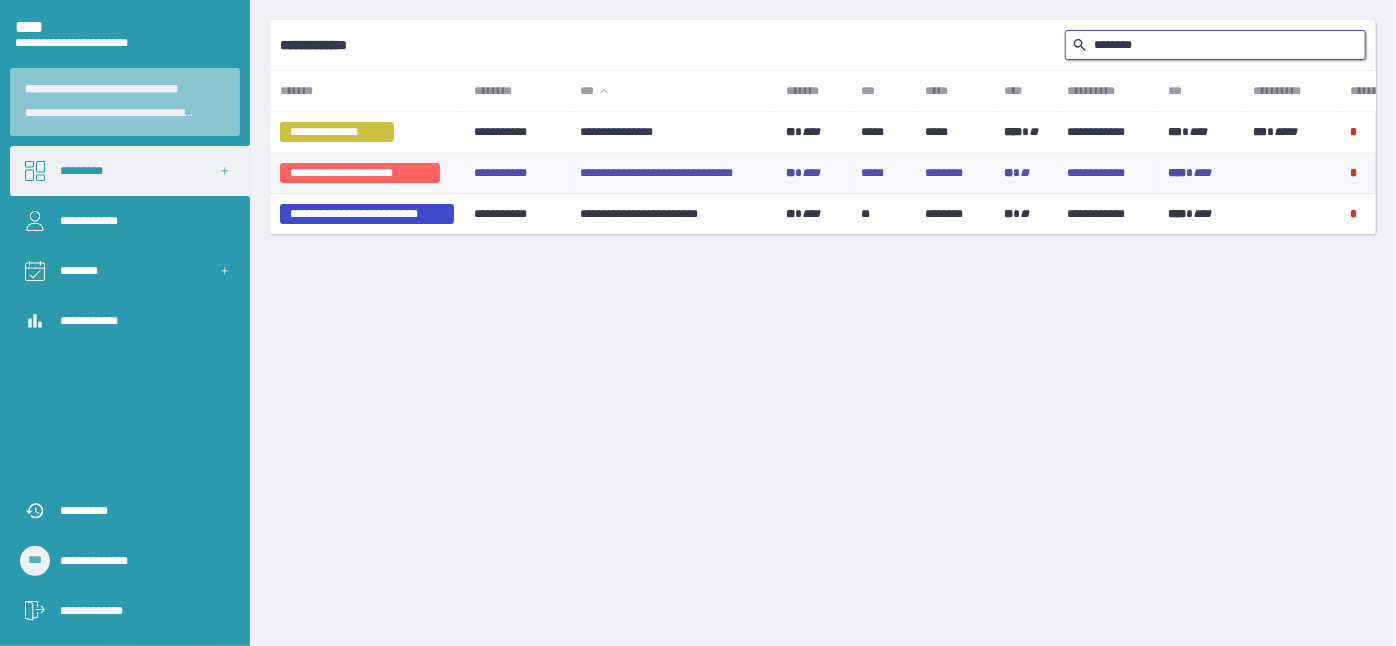 type on "********" 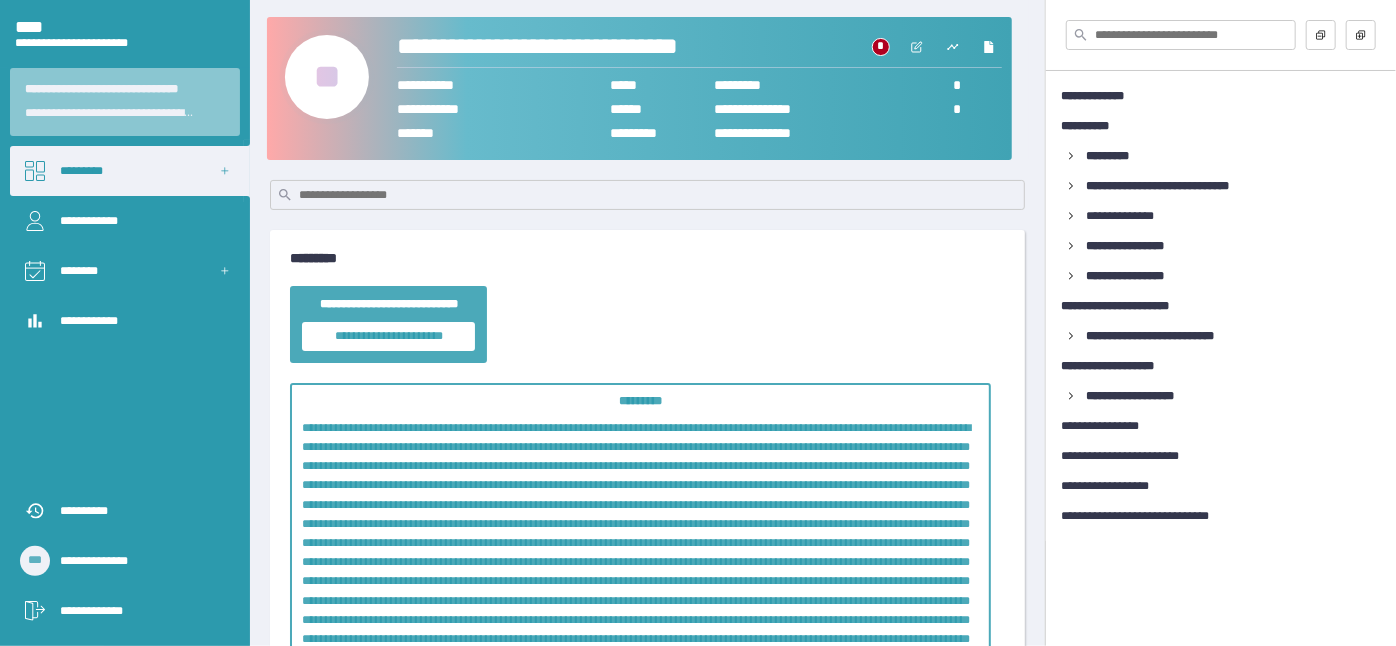 click on "**" at bounding box center [327, 77] 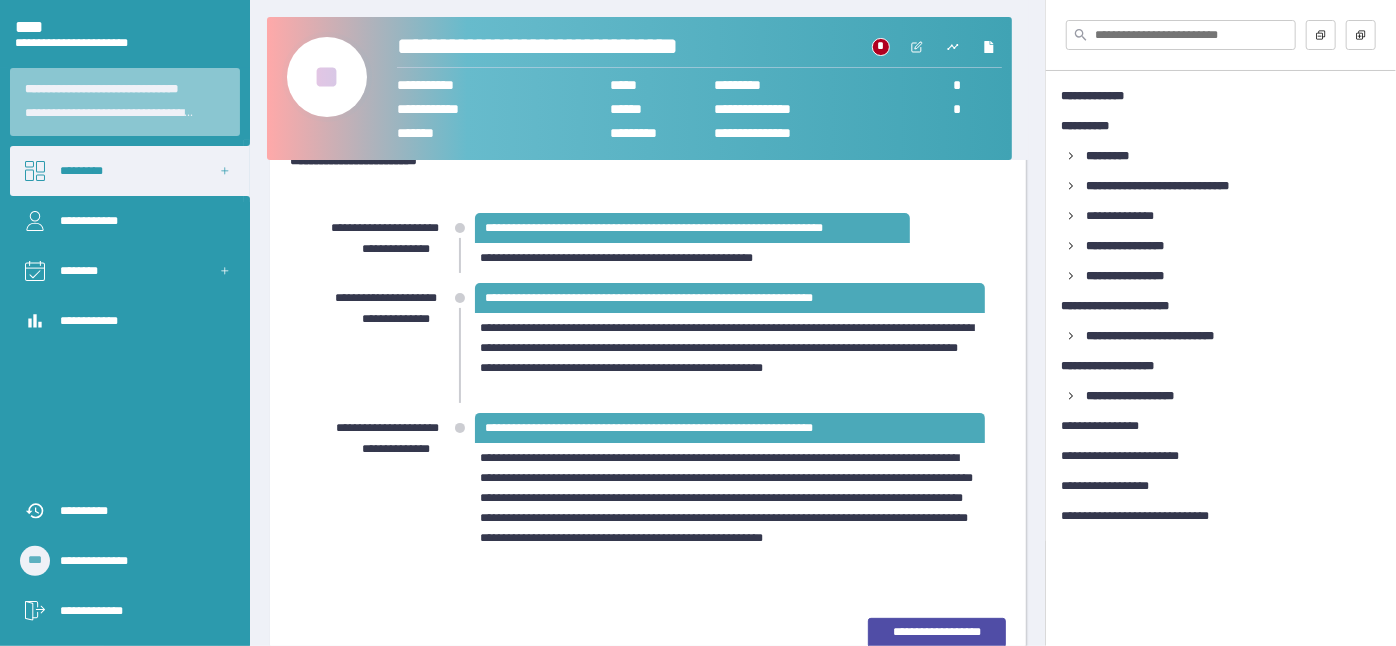 scroll, scrollTop: 93, scrollLeft: 0, axis: vertical 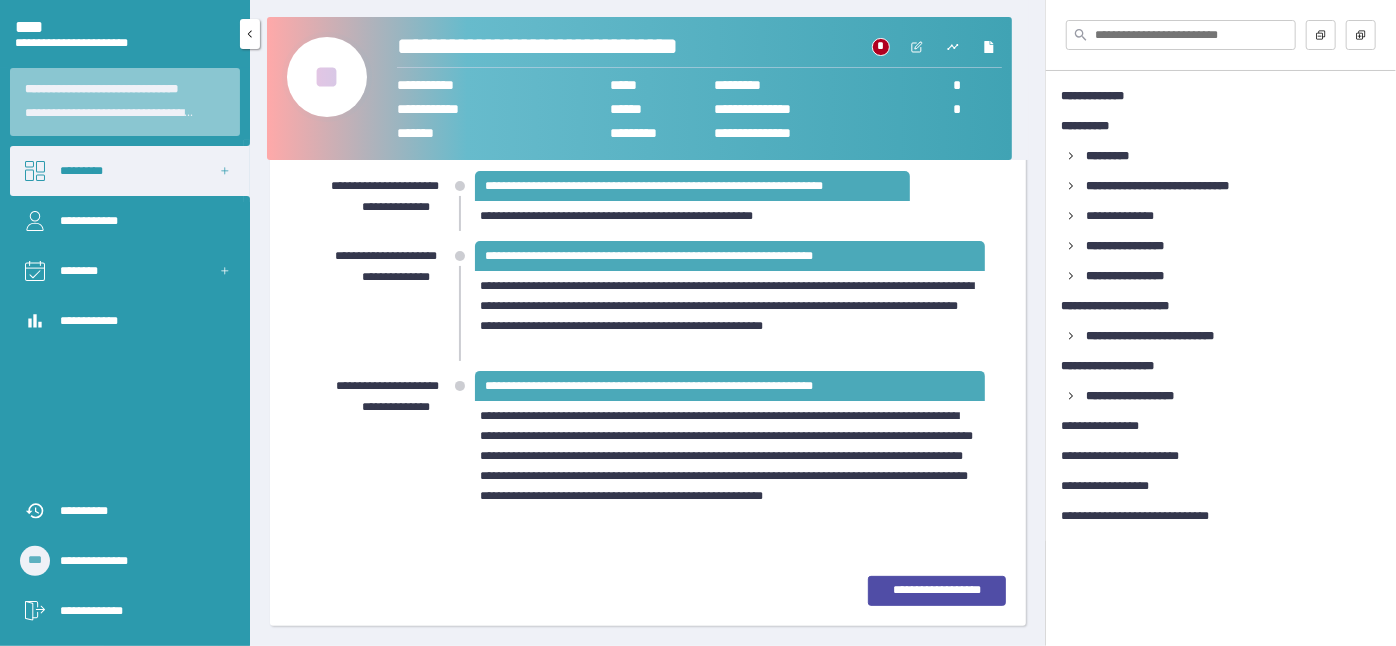 click on "*********" at bounding box center (130, 171) 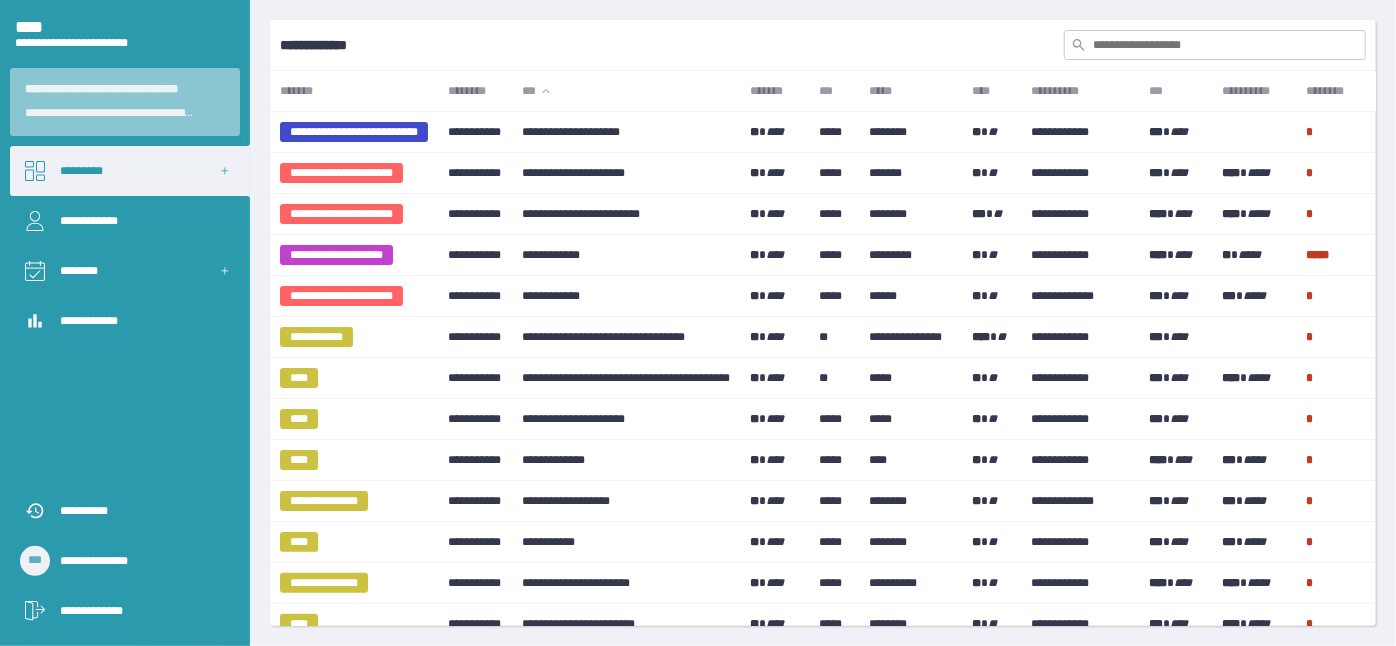 click at bounding box center [1215, 45] 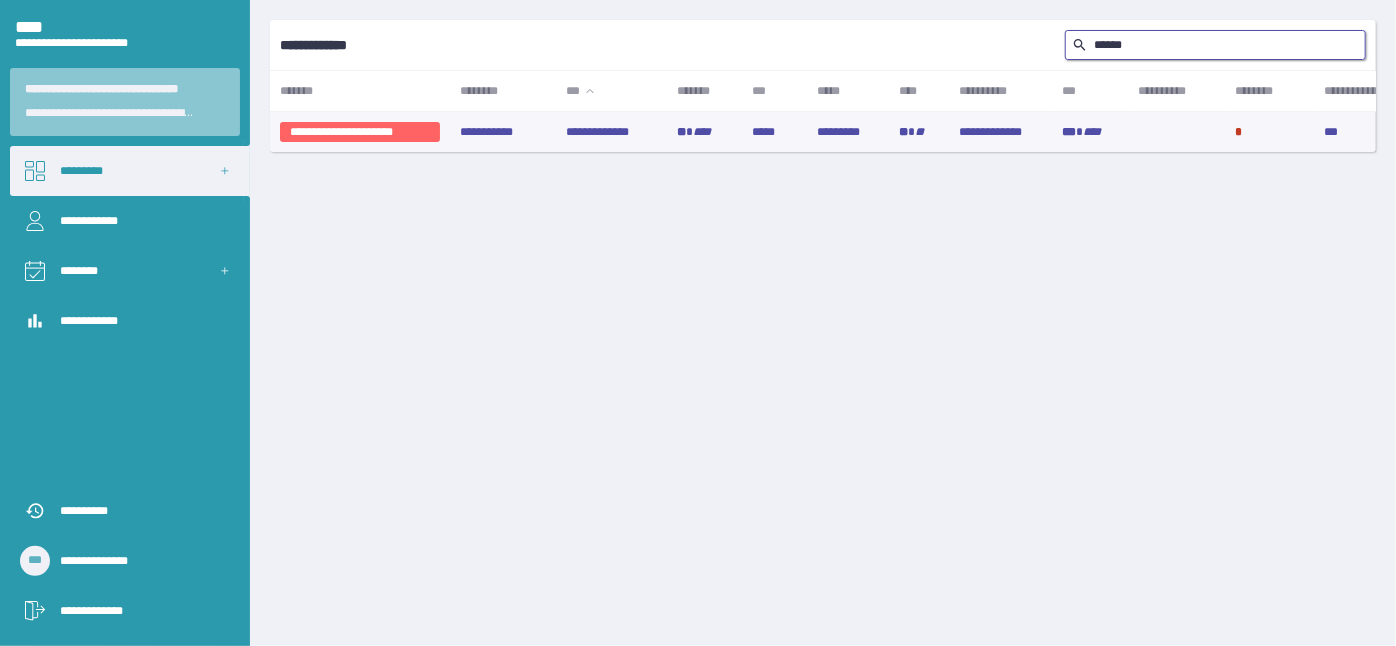 type on "******" 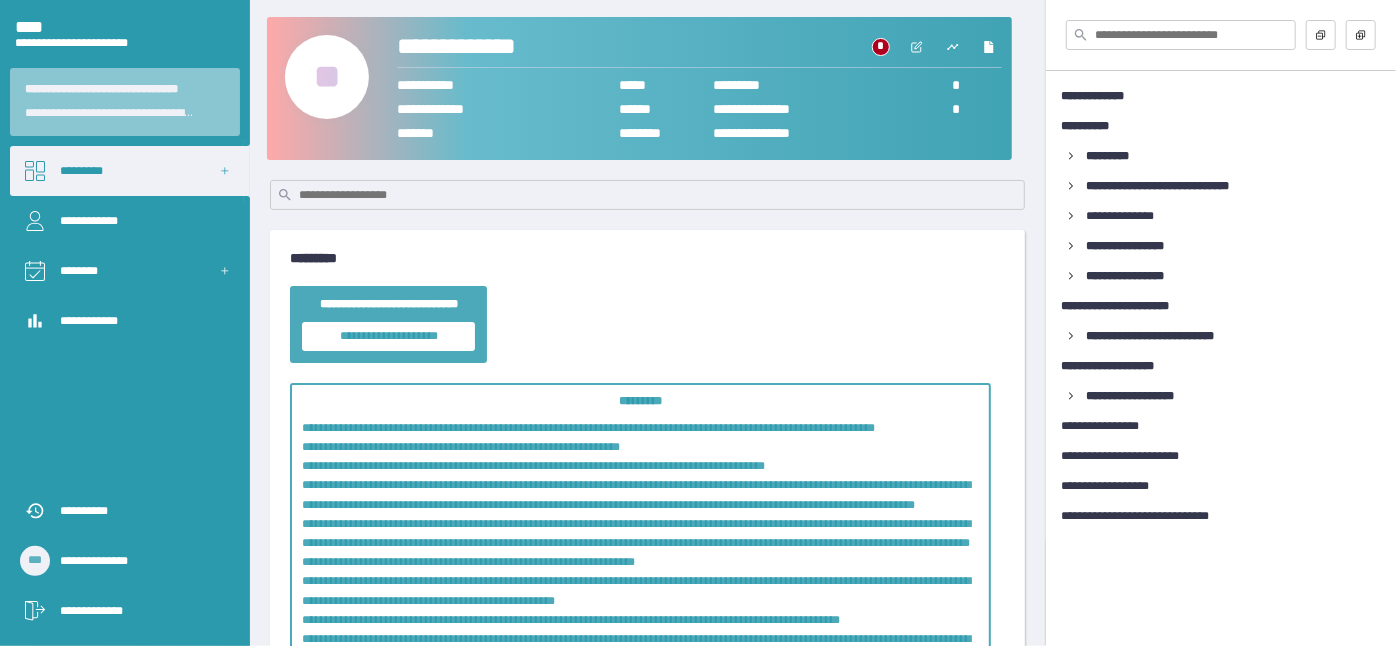 click on "**" at bounding box center (327, 77) 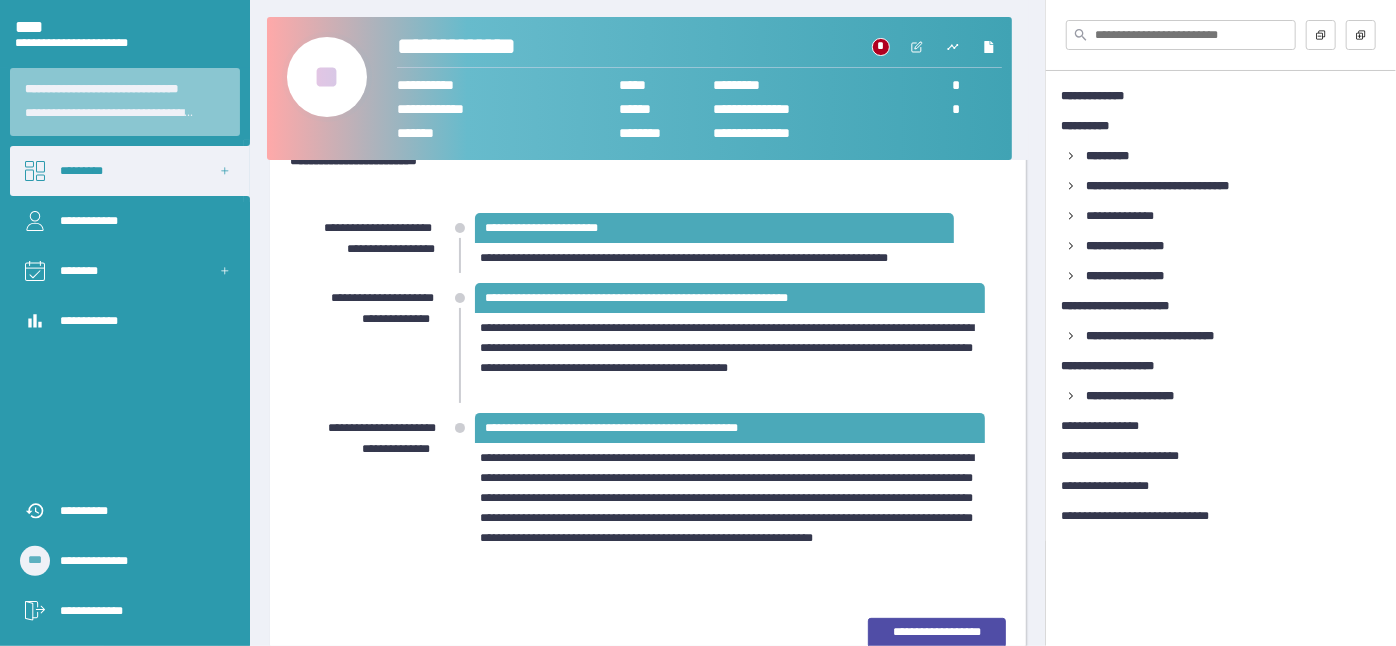 scroll, scrollTop: 93, scrollLeft: 0, axis: vertical 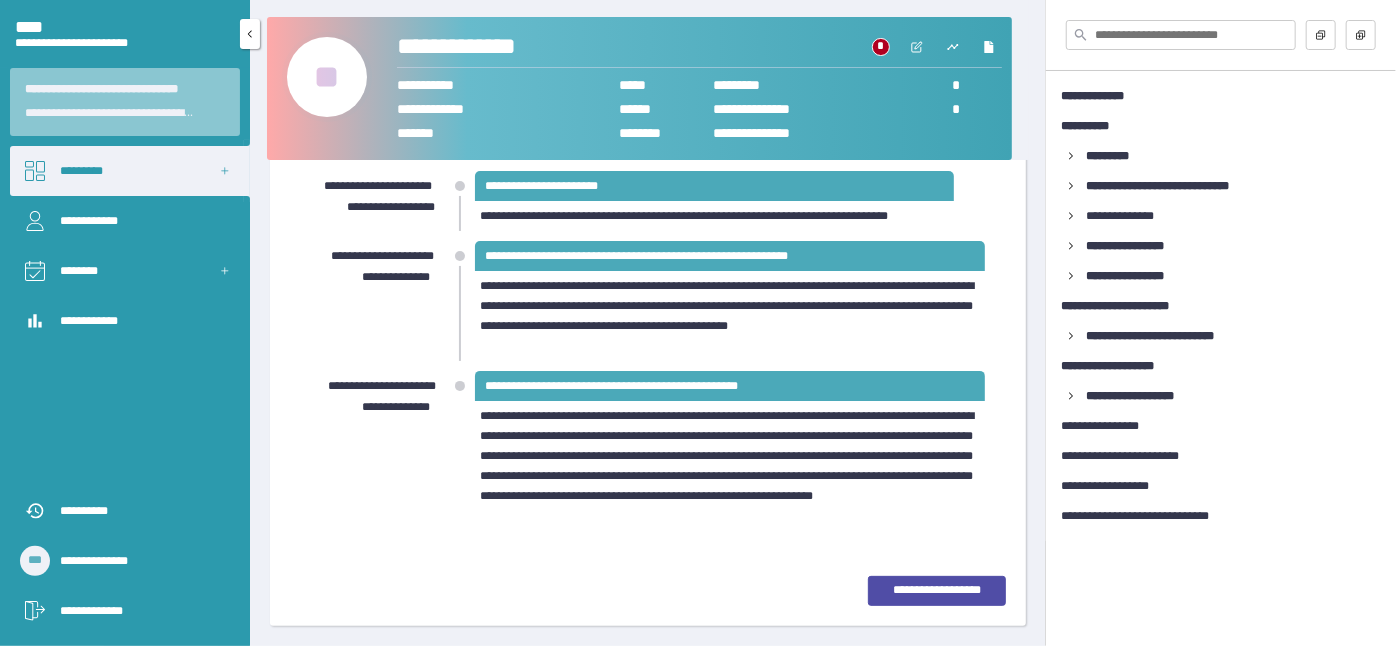 click on "*********" at bounding box center [130, 171] 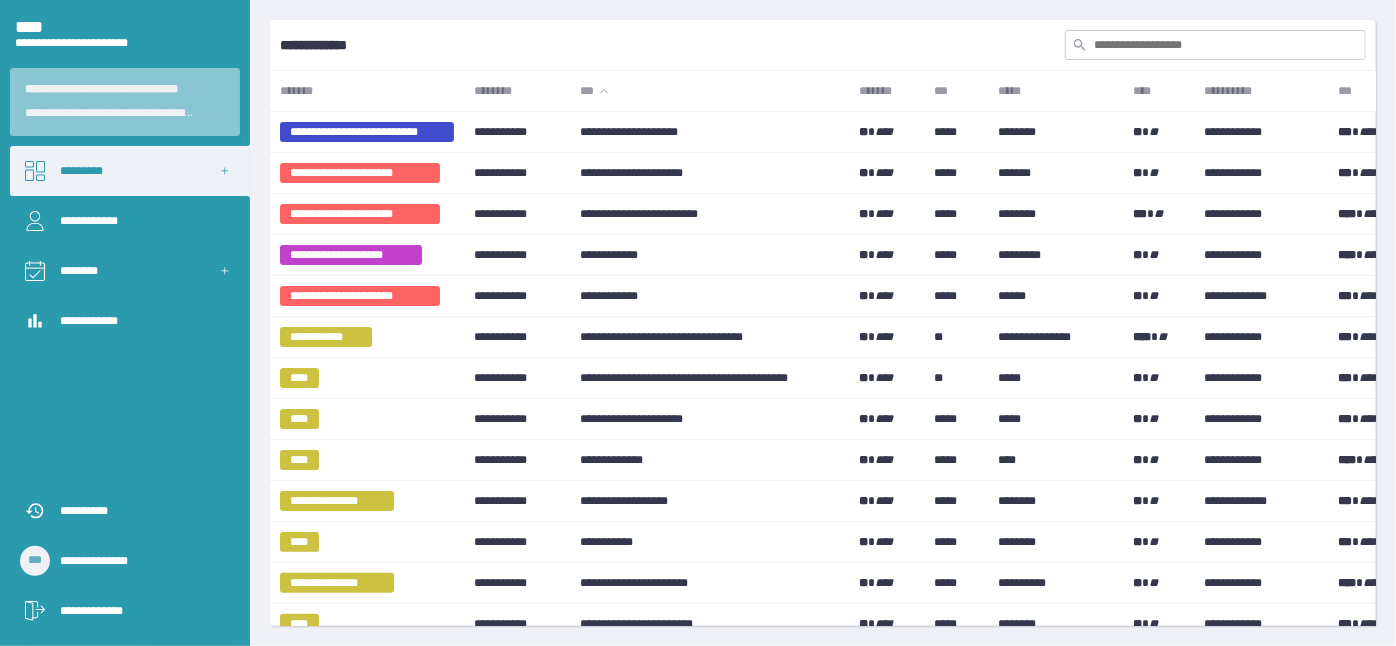 click at bounding box center [1215, 45] 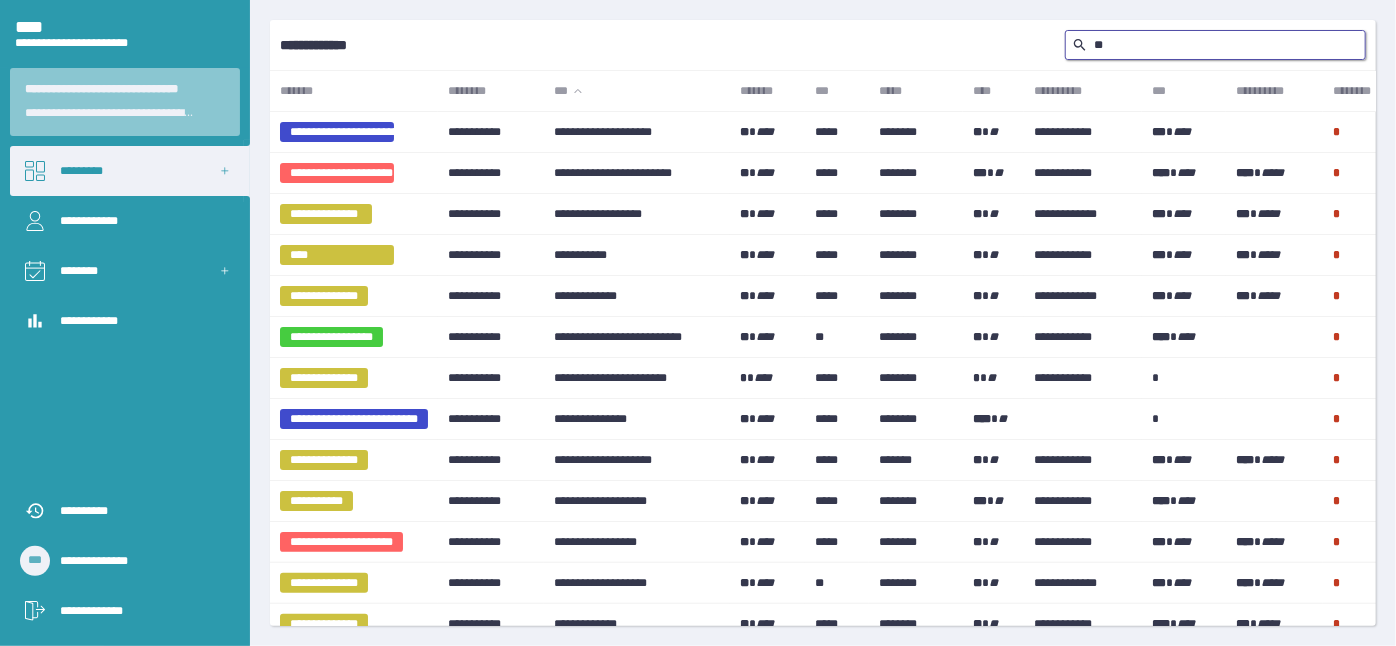 type on "*" 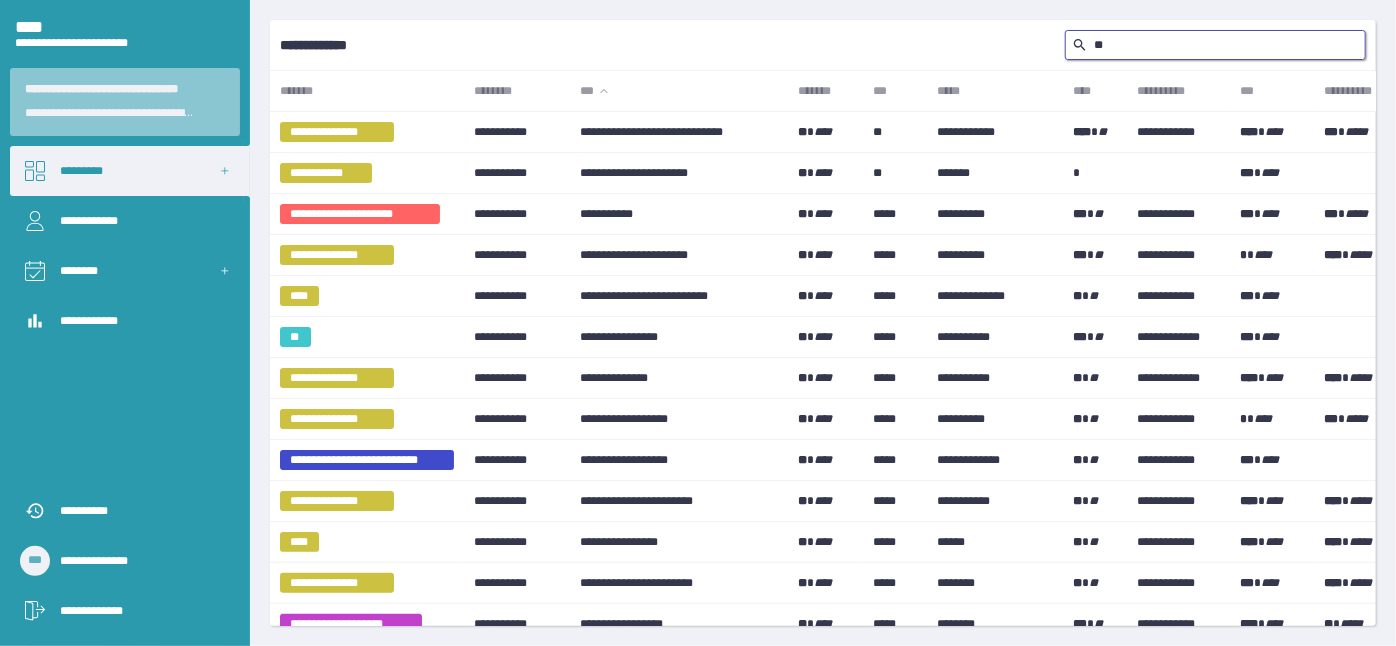 type on "*" 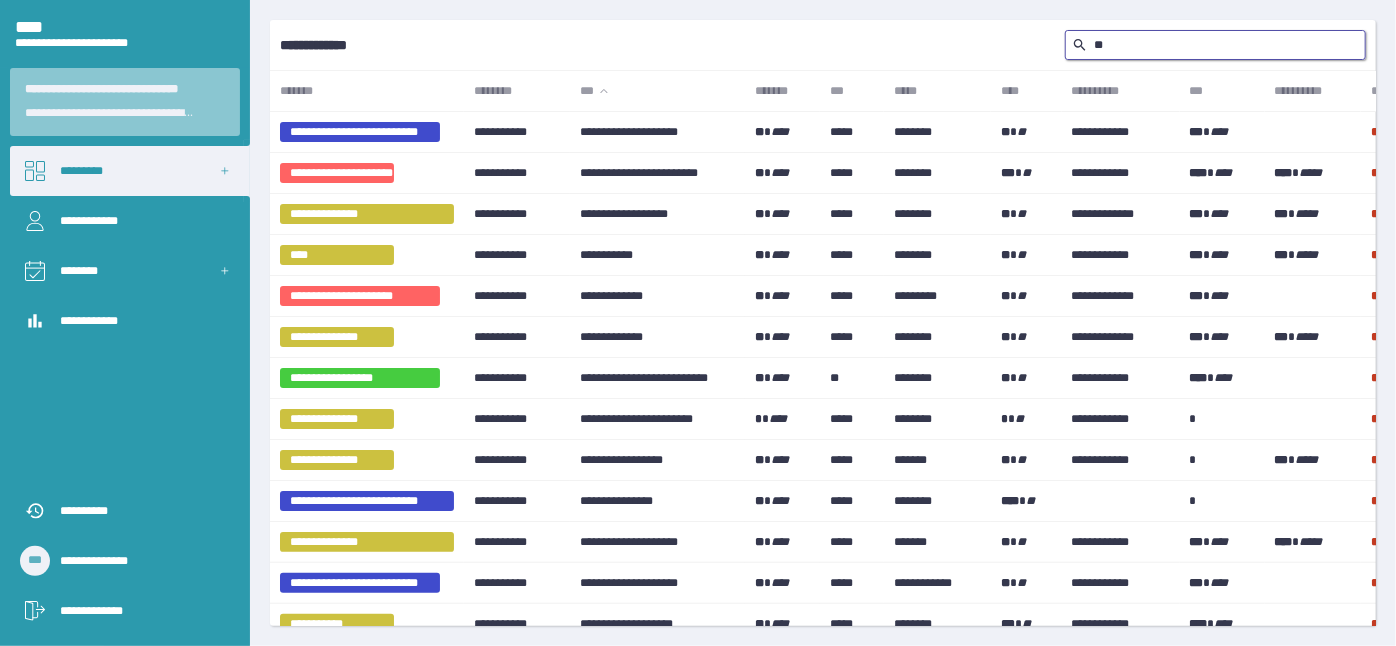 type on "*" 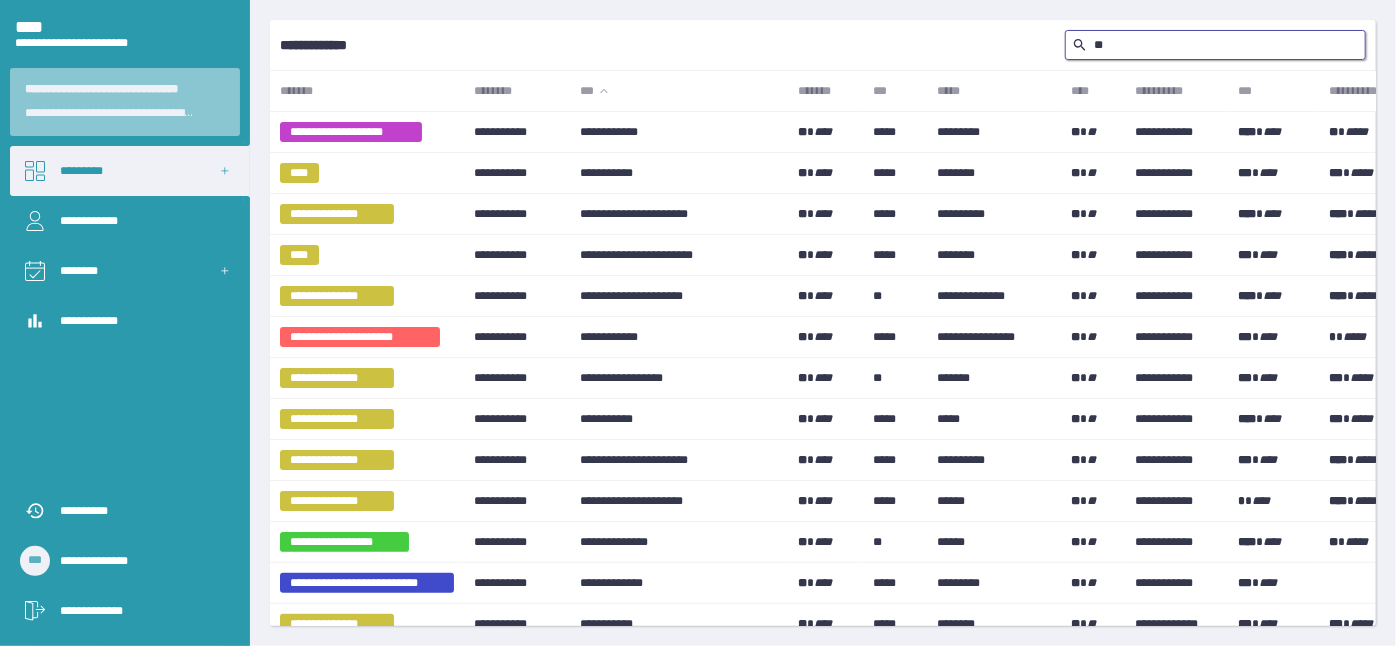 type on "*" 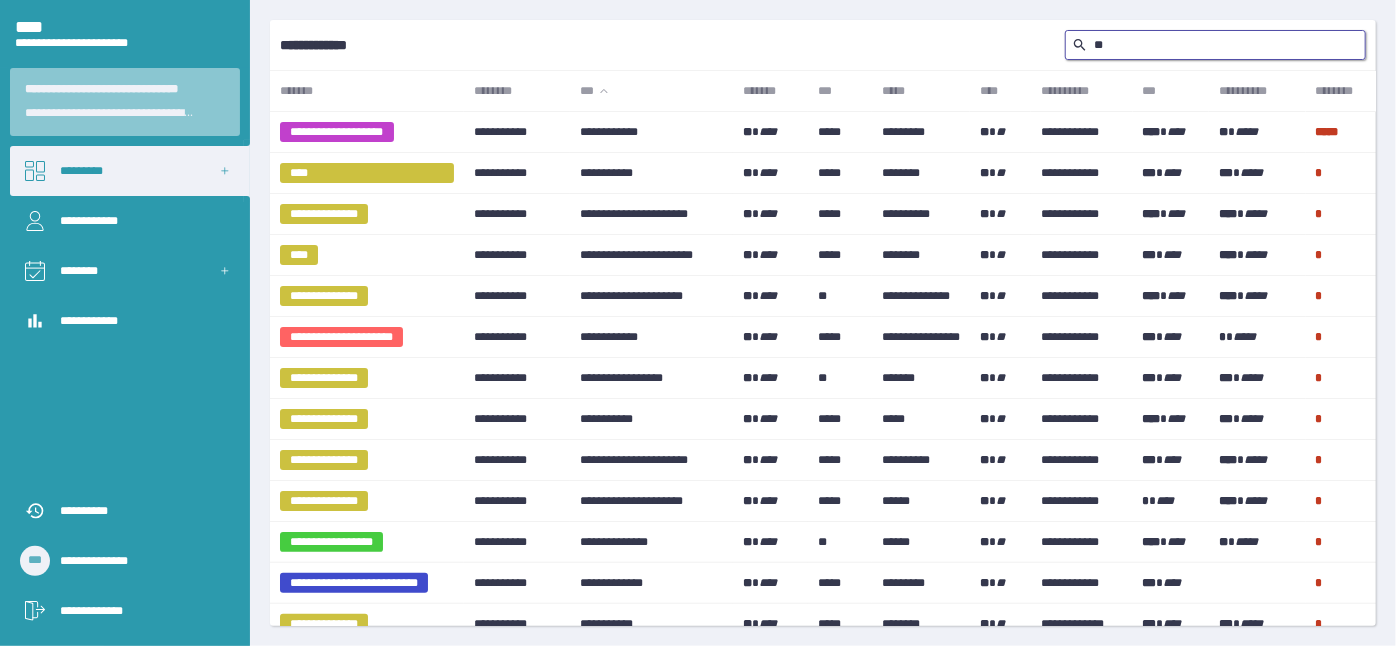 type on "*" 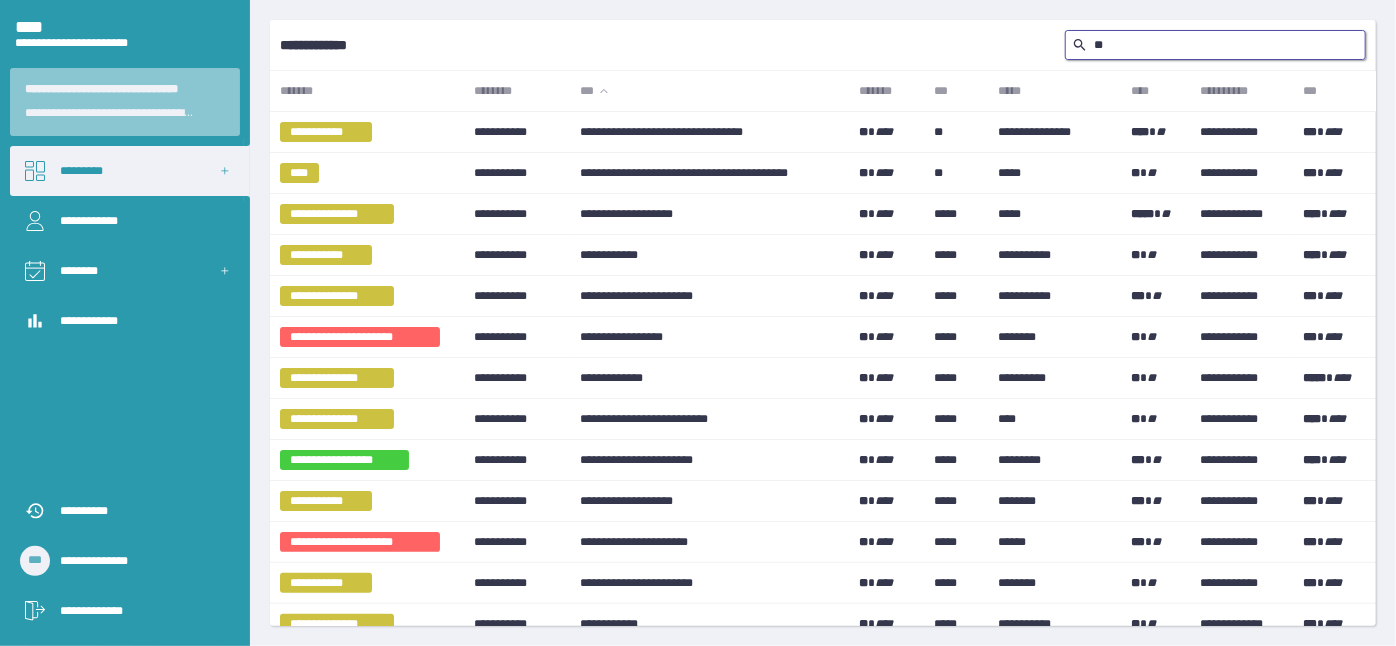 type on "*" 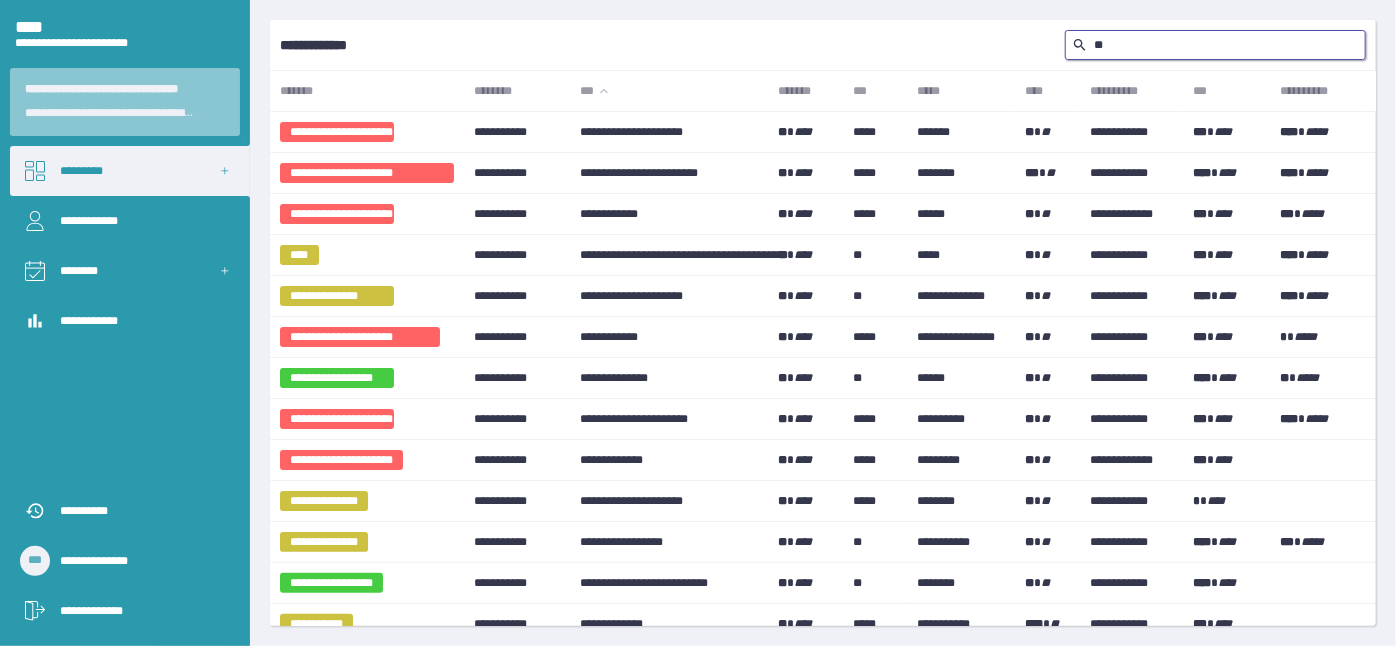 type on "*" 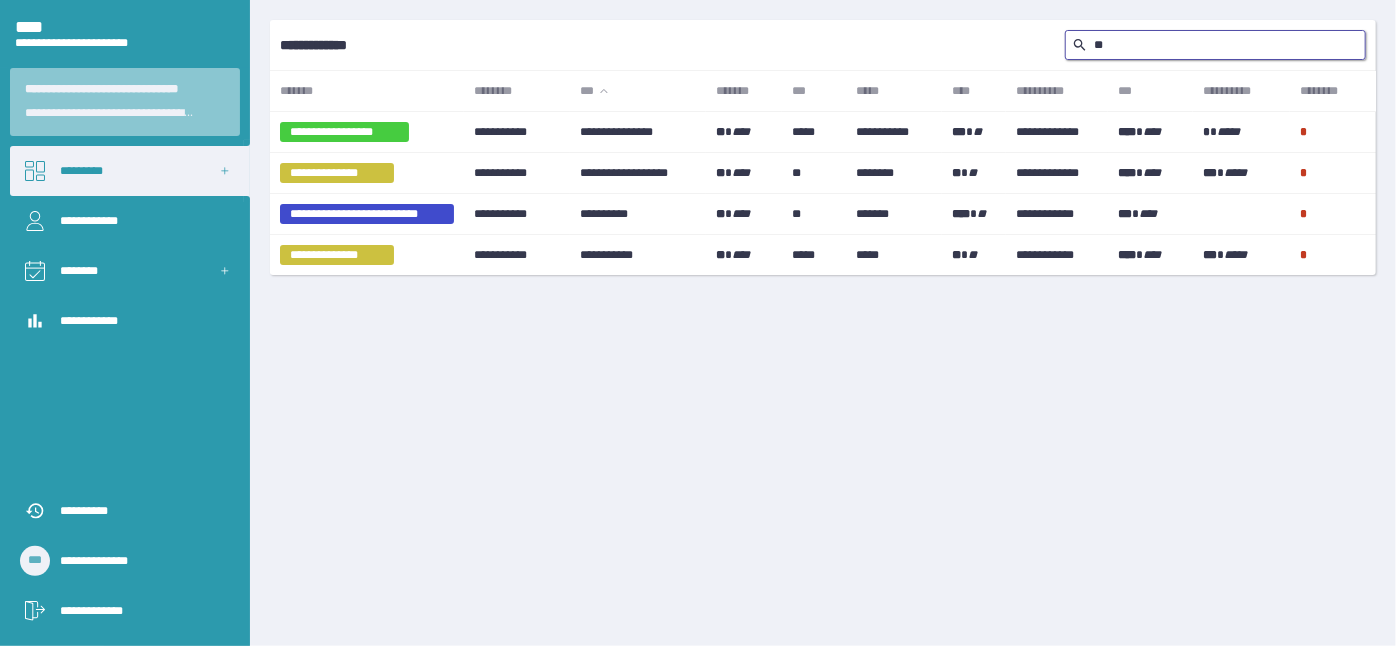 type on "*" 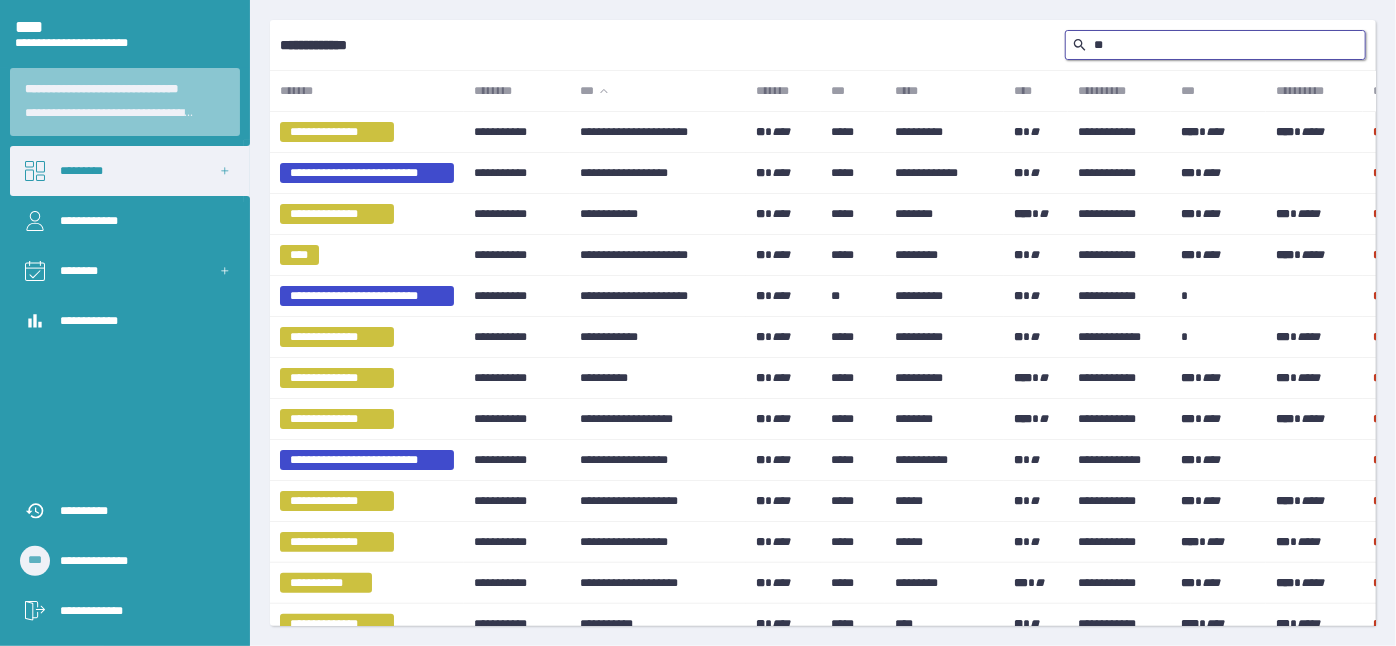 type on "*" 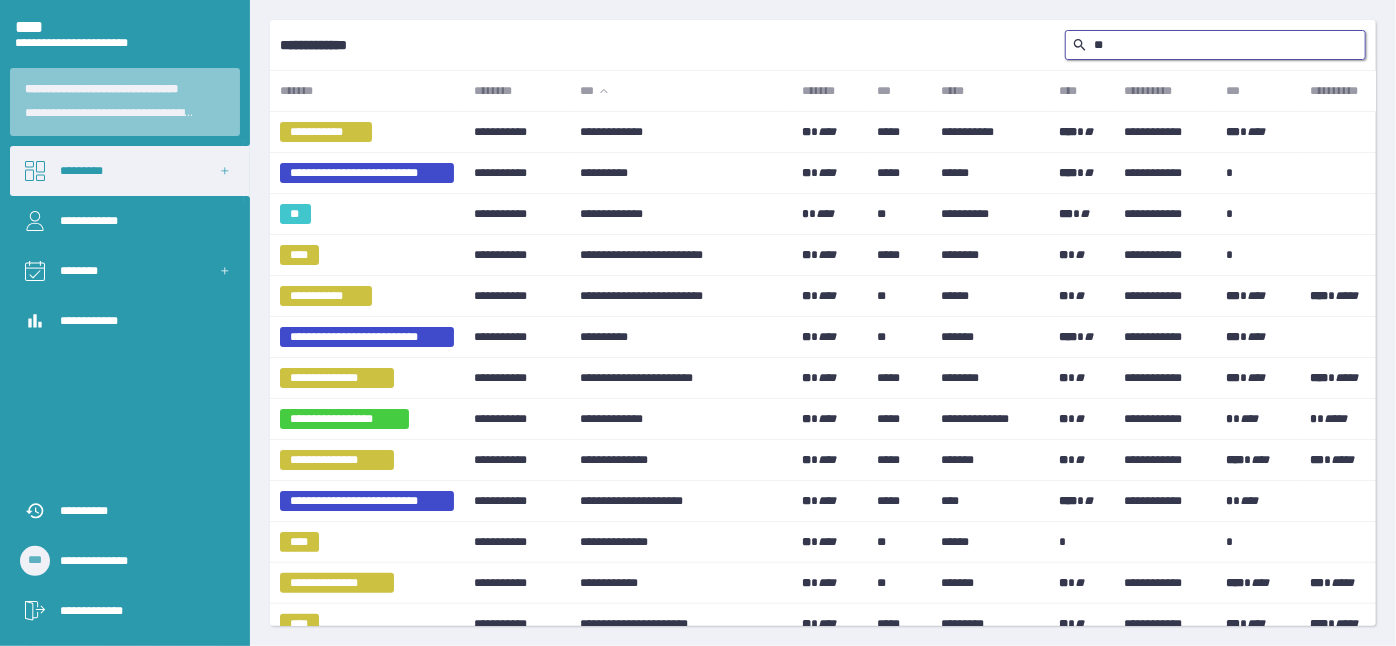 type on "*" 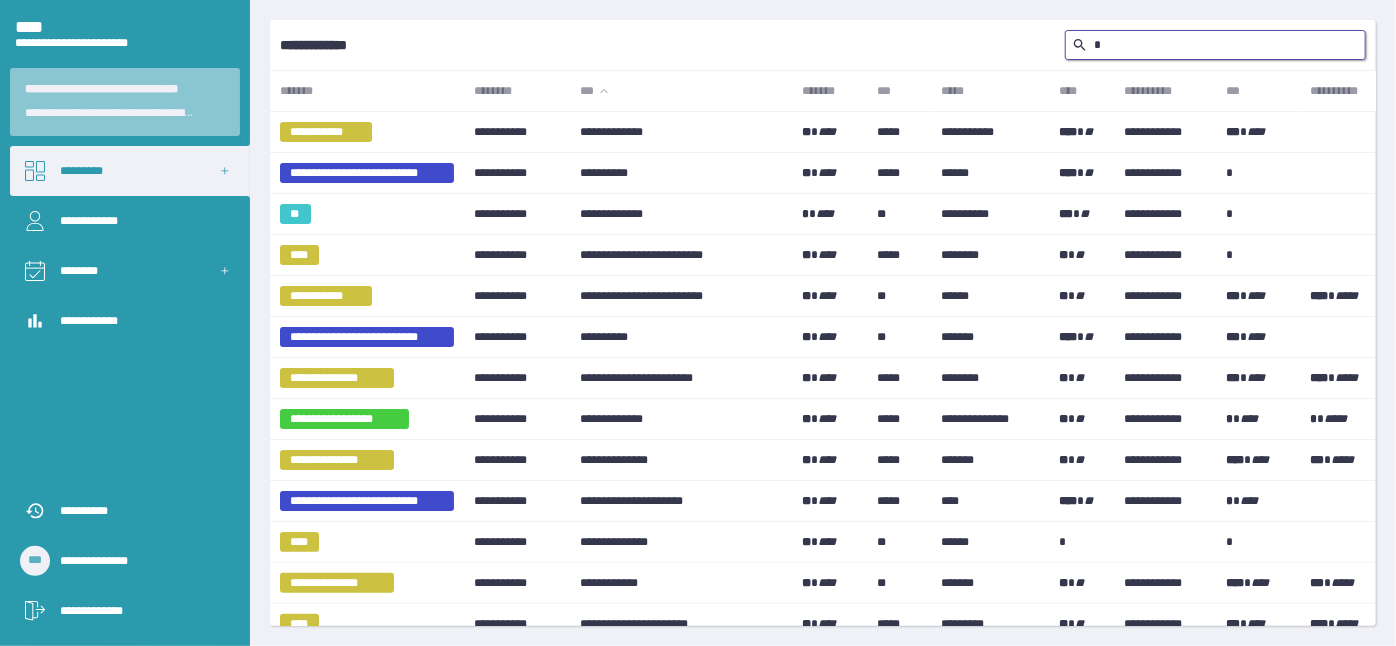 type 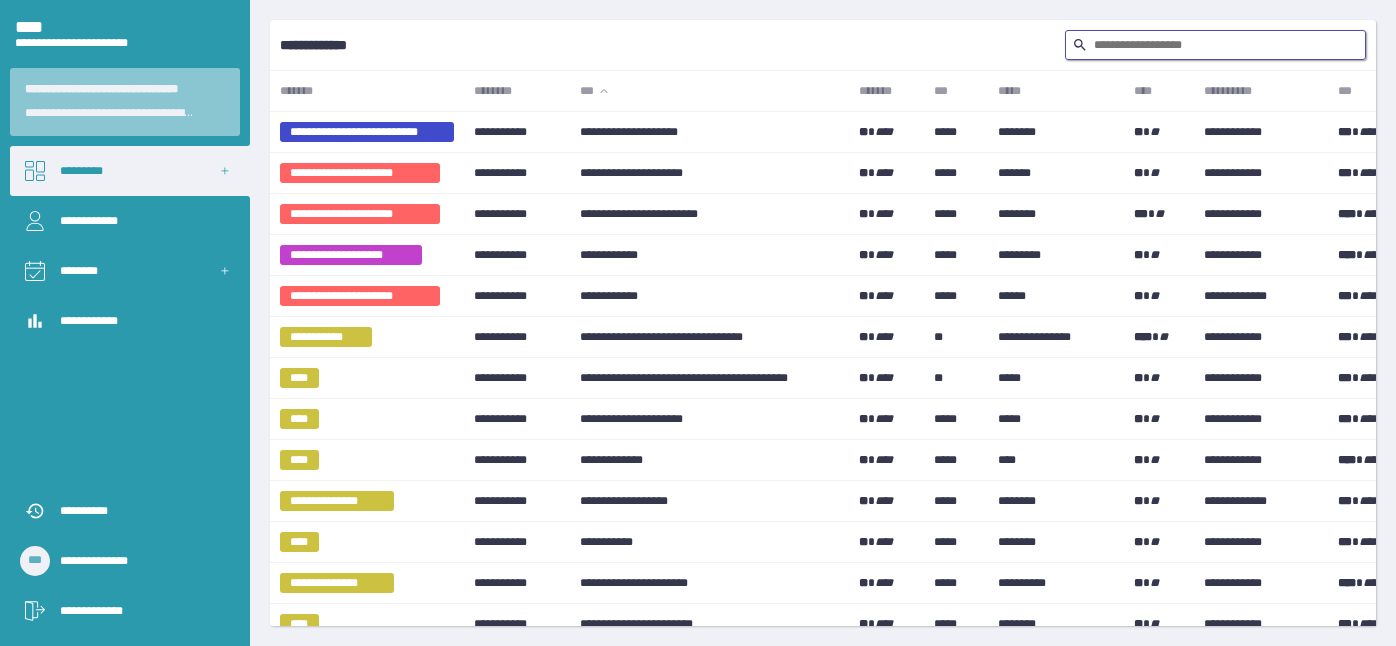 scroll, scrollTop: 0, scrollLeft: 0, axis: both 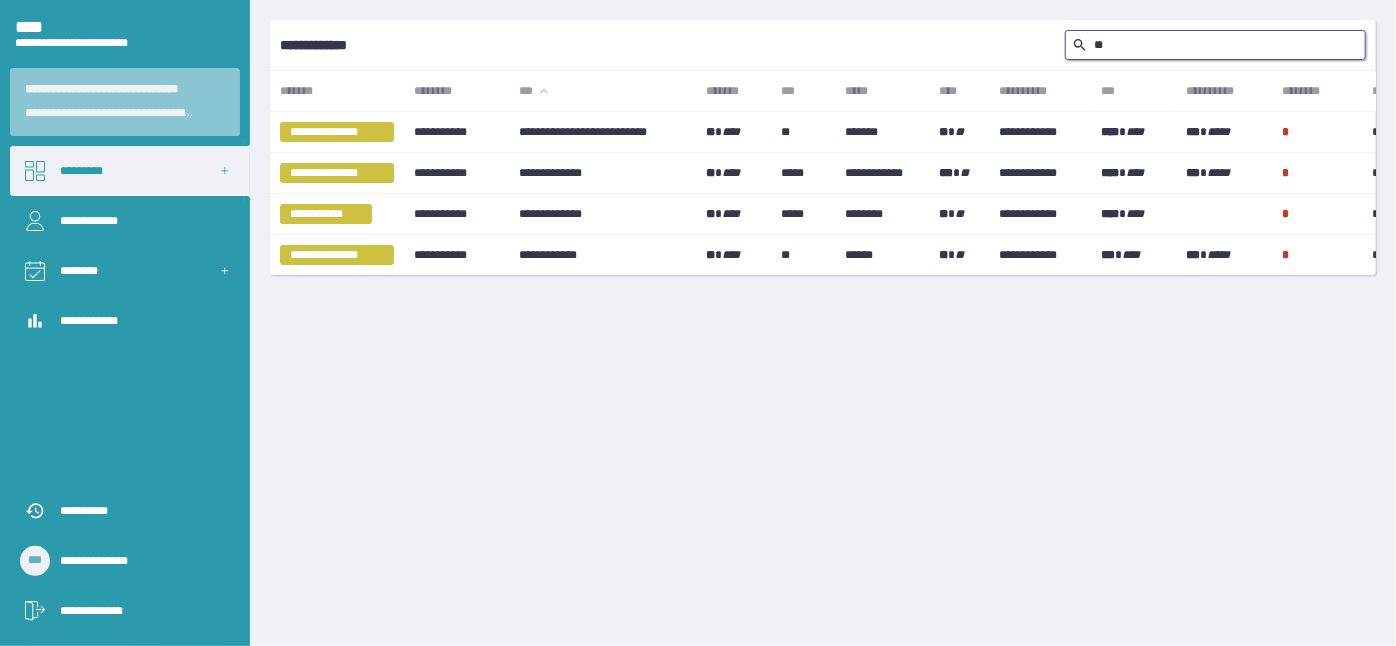 type on "*" 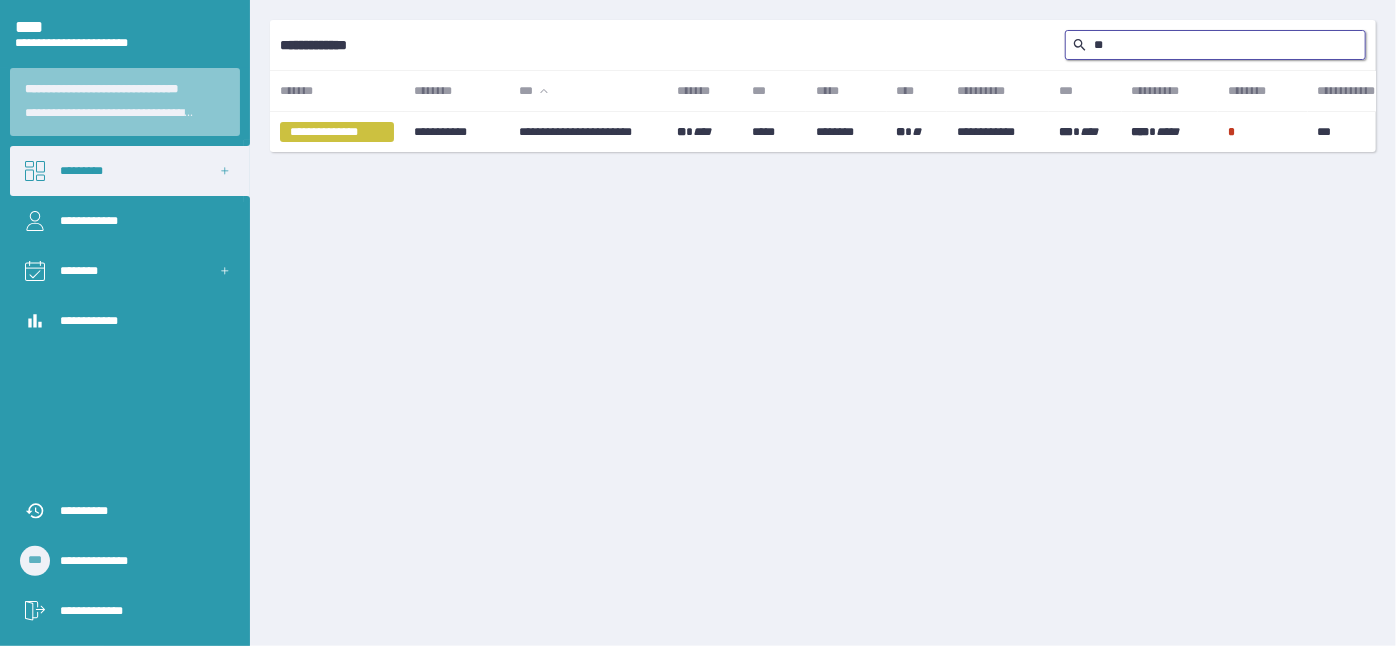 type on "*" 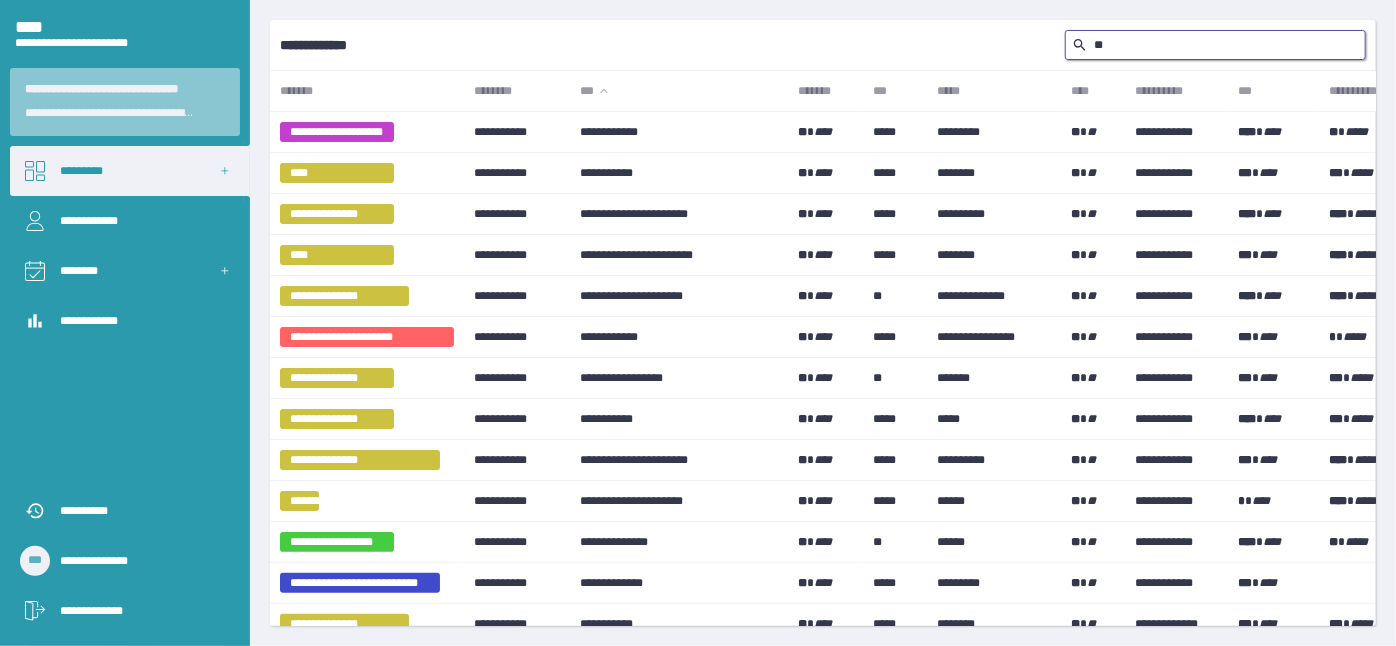 type on "*" 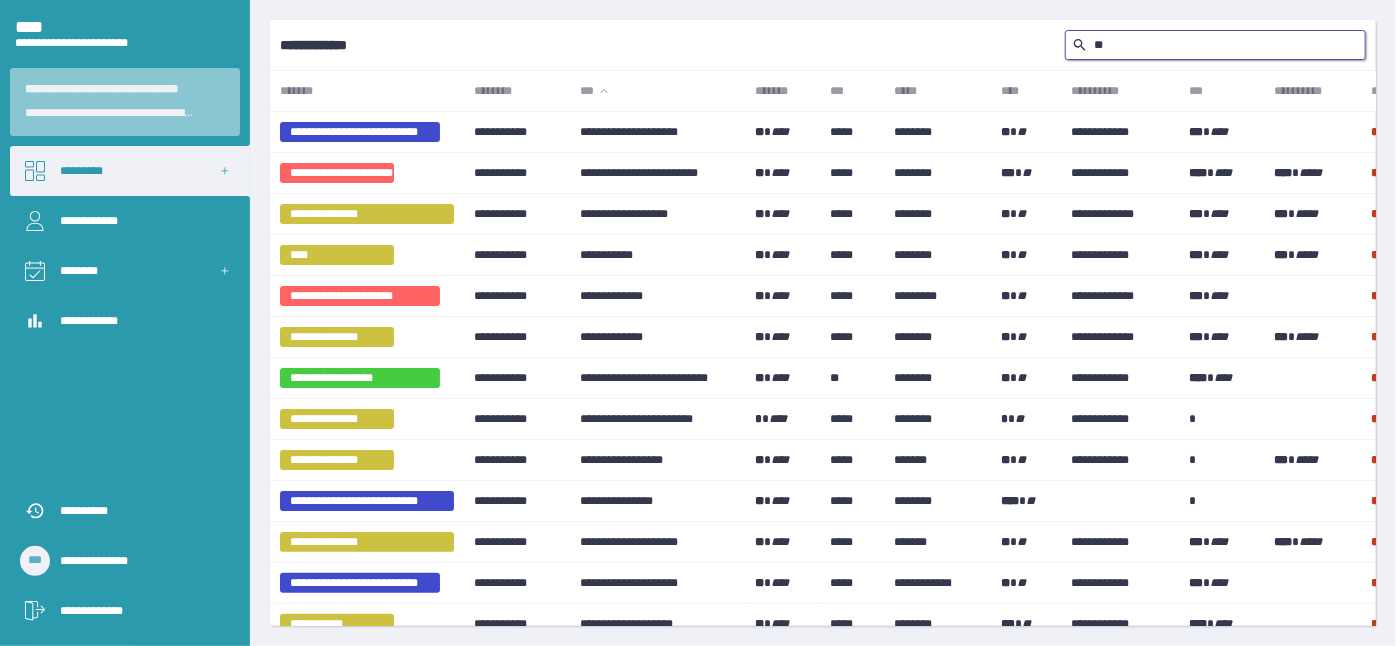 type on "*" 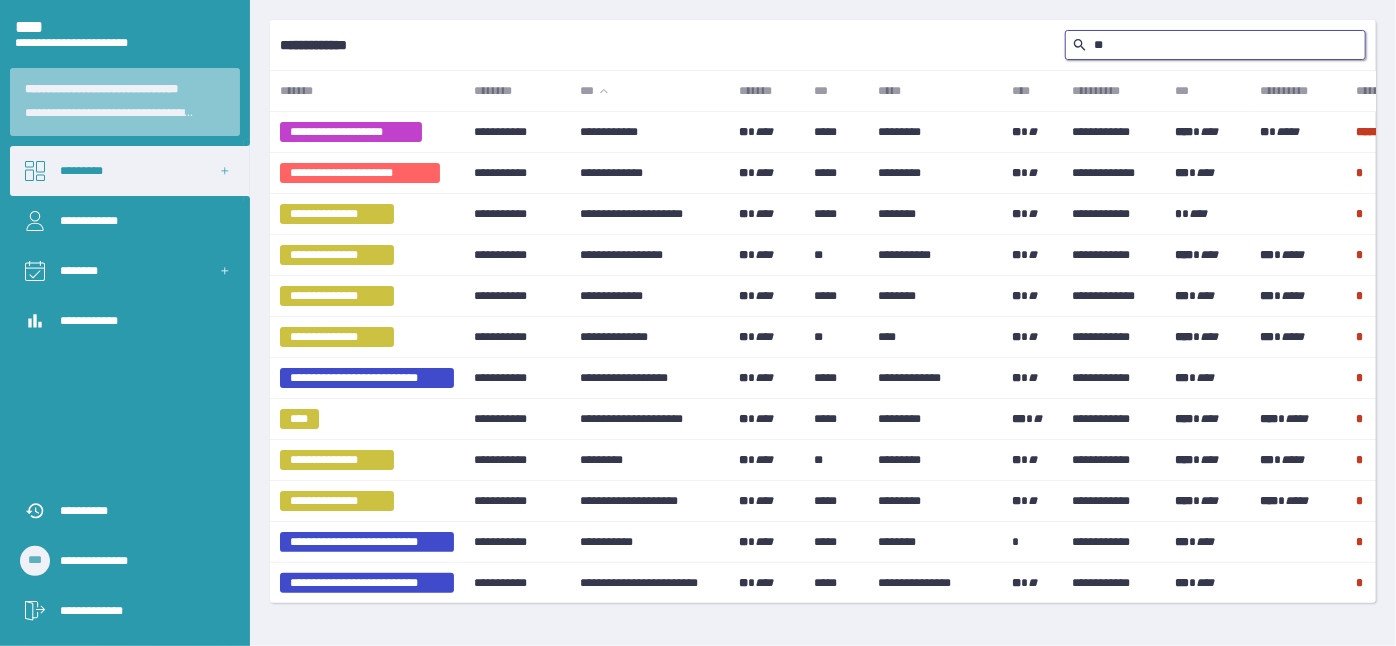 type on "*" 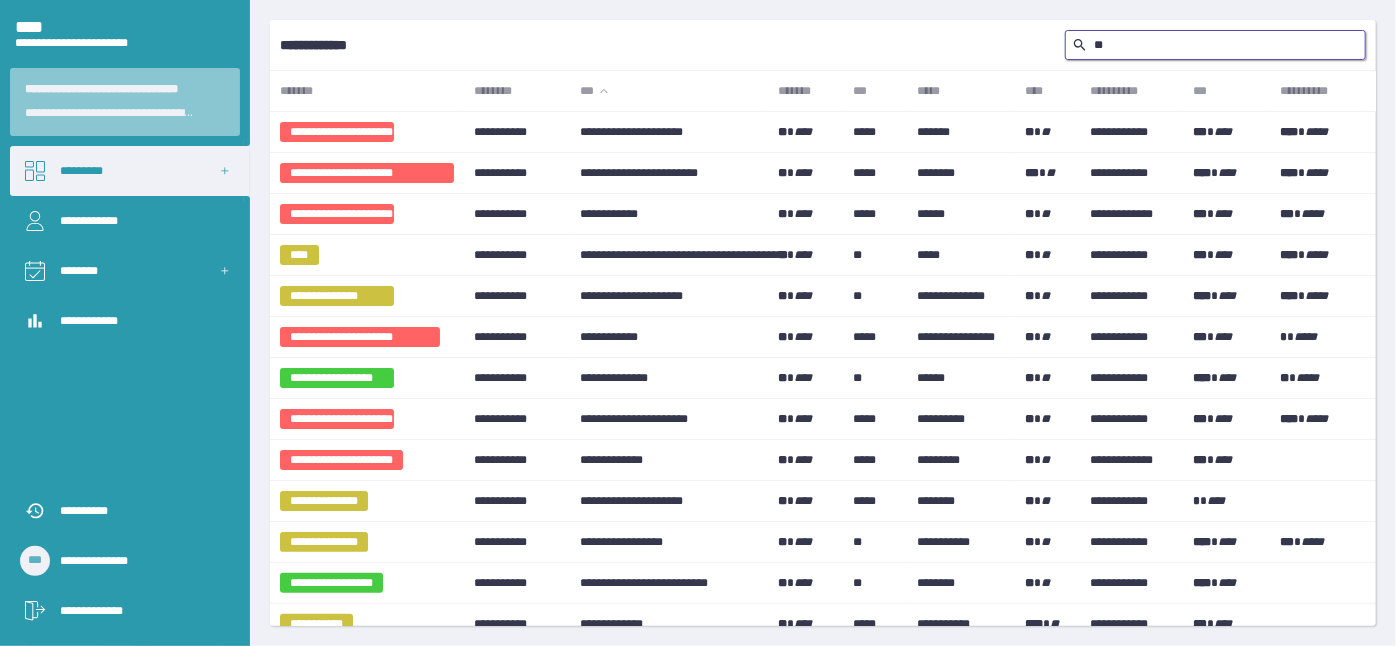 type on "*" 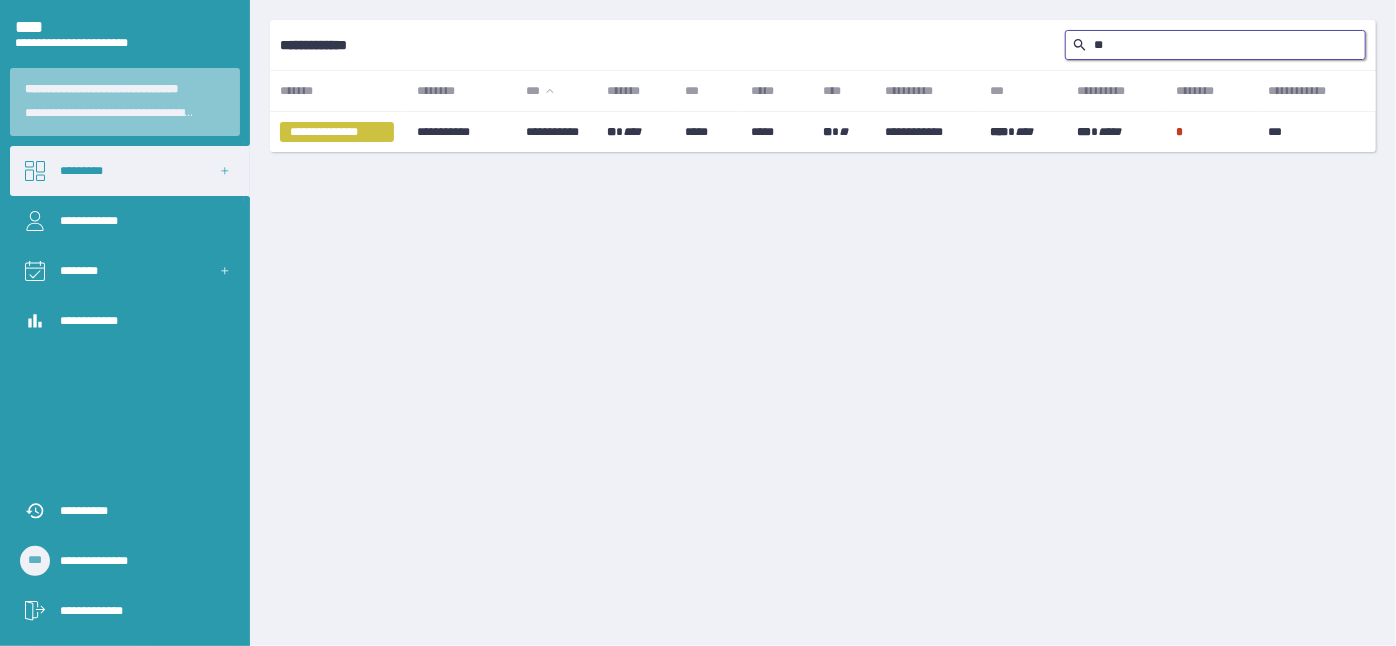 type on "*" 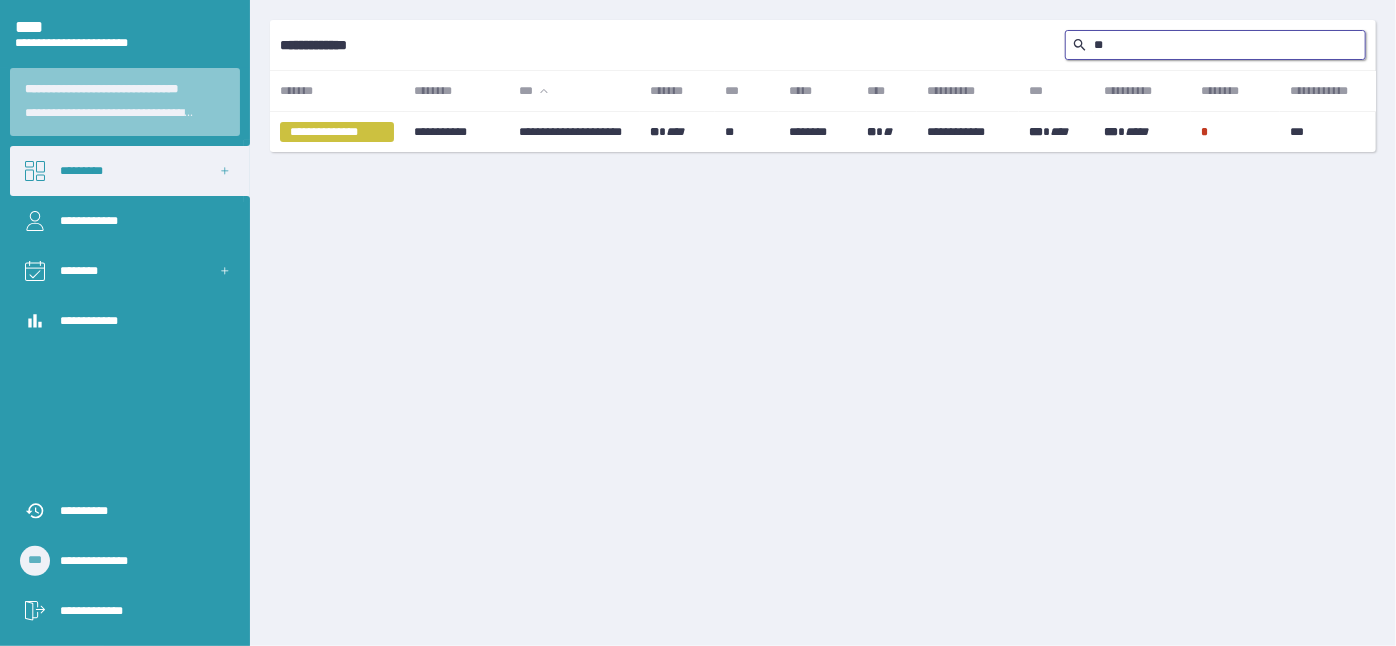 type on "*" 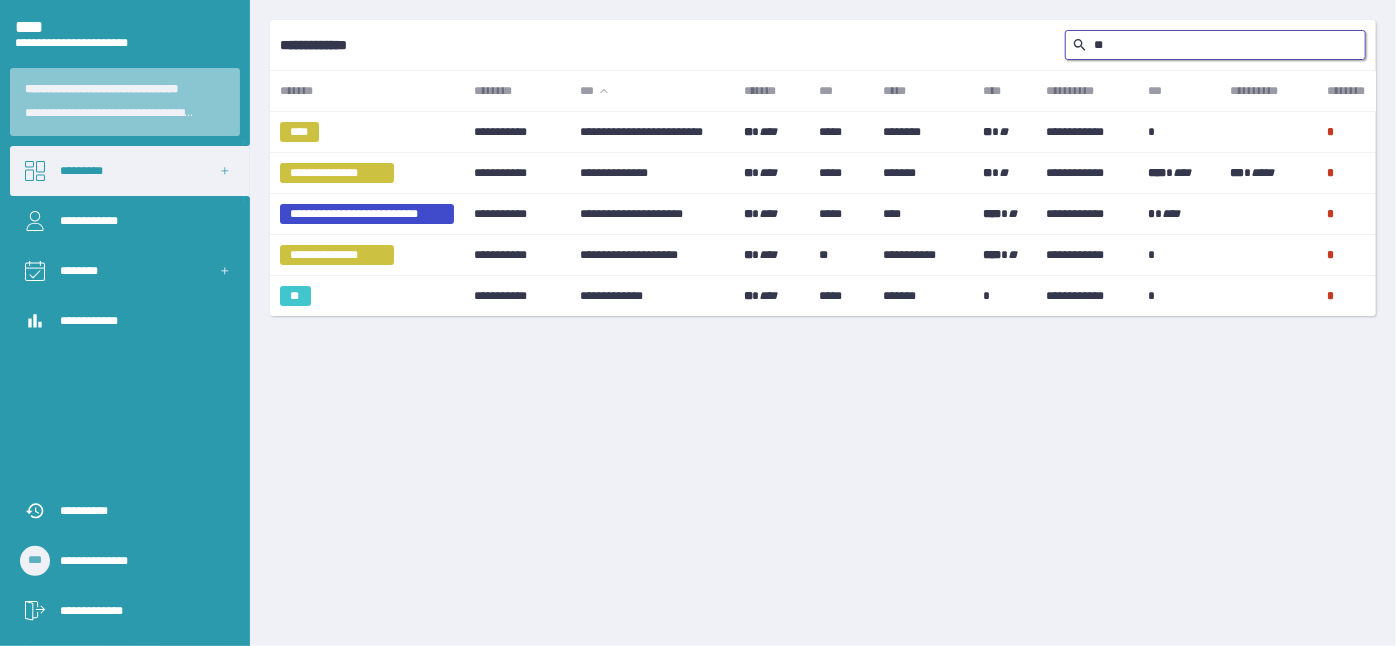 type on "*" 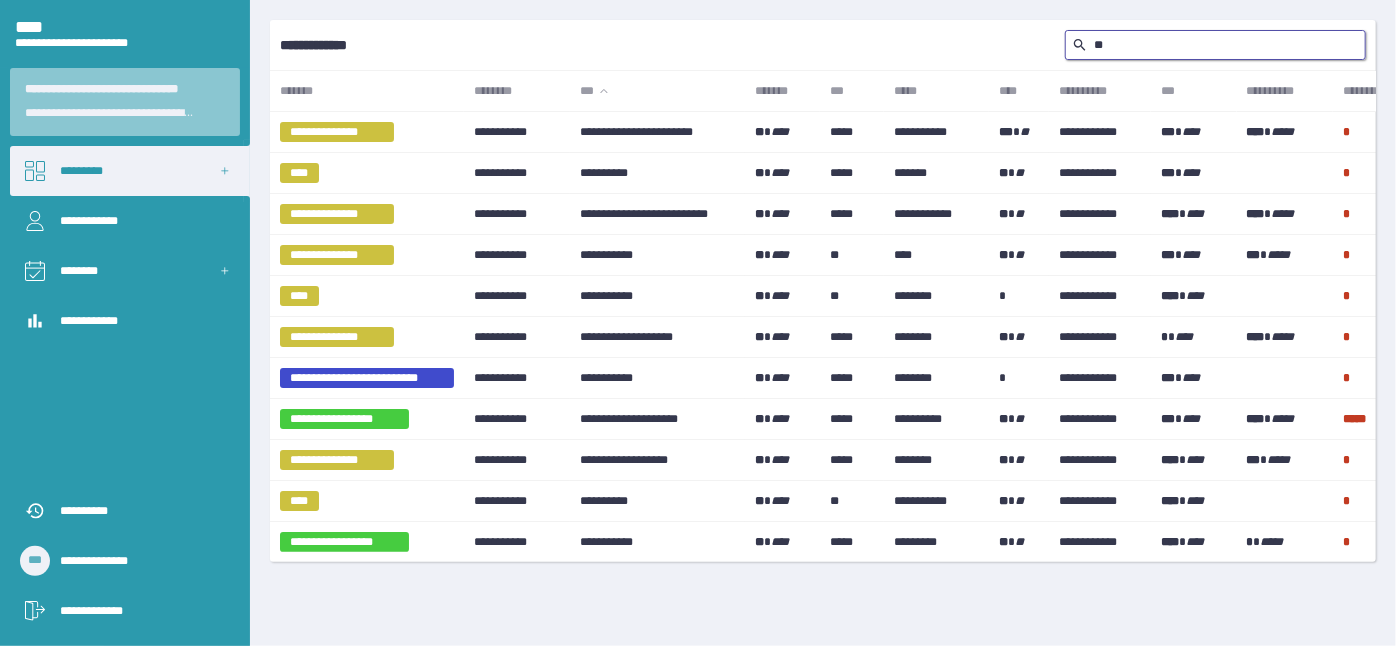 type on "*" 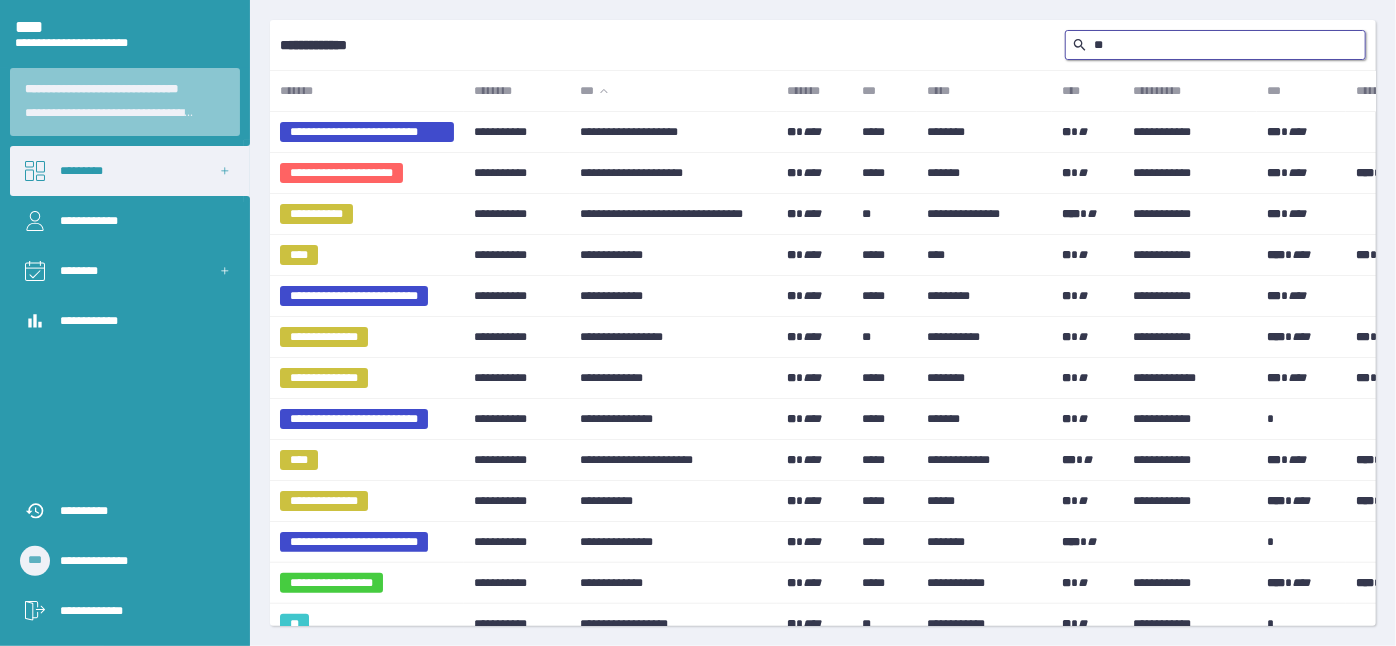 type on "*" 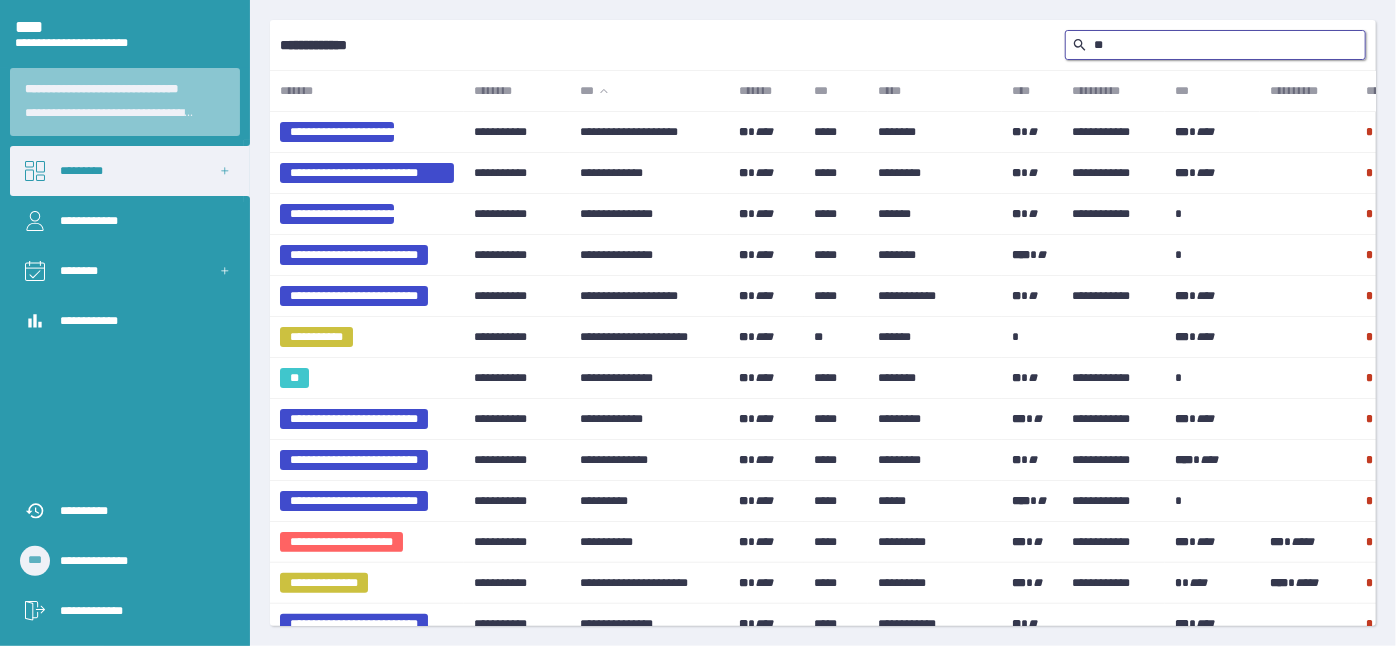 type on "*" 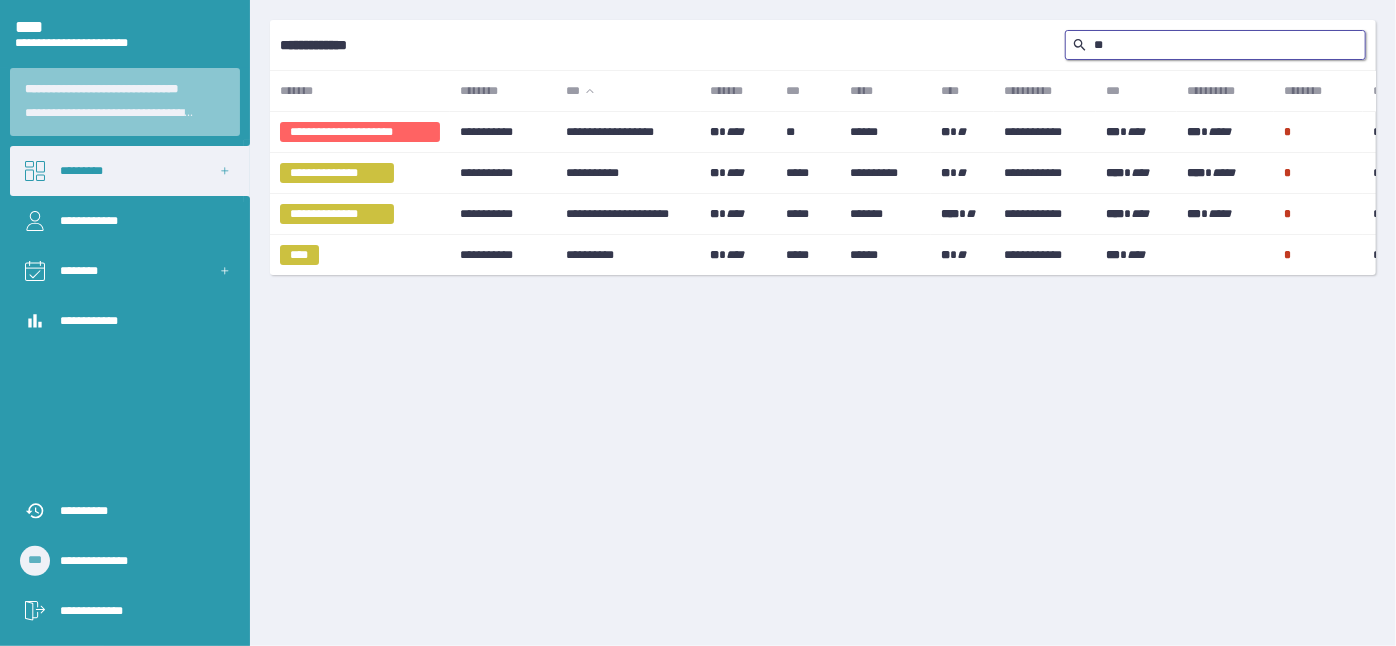 type on "*" 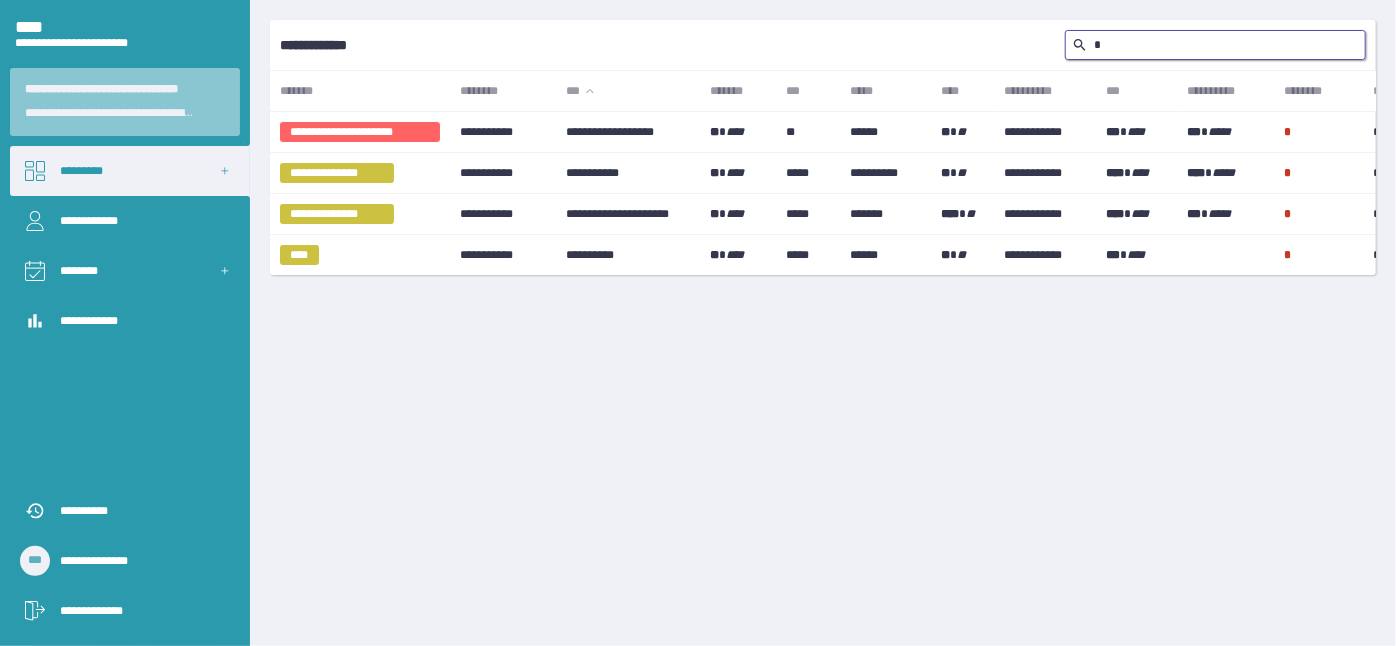 type 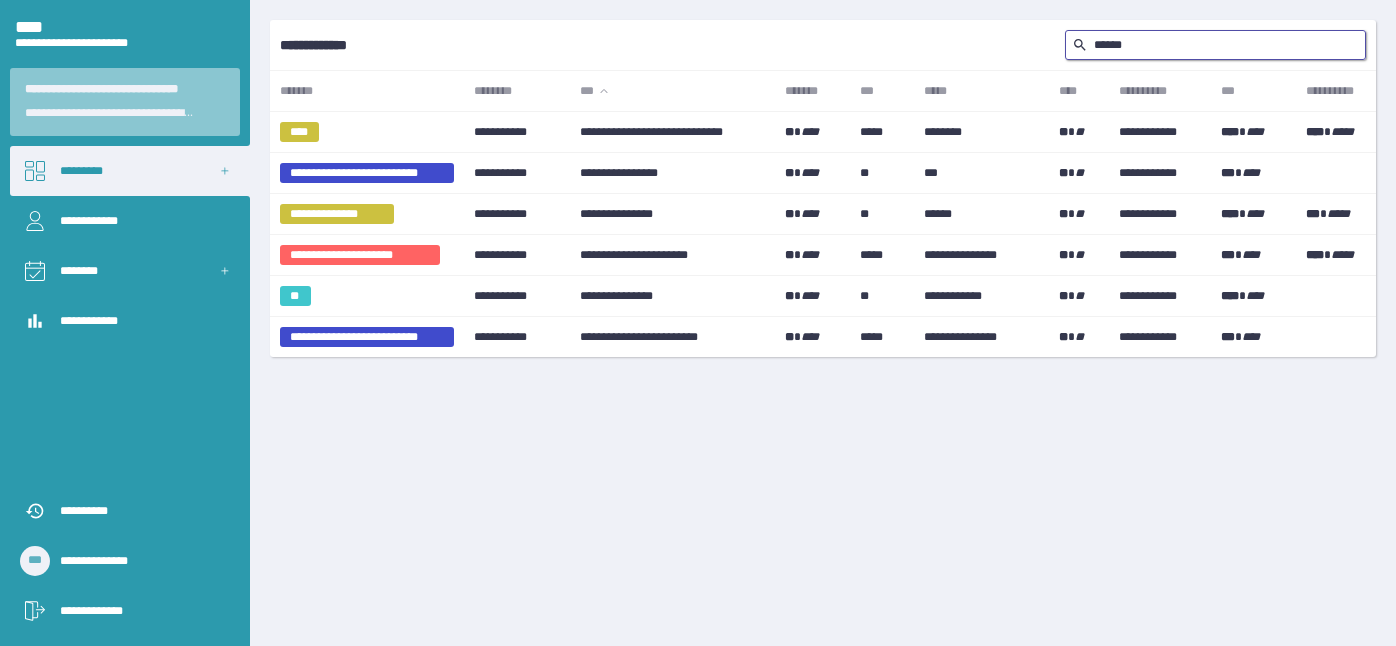 scroll, scrollTop: 0, scrollLeft: 0, axis: both 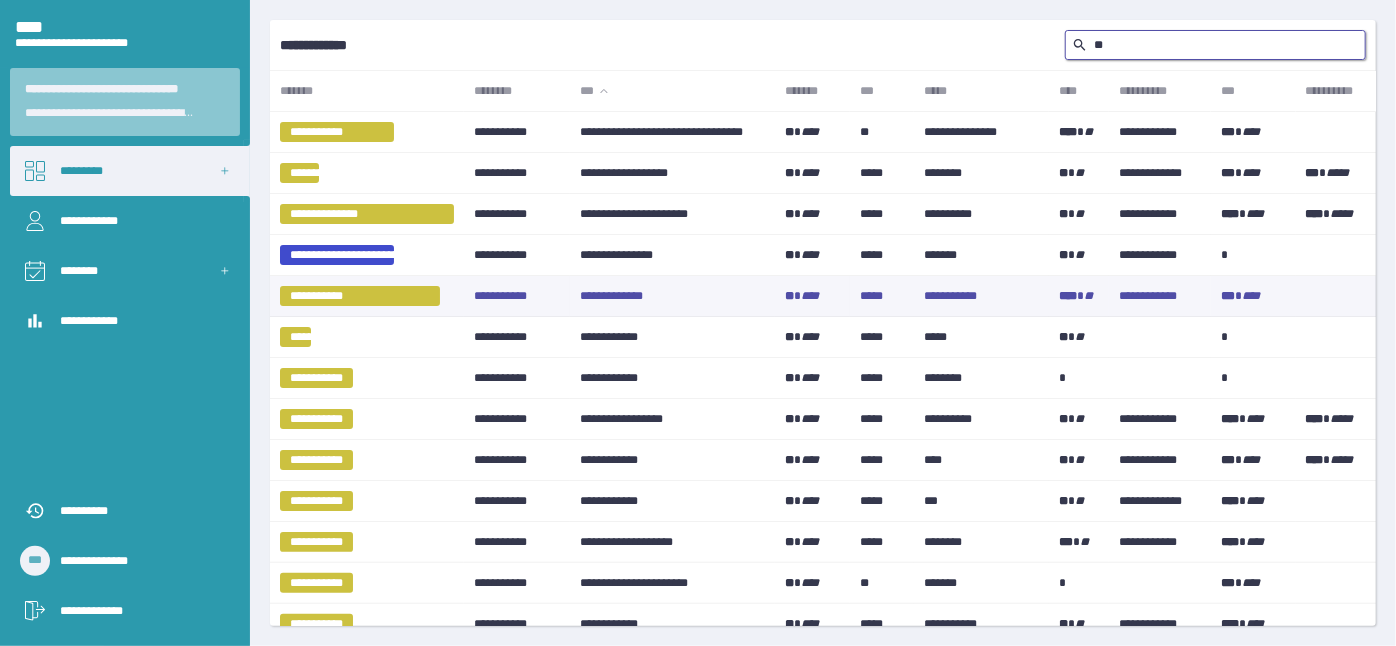 type on "[PHONE]" 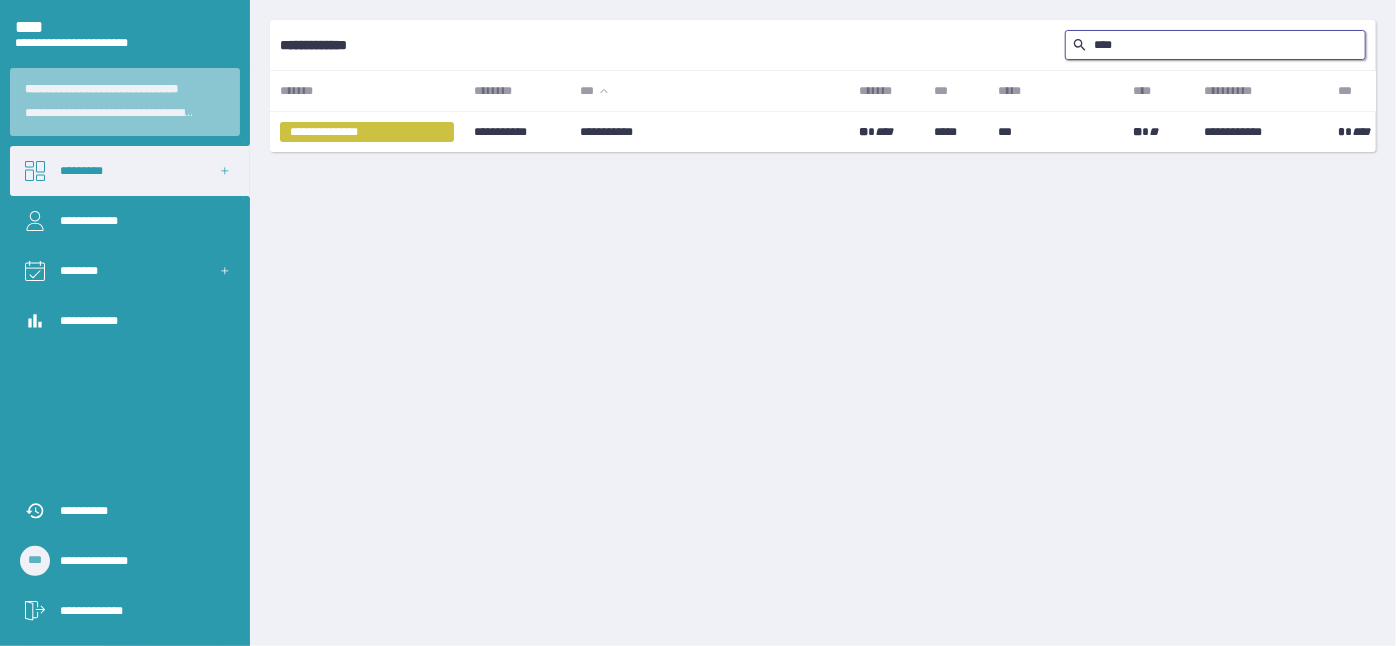 type on "[CREDIT_CARD]" 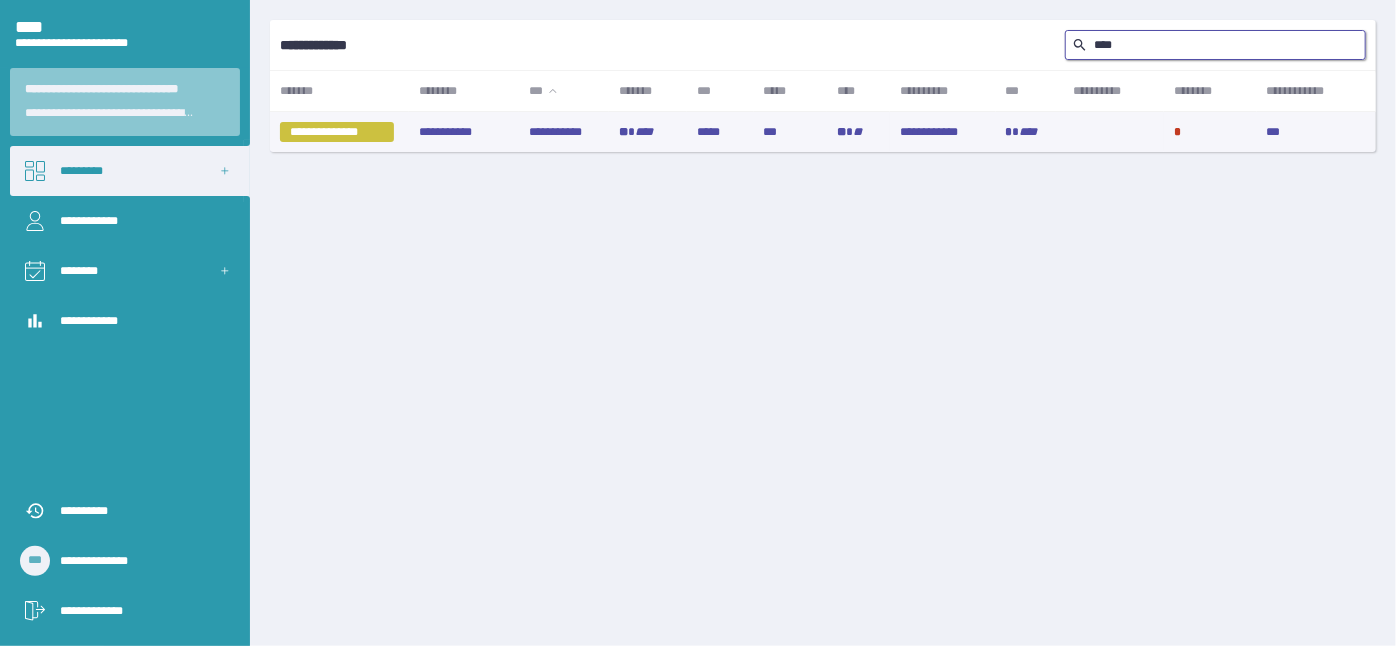 click on "[PASSPORT]" at bounding box center [564, 132] 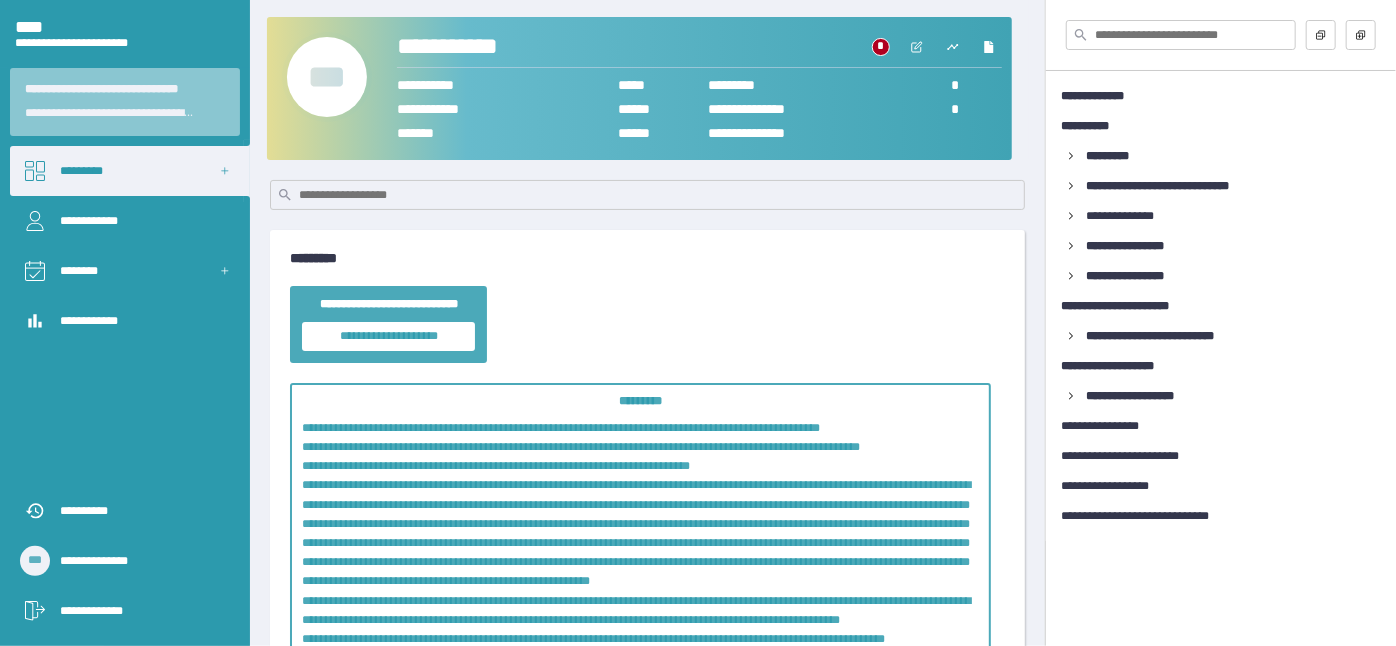 click on "***" at bounding box center (327, 77) 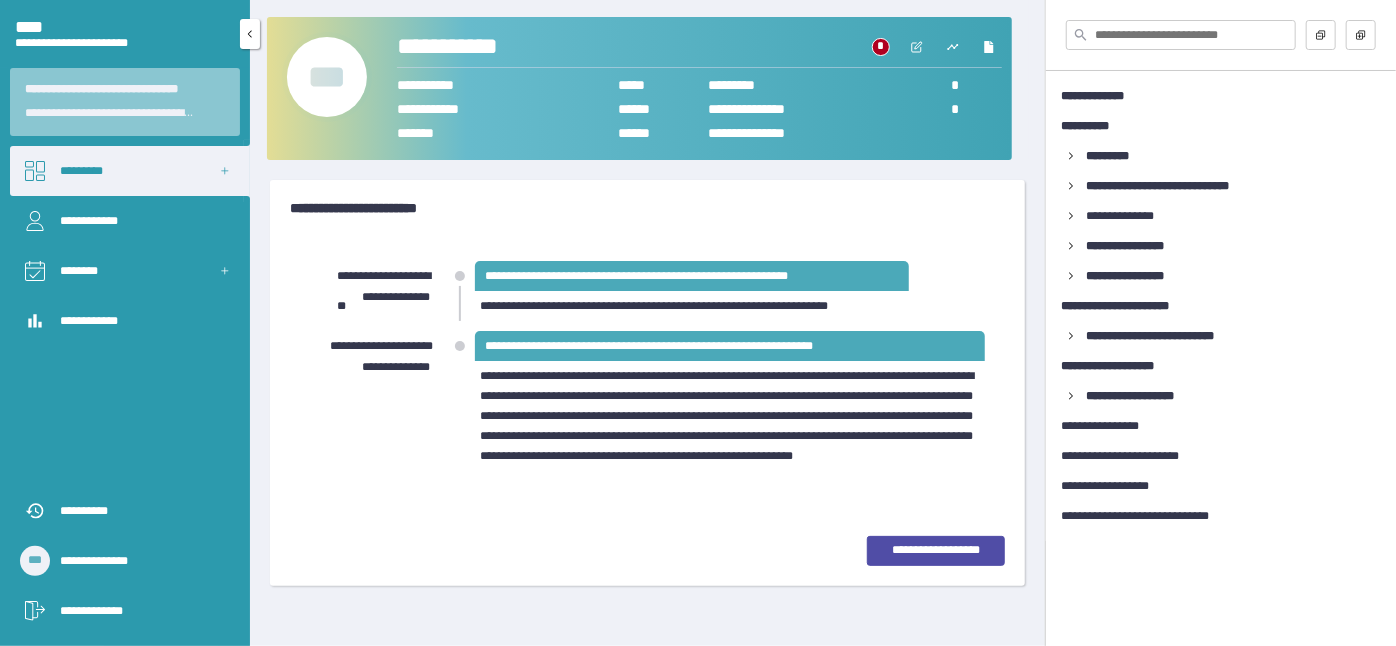 click on "*********" at bounding box center [130, 171] 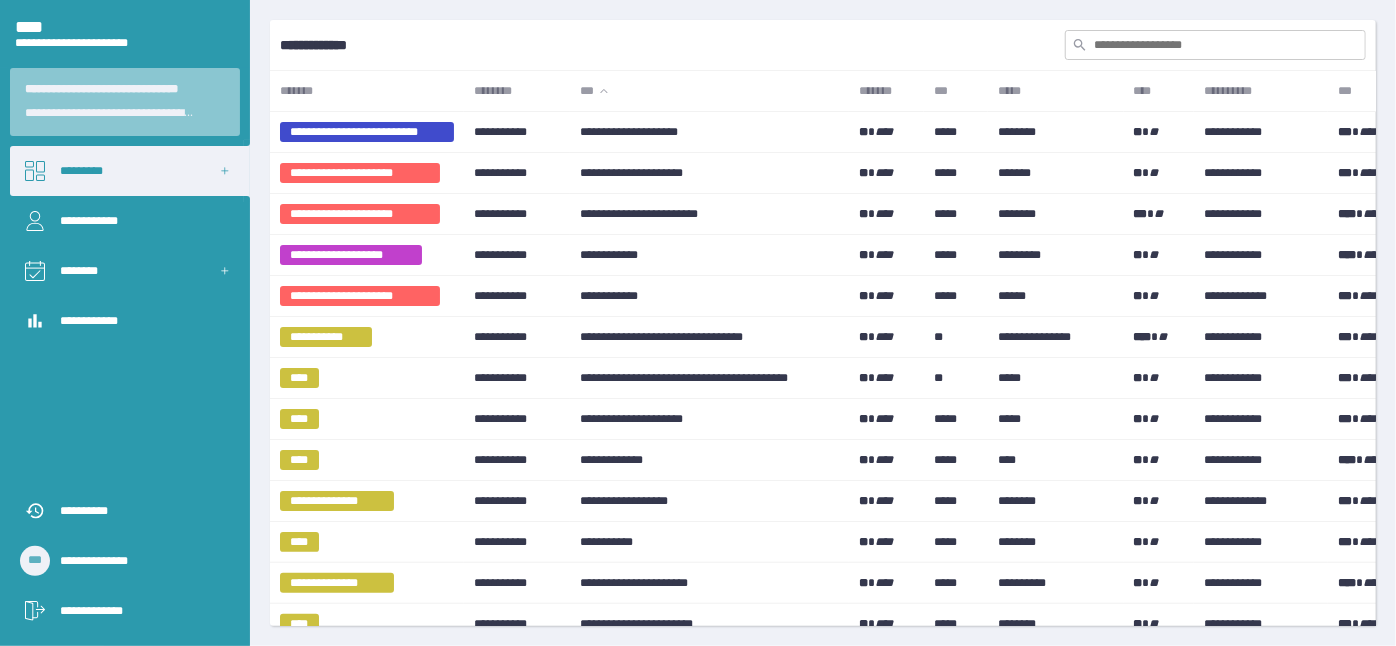 click at bounding box center [1215, 45] 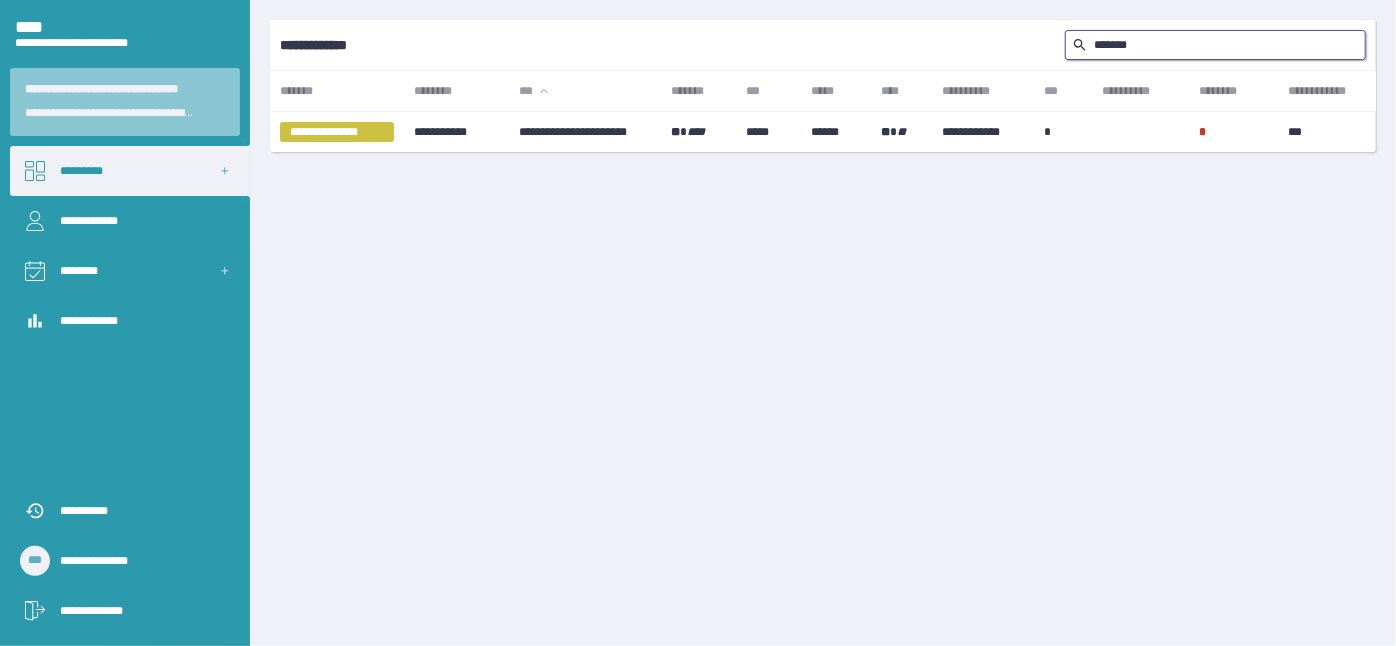 type on "*******" 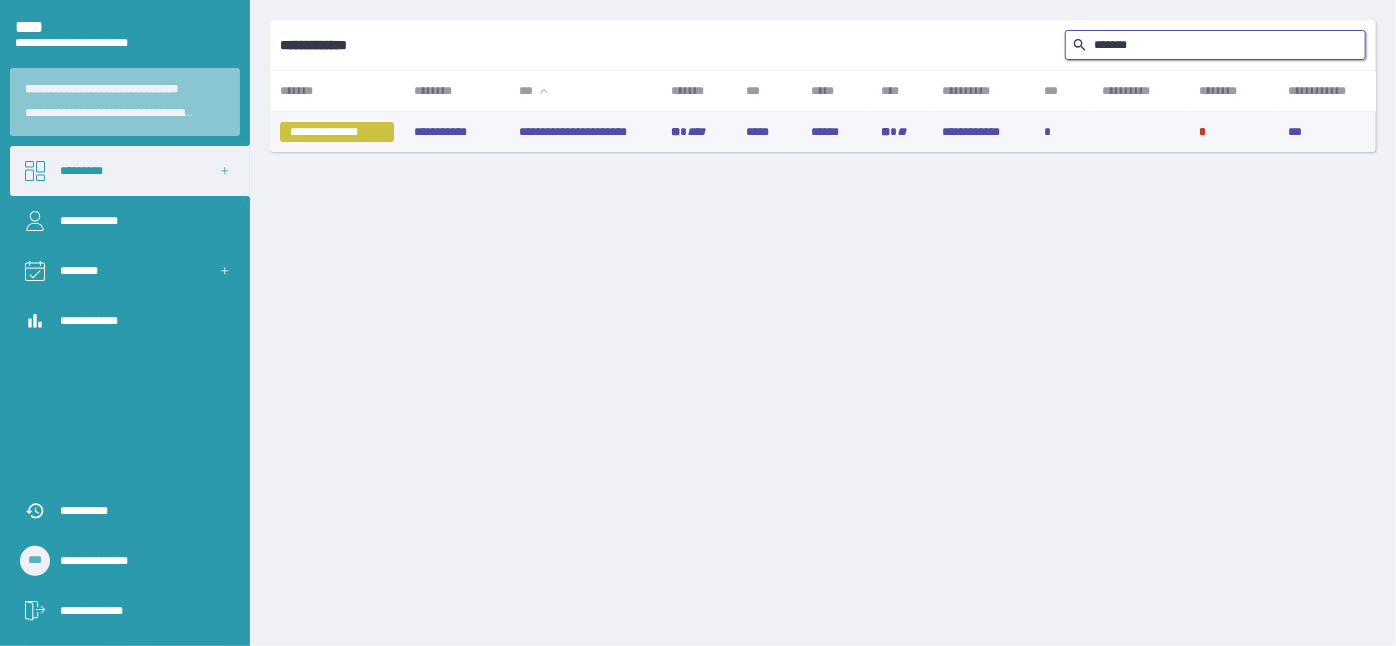 click on "**********" at bounding box center [586, 132] 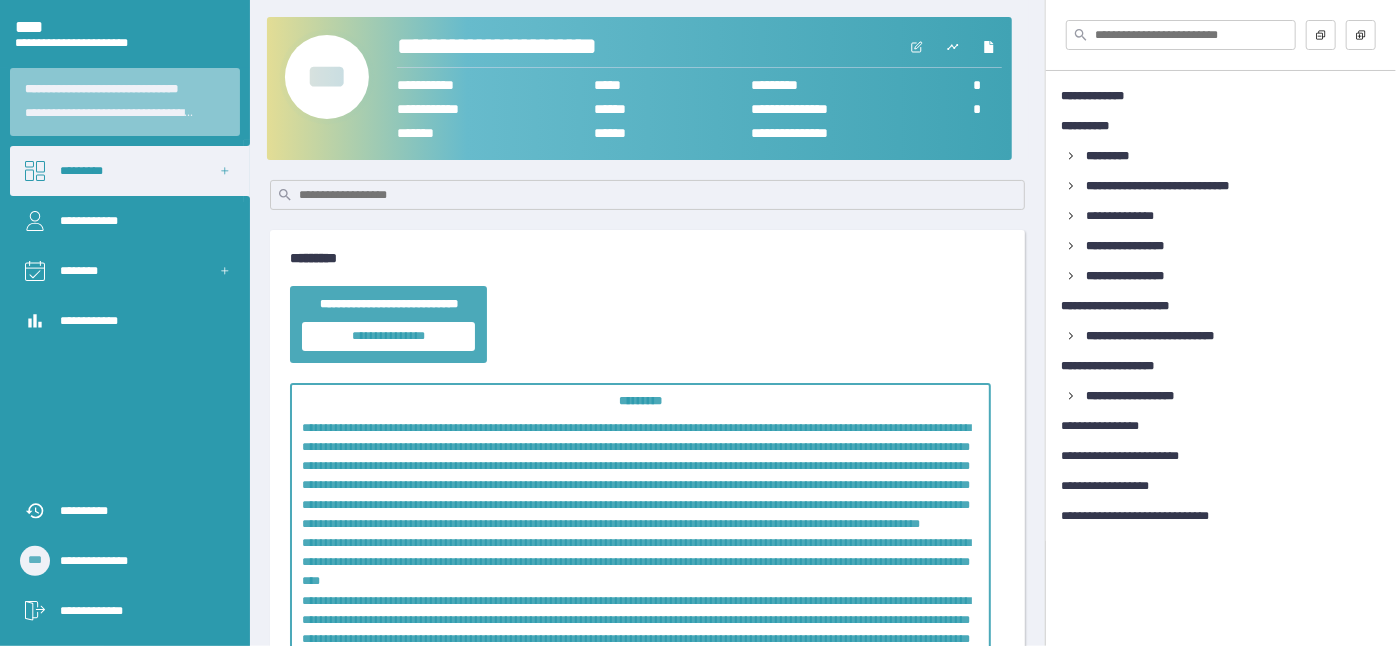 click on "***" at bounding box center (327, 77) 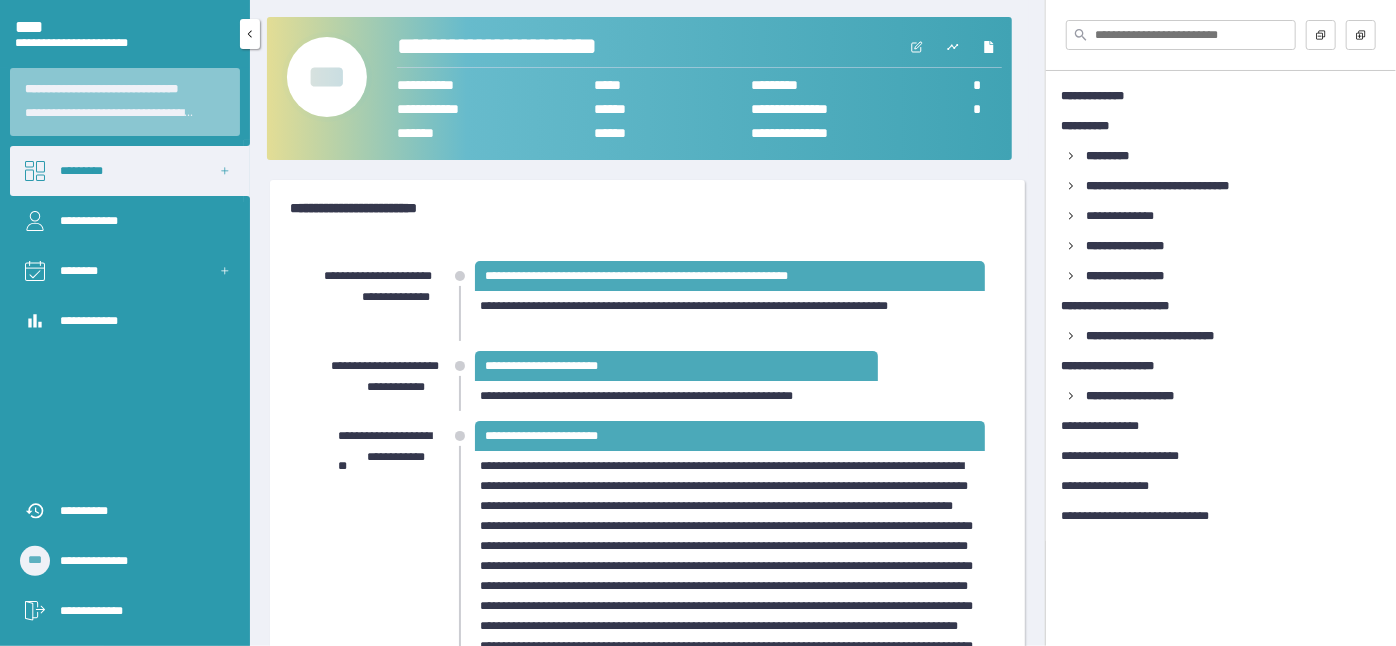 click on "*********" at bounding box center [130, 171] 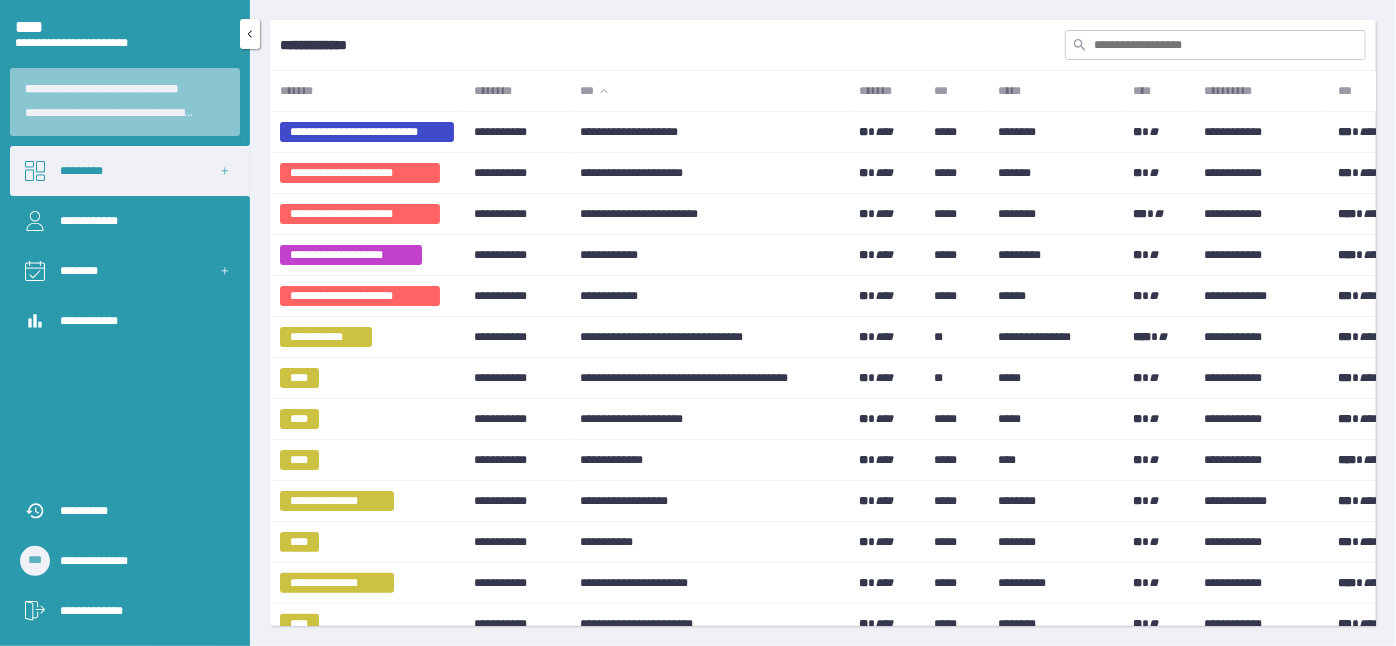 click on "**********" at bounding box center [140, 611] 